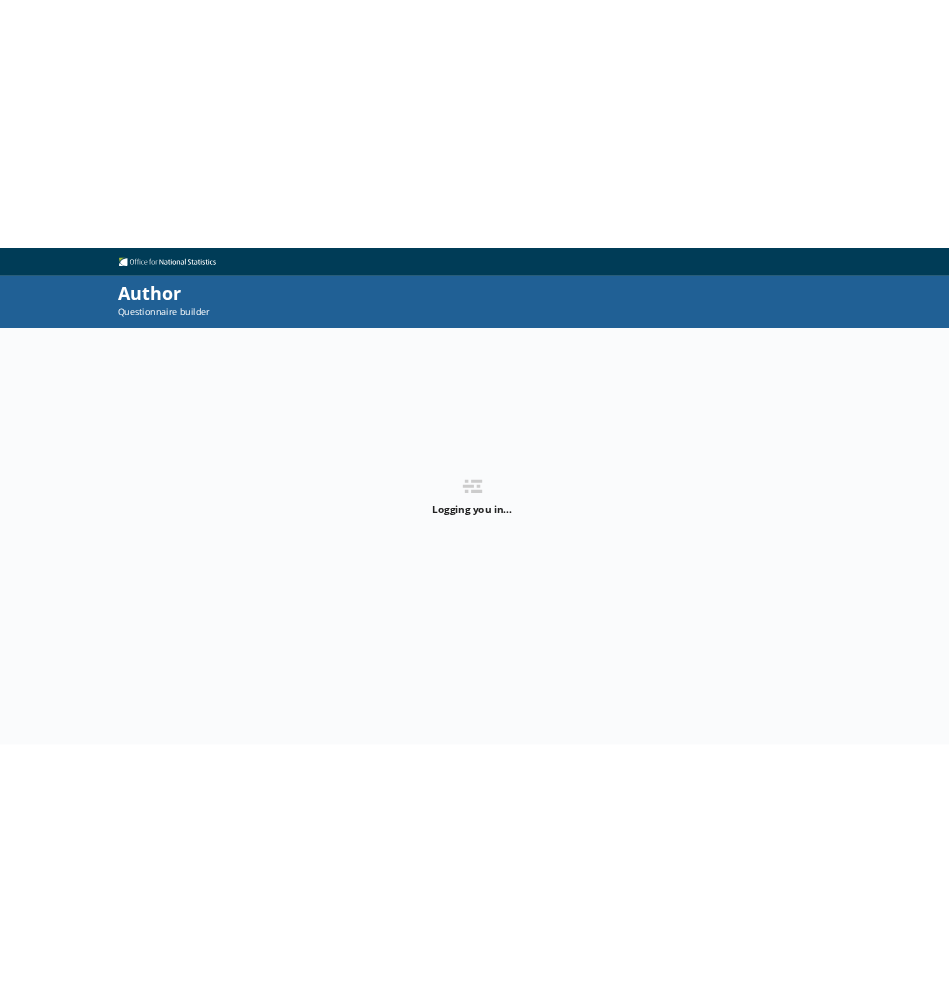 scroll, scrollTop: 0, scrollLeft: 0, axis: both 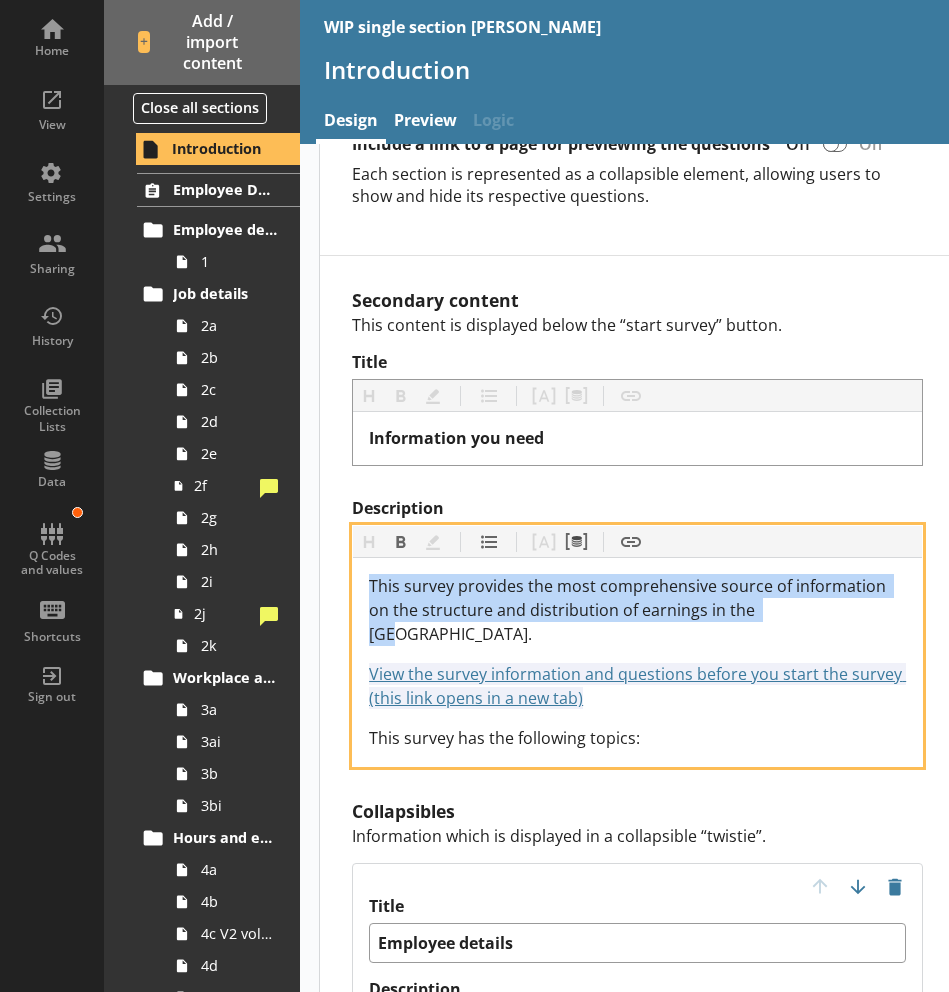 drag, startPoint x: 778, startPoint y: 577, endPoint x: 362, endPoint y: 542, distance: 417.46976 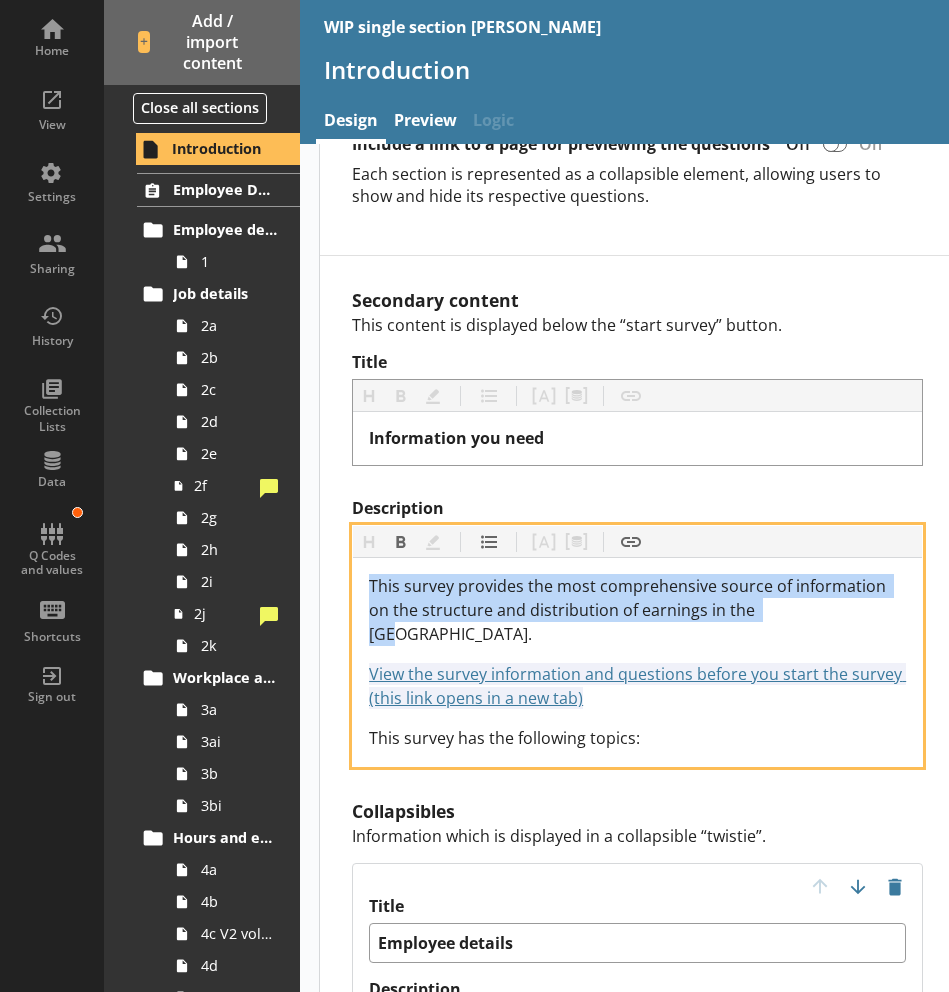 copy on "This survey provides the most comprehensive source of information on the structure and distribution of earnings in the [GEOGRAPHIC_DATA]." 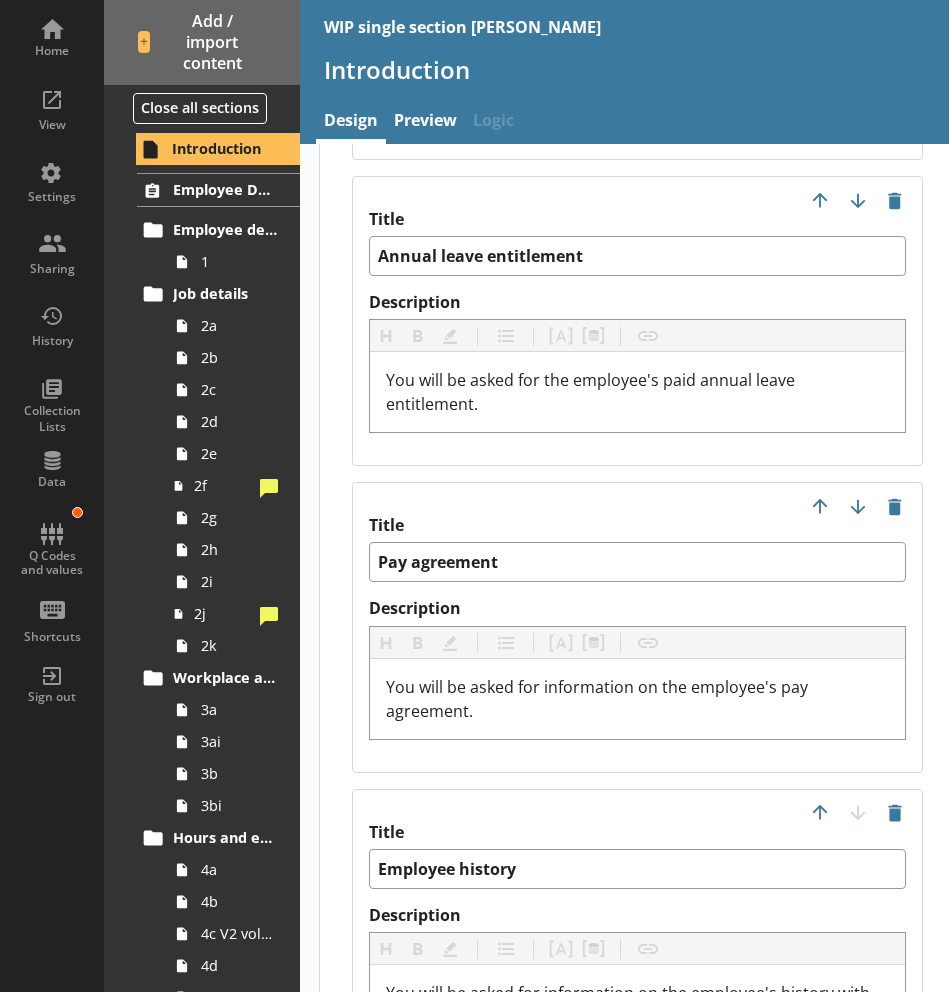 scroll, scrollTop: 5439, scrollLeft: 0, axis: vertical 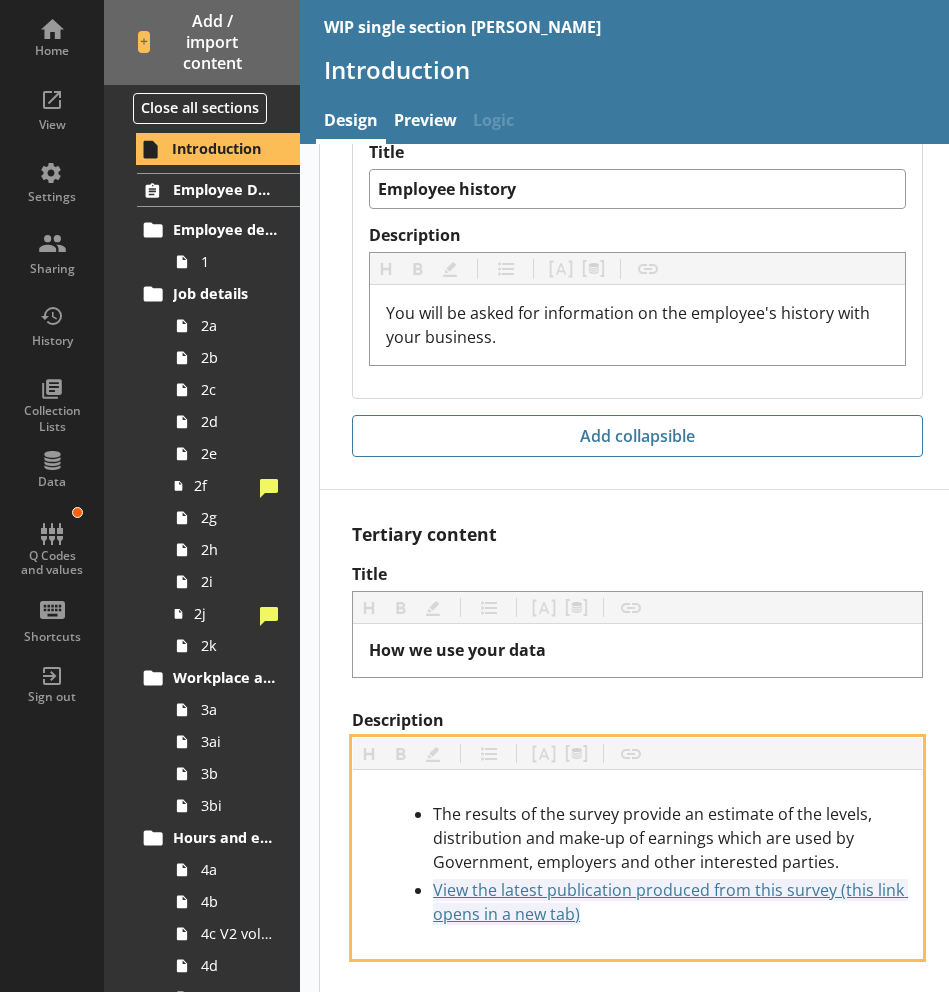 click on "The results of the survey provide an estimate of the levels, distribution and make-up of earnings which are used by Government, employers and other interested parties. View the latest publication produced from this survey (this link opens in a new tab) [URL][DOMAIN_NAME]" at bounding box center (637, 864) 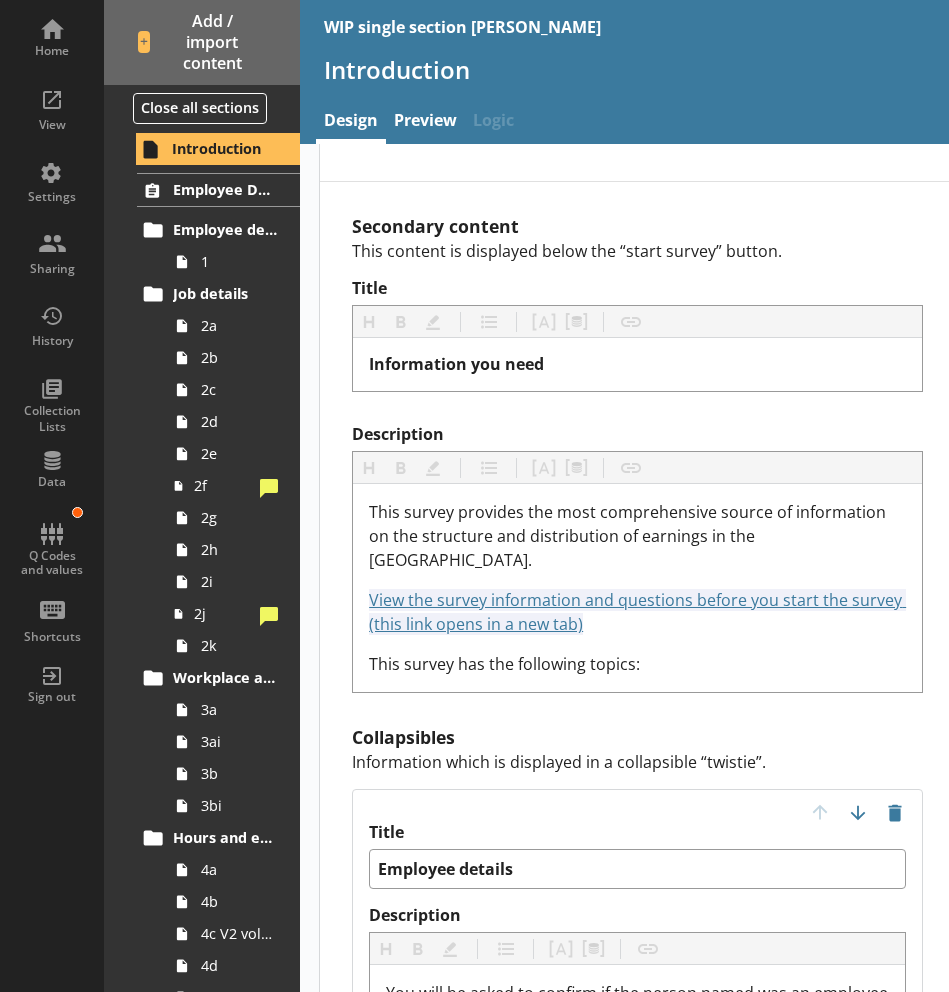 scroll, scrollTop: 1685, scrollLeft: 0, axis: vertical 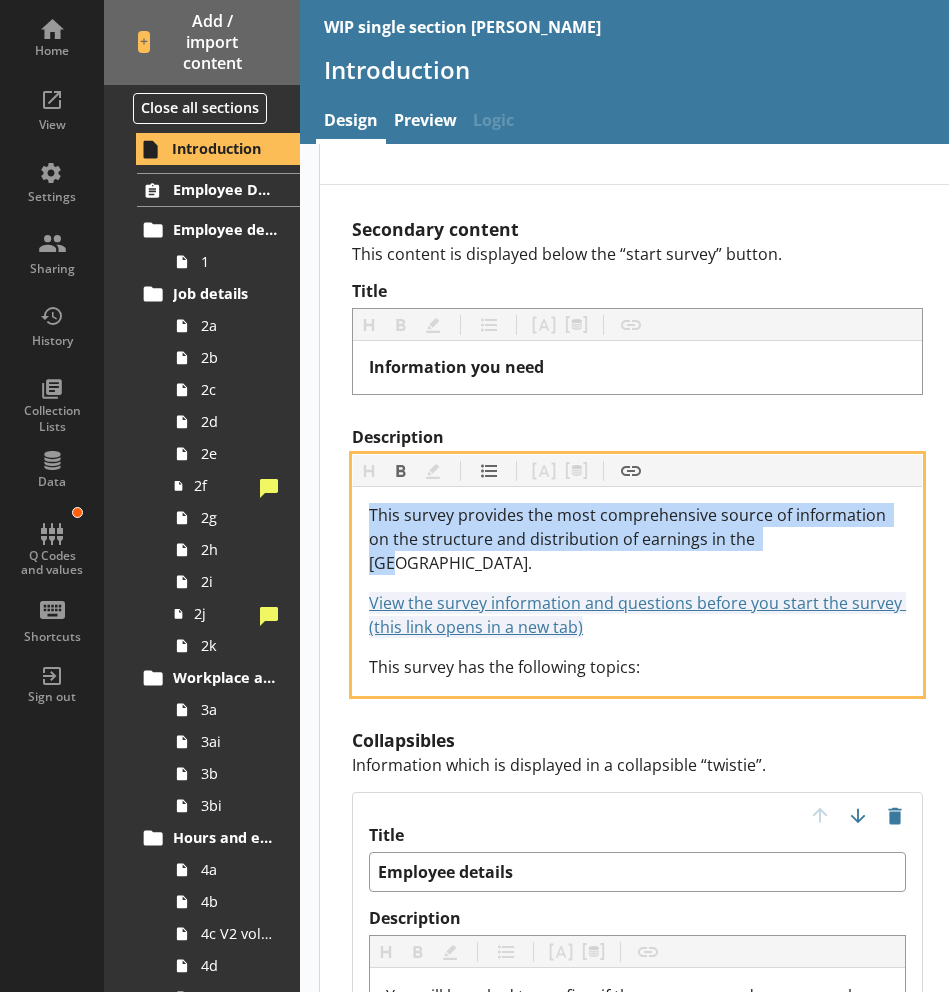 type on "x" 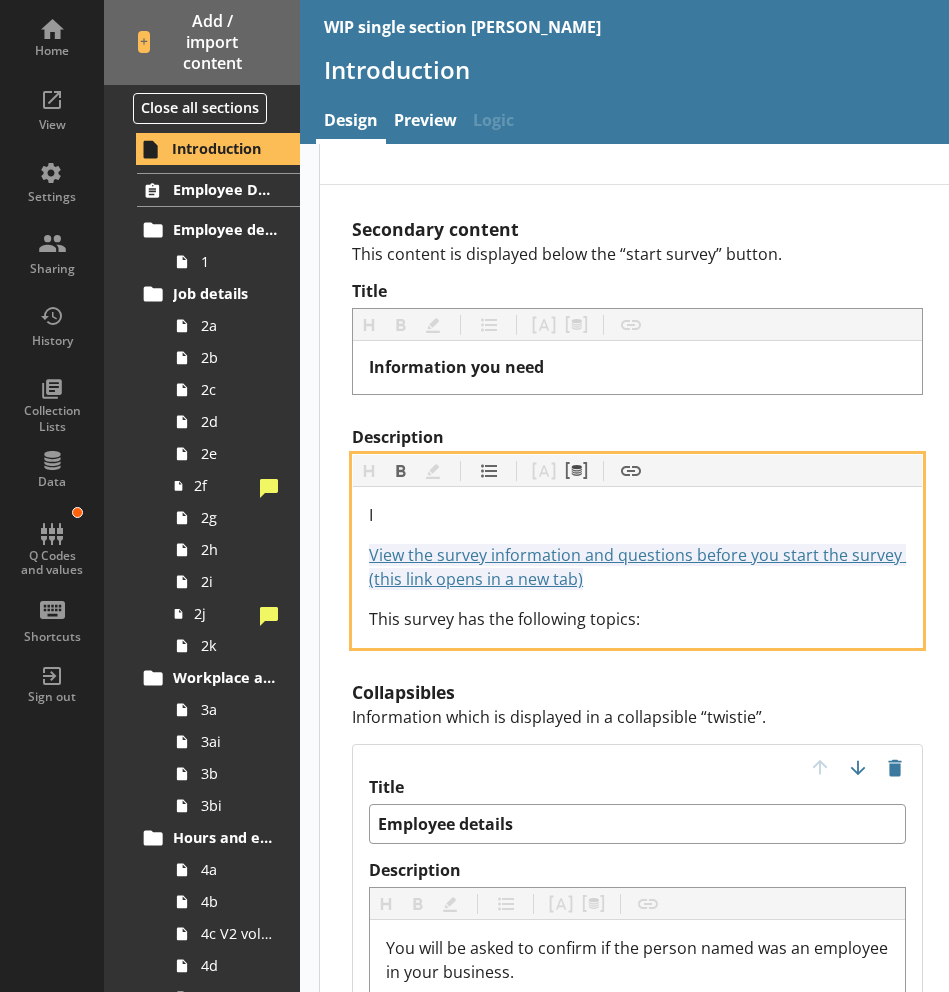 type 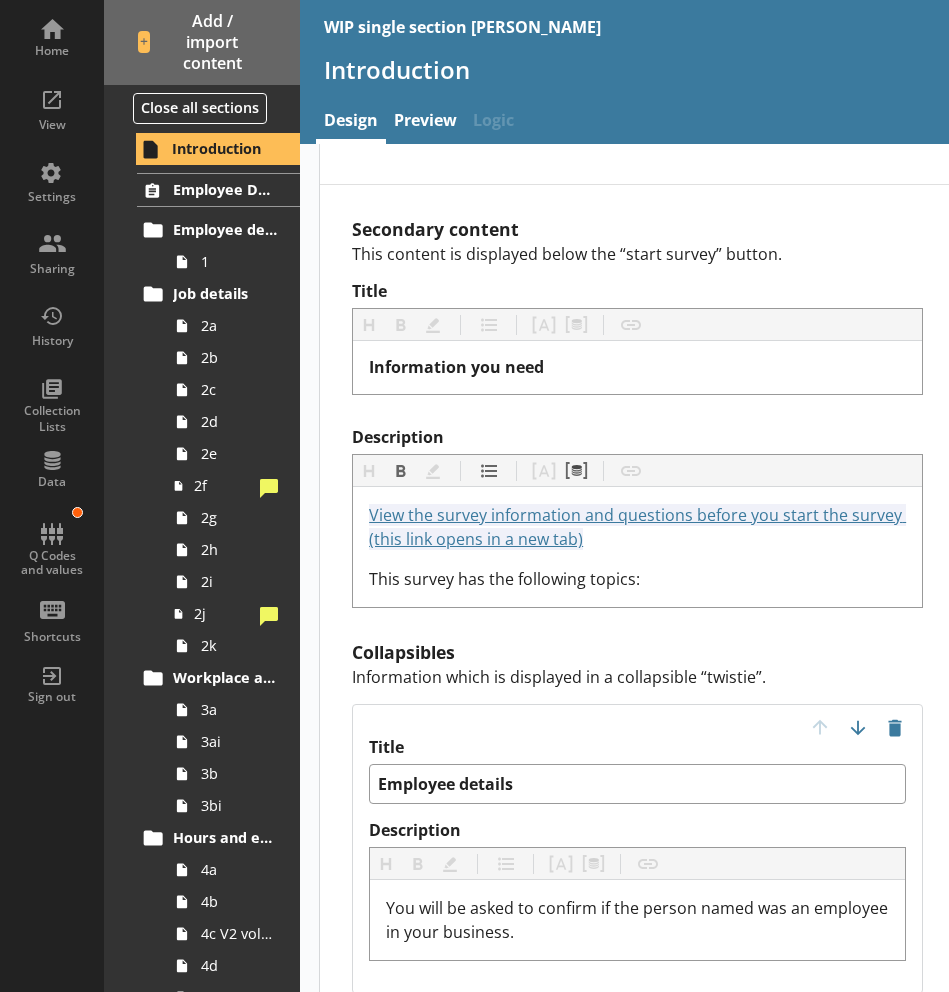 click on "Secondary content This content is displayed below the “start survey” button. Title Heading Heading Bold Bold Highlight Highlight List List Pipe answer Pipe answer Pipe metadata Pipe metadata Insert link Insert link Information you need Description Heading Heading Bold Bold Highlight Highlight List List Pipe answer Pipe answer Pipe metadata Pipe metadata Insert link Insert link View the survey information and questions before you start the survey (this link opens in a new tab) [URL][DOMAIN_NAME] This survey has the following topics: Collapsibles Information which is displayed in a collapsible “twistie”. Title Employee details Description Heading Heading Bold Bold Highlight Highlight List List Pipe answer Pipe answer Pipe metadata Pipe metadata Insert link Insert link You will be asked to confirm if the person named was an employee in your business. Title Job details Description Heading Heading Bold Bold Highlight" at bounding box center [637, 2170] 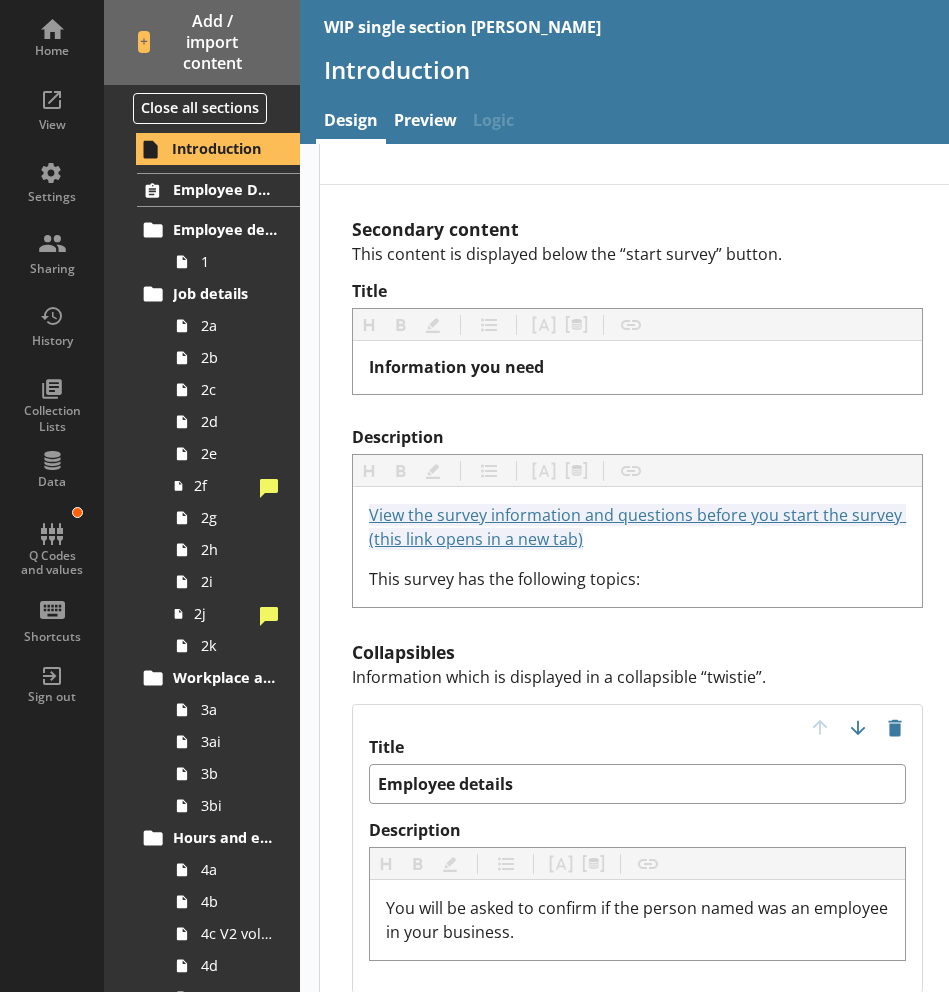 type on "x" 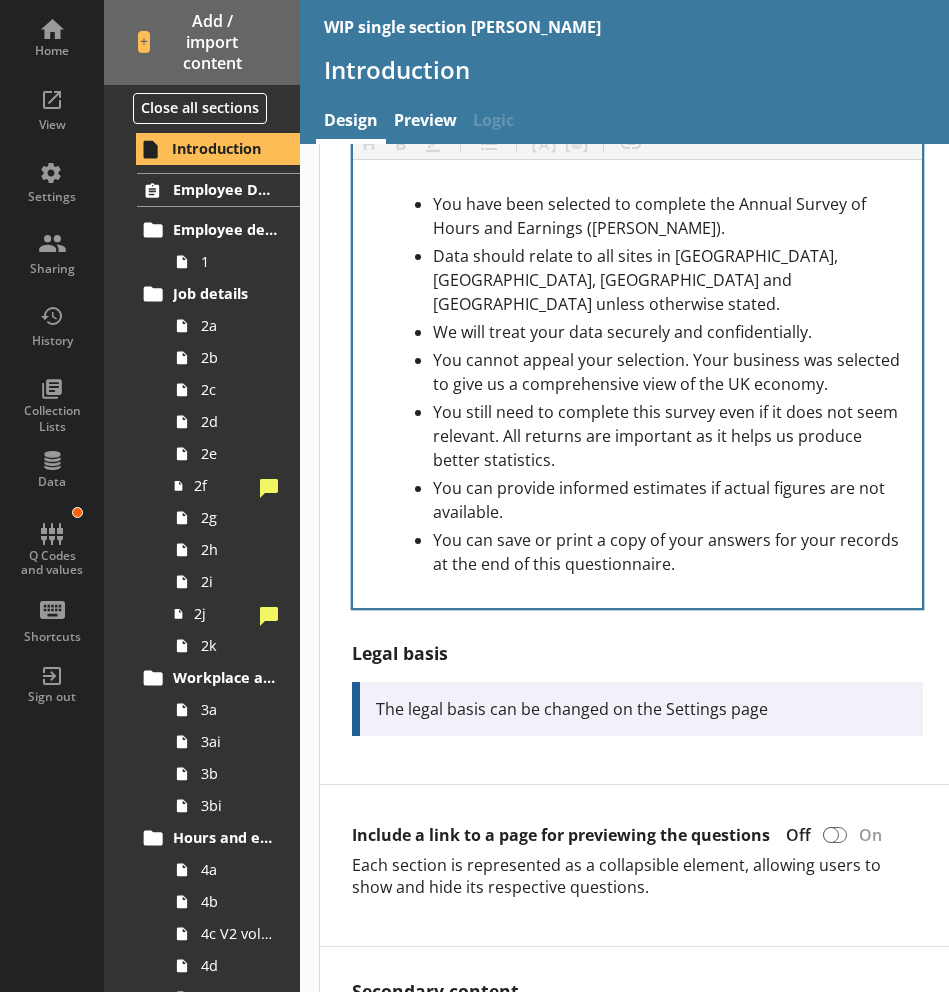 scroll, scrollTop: 827, scrollLeft: 0, axis: vertical 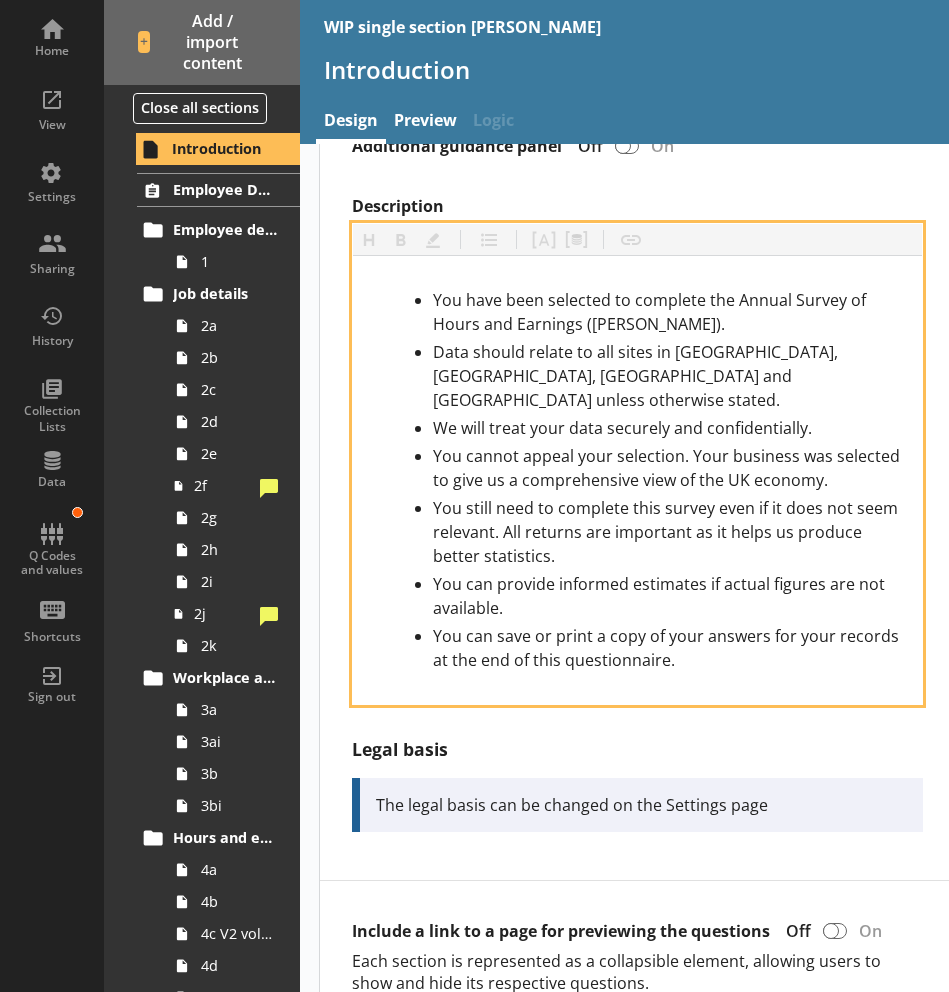 click on "Data should relate to all sites in [GEOGRAPHIC_DATA], [GEOGRAPHIC_DATA], [GEOGRAPHIC_DATA] and [GEOGRAPHIC_DATA] unless otherwise stated." at bounding box center [669, 376] 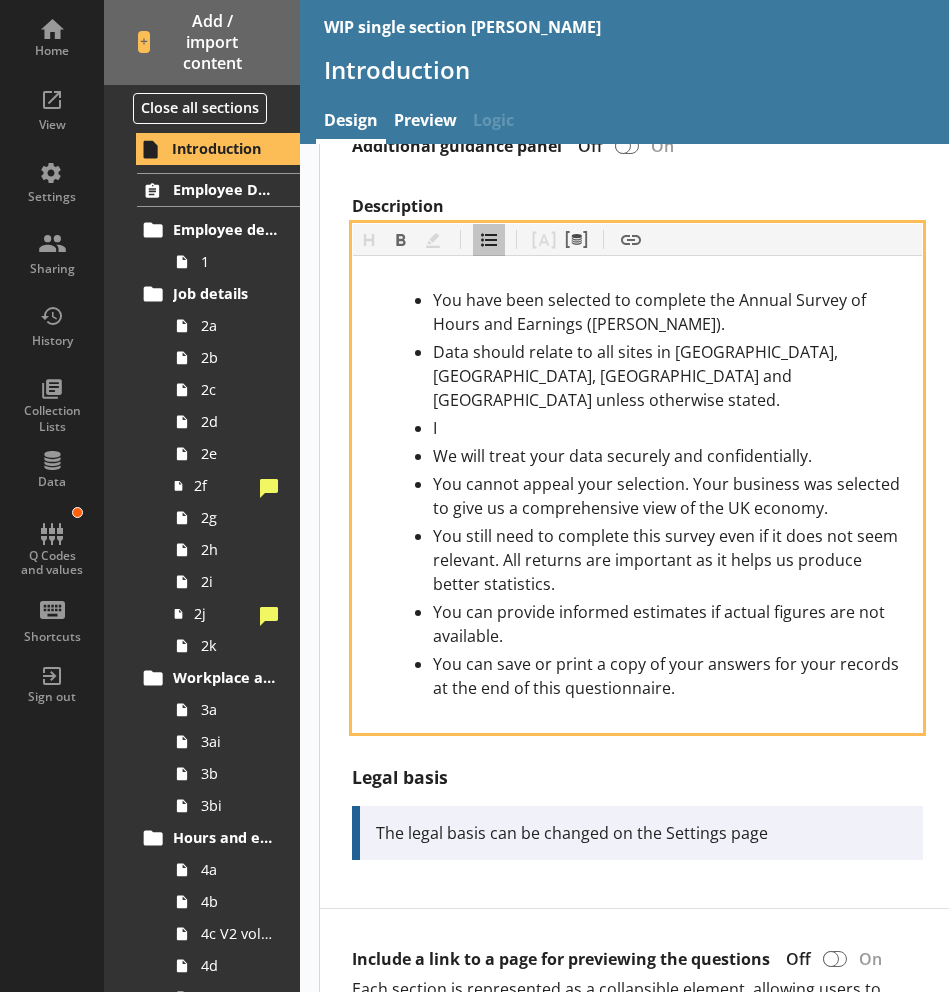 type 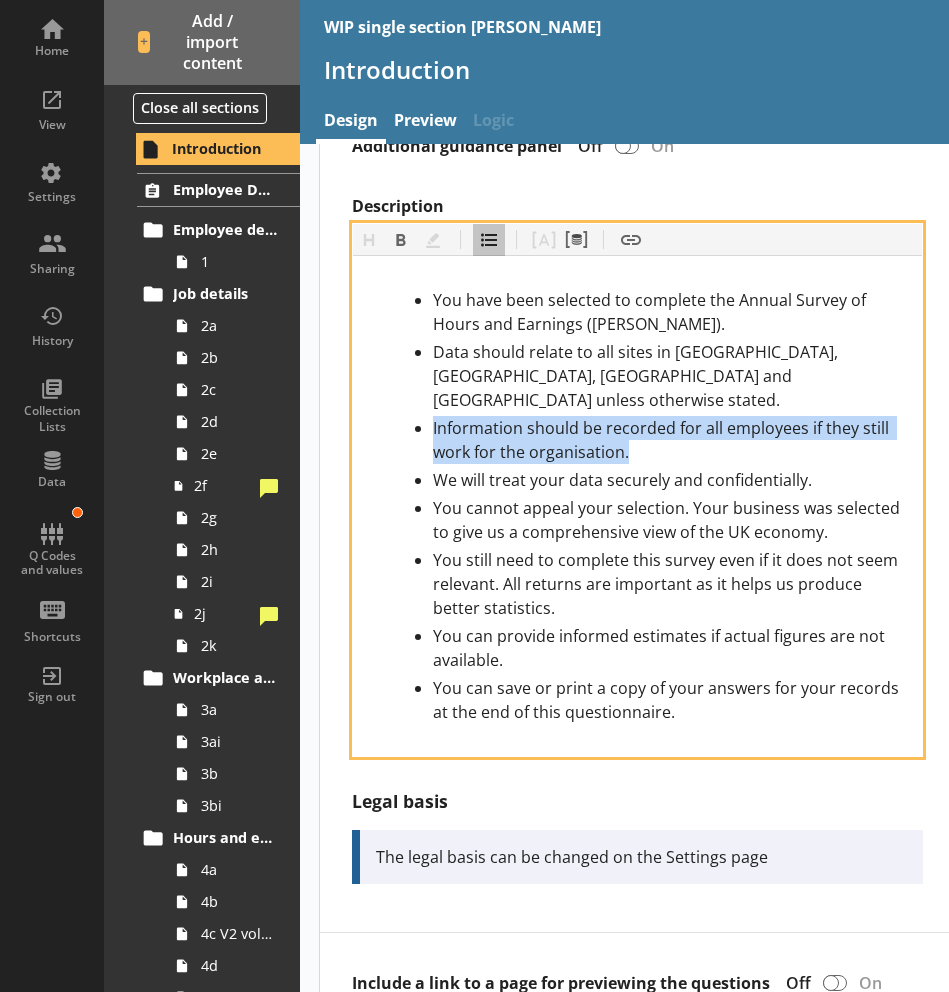 drag, startPoint x: 577, startPoint y: 427, endPoint x: 387, endPoint y: 408, distance: 190.94763 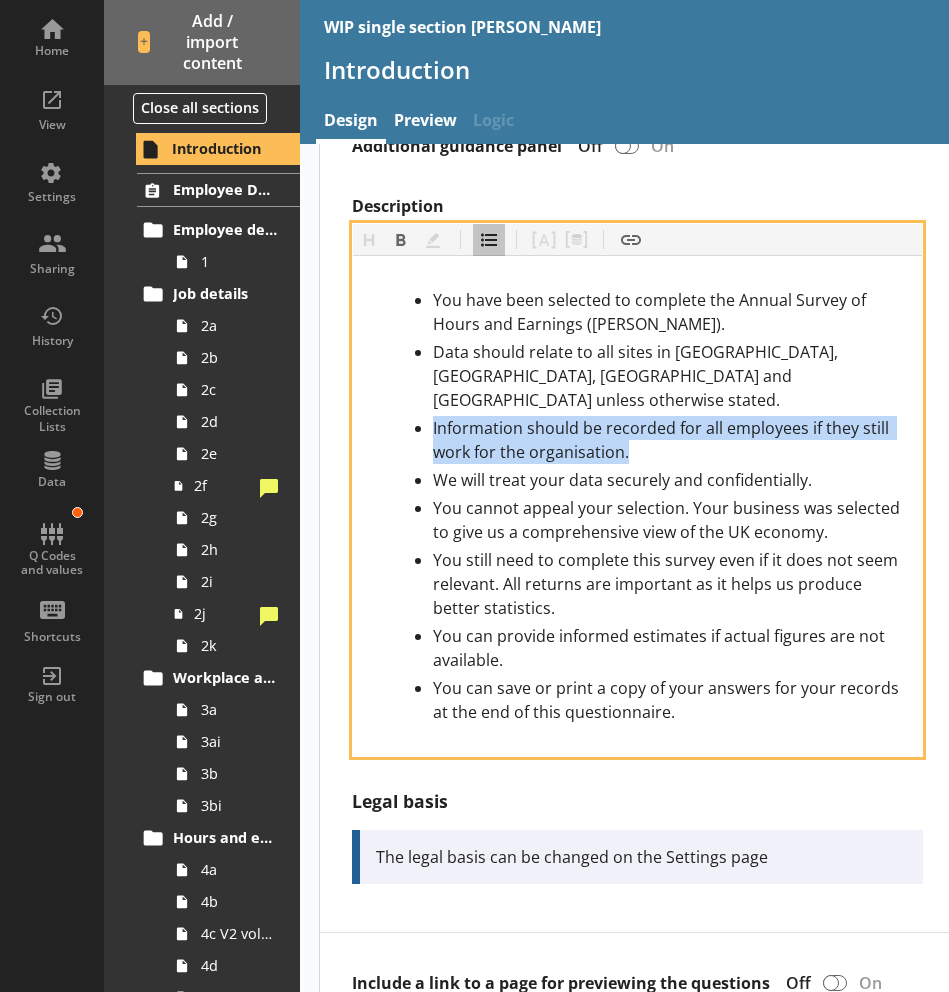copy on "Information should be recorded for all employees if they still work for the organisation." 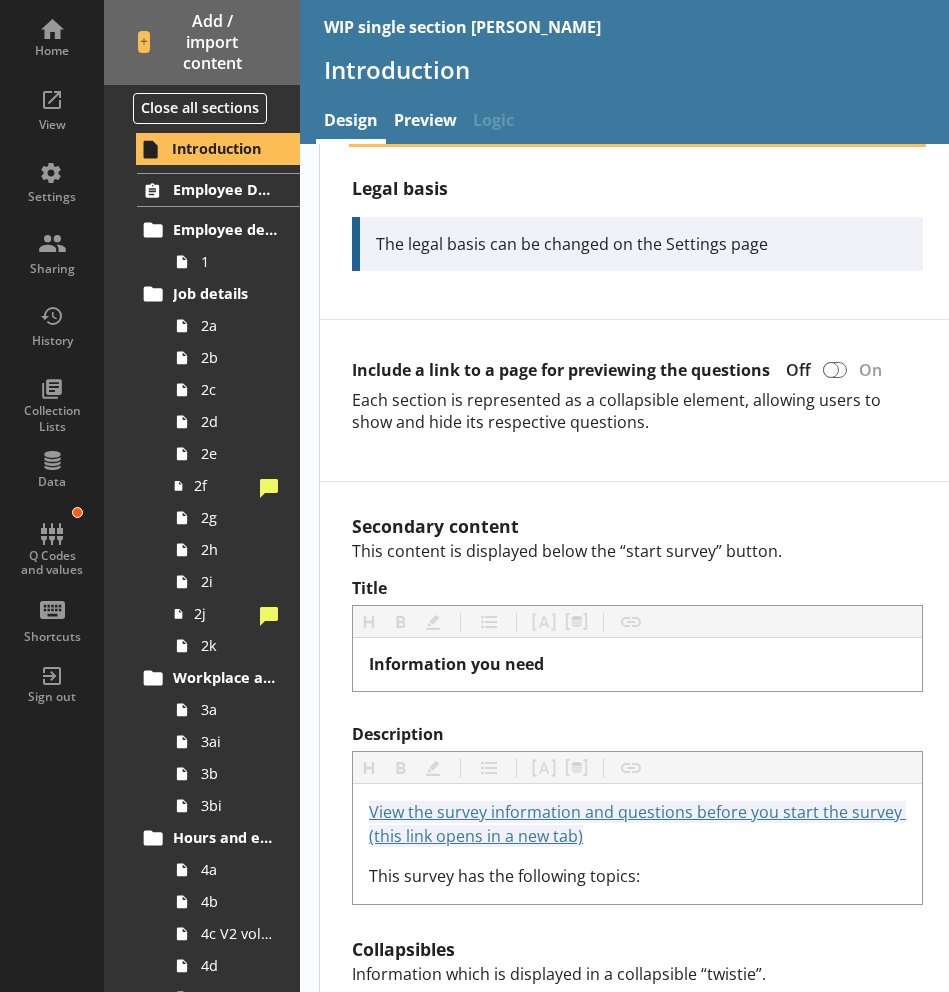 scroll, scrollTop: 1792, scrollLeft: 0, axis: vertical 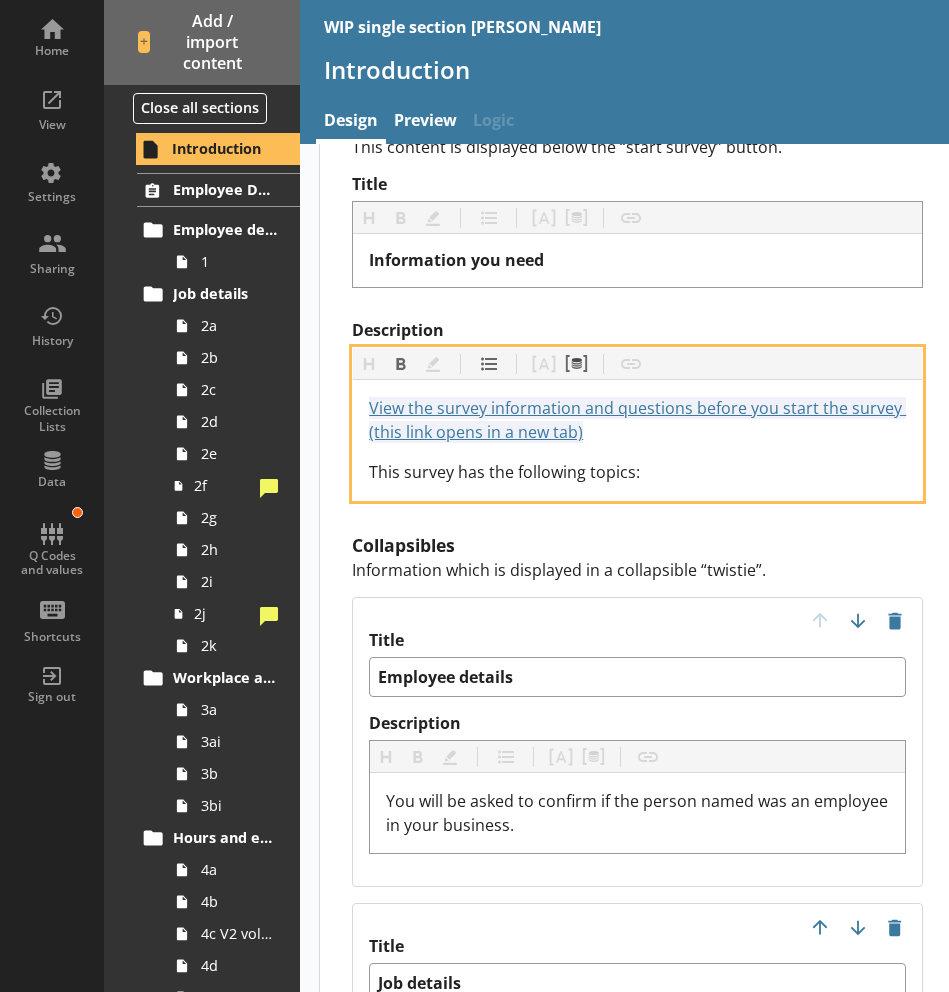 click on "This survey has the following topics:" at bounding box center (504, 472) 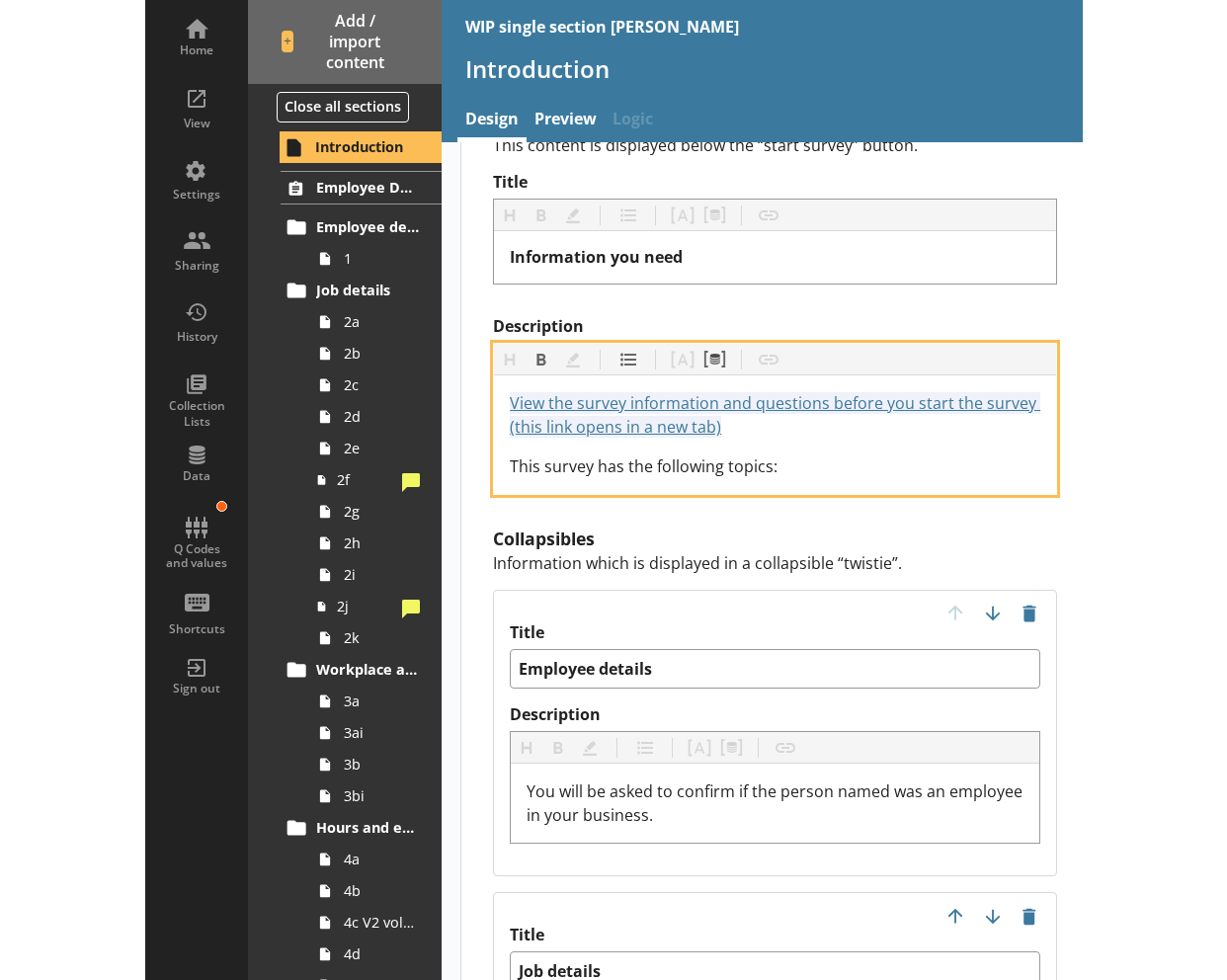 scroll, scrollTop: 1786, scrollLeft: 0, axis: vertical 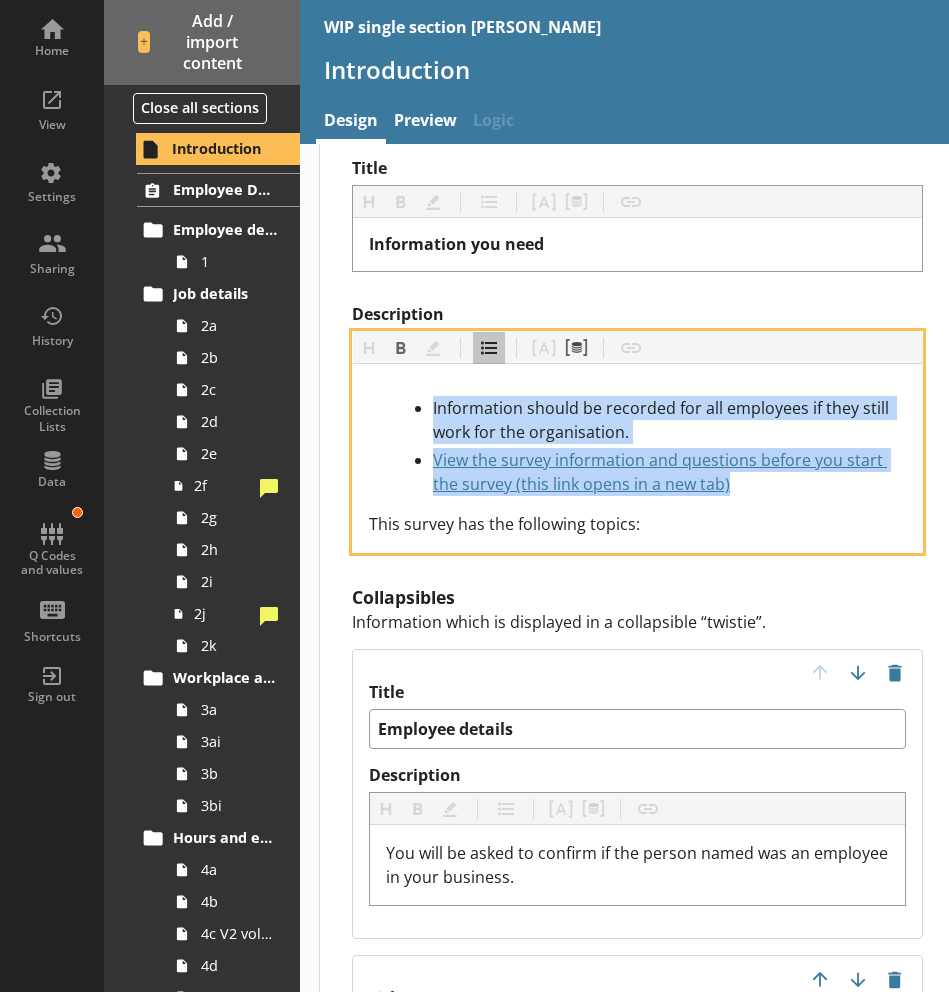 drag, startPoint x: 672, startPoint y: 459, endPoint x: 375, endPoint y: 384, distance: 306.32336 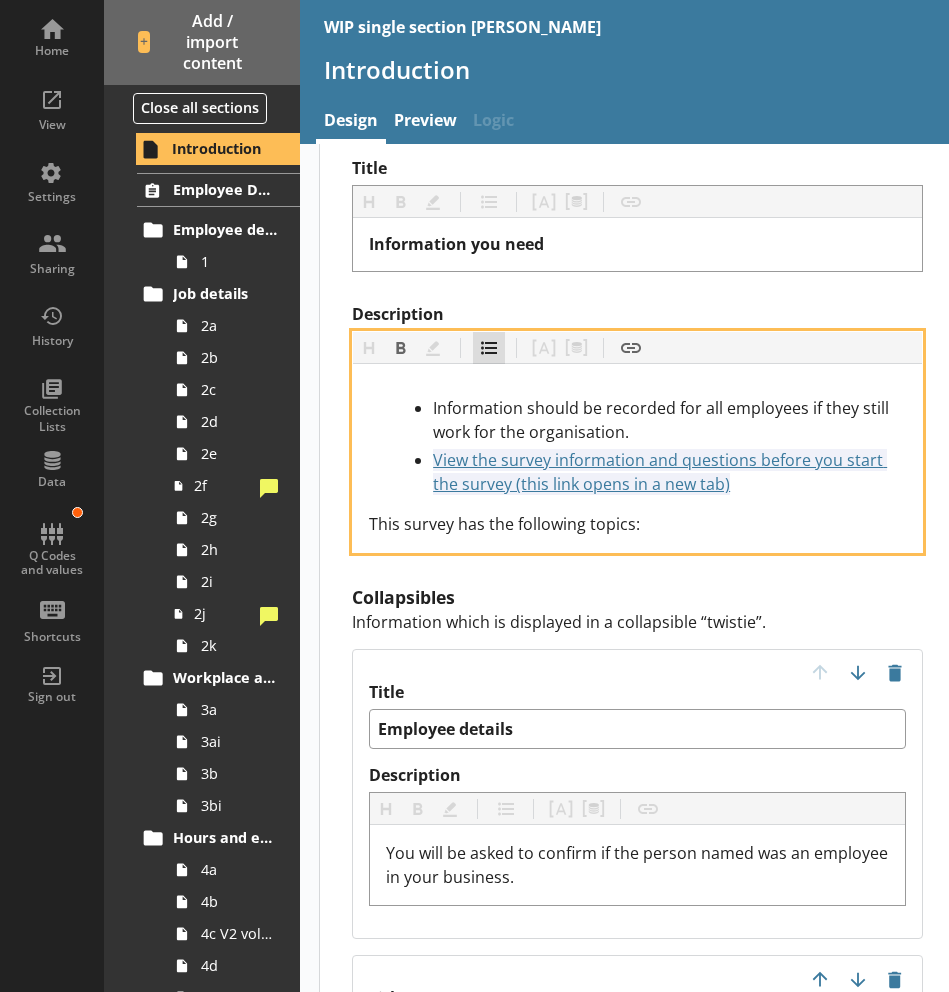click on "List" at bounding box center (489, 348) 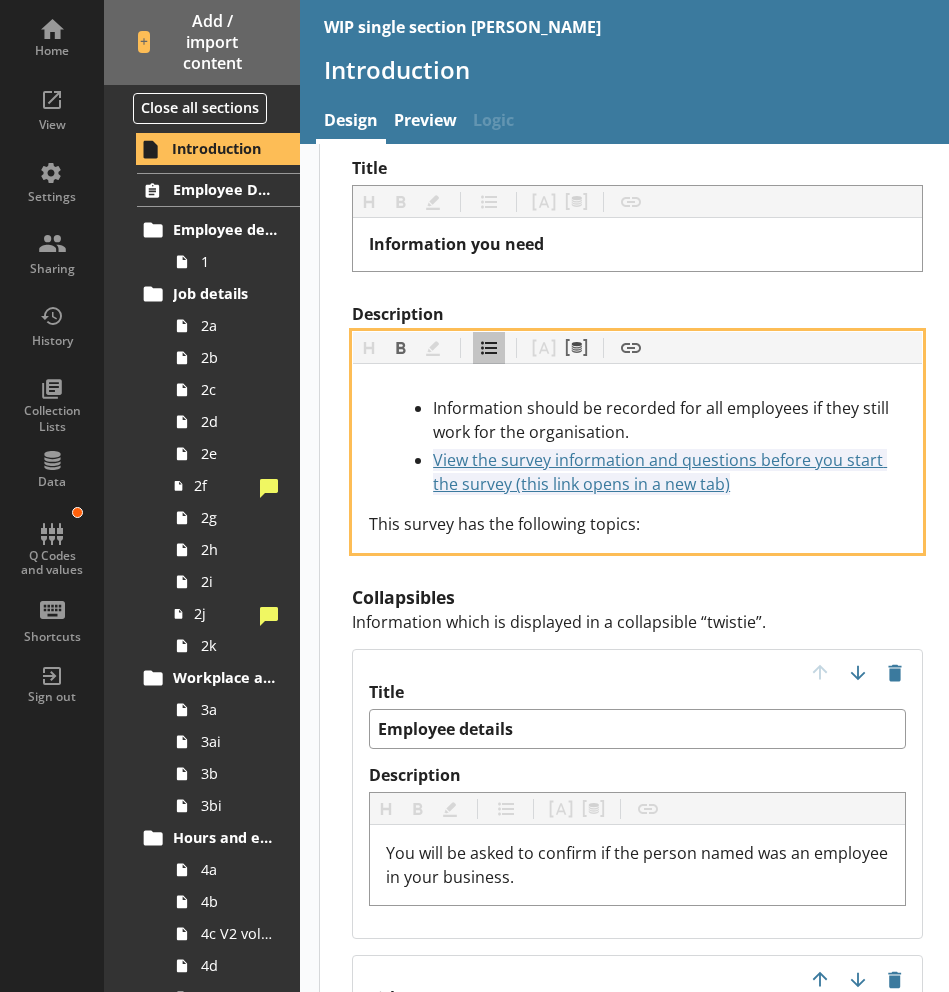 click on "View the survey information and questions before you start the survey (this link opens in a new tab) [URL][DOMAIN_NAME]" at bounding box center [669, 472] 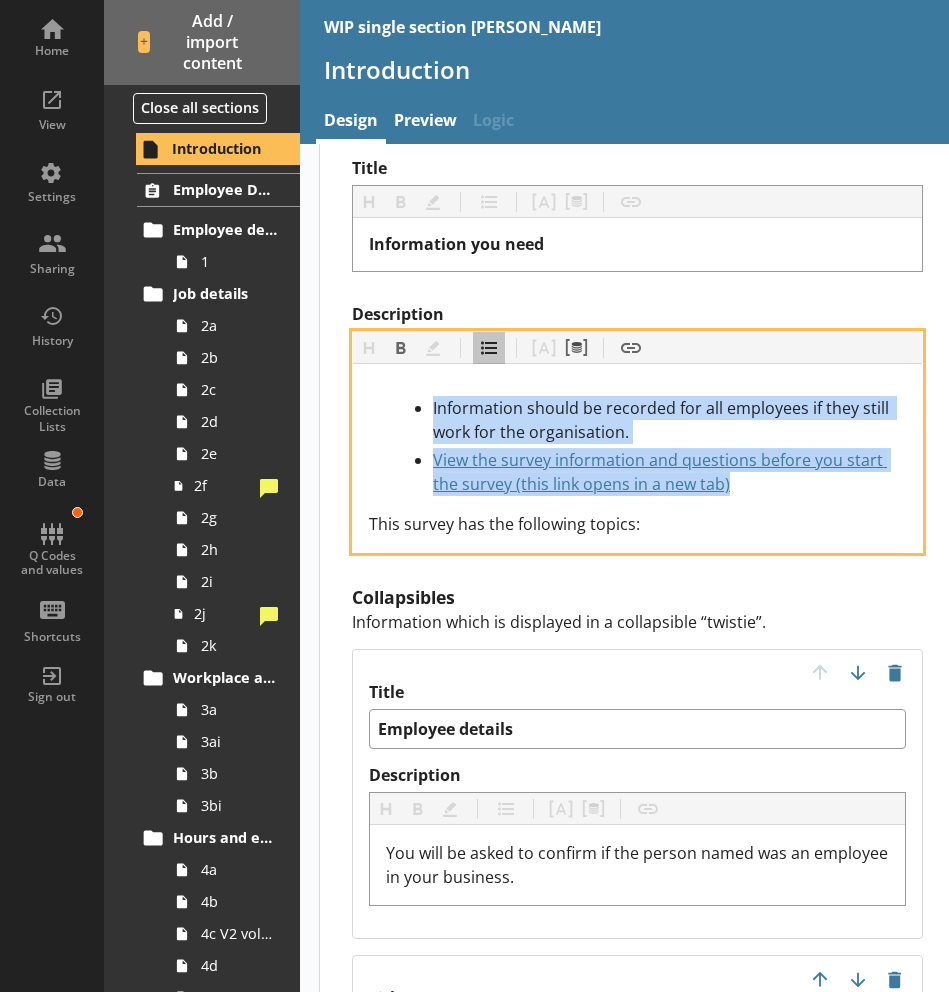 drag, startPoint x: 680, startPoint y: 467, endPoint x: 350, endPoint y: 386, distance: 339.79553 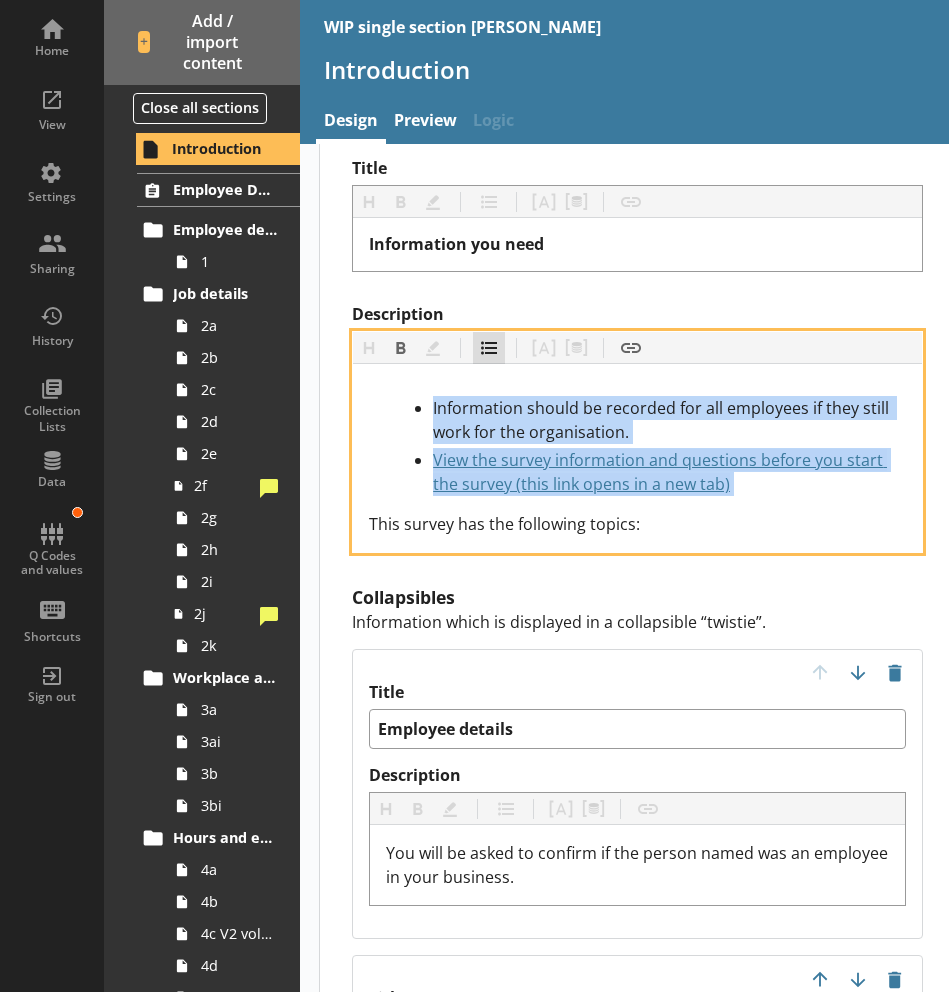 click on "List" at bounding box center [489, 348] 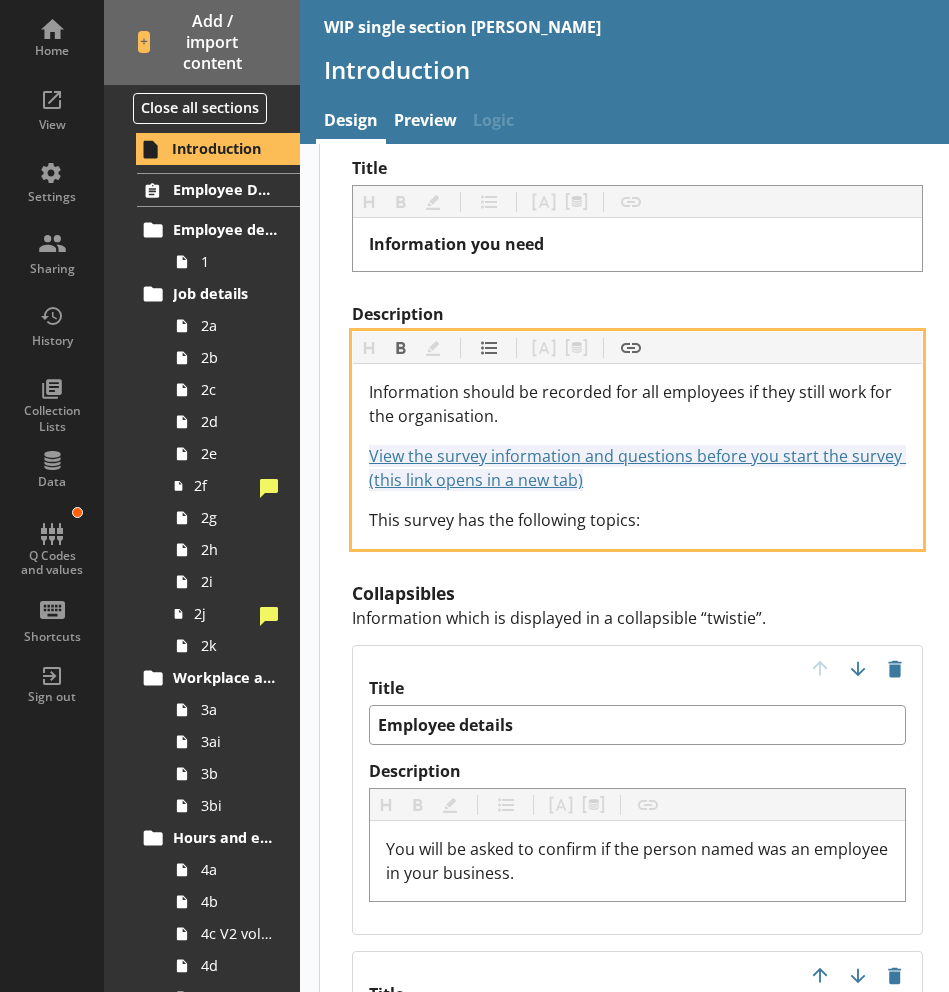 click on "Information should be recorded for all employees if they still work for the organisation." at bounding box center [632, 404] 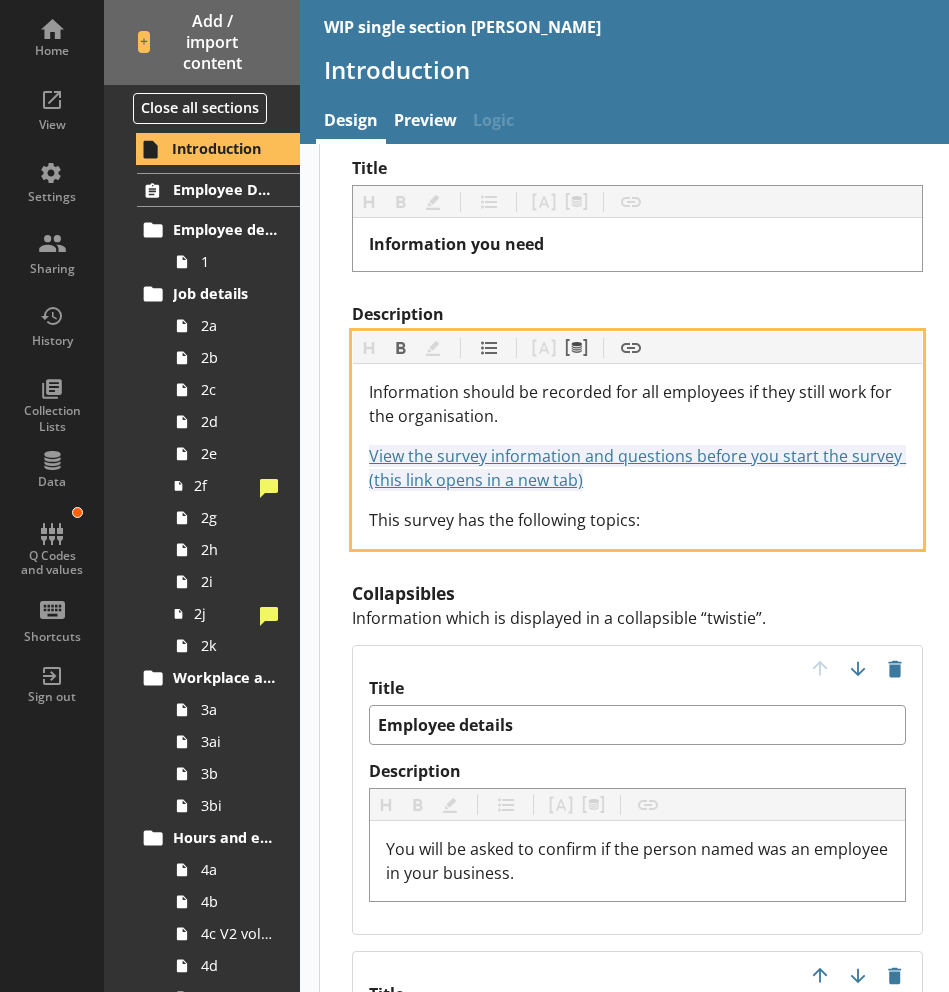 click on "This survey has the following topics:" at bounding box center [637, 520] 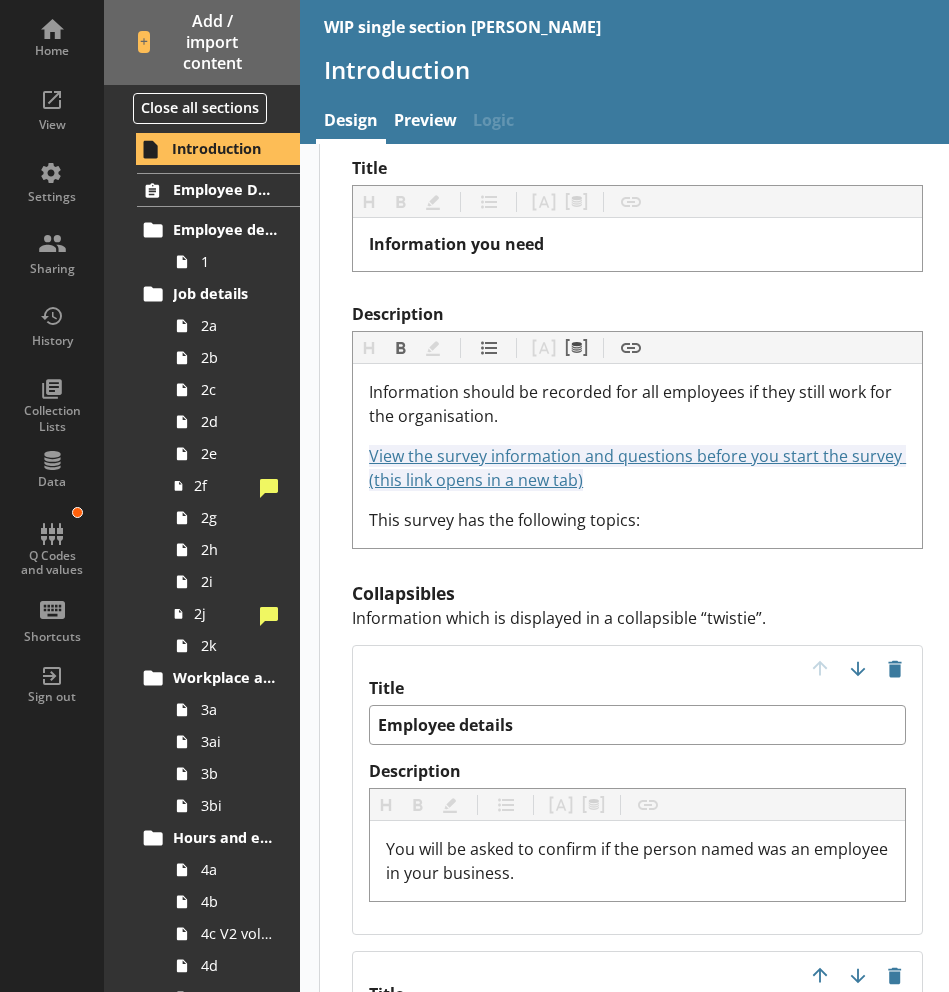 click on "Information which is displayed in a collapsible “twistie”." at bounding box center [637, 618] 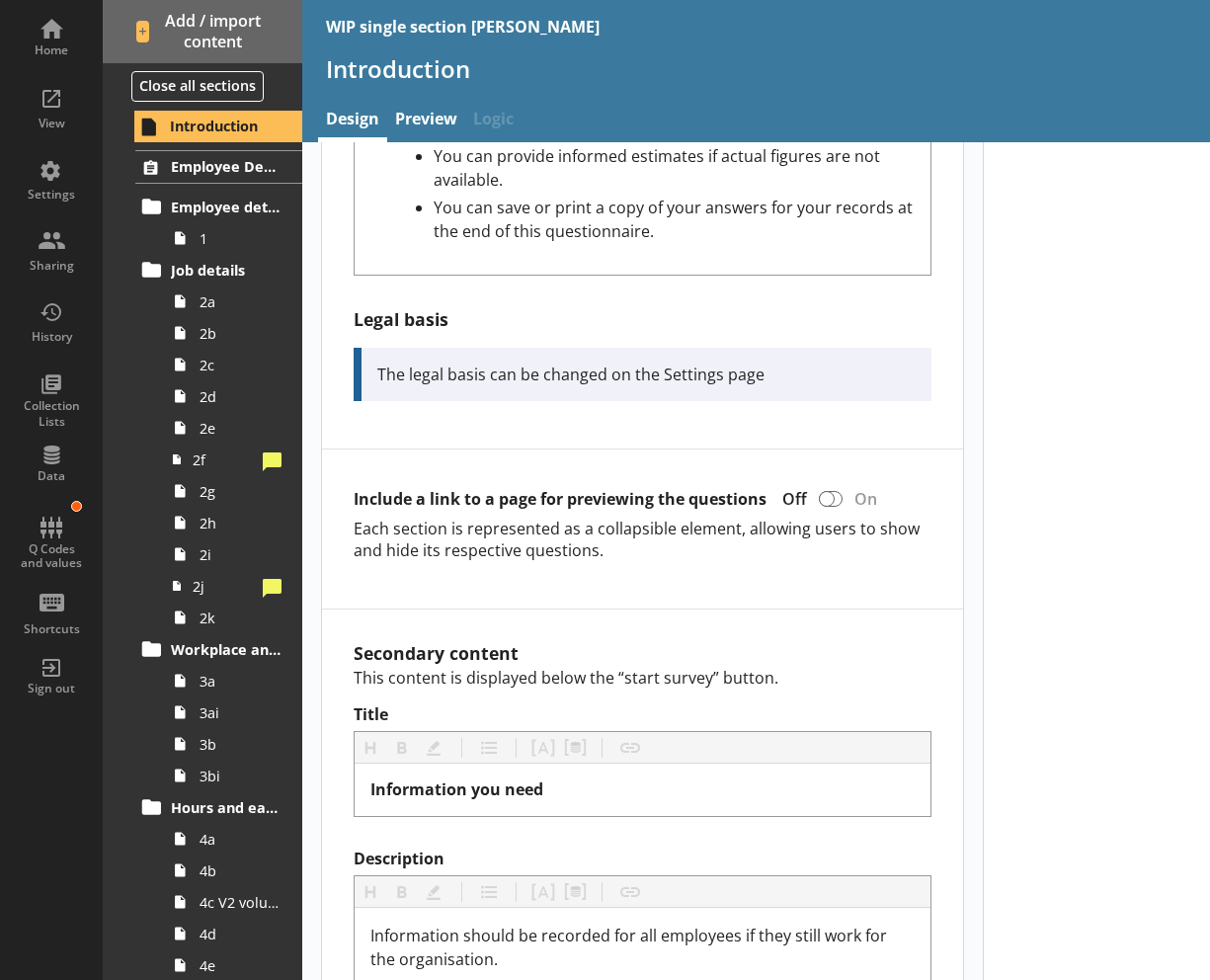 scroll, scrollTop: 1225, scrollLeft: 0, axis: vertical 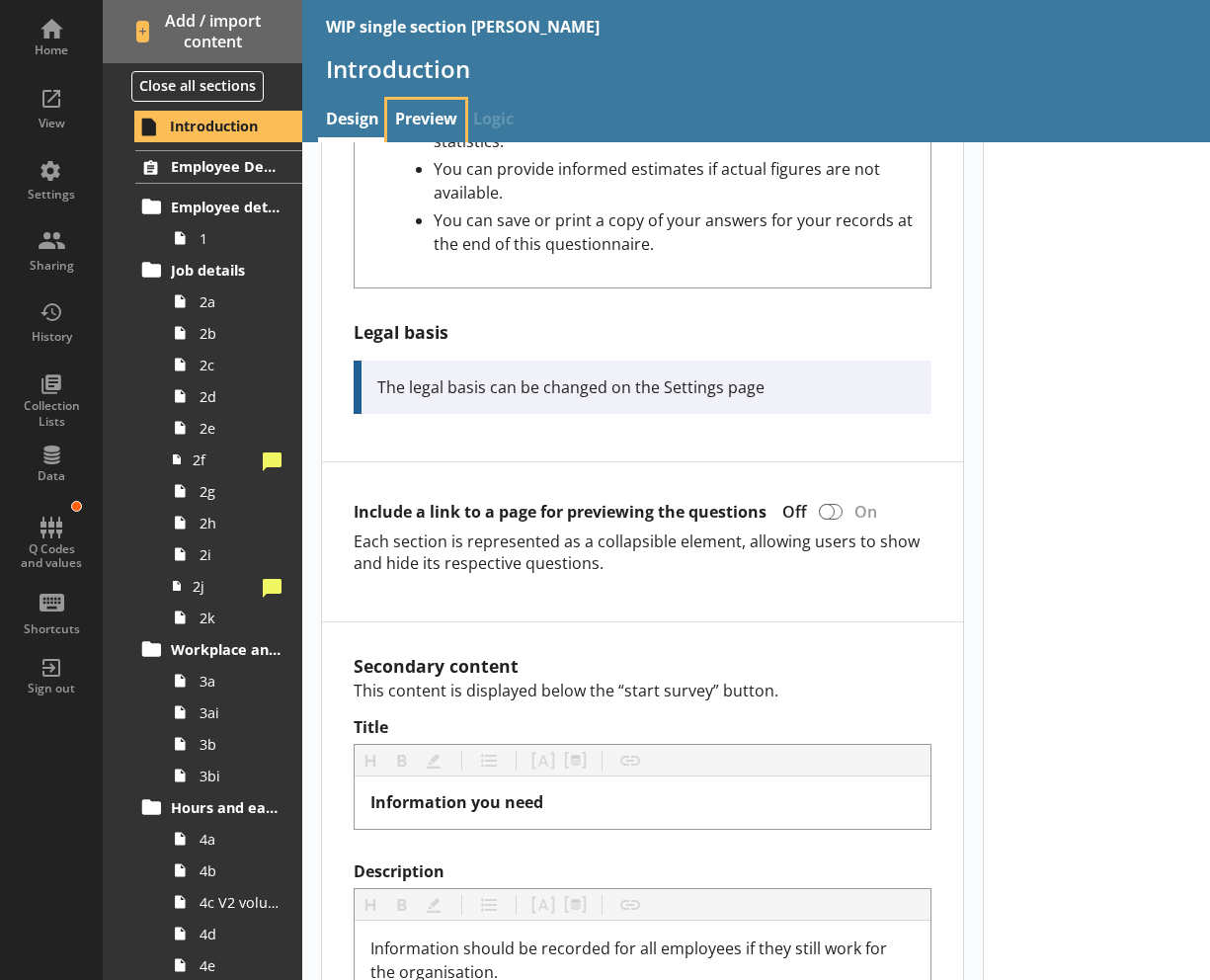 click on "Preview" at bounding box center (426, 121) 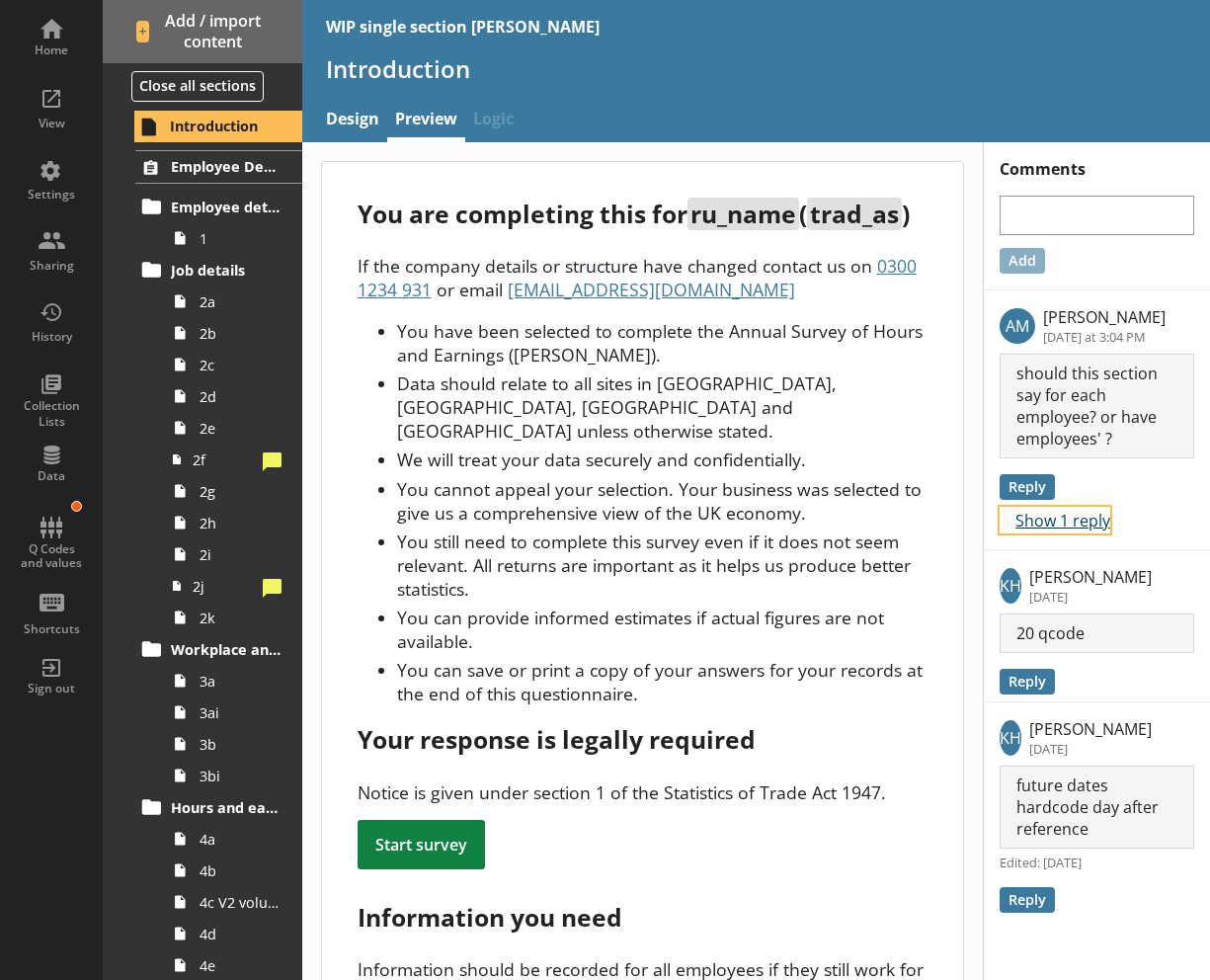 click on "Show 1 reply" at bounding box center [1055, 520] 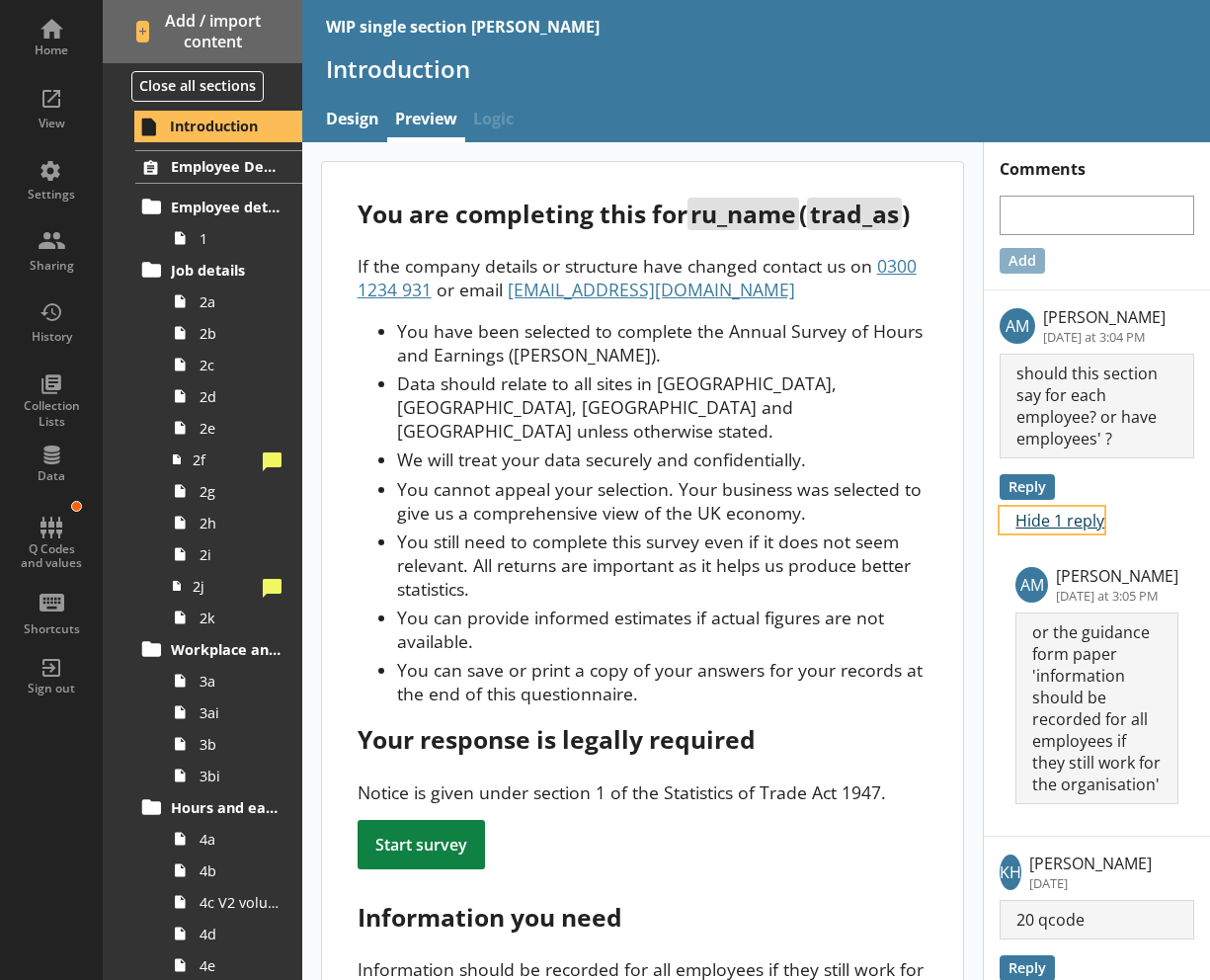 click on "Hide 1 reply" at bounding box center [1052, 520] 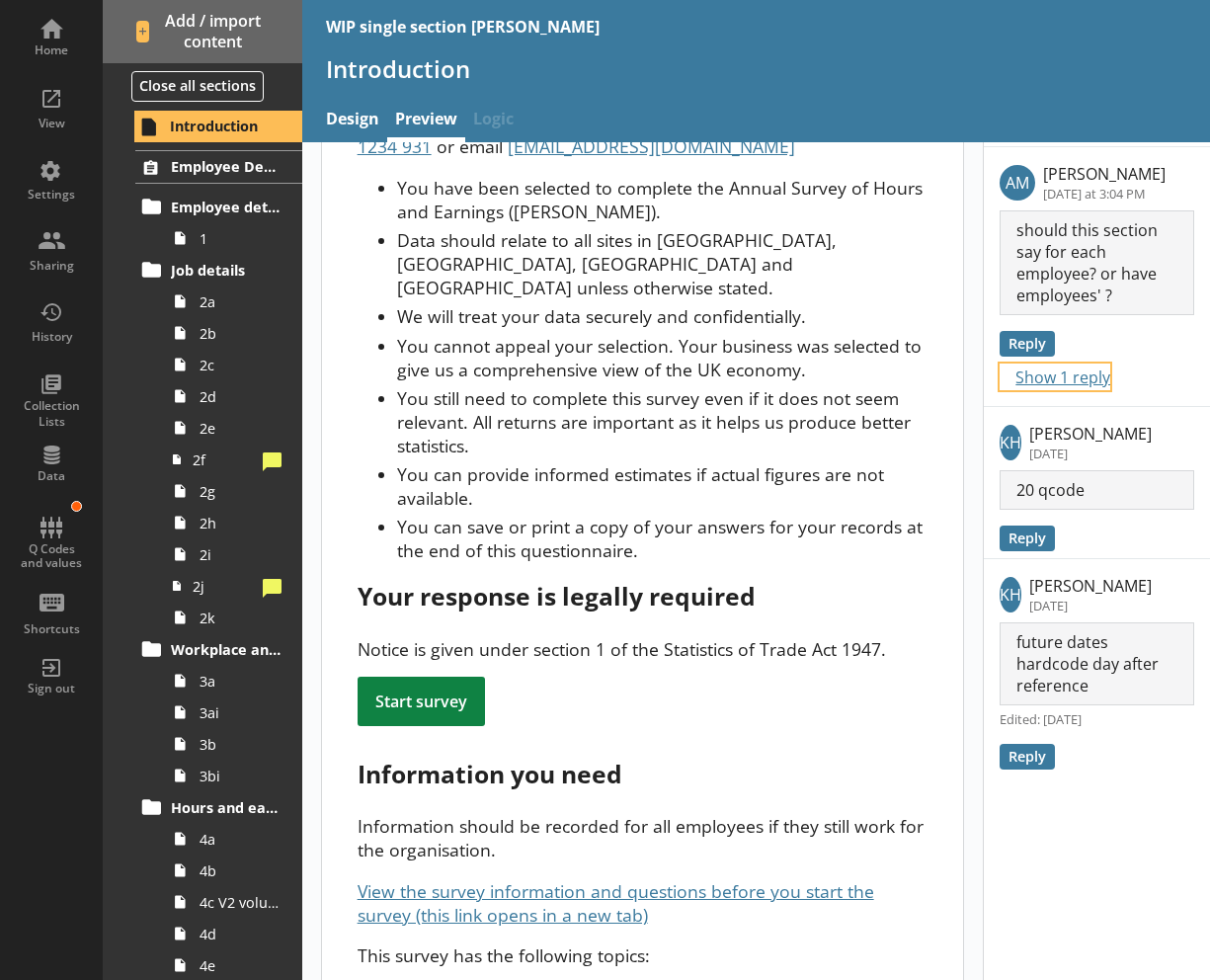 scroll, scrollTop: 144, scrollLeft: 0, axis: vertical 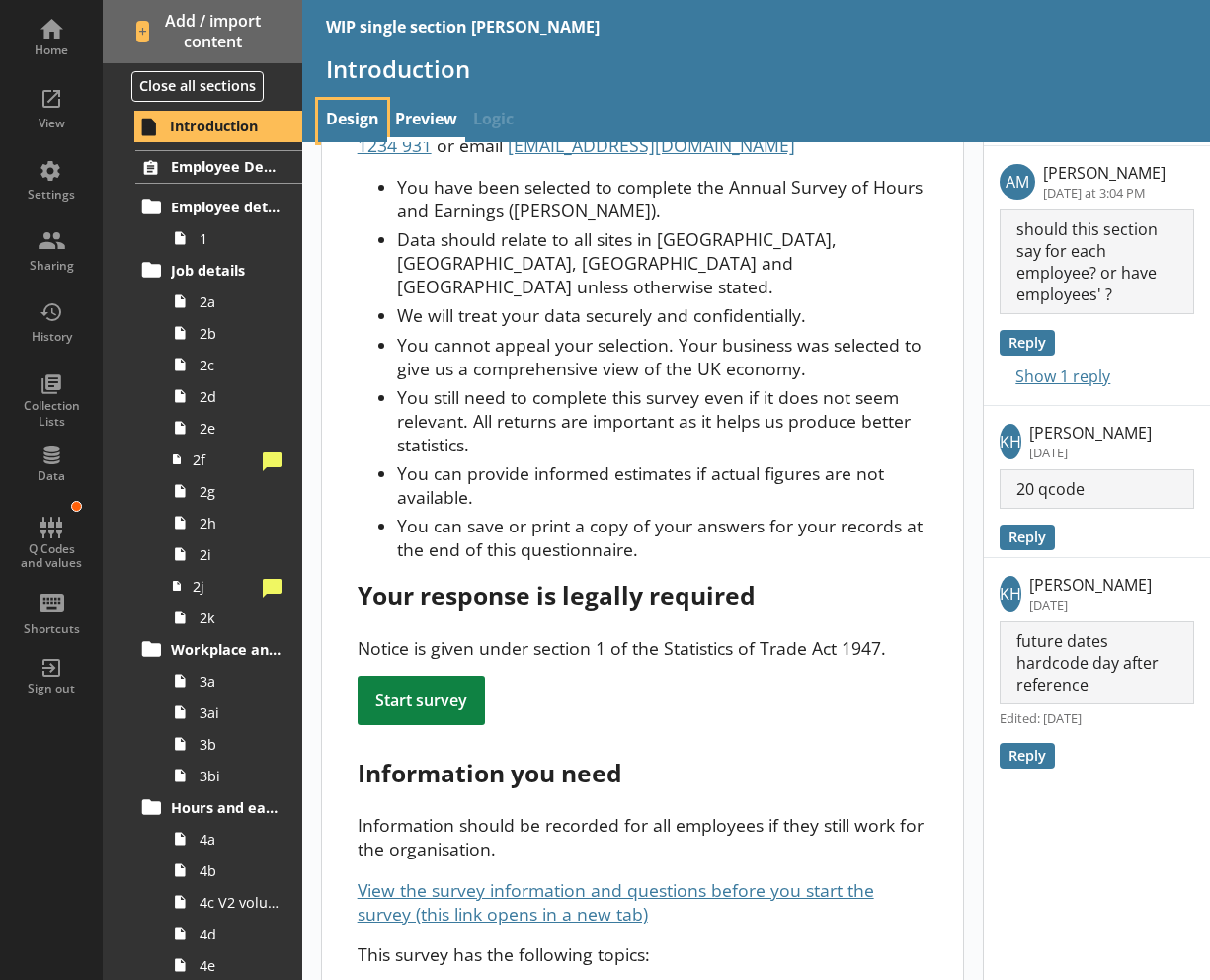 click on "Design" at bounding box center (353, 121) 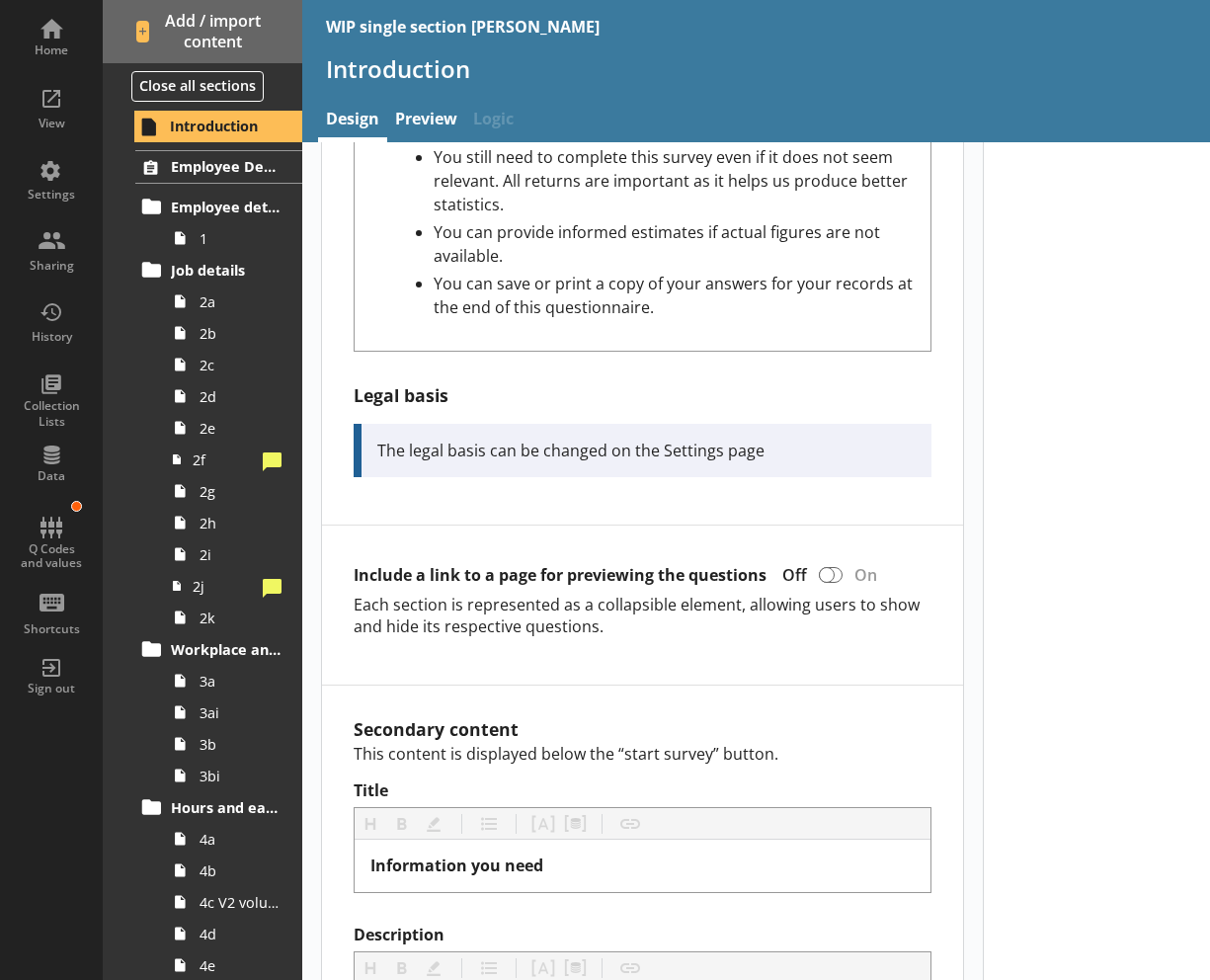 scroll, scrollTop: 1309, scrollLeft: 0, axis: vertical 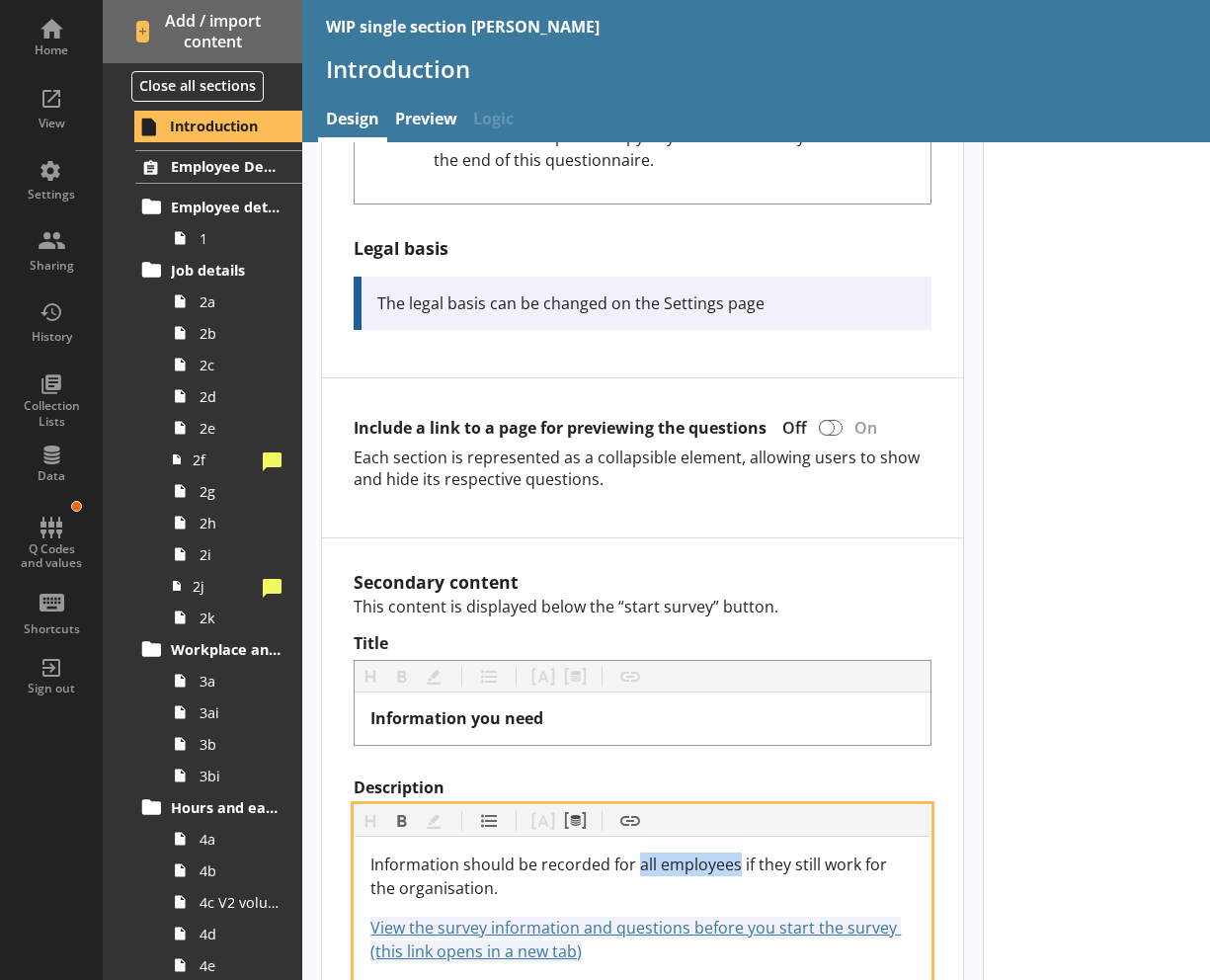 drag, startPoint x: 737, startPoint y: 845, endPoint x: 636, endPoint y: 848, distance: 101.044545 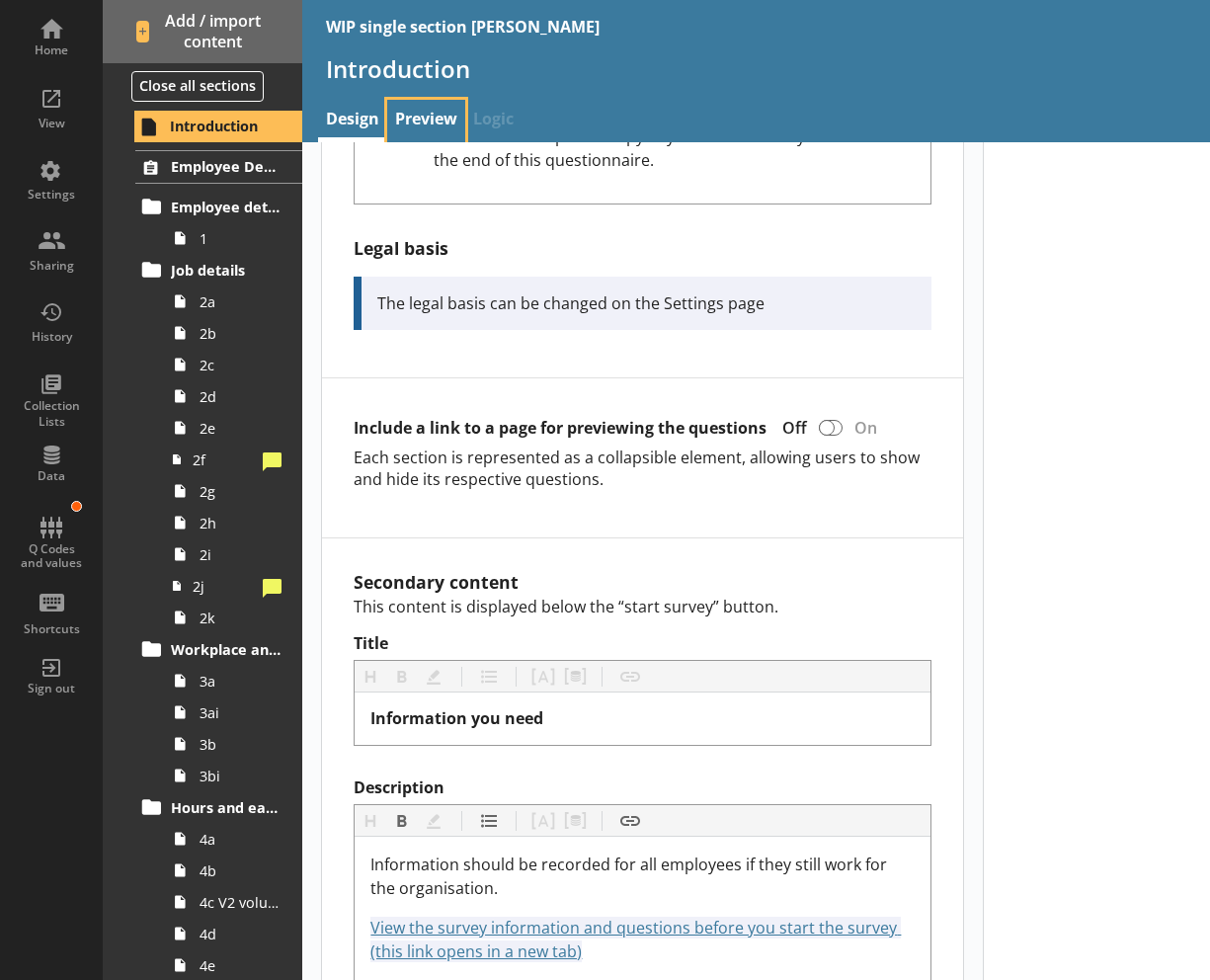 click on "Preview" at bounding box center (426, 121) 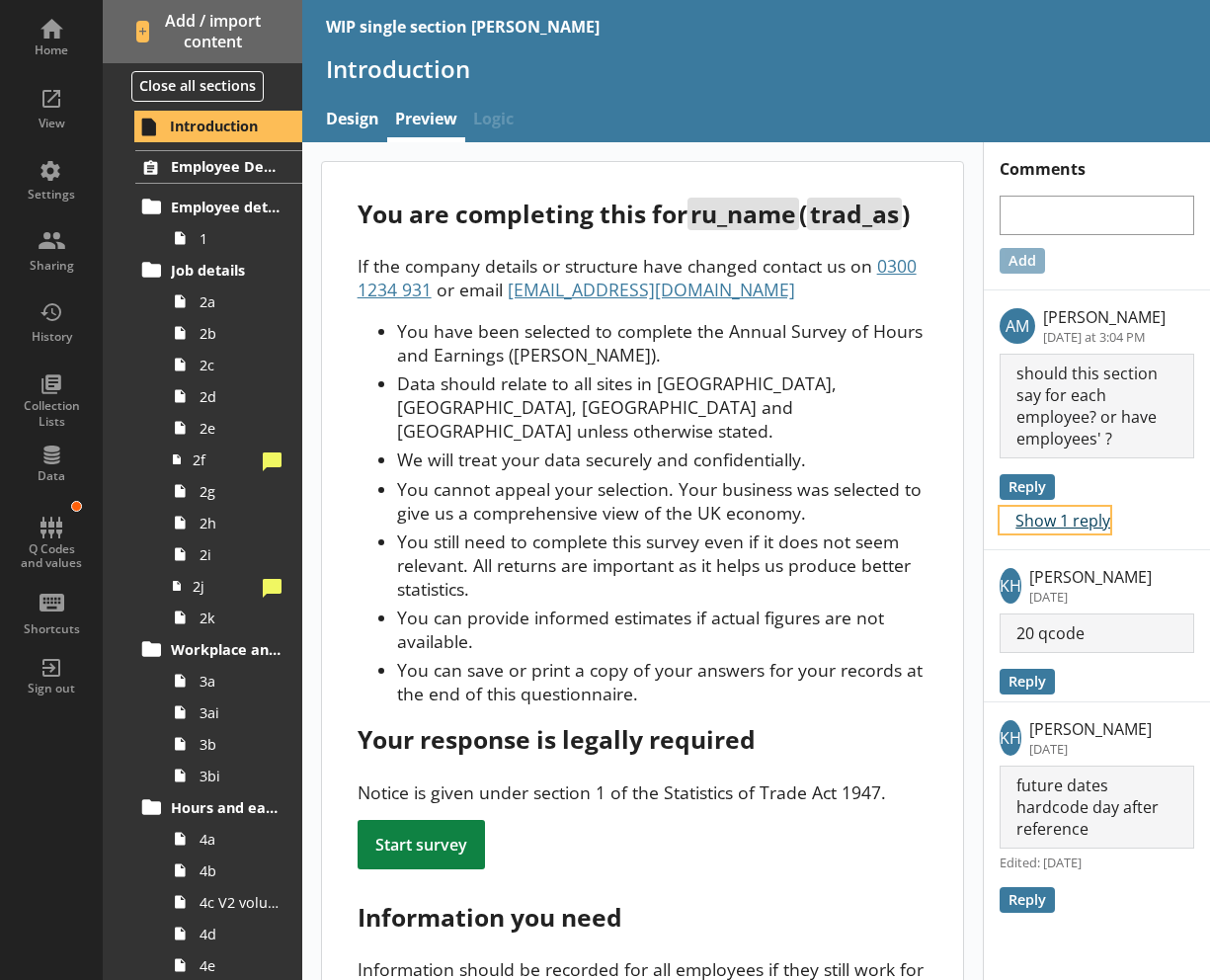 click on "Show 1 reply" at bounding box center (1055, 520) 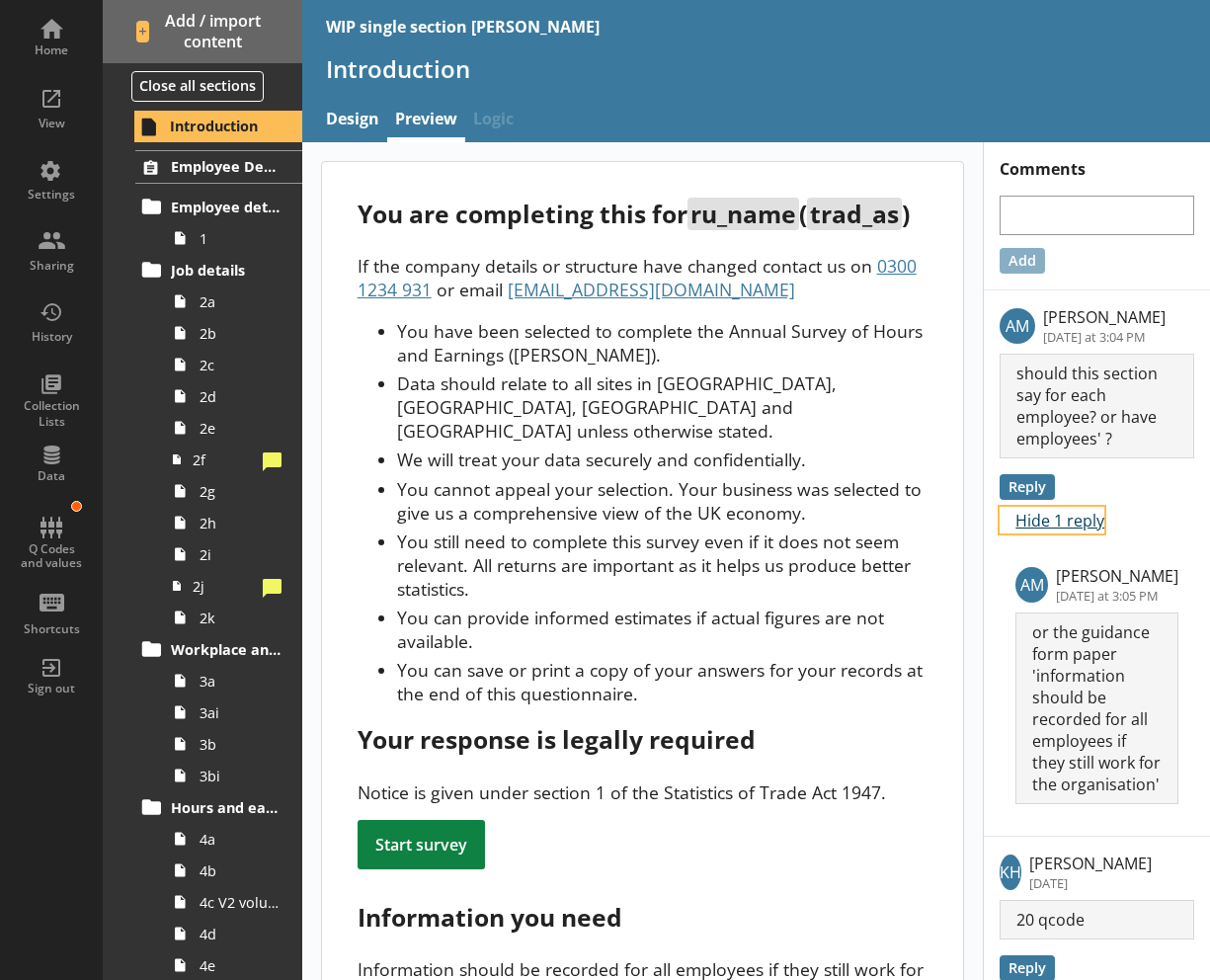 click on "Hide 1 reply" at bounding box center [1052, 520] 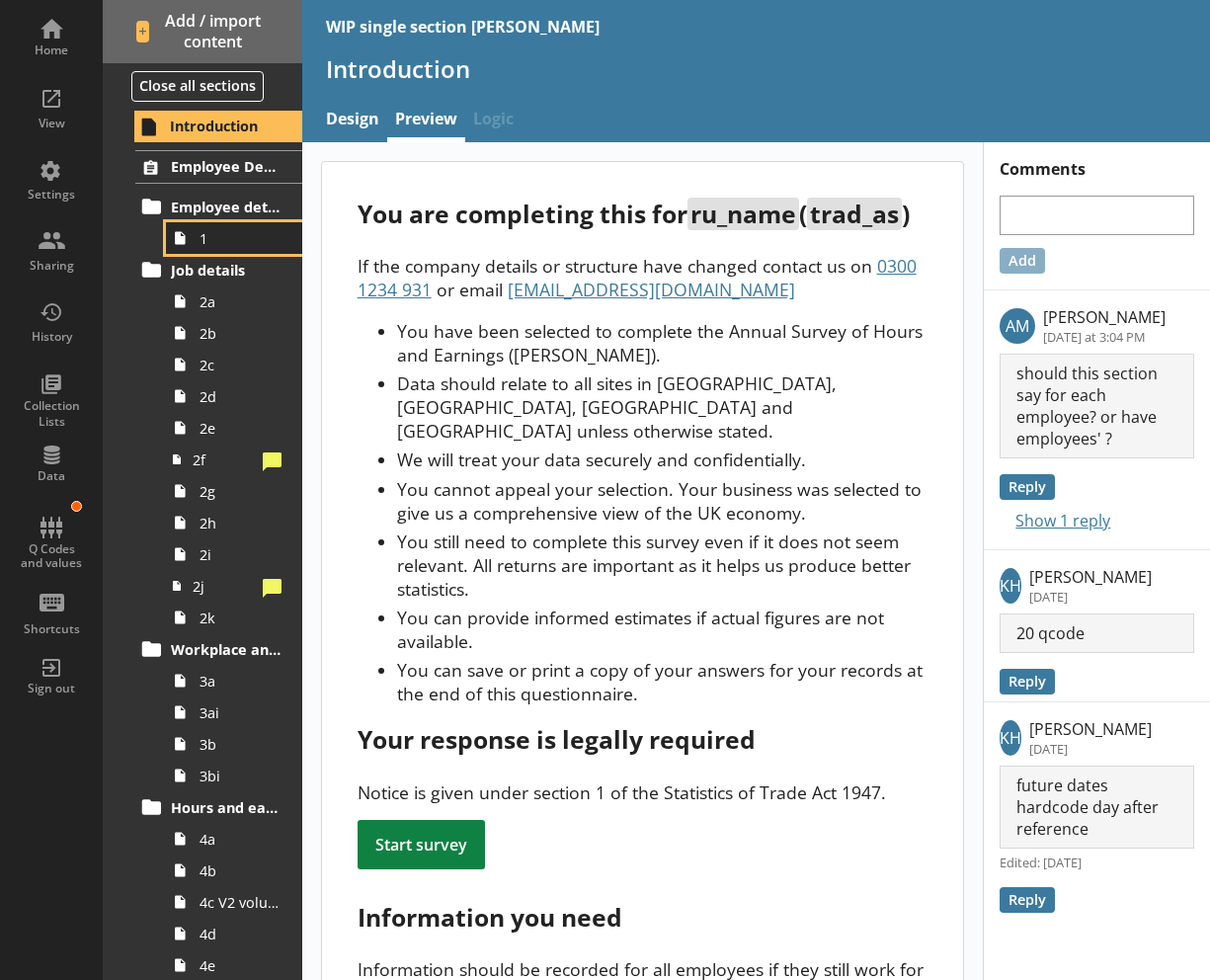 click on "1" at bounding box center [234, 238] 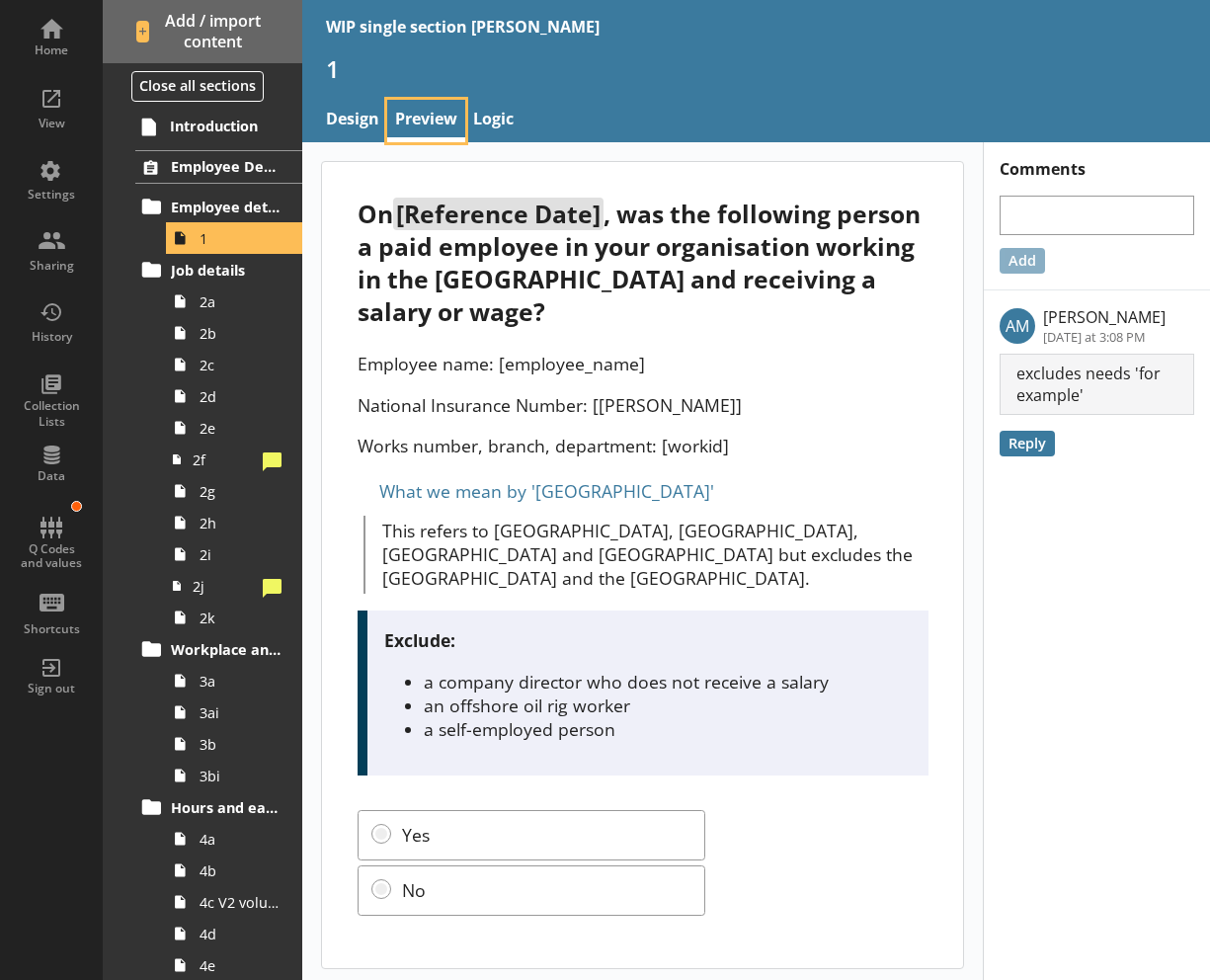 click on "Preview" at bounding box center (426, 121) 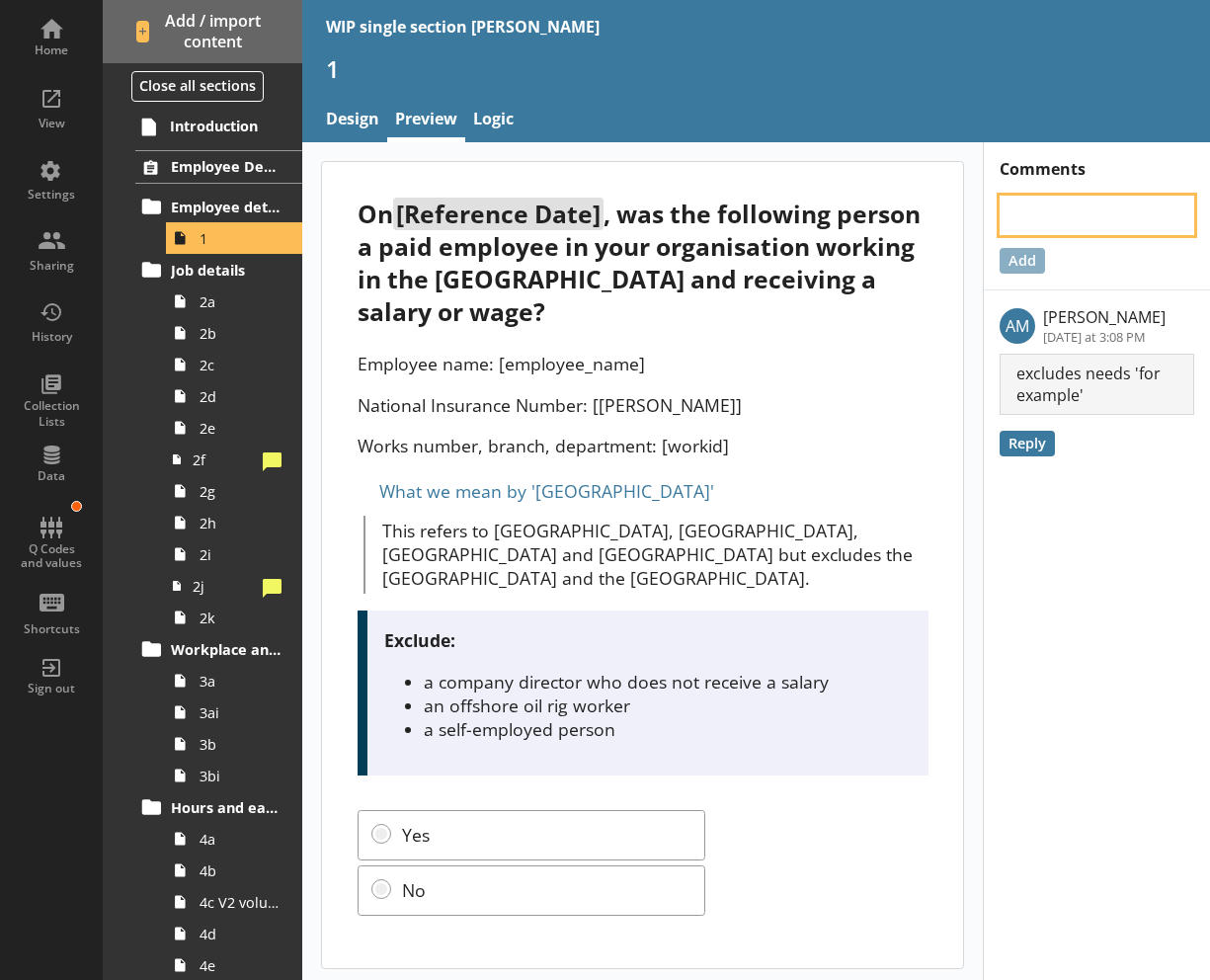 click at bounding box center [1096, 215] 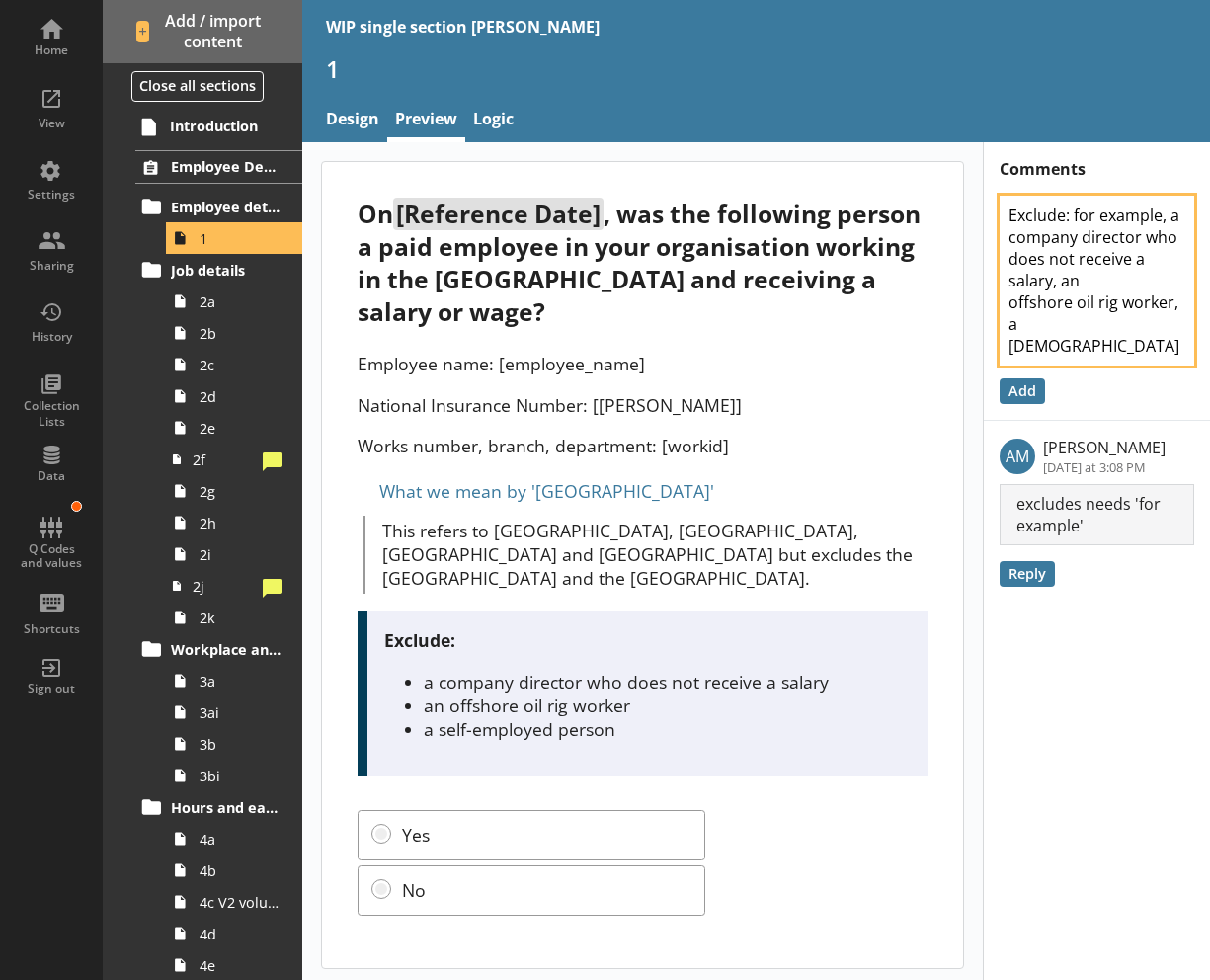 type on "x" 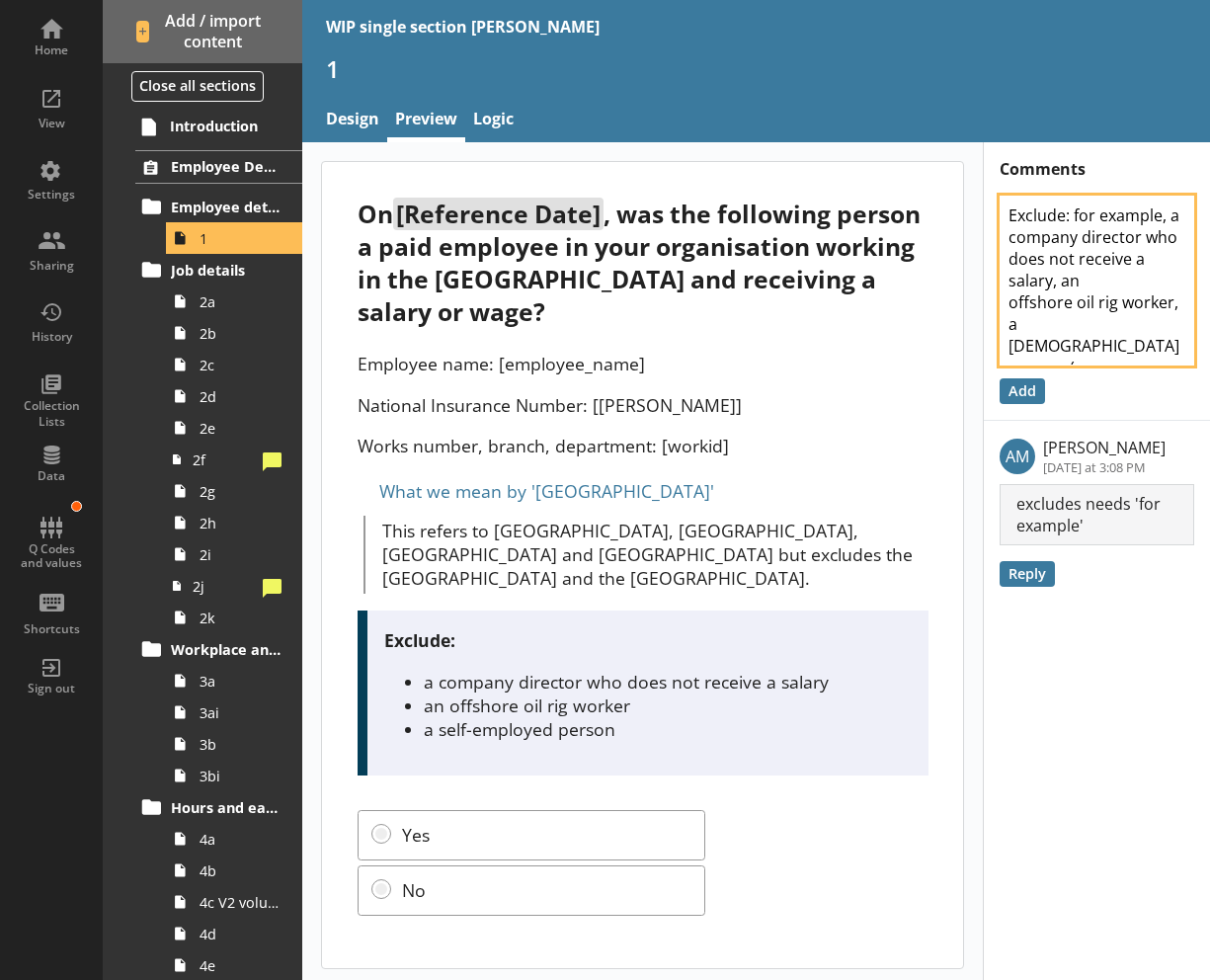 type on "x" 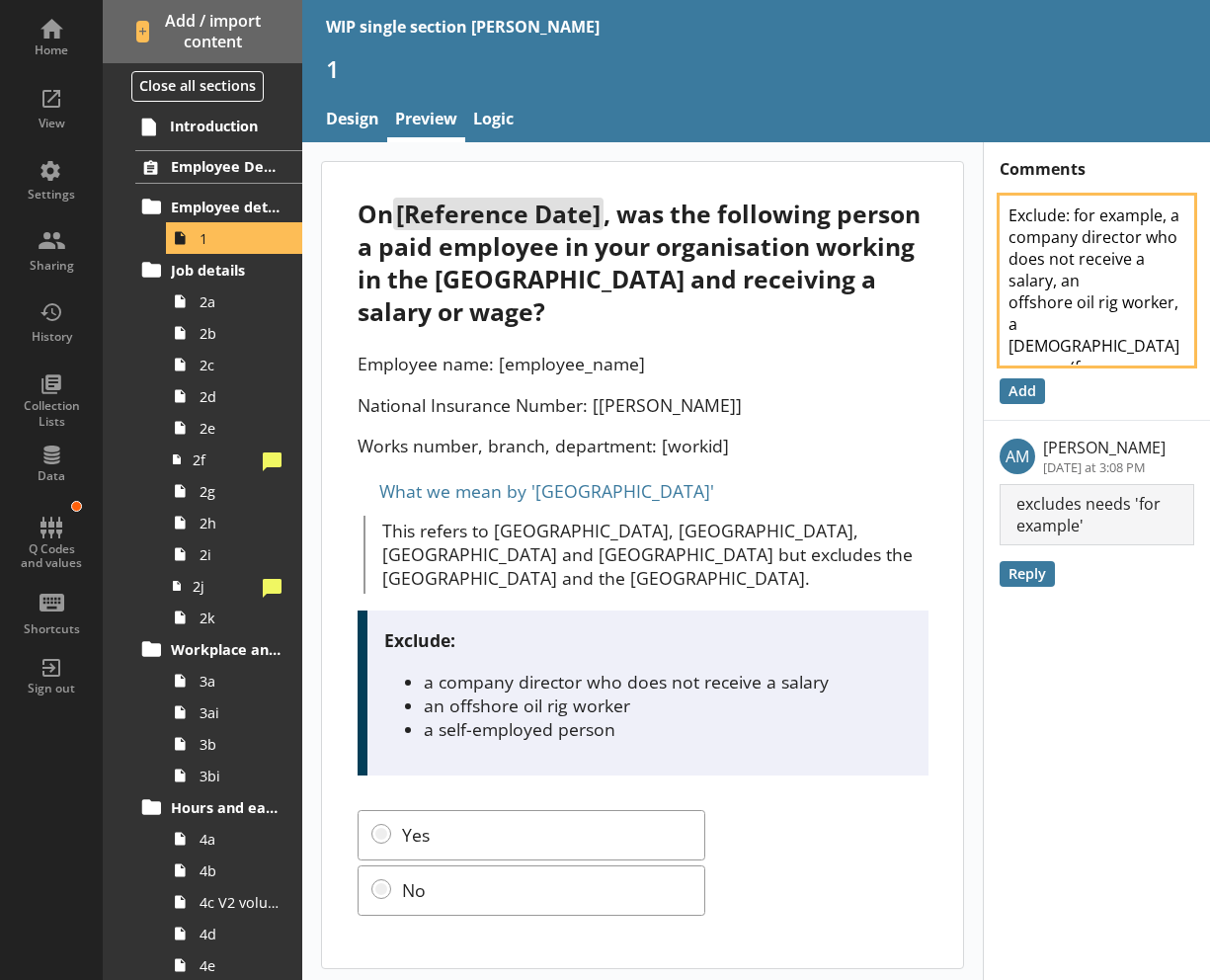type on "x" 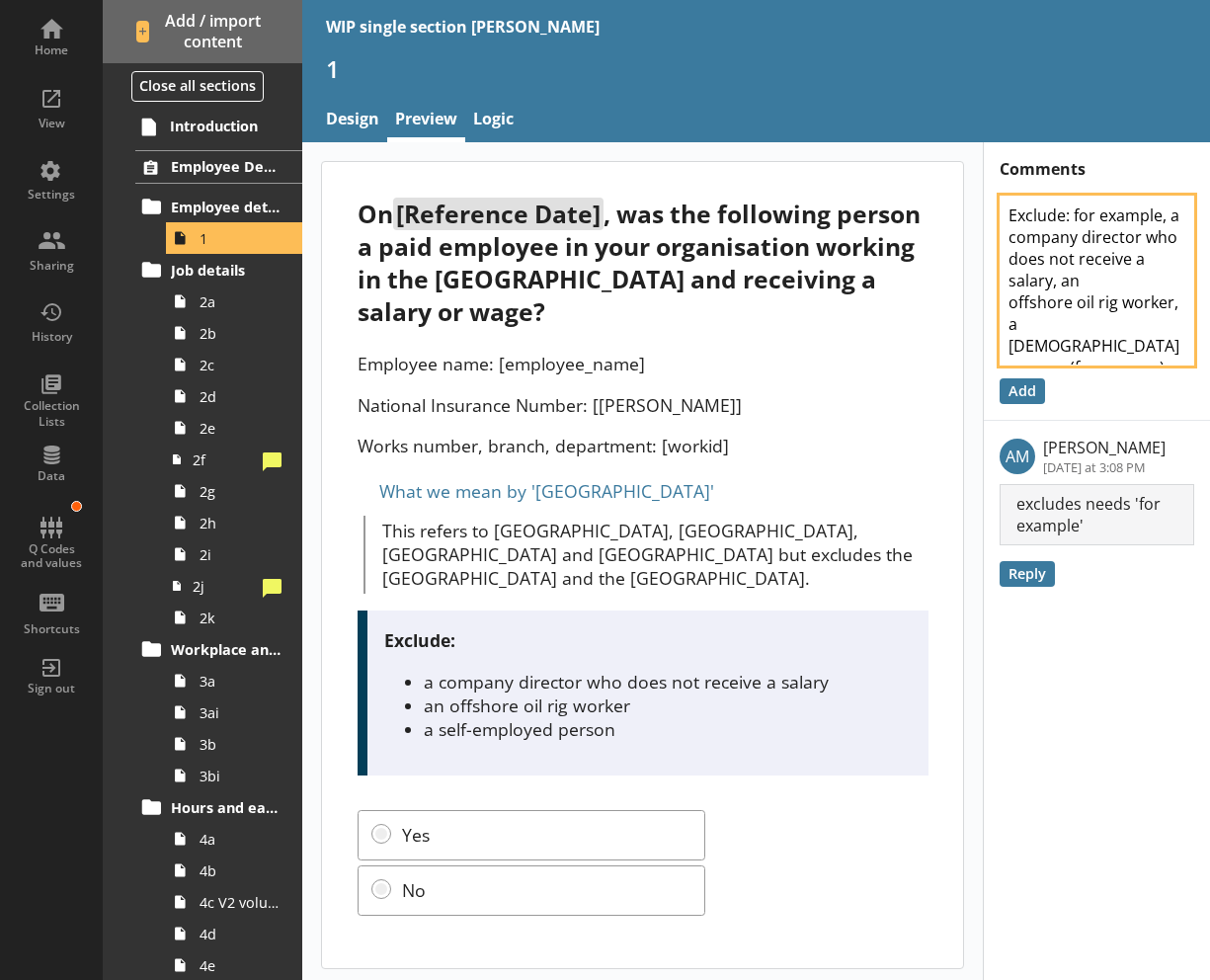 type on "x" 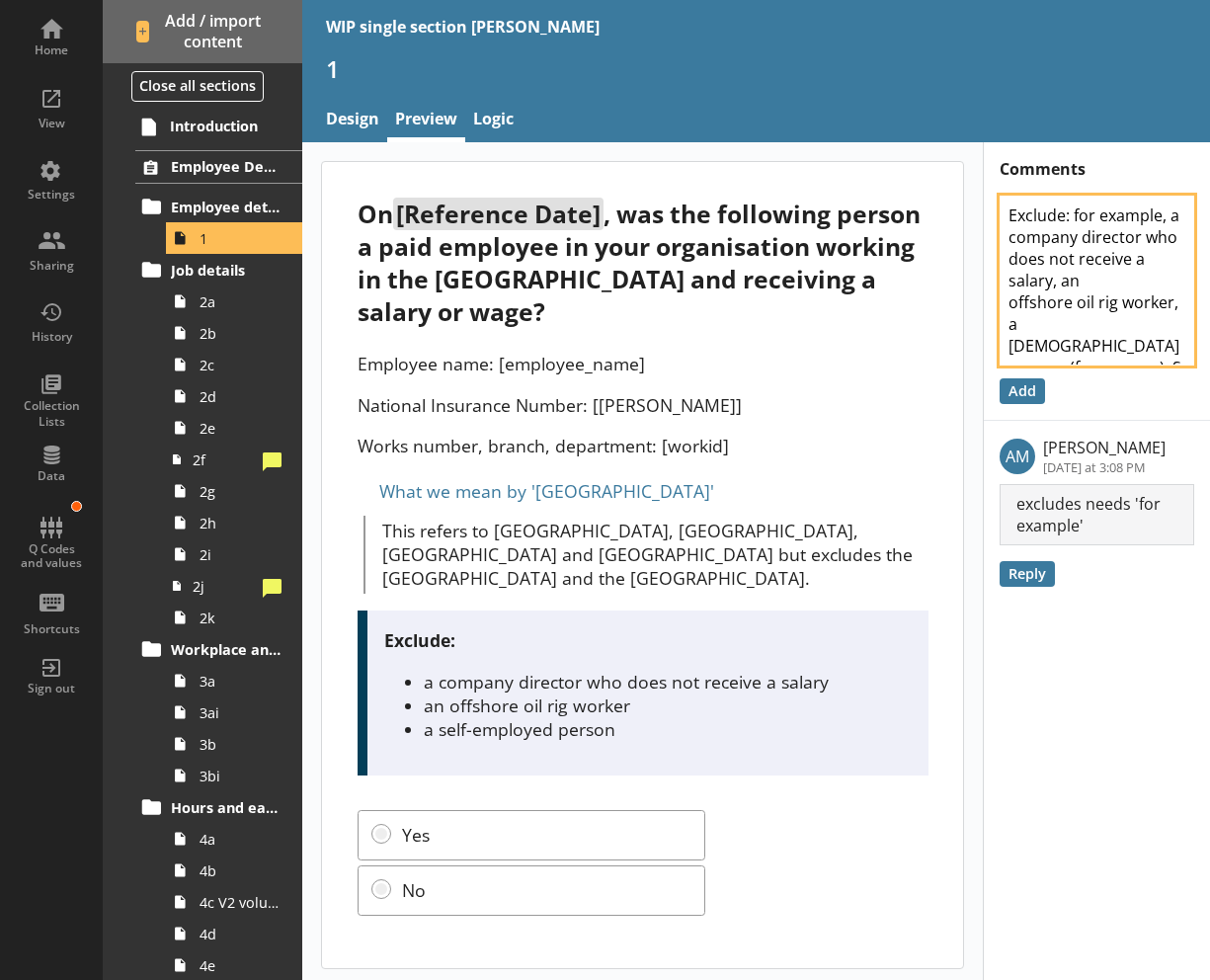 type on "x" 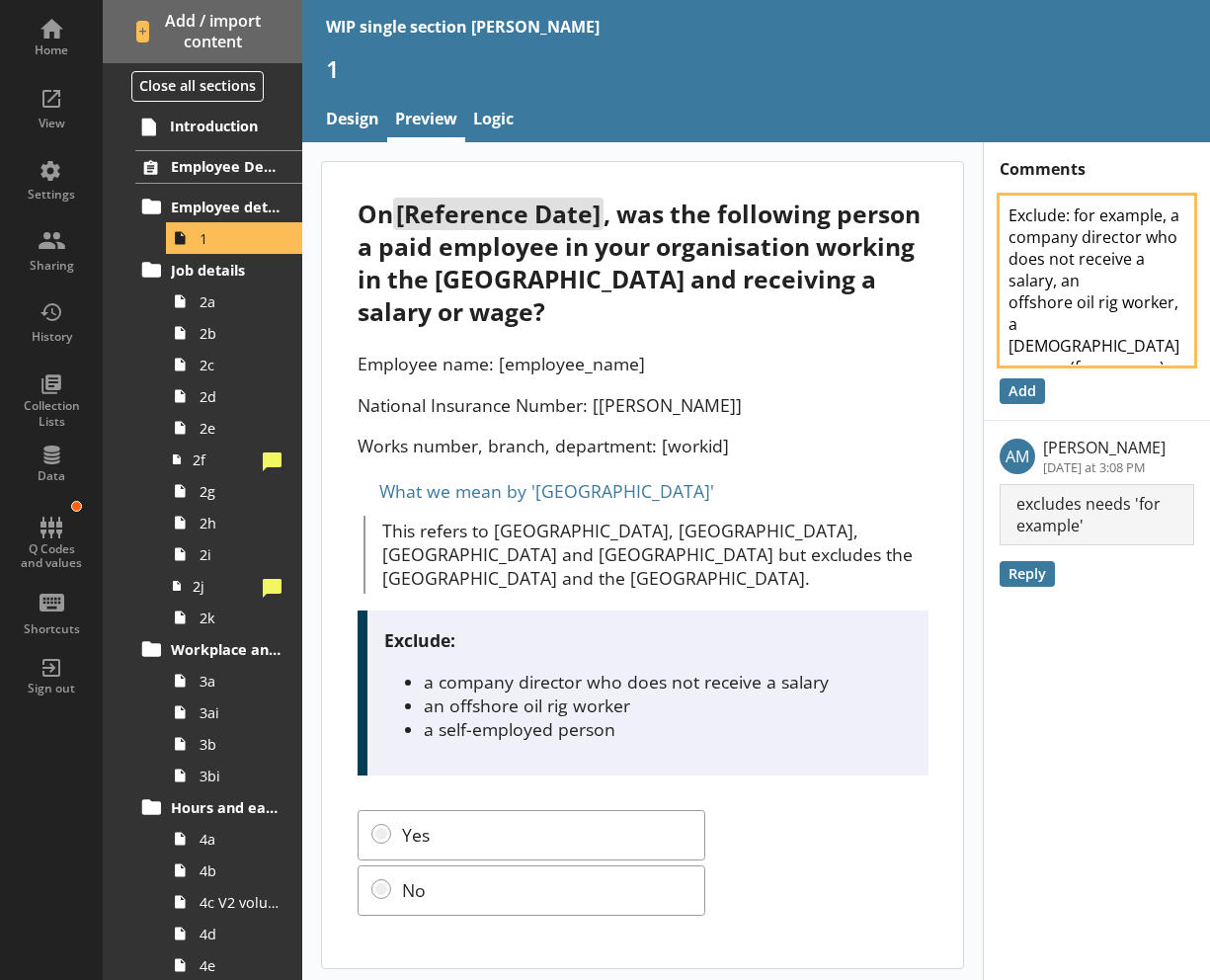 type on "x" 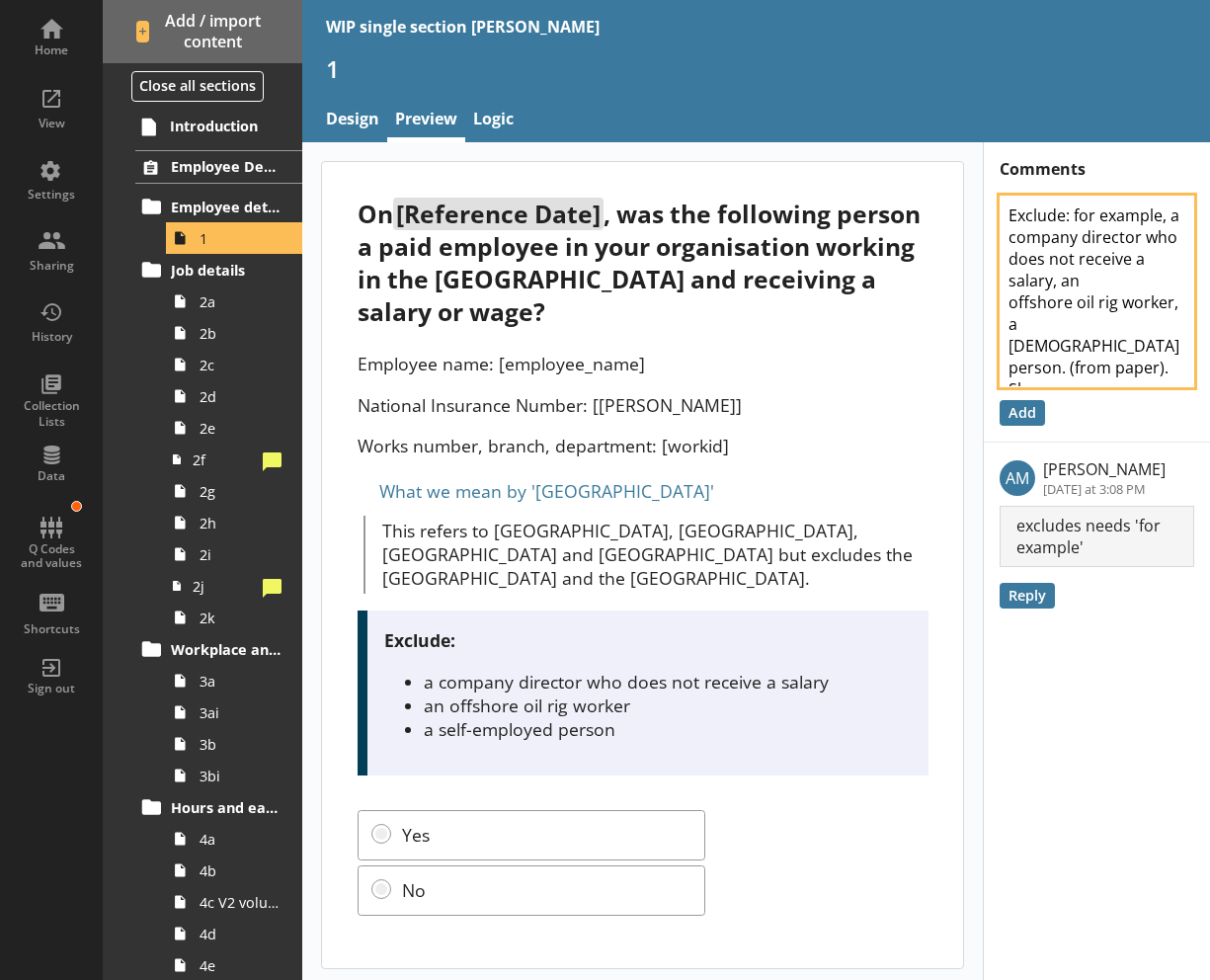 type on "x" 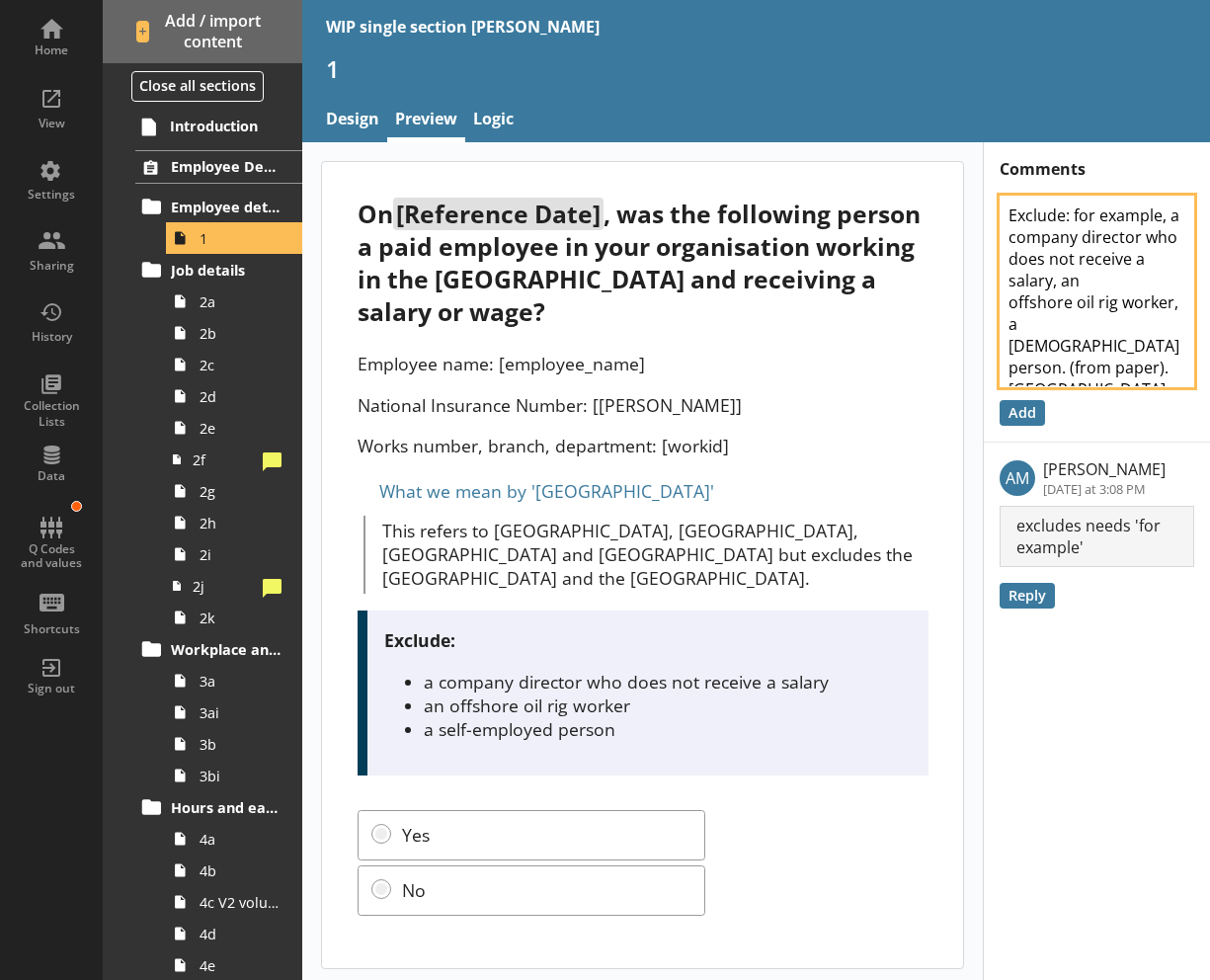 type on "x" 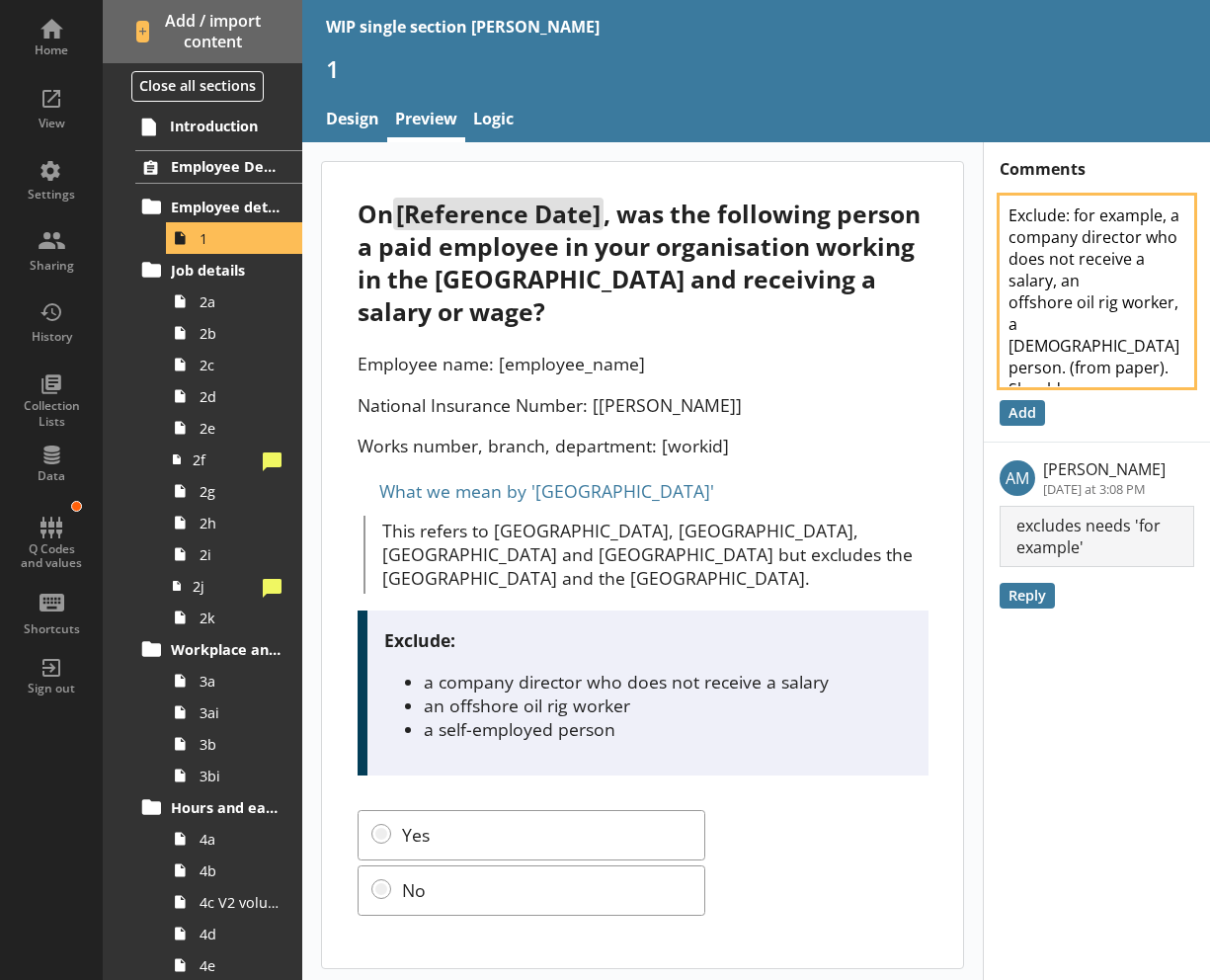 type on "x" 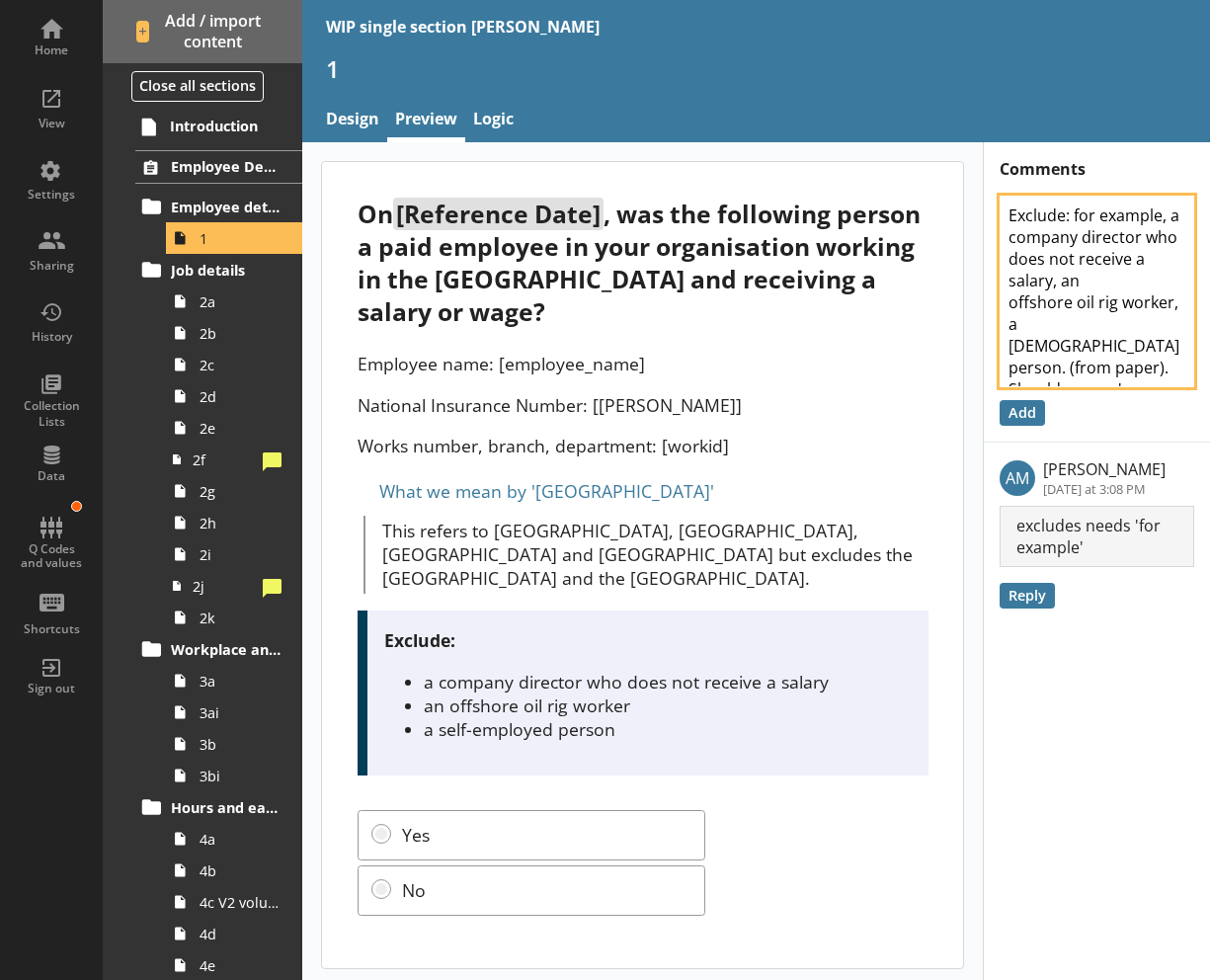 type on "x" 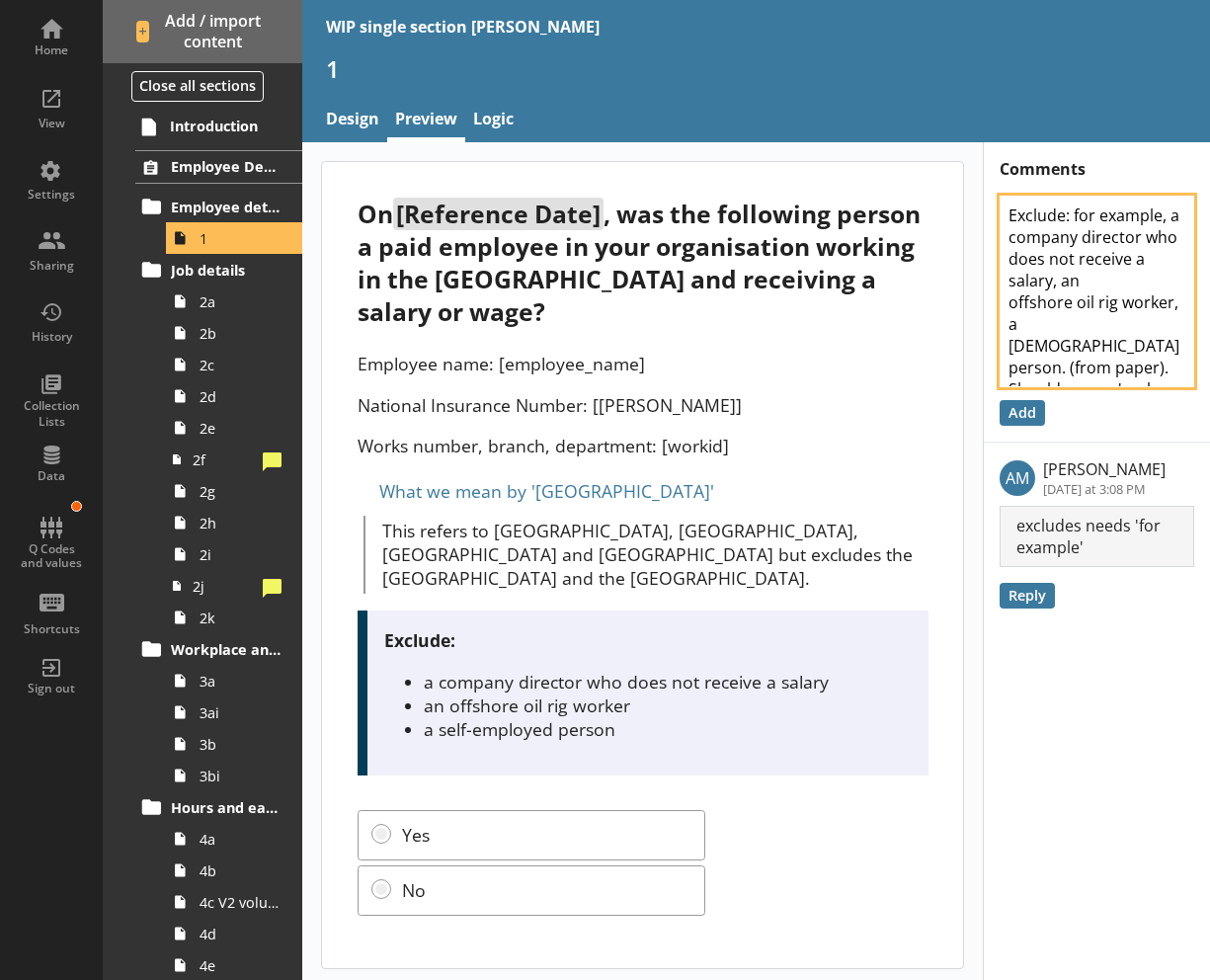 type on "x" 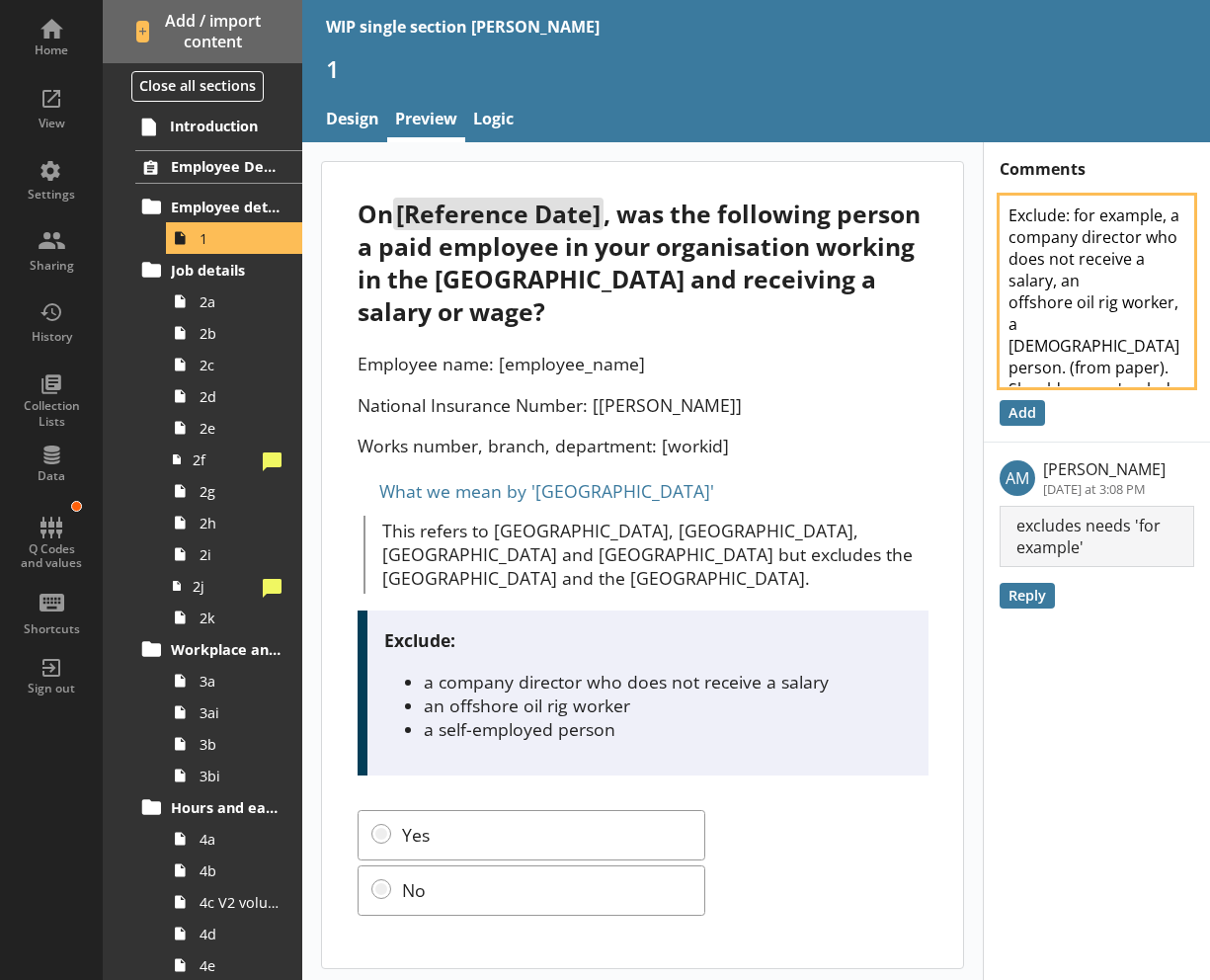 type on "x" 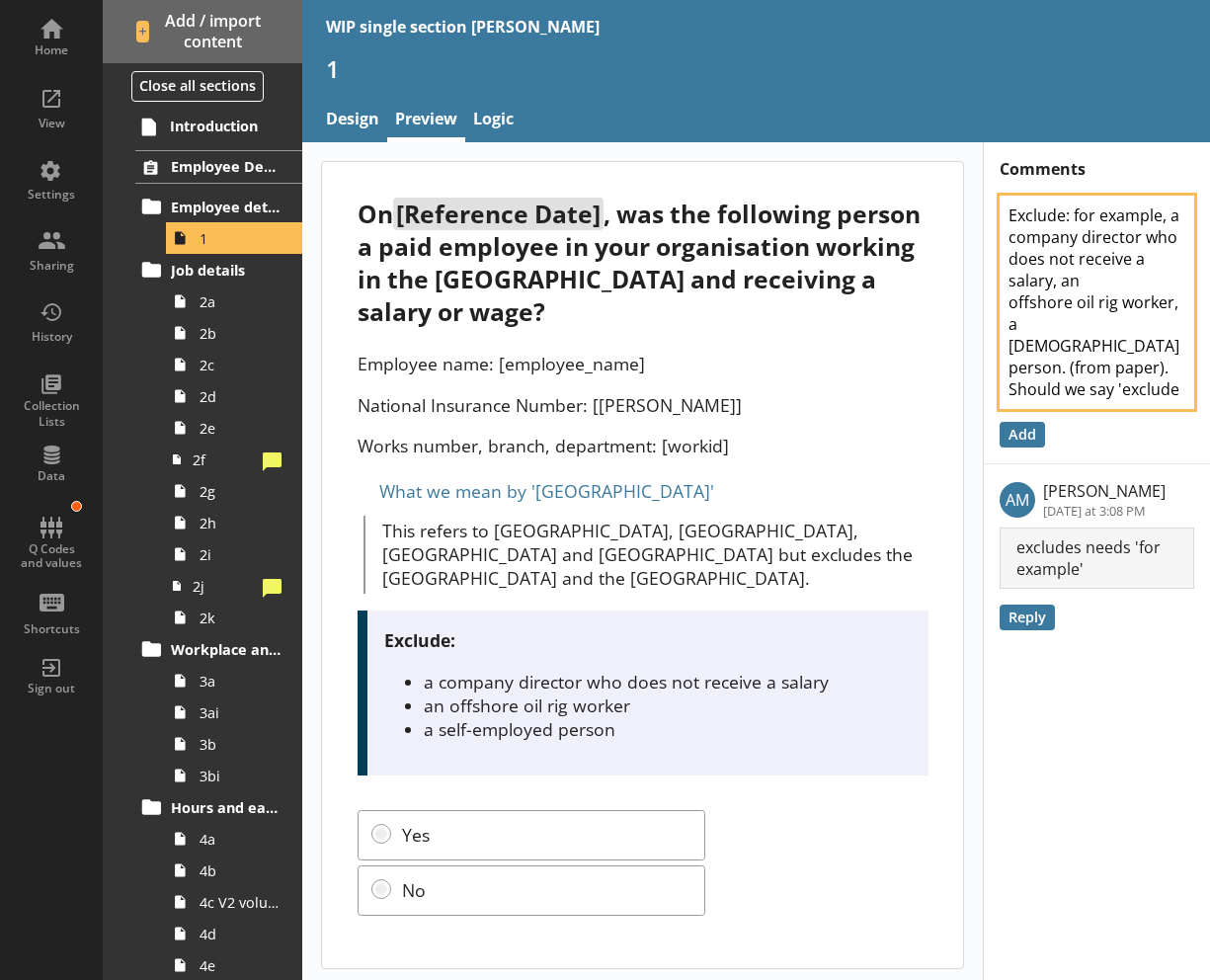 type on "x" 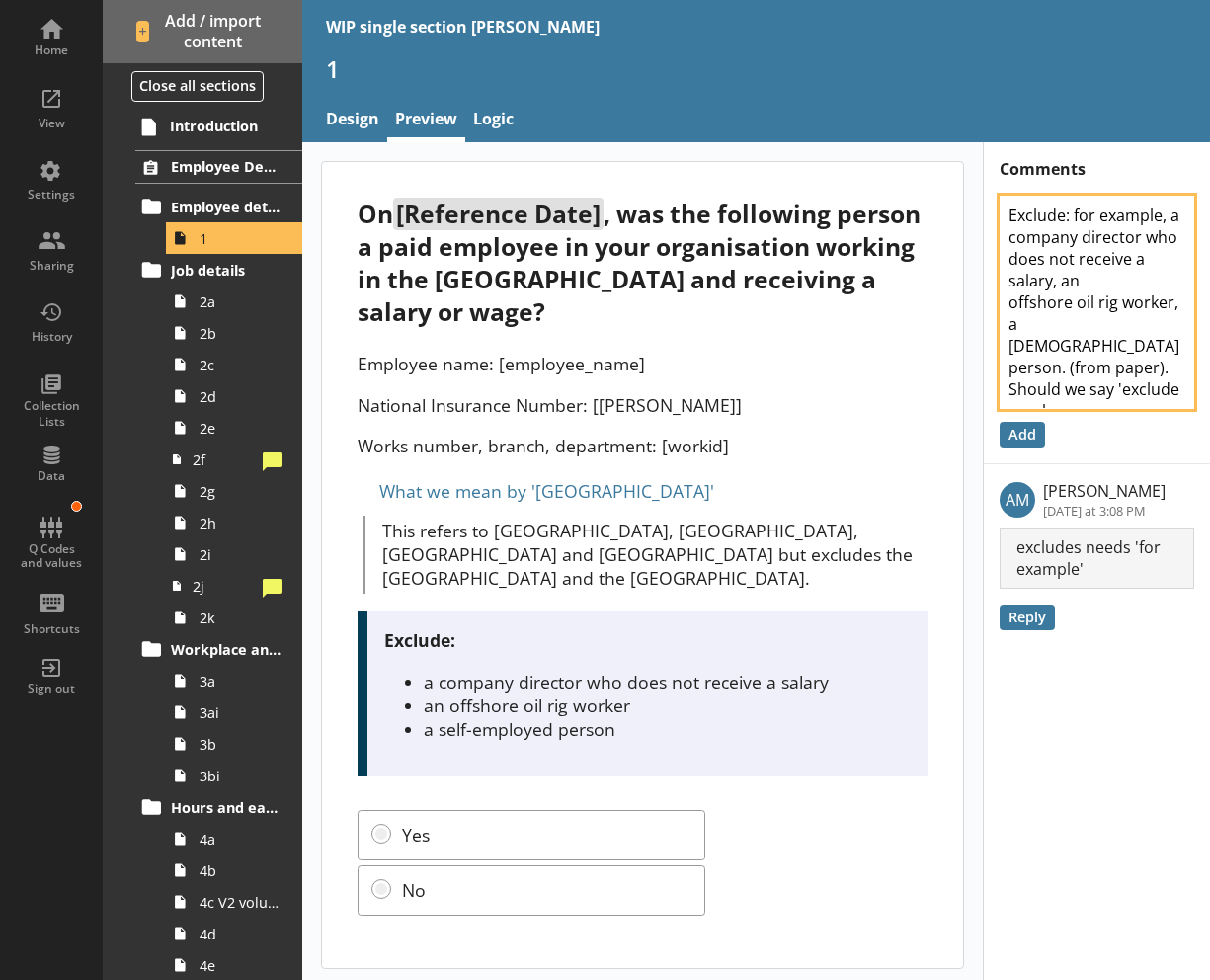 type on "x" 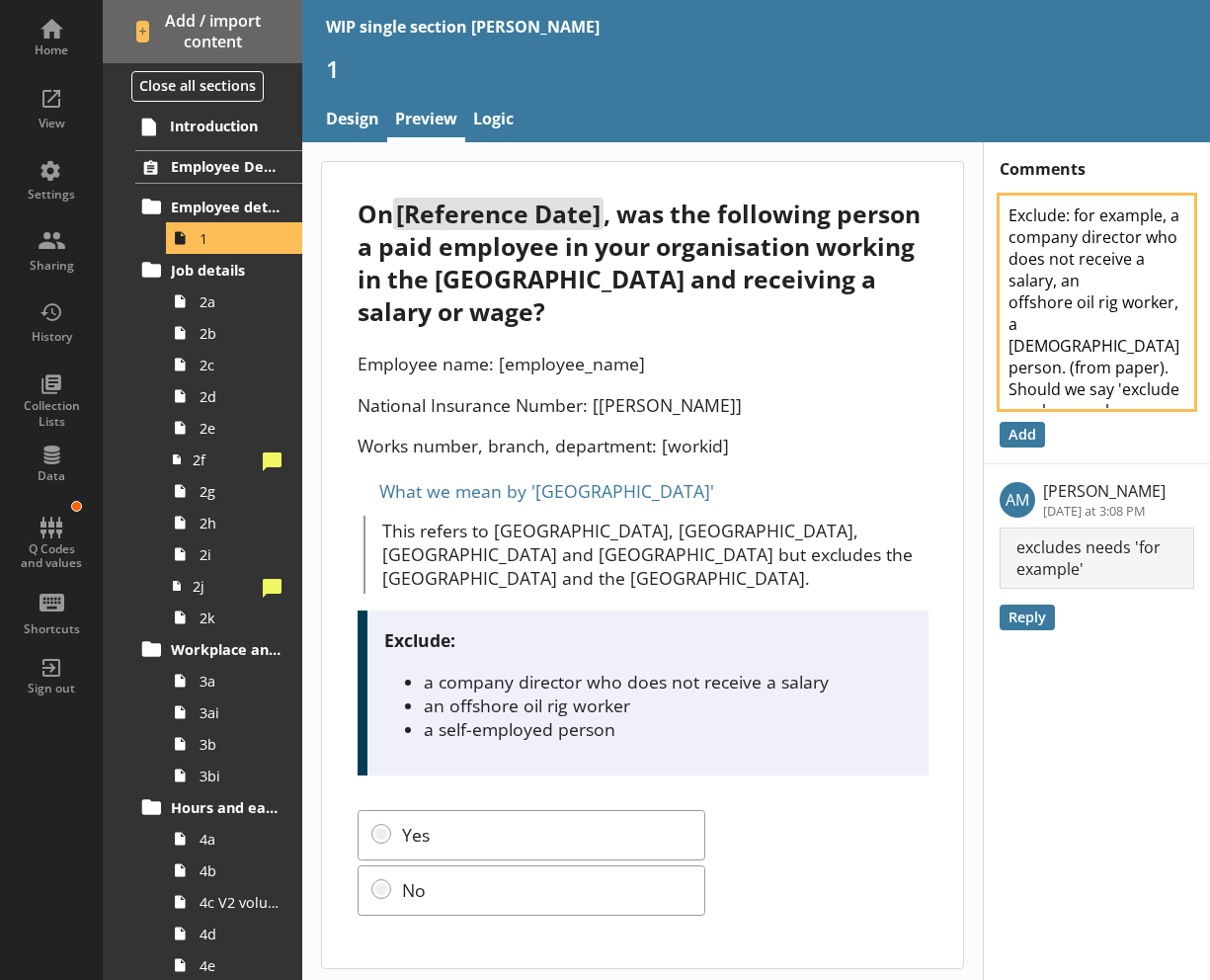 type on "x" 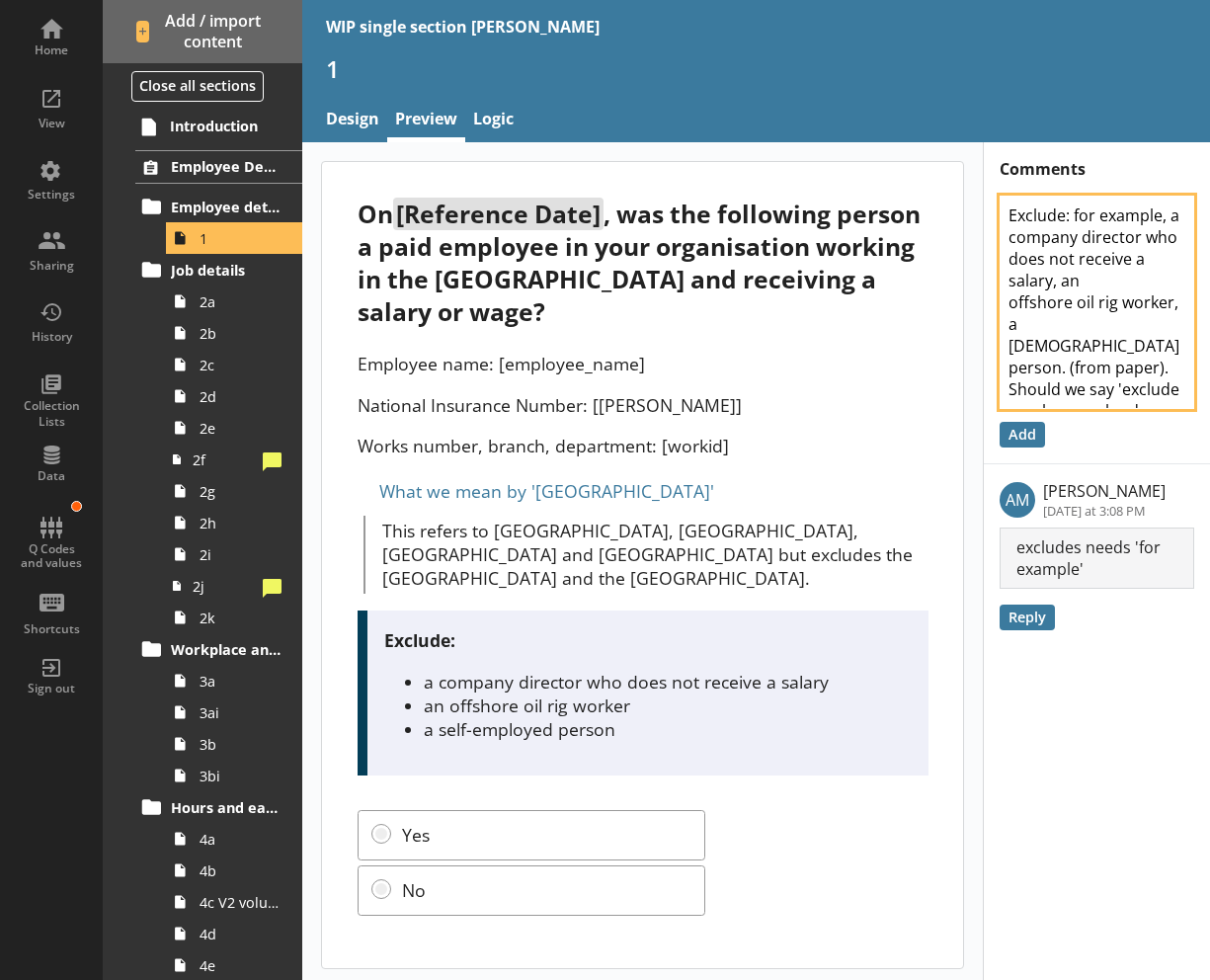 type on "Exclude: for example, a company director who does not receive a salary, an
offshore oil rig worker, a [DEMOGRAPHIC_DATA] person. (from paper). Should we say 'exclude employees who do" 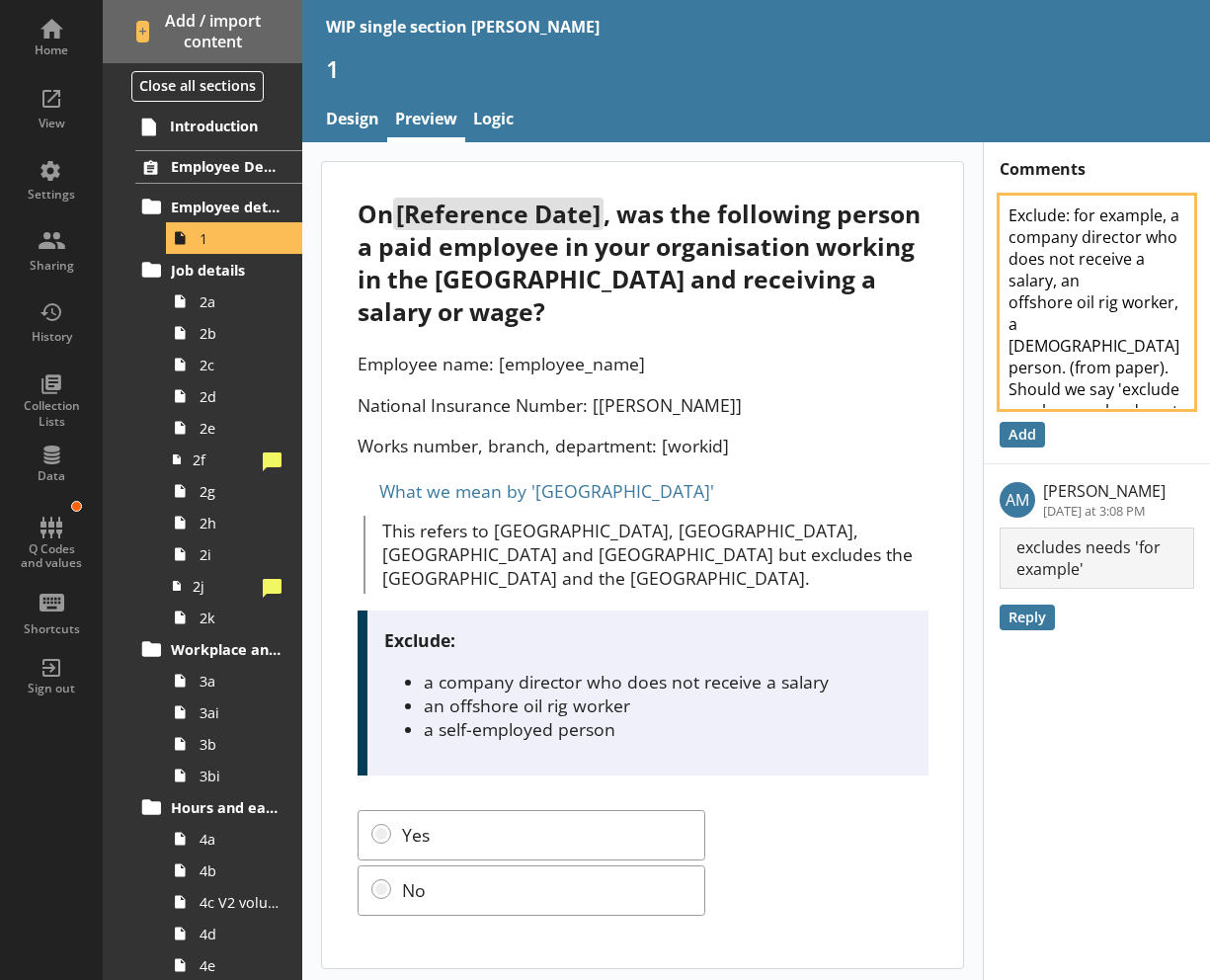 type on "x" 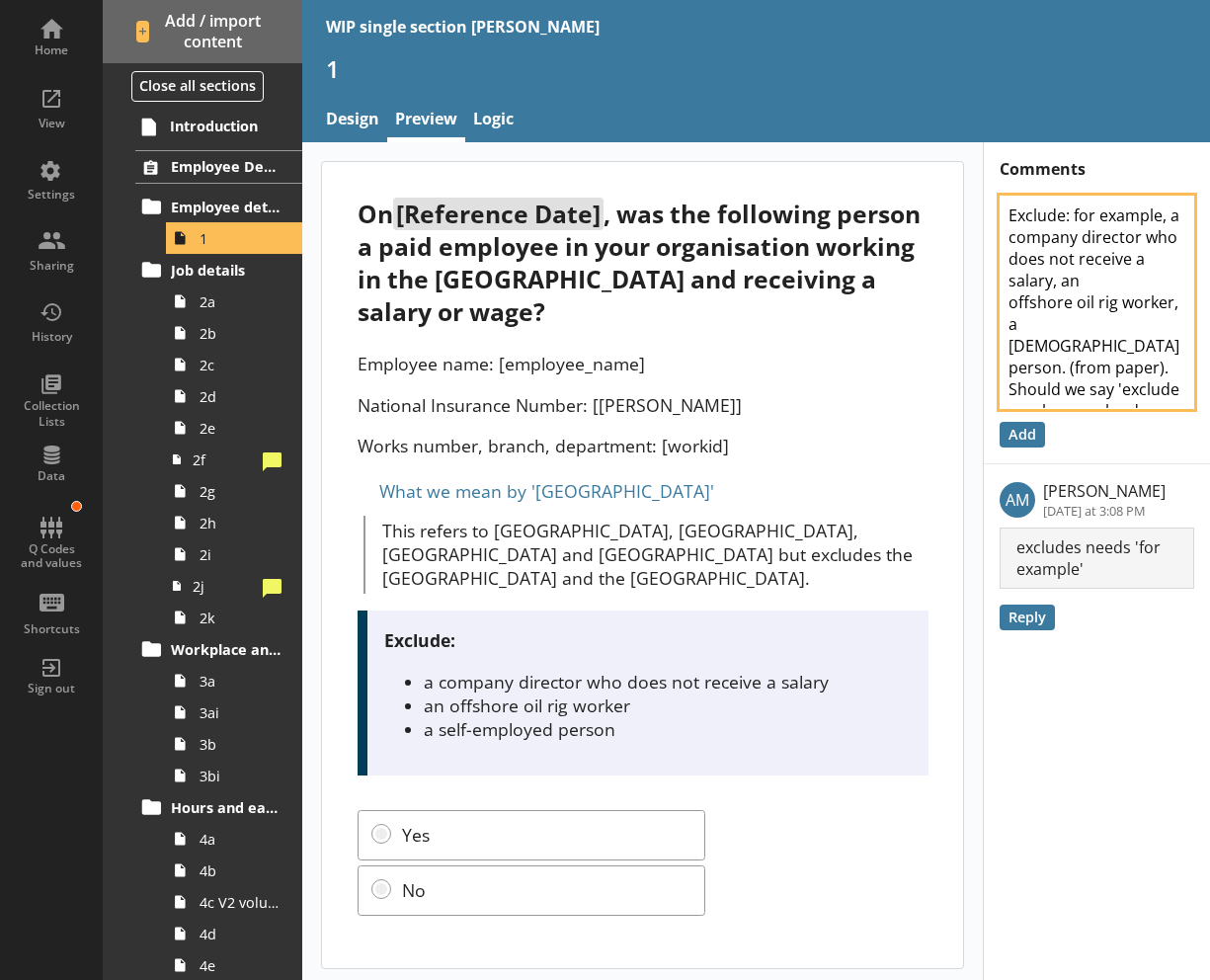 type on "x" 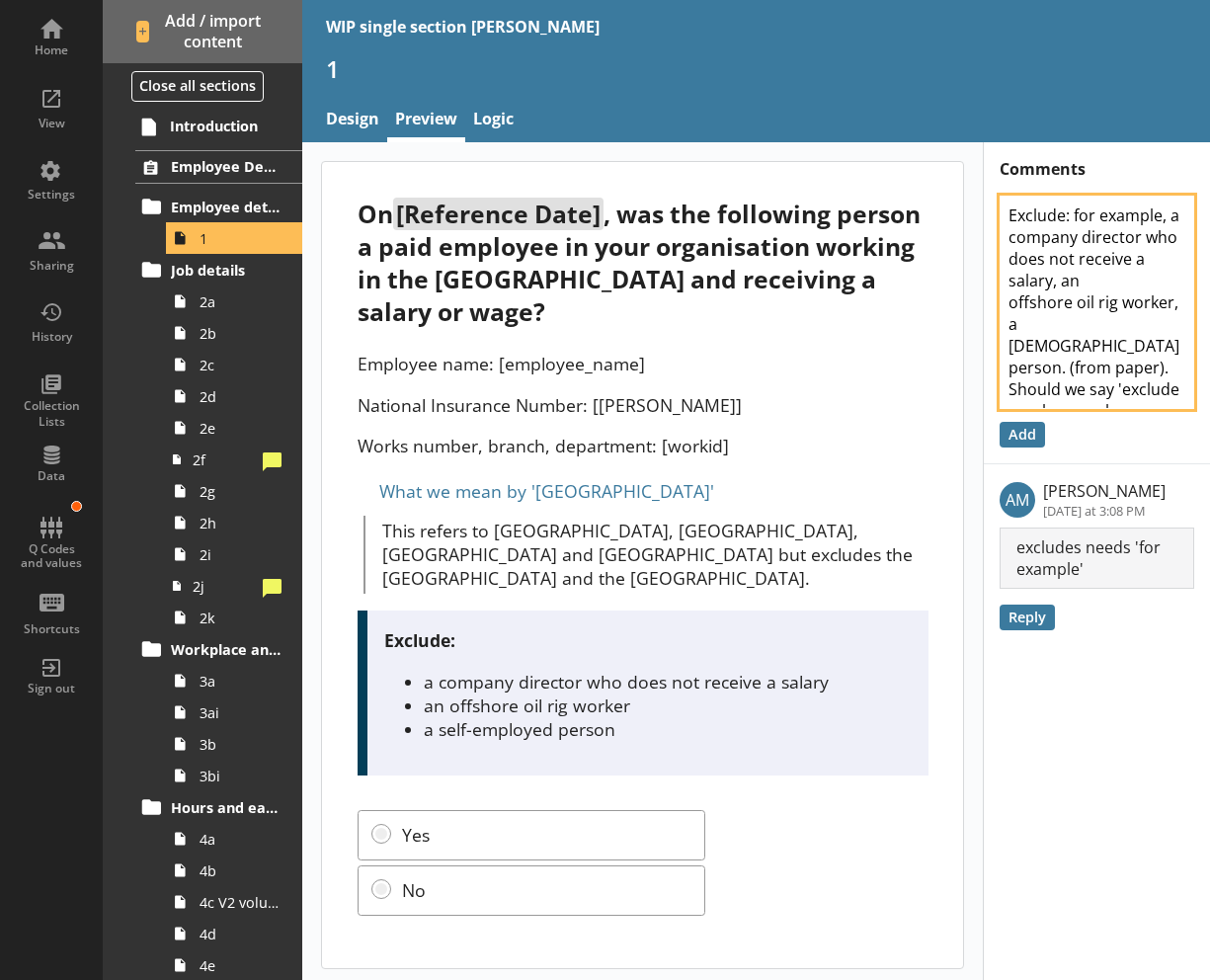 type on "x" 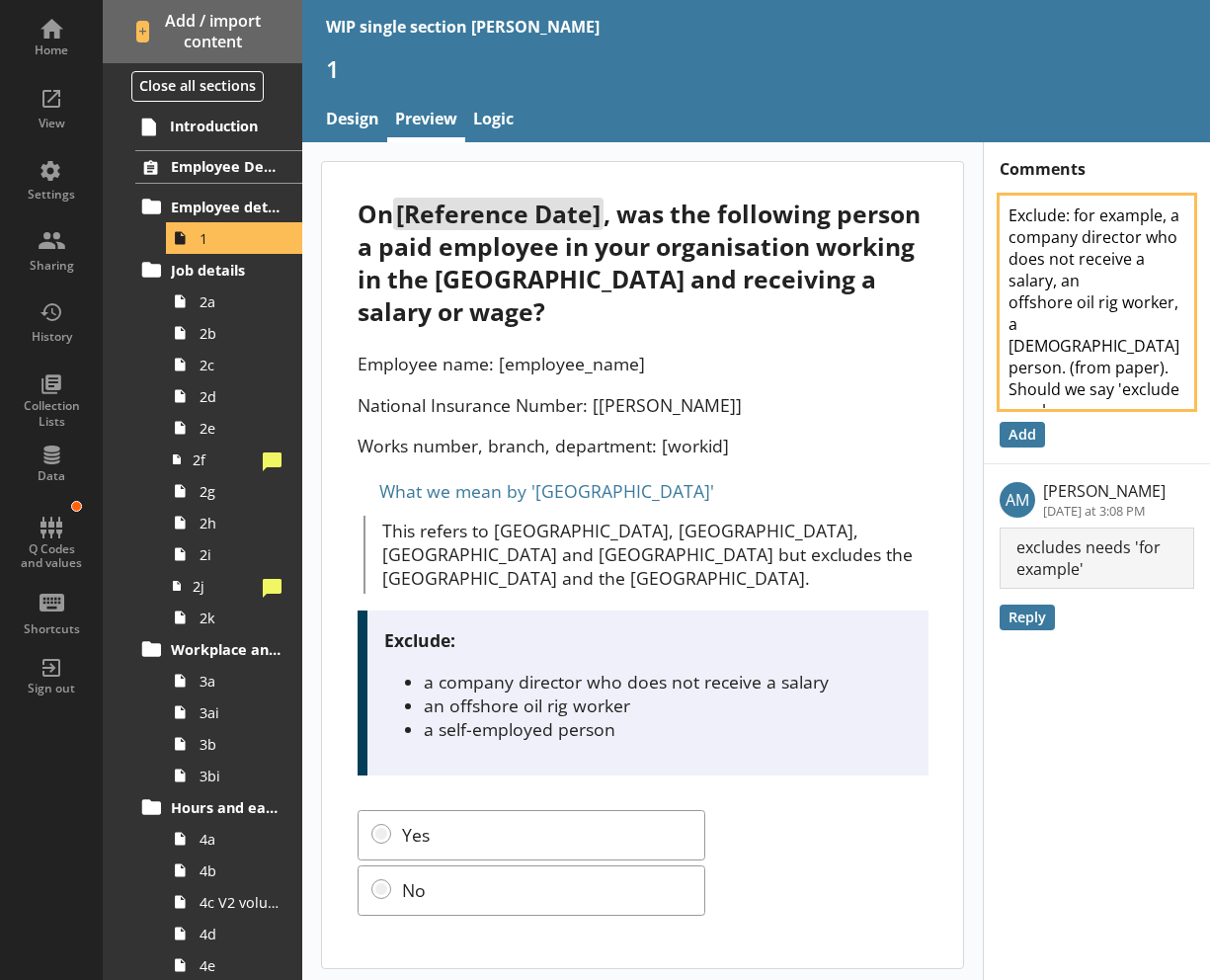 type on "Exclude: for example, a company director who does not receive a salary, an
offshore oil rig worker, a [DEMOGRAPHIC_DATA] person. (from paper). Should we say 'exclude employees" 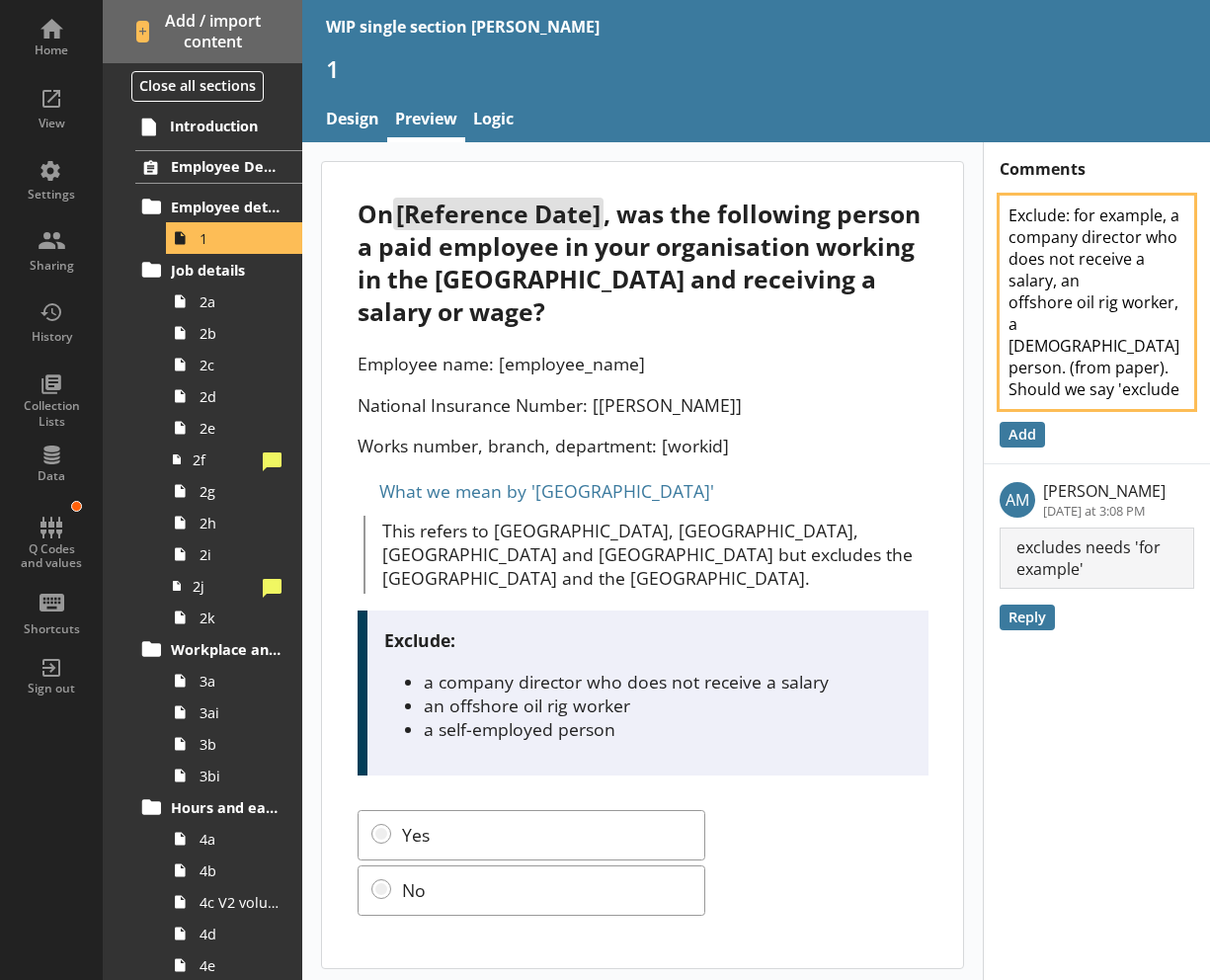 type on "x" 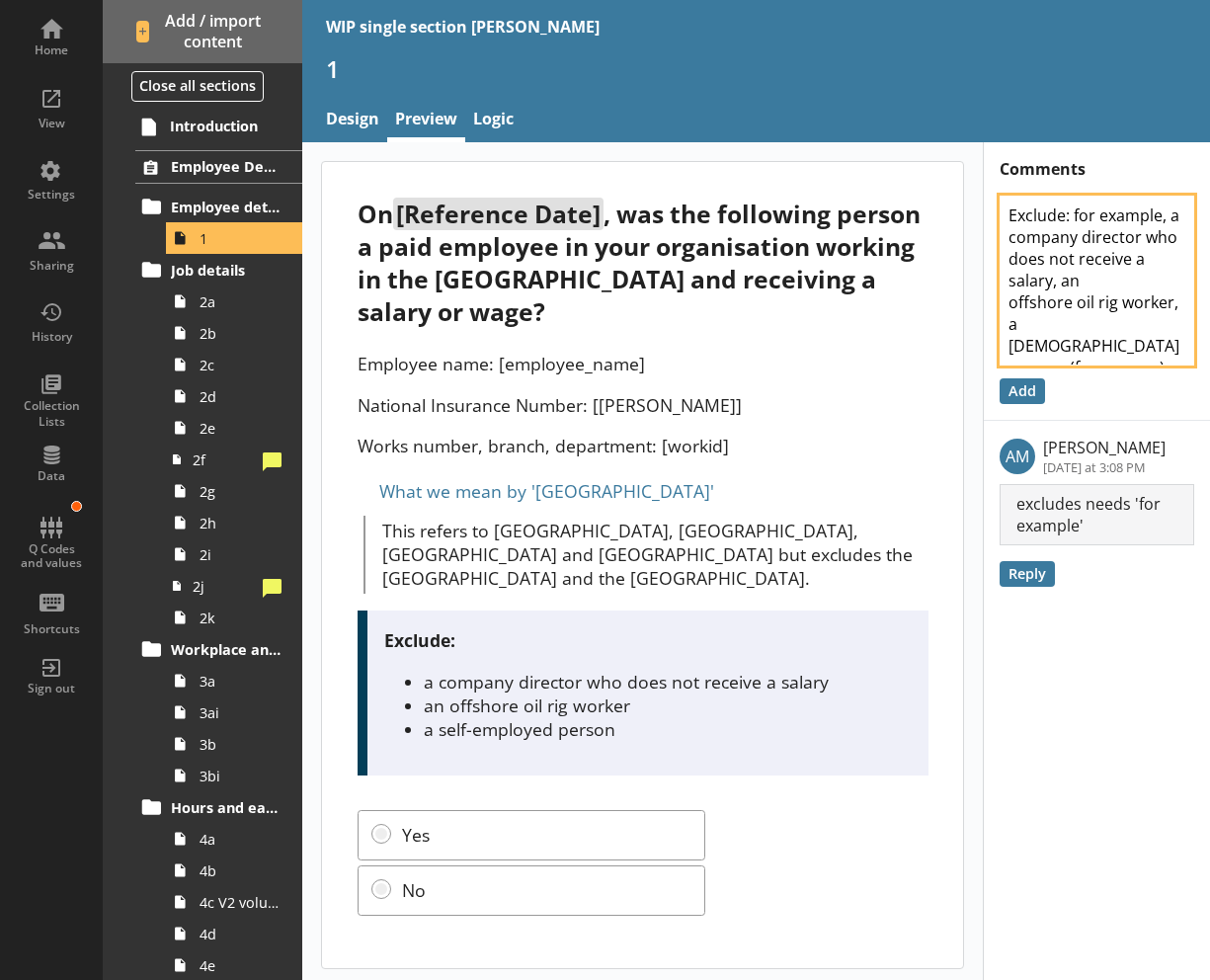 drag, startPoint x: 1164, startPoint y: 348, endPoint x: 1011, endPoint y: 204, distance: 210.10712 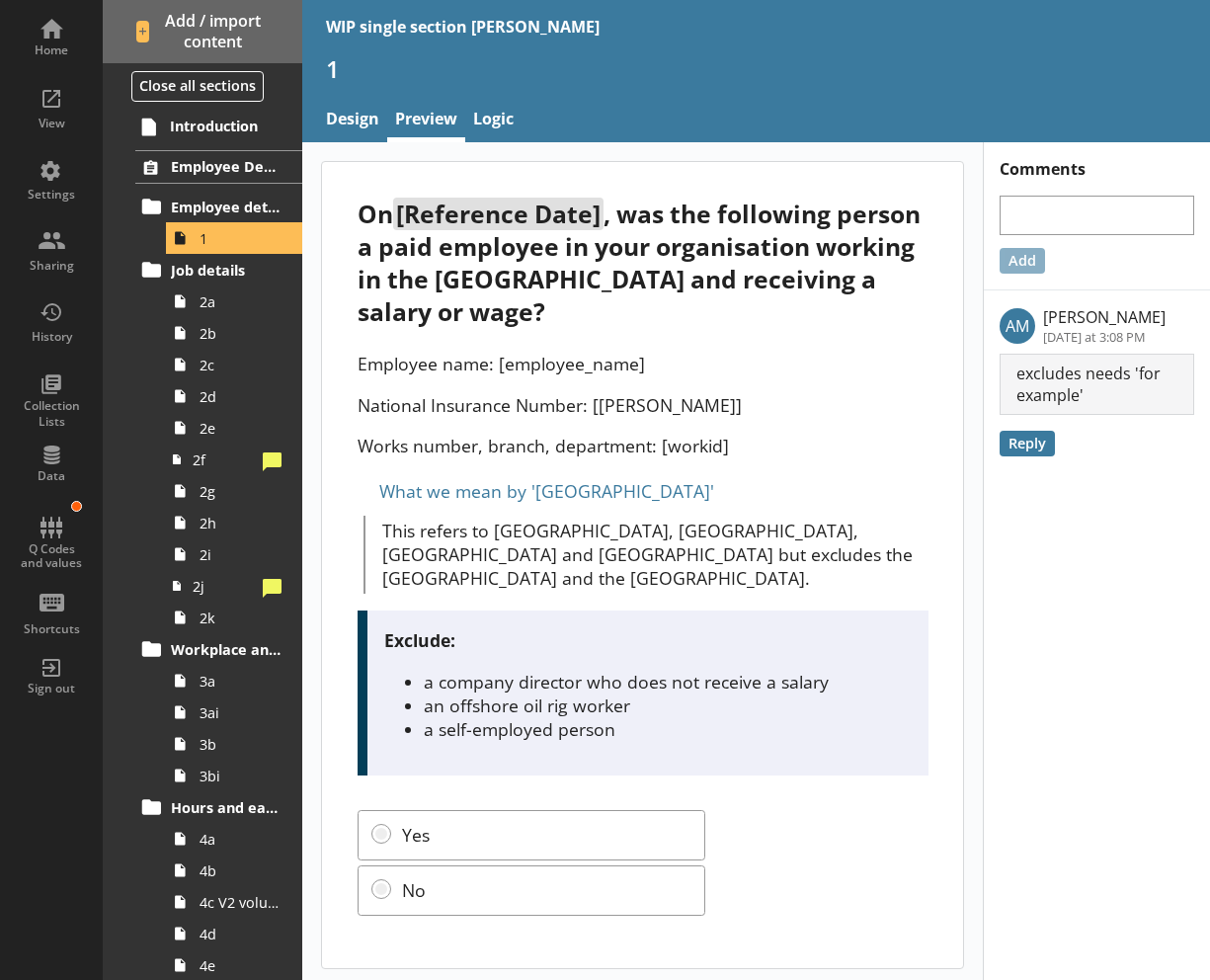 click on "Comments Add AM [PERSON_NAME] [DATE] at 3:08 PM excludes needs 'for example' Reply" at bounding box center (1096, 563) 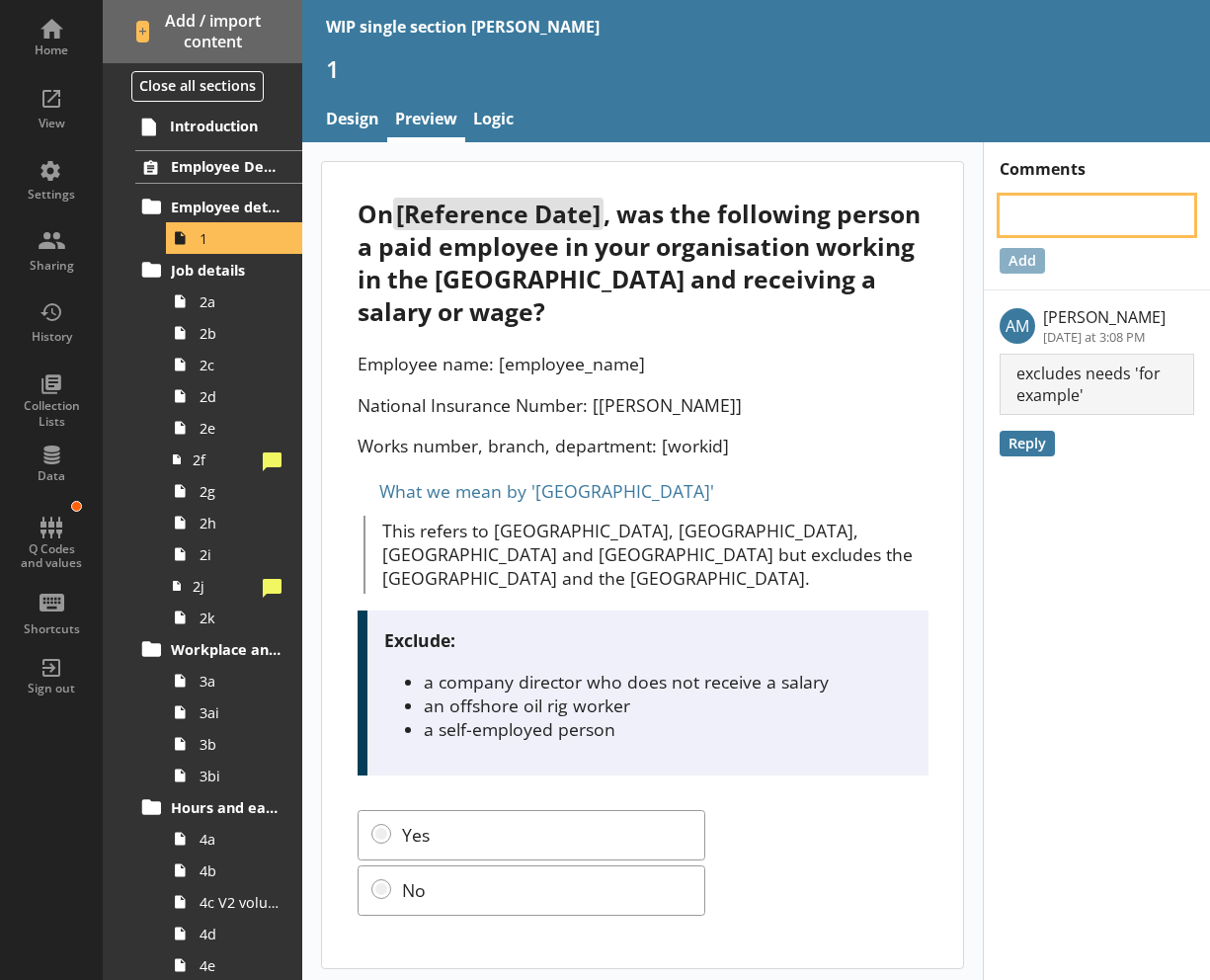 click at bounding box center [1096, 215] 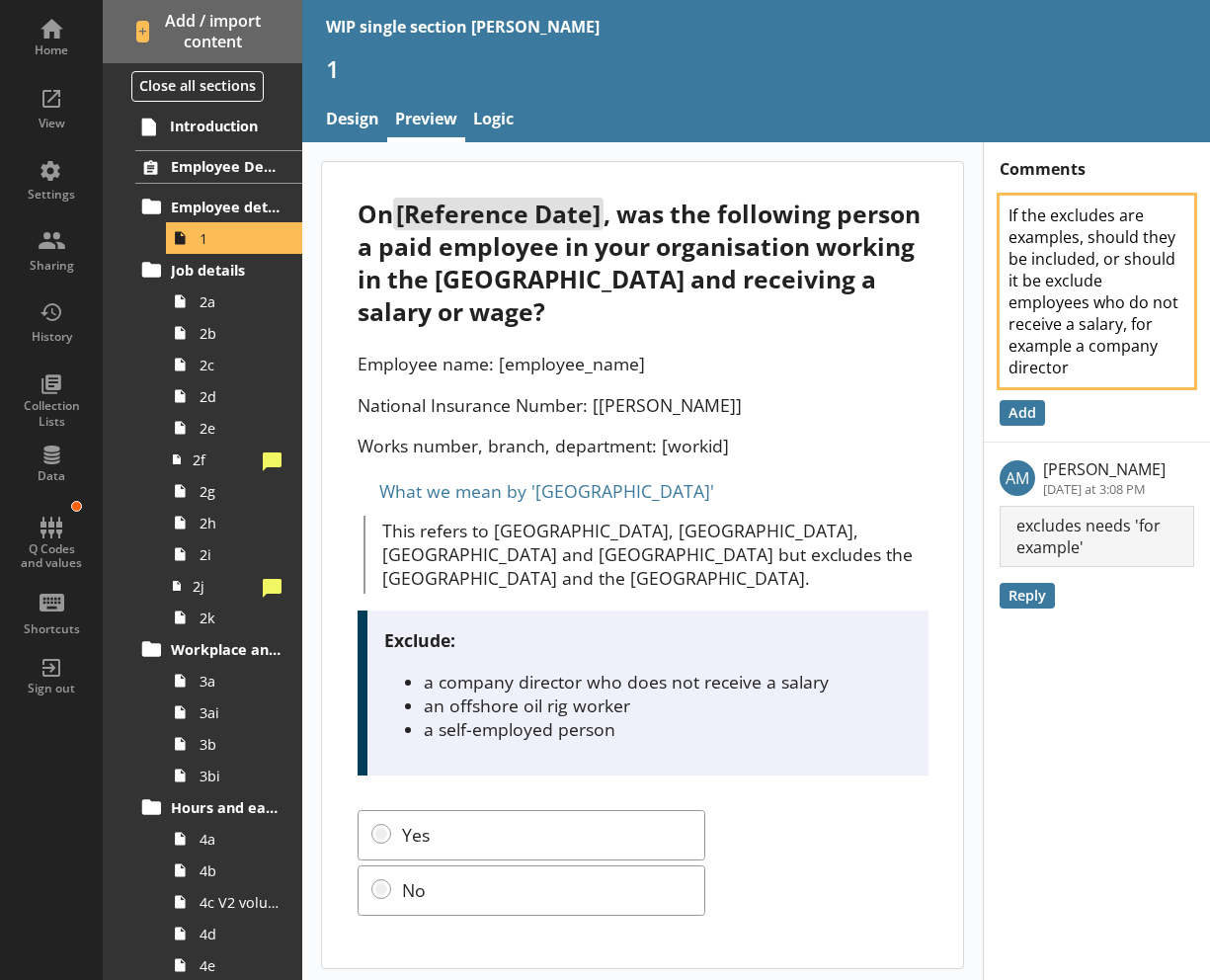 drag, startPoint x: 1112, startPoint y: 365, endPoint x: 1122, endPoint y: 320, distance: 46.09772 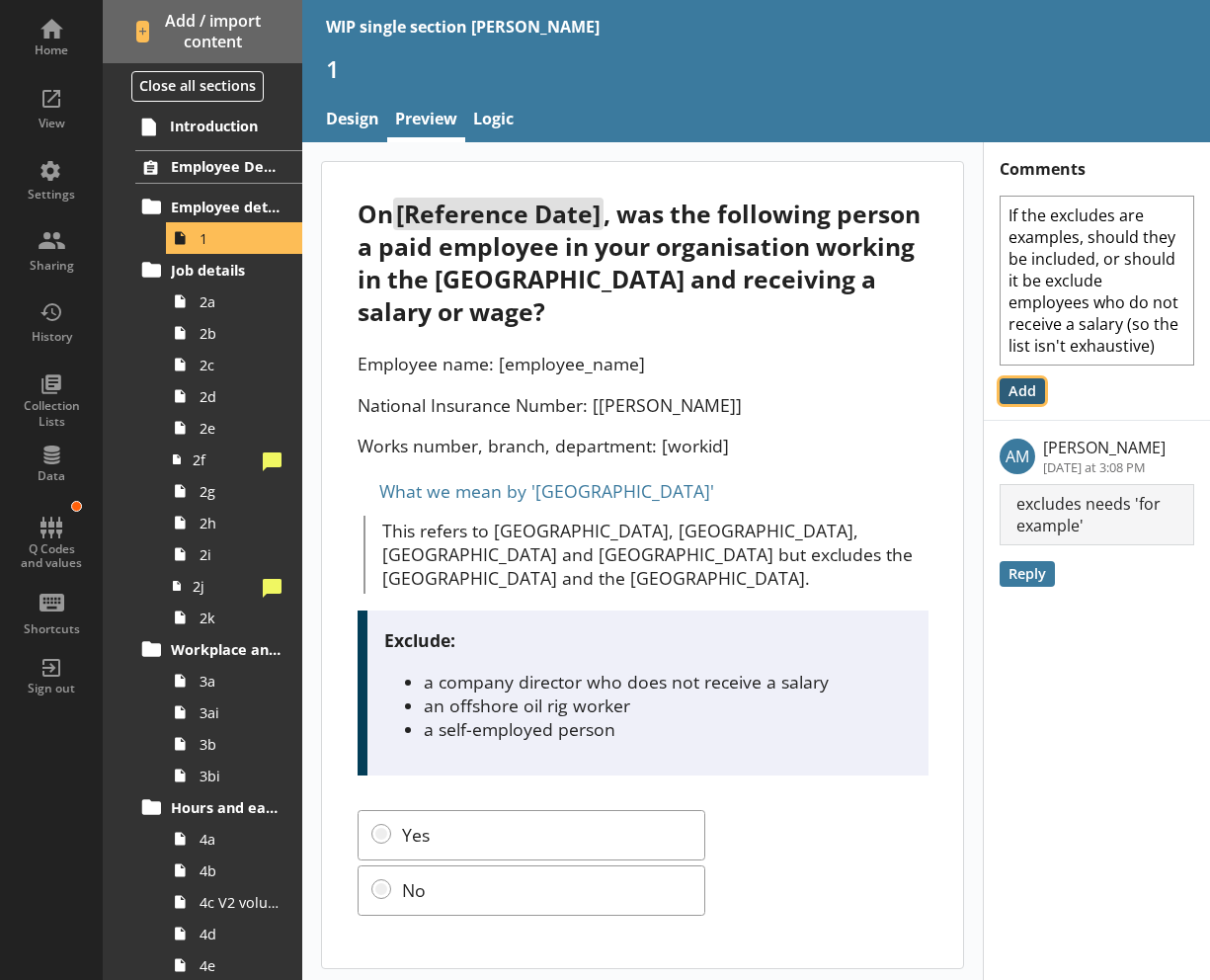 click on "Add" at bounding box center [1021, 391] 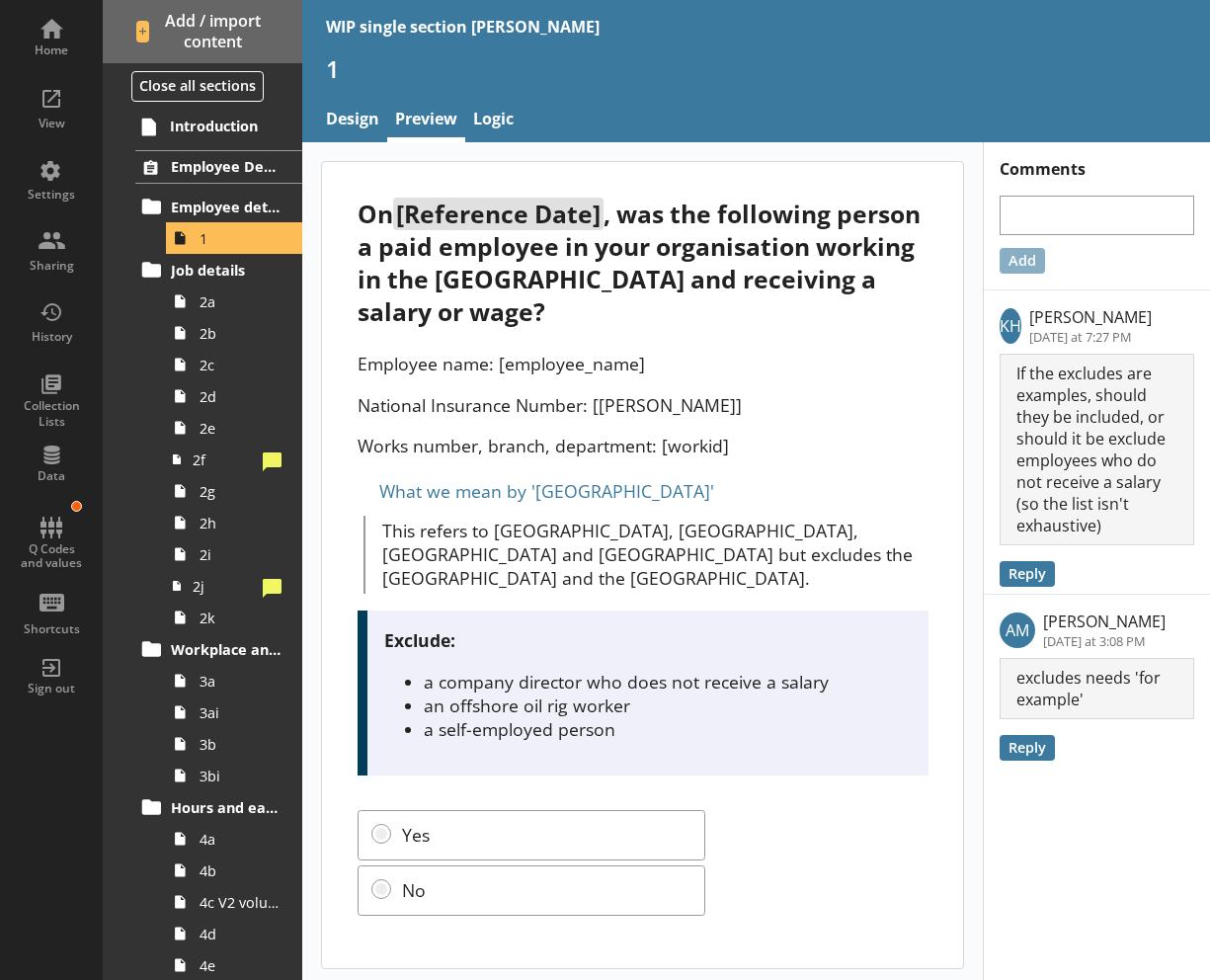 click on "National Insurance Number: [[PERSON_NAME]]" at bounding box center (643, 405) 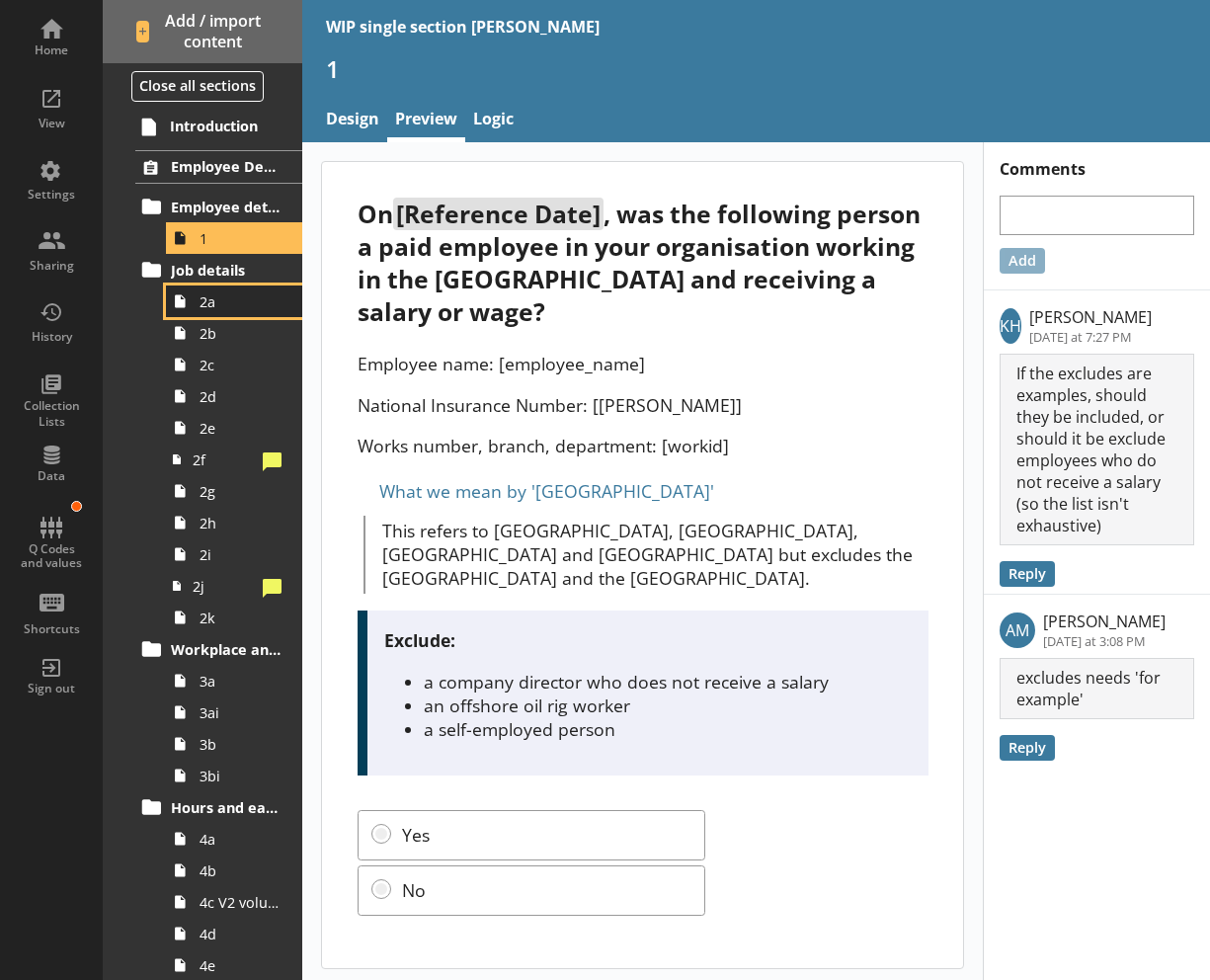 click on "2a" at bounding box center [240, 301] 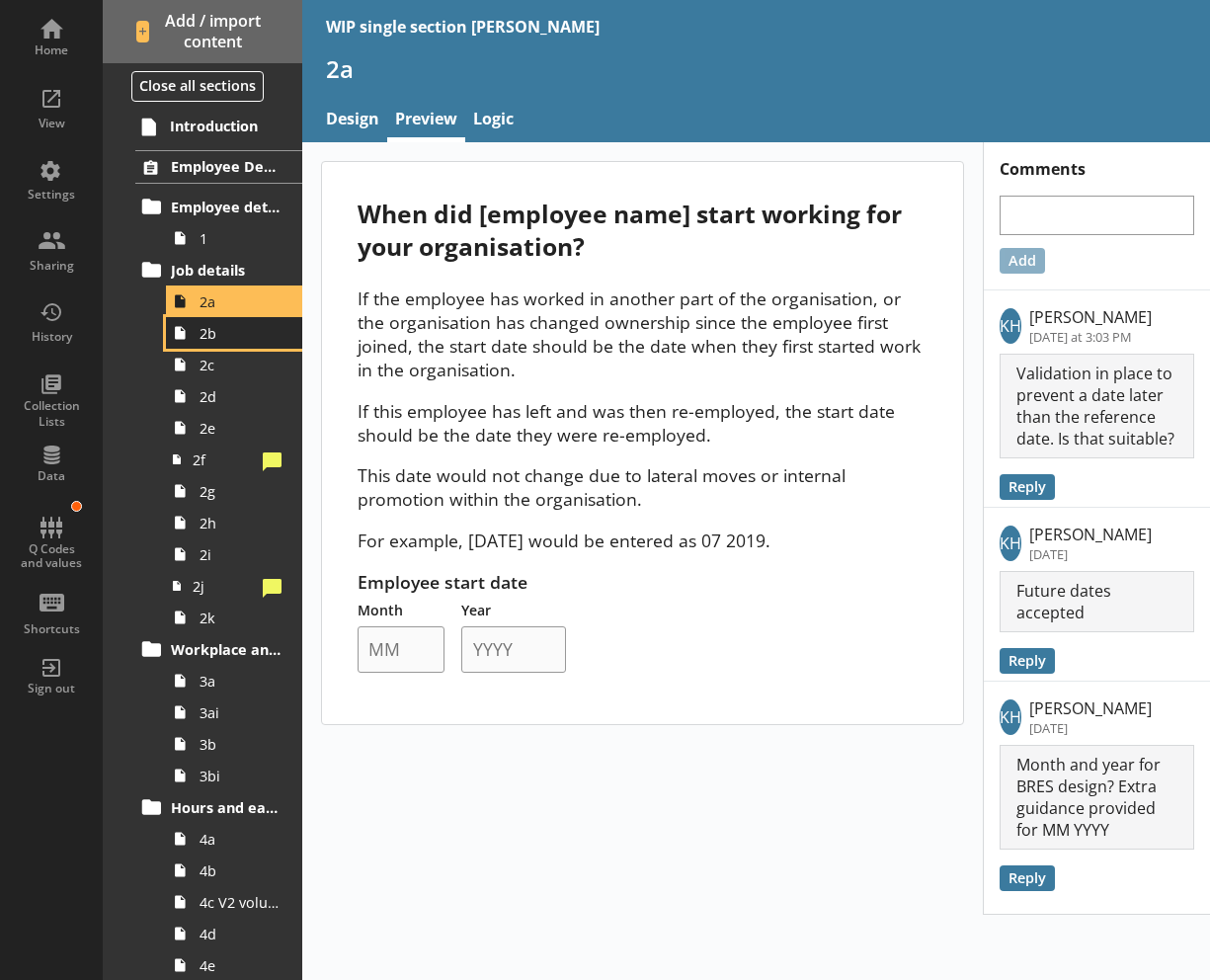 click 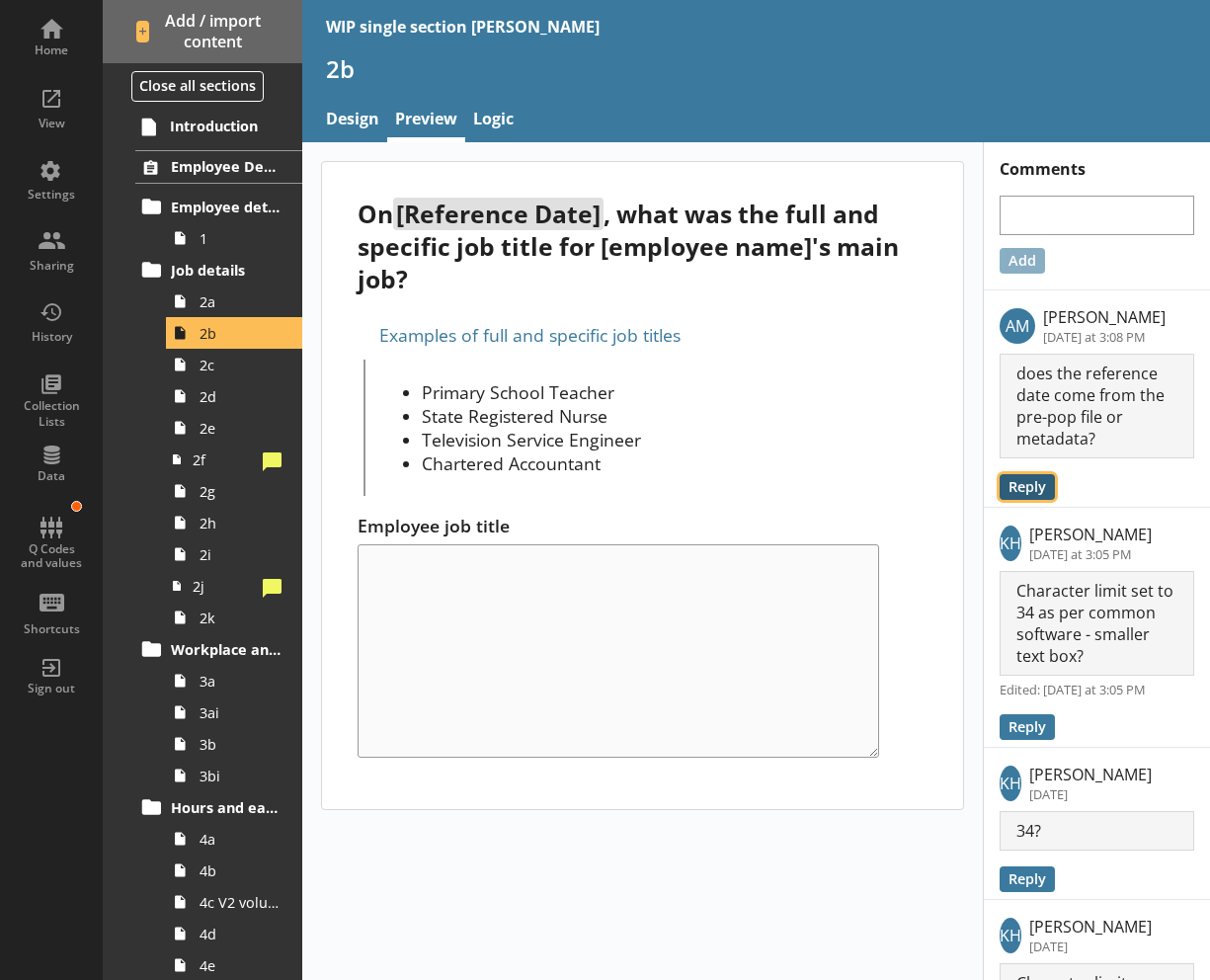 click on "Reply" at bounding box center (1026, 487) 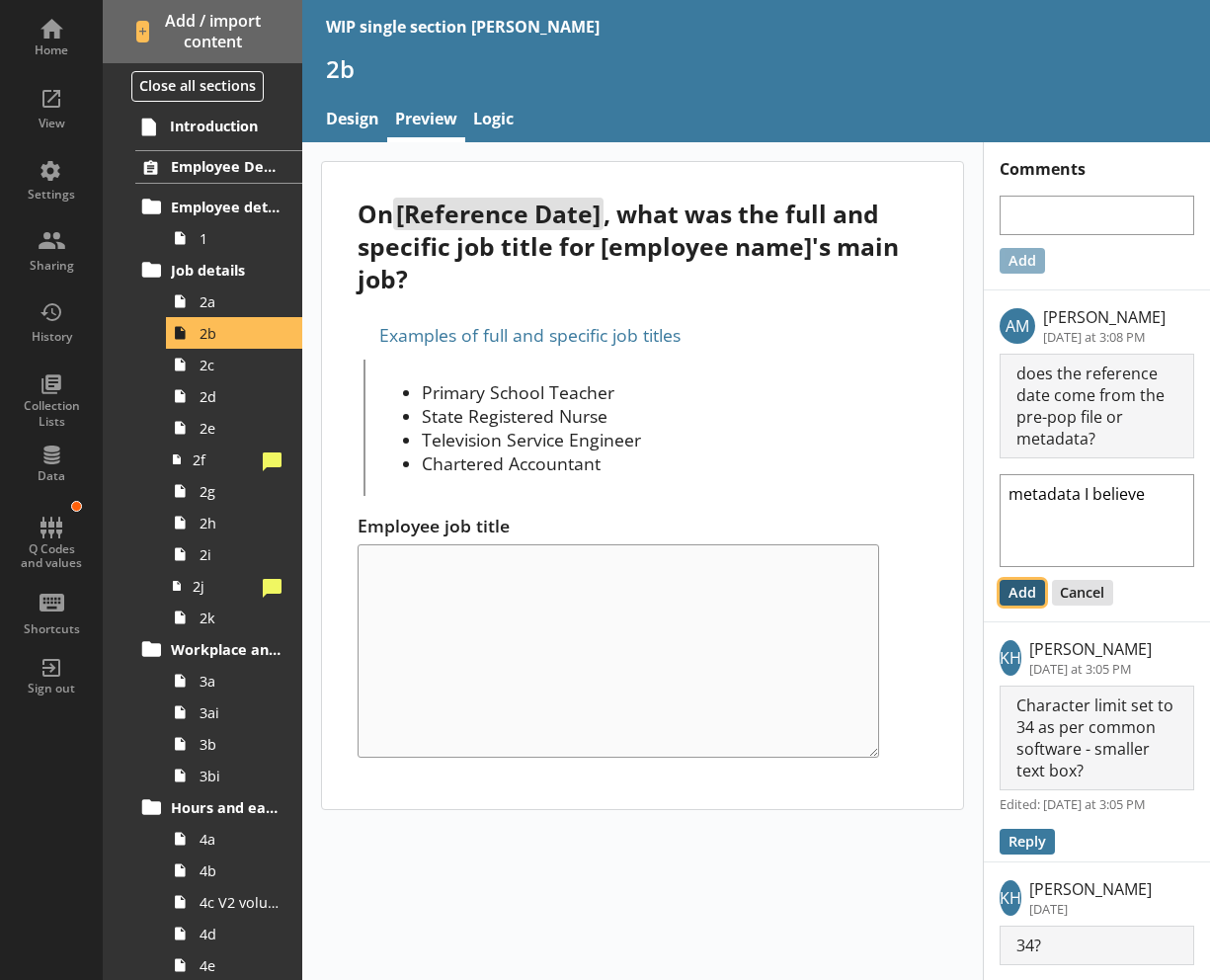 click on "Add" at bounding box center (1021, 593) 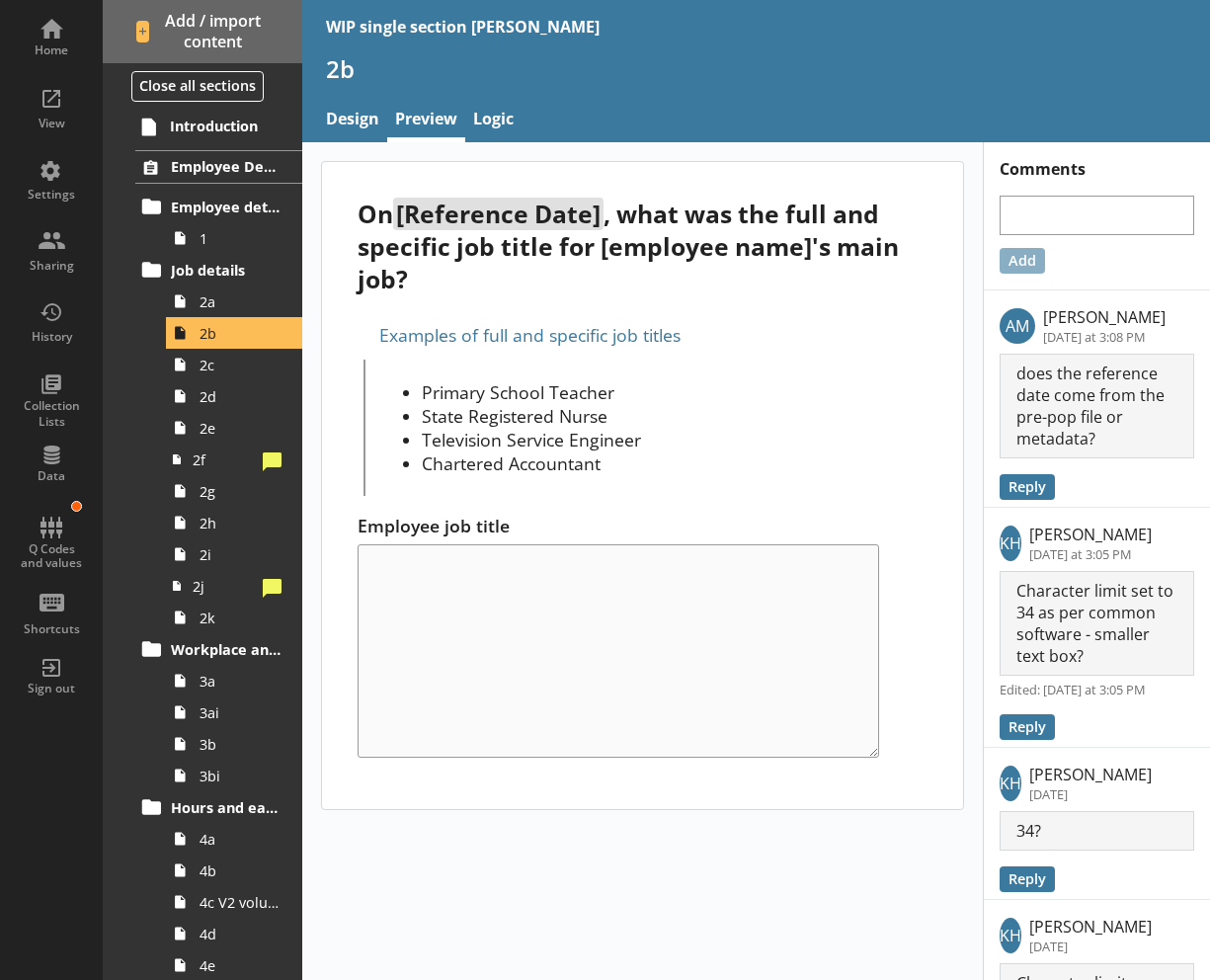 click on "On  [Reference Date] , what was the full and specific job title for [employee name]'s main job? Examples of full and specific job titles Primary School Teacher State Registered Nurse Television Service Engineer Chartered Accountant Employee job title" at bounding box center [642, 485] 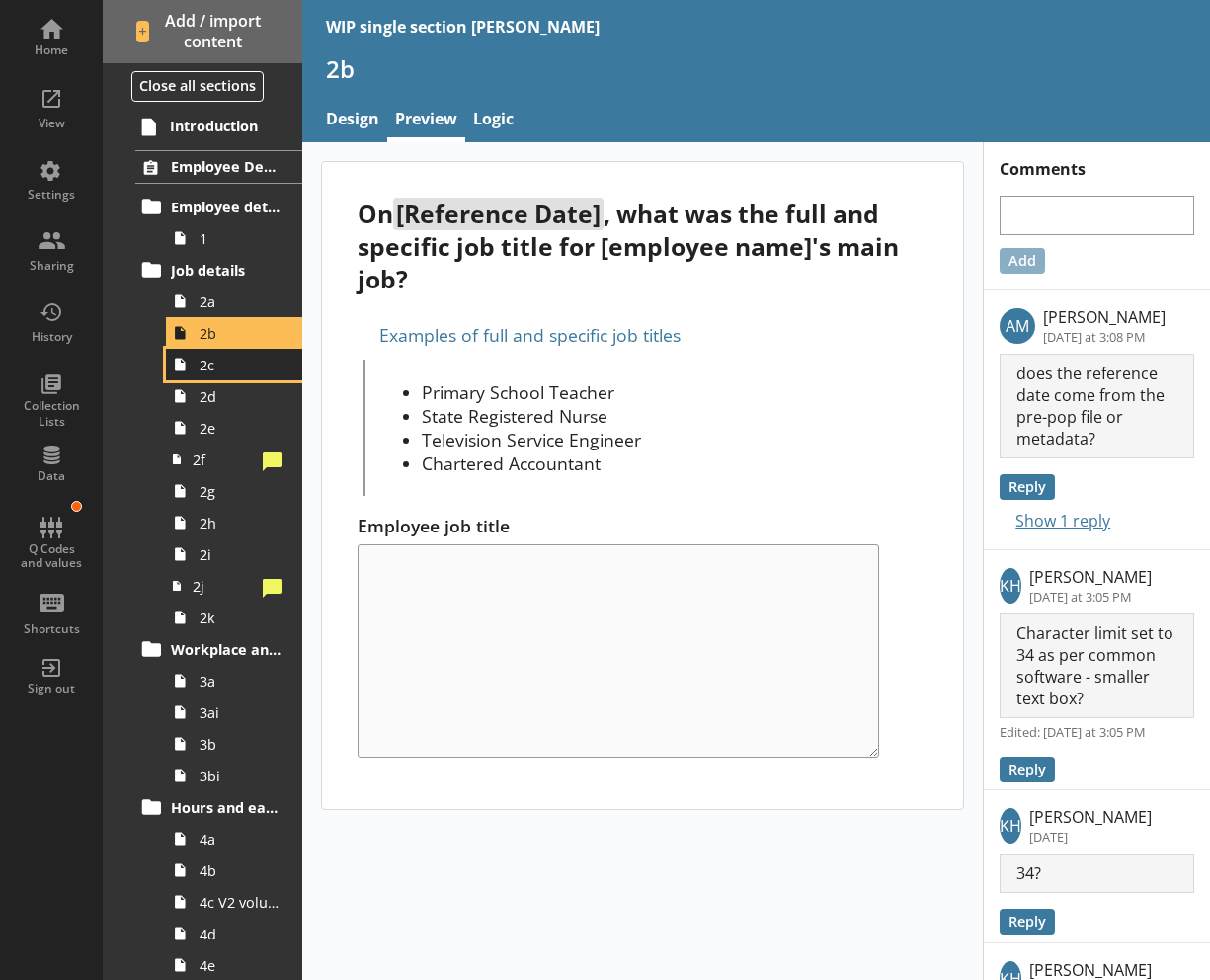 click on "2c" at bounding box center (240, 365) 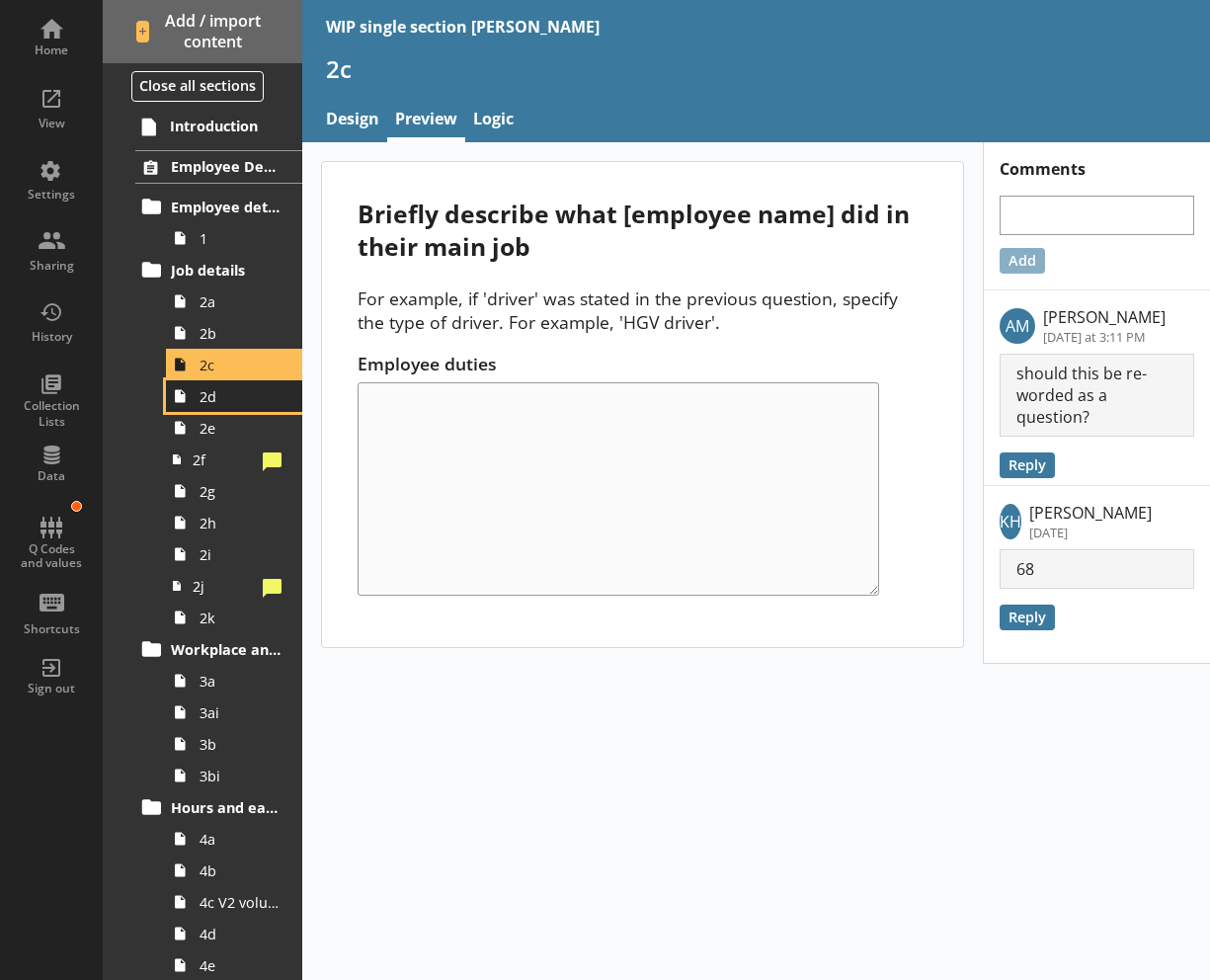 click on "2d" at bounding box center (240, 396) 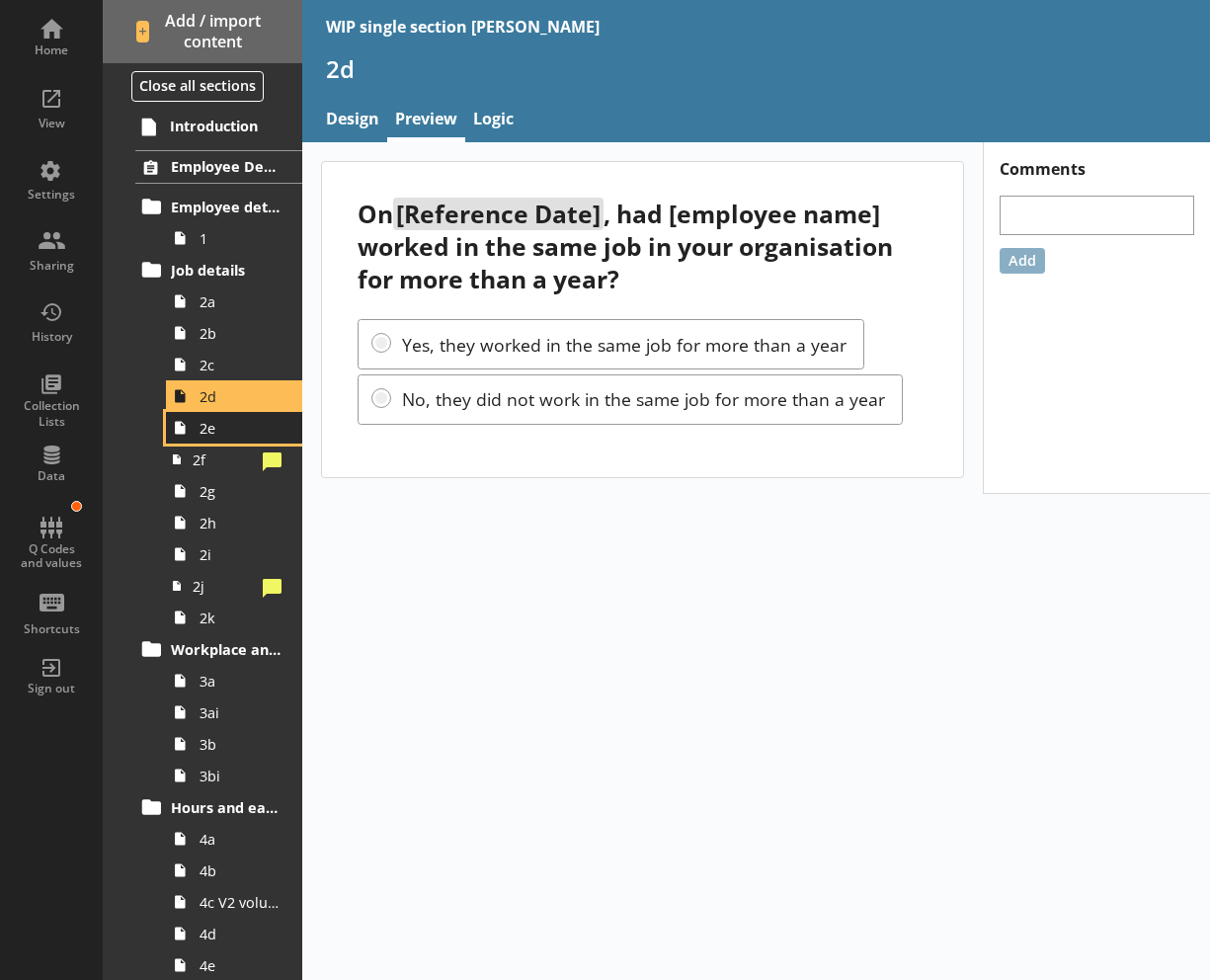 click on "2e" at bounding box center (240, 428) 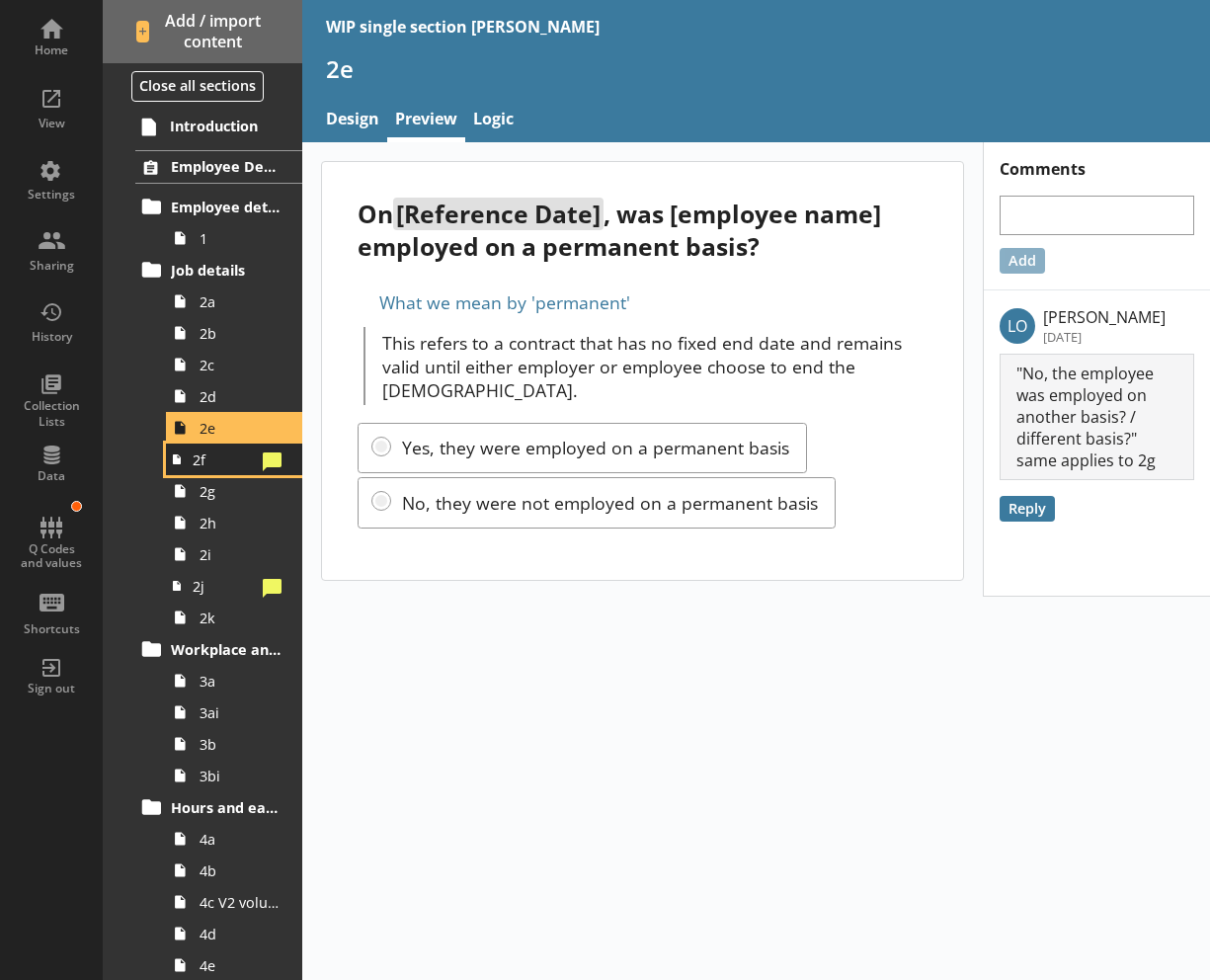 click on "2f" at bounding box center (224, 459) 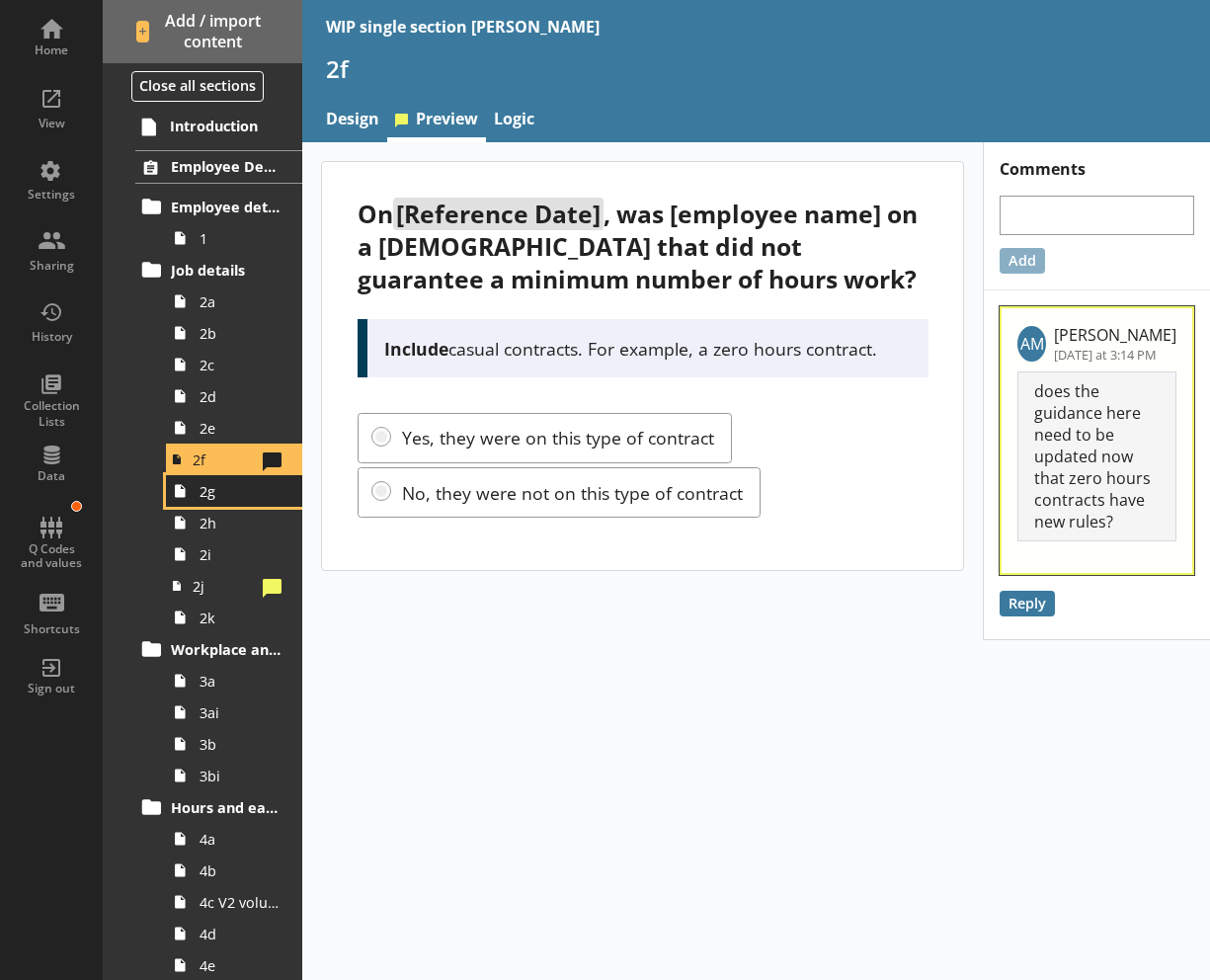 click on "2g" at bounding box center [240, 491] 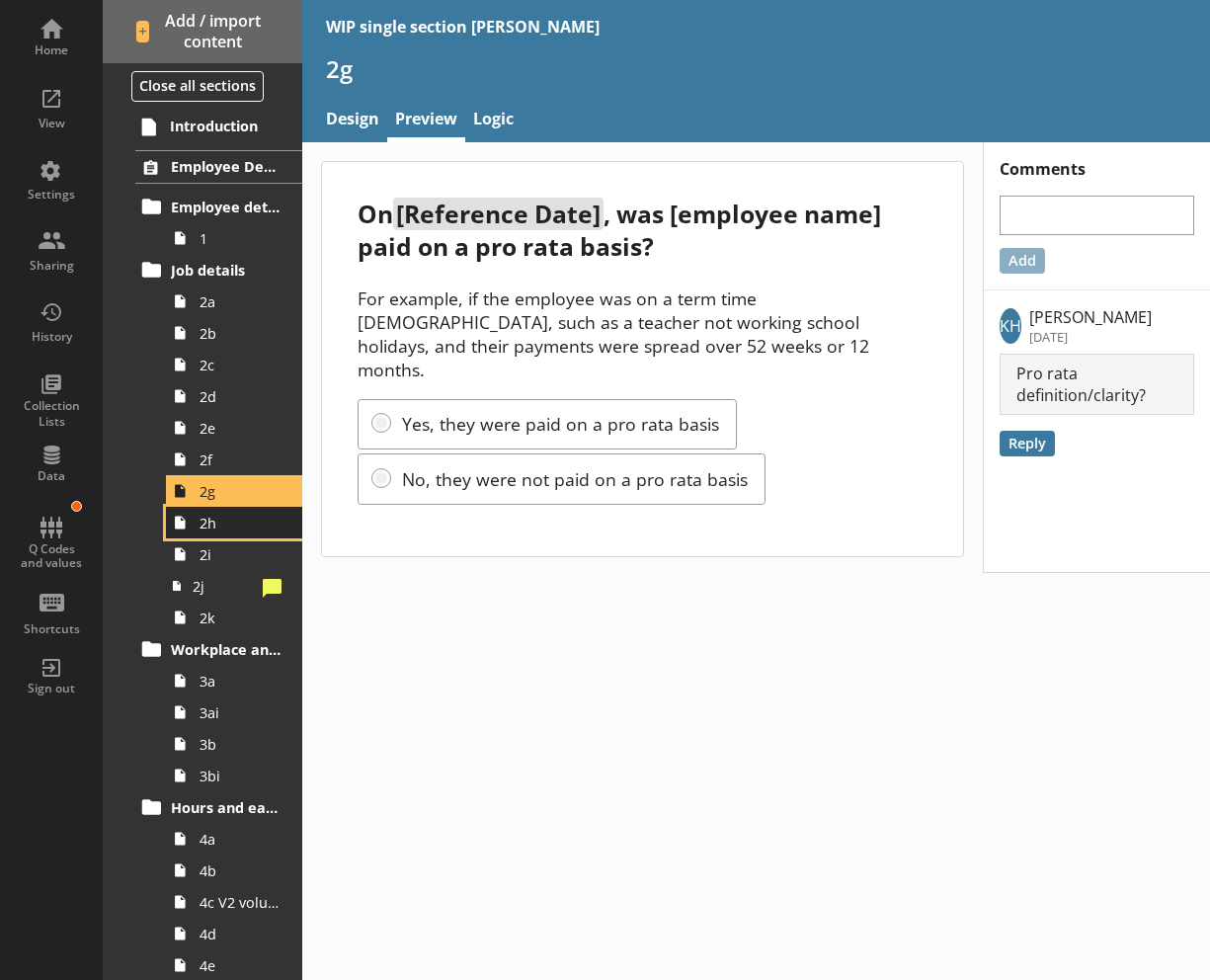 click on "2h" at bounding box center (240, 523) 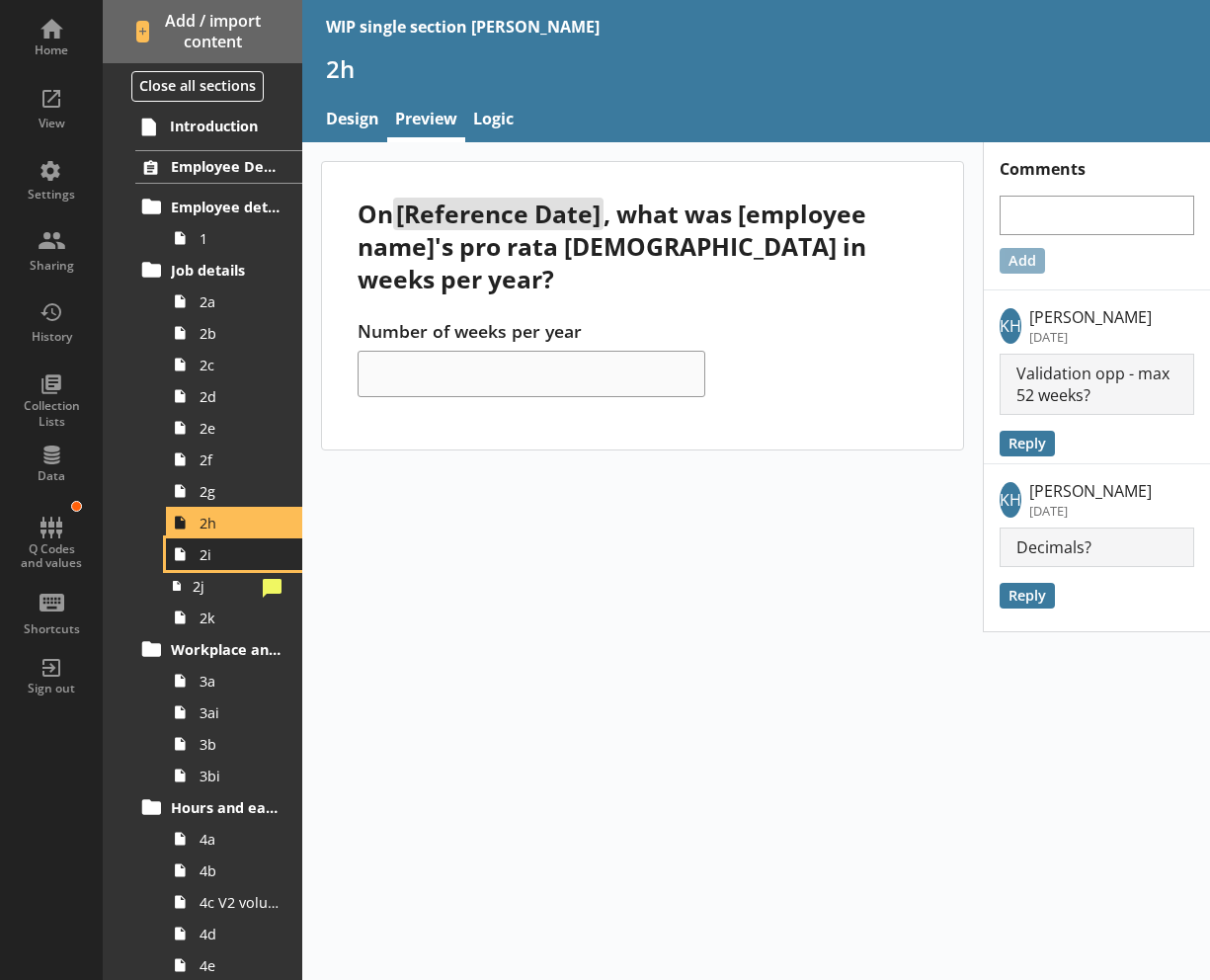 click on "2i" at bounding box center [240, 554] 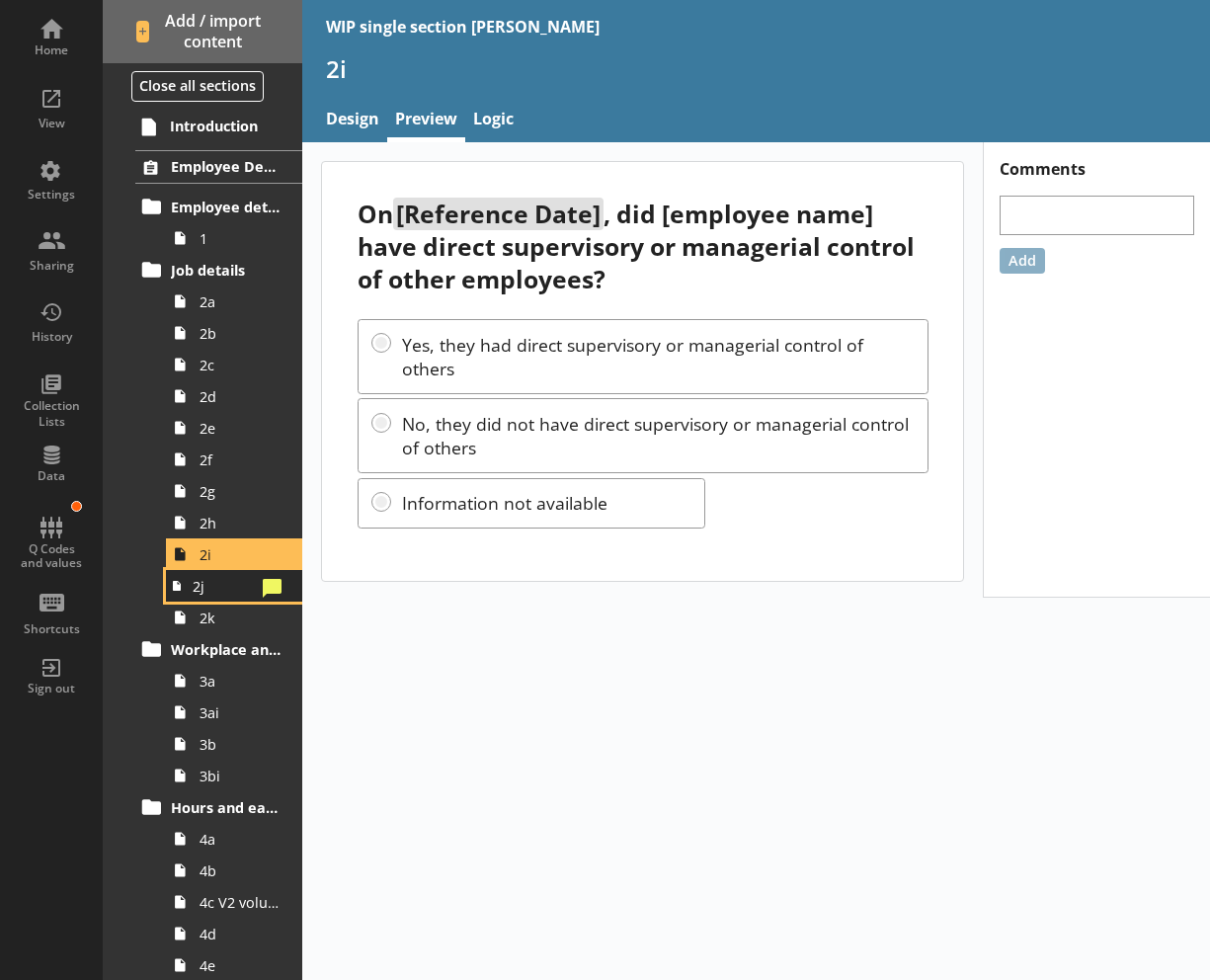click on "2j" at bounding box center [224, 586] 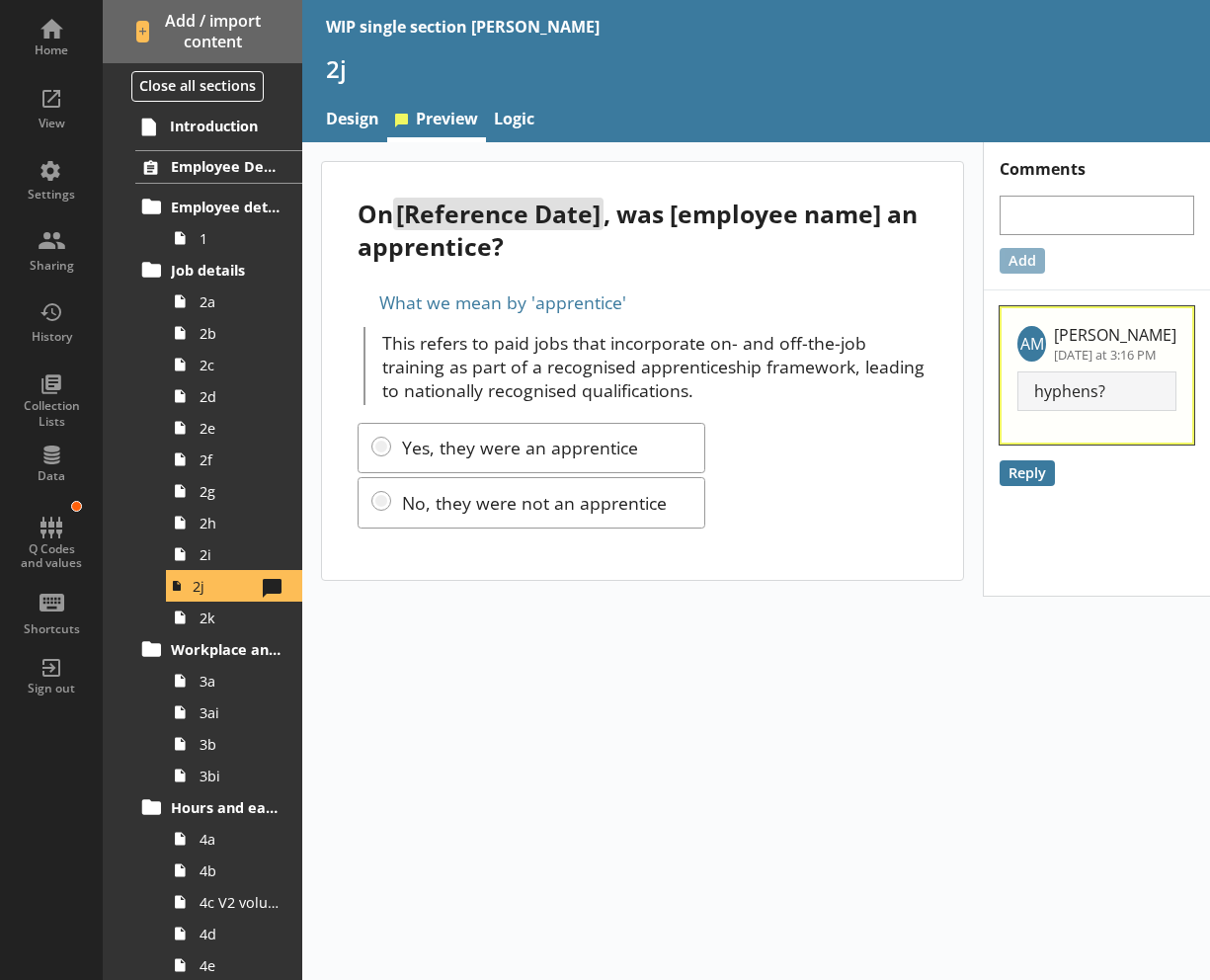click on "On  [Reference Date] , was [employee name] an apprentice? What we mean by 'apprentice' This refers to paid jobs that incorporate on- and off-the-job training as part of a recognised apprenticeship framework, leading to nationally recognised qualifications. Yes, they were an apprentice No, they were not an apprentice Comments Add AM [PERSON_NAME] [DATE] at 3:16 PM hyphens? Reply" at bounding box center (756, 561) 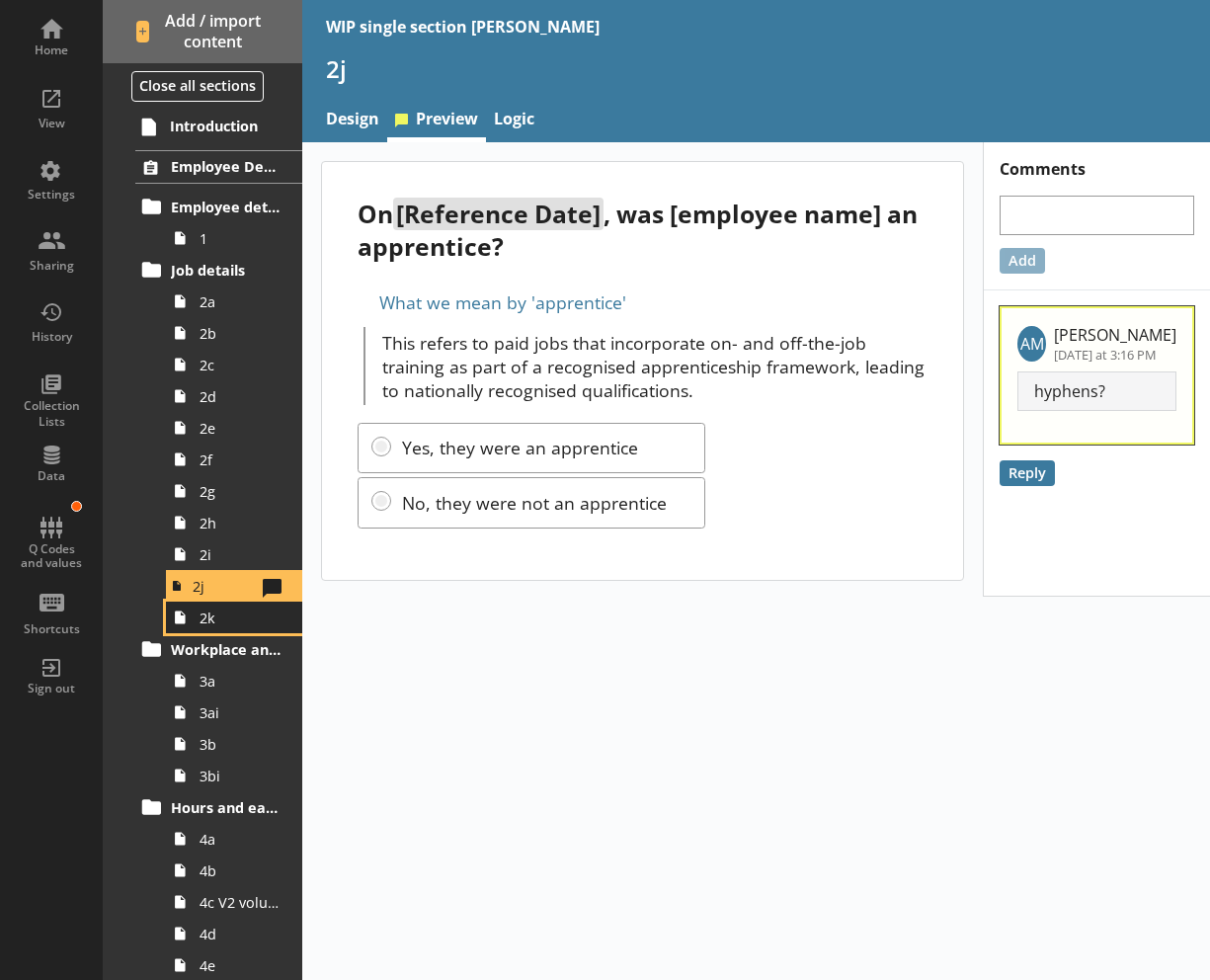 click on "2k" at bounding box center (240, 617) 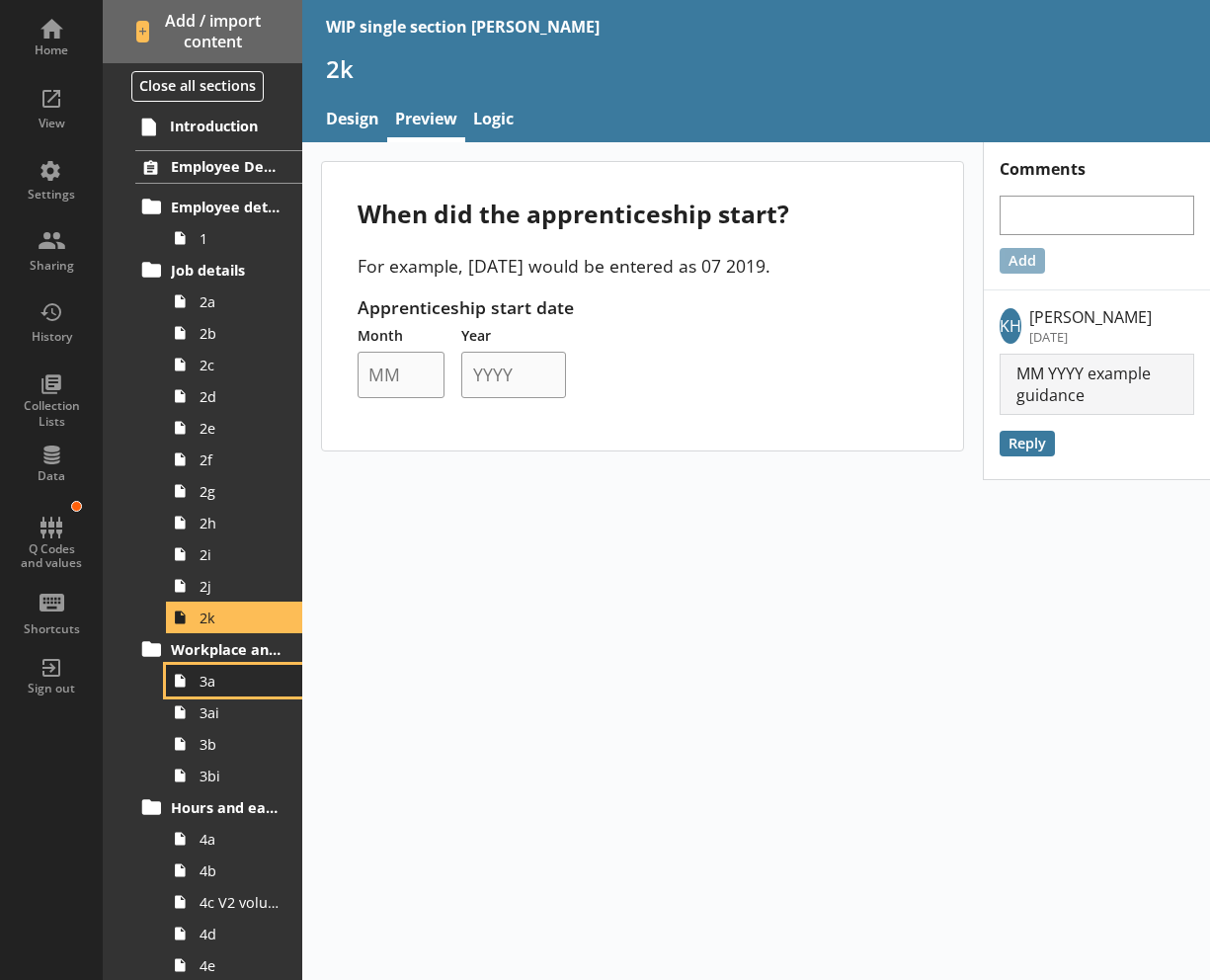 click on "3a" at bounding box center [240, 681] 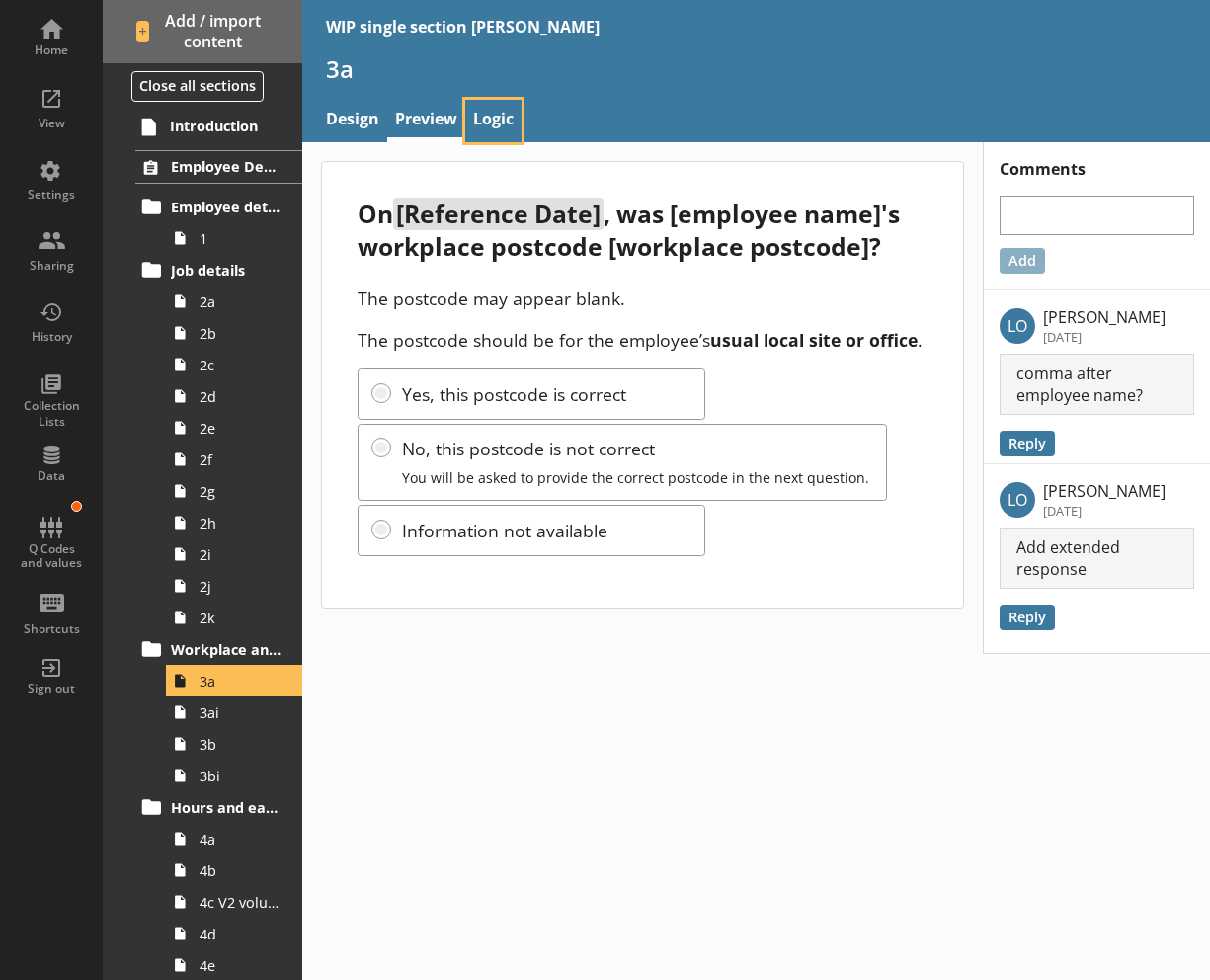 click on "Logic" at bounding box center [493, 121] 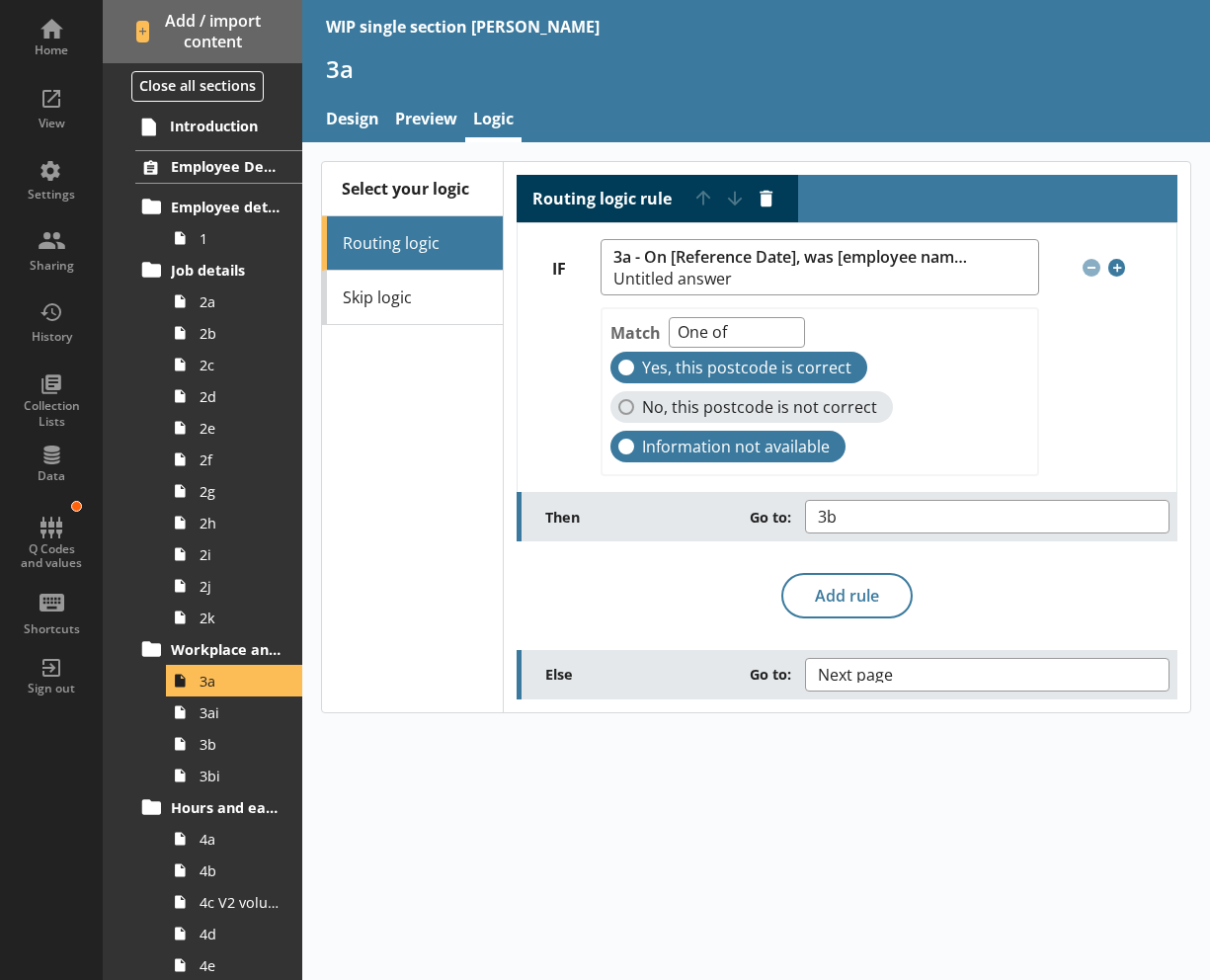 click on "Select your logic Routing logic Skip logic" at bounding box center [412, 437] 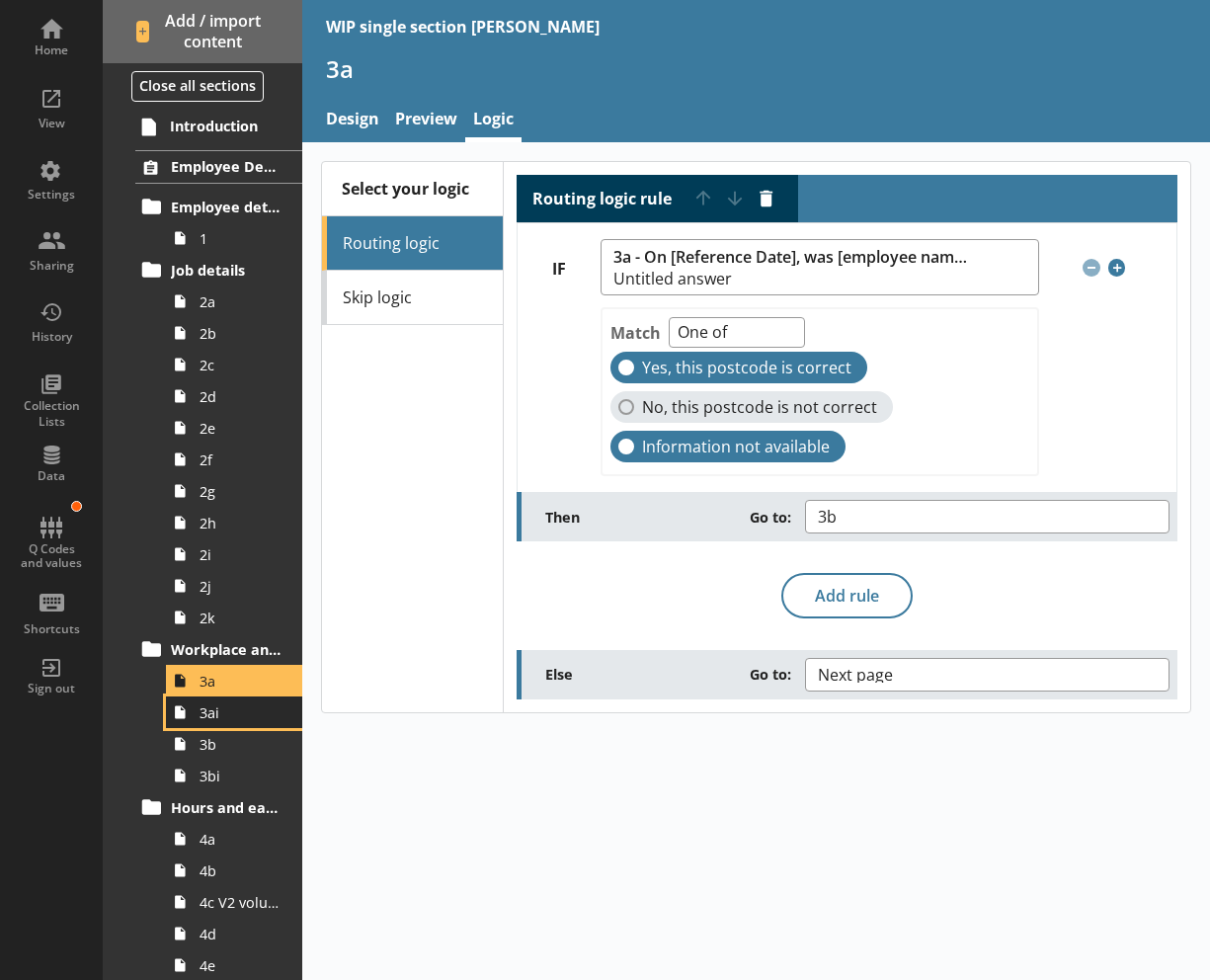 click on "3ai" at bounding box center (240, 712) 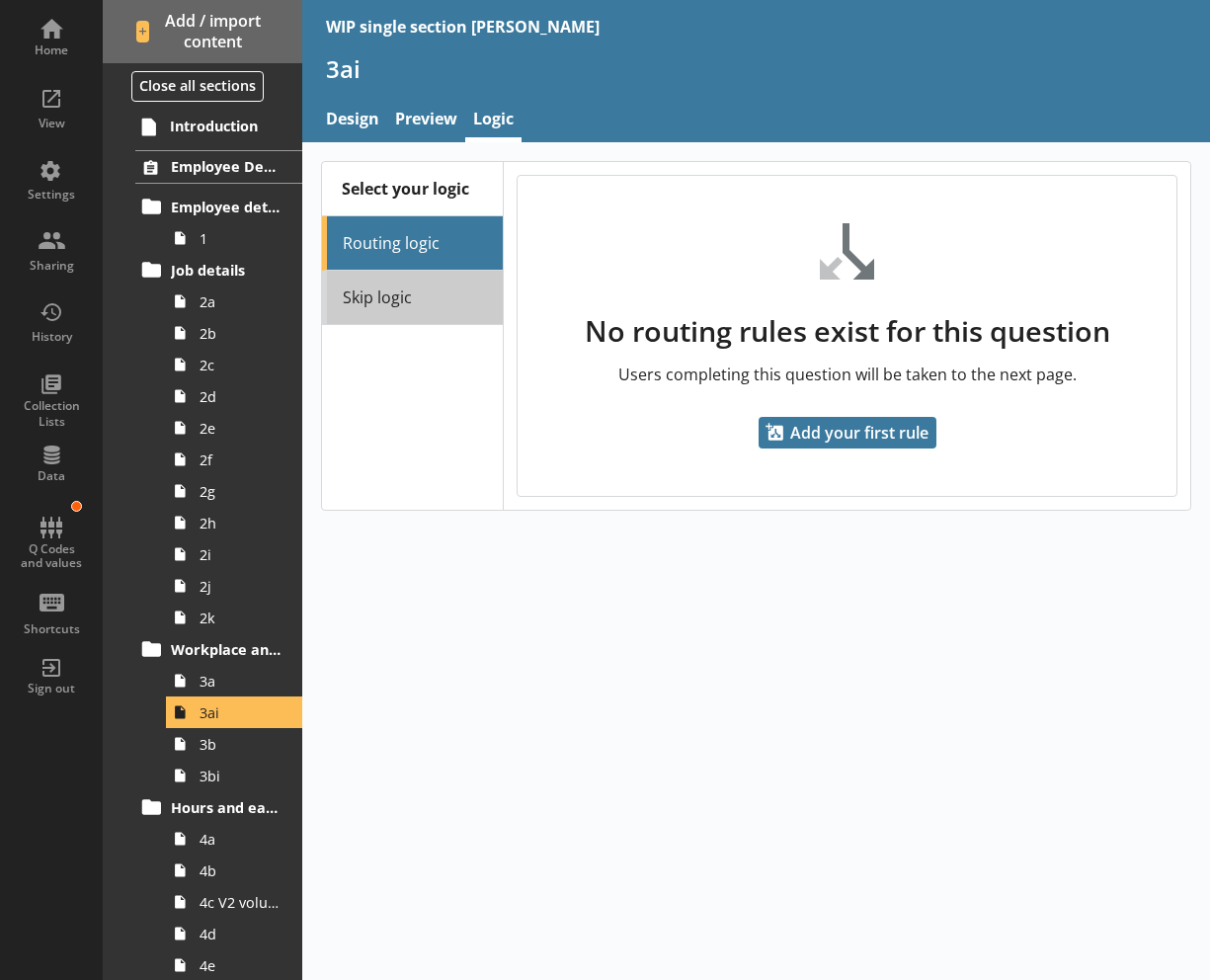 click on "Skip logic" at bounding box center (412, 297) 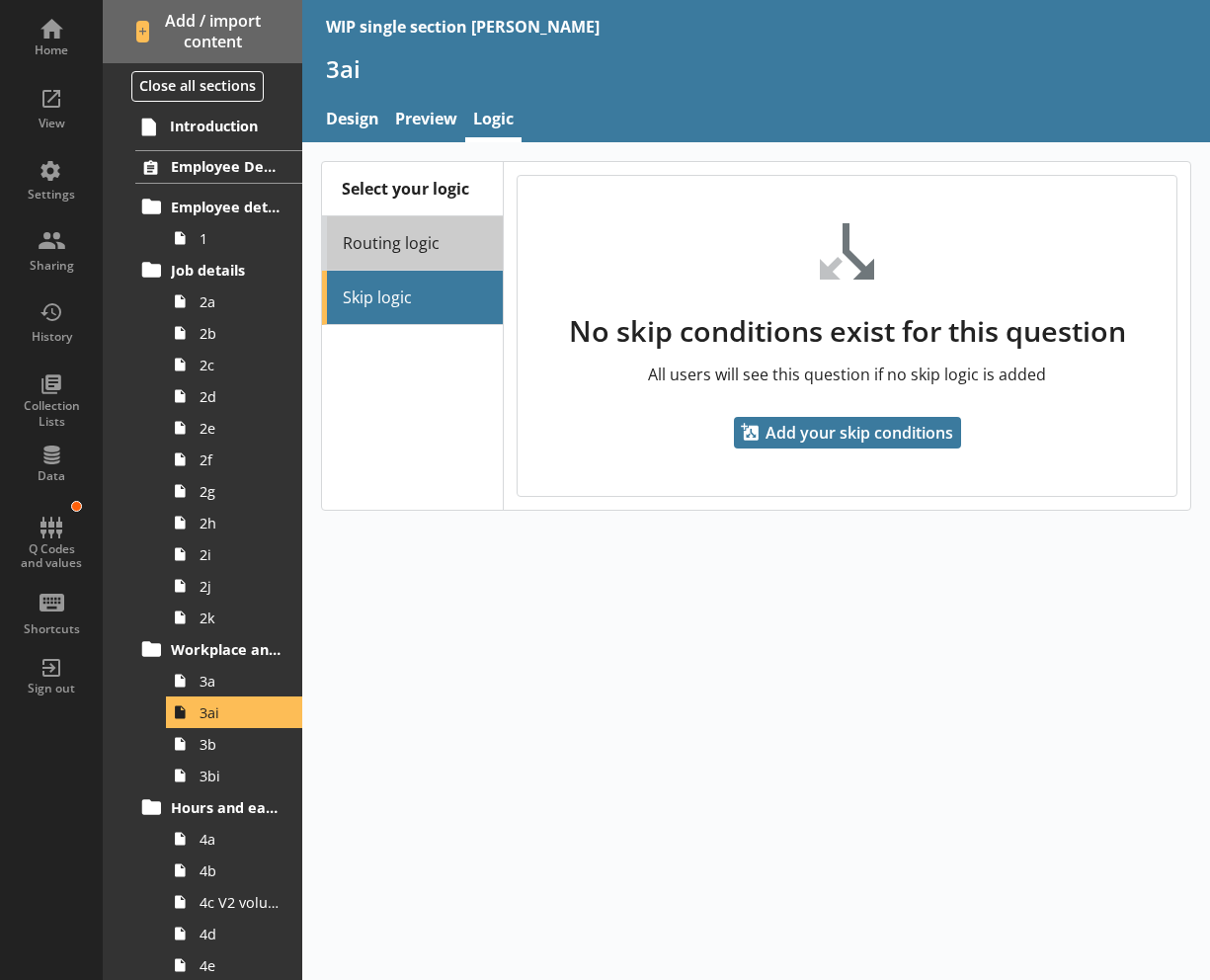 click on "Routing logic" at bounding box center (412, 243) 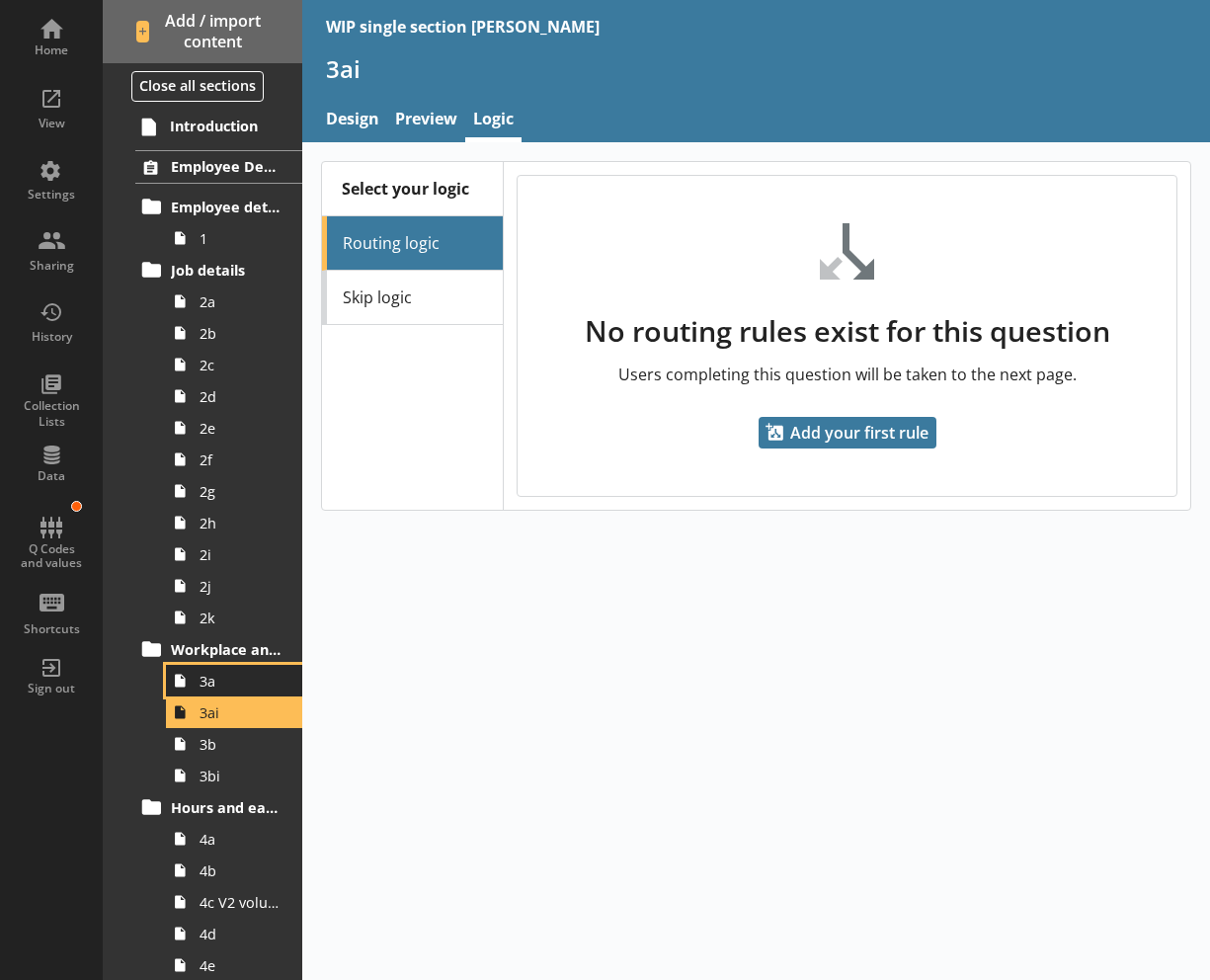 click on "3a" at bounding box center [240, 681] 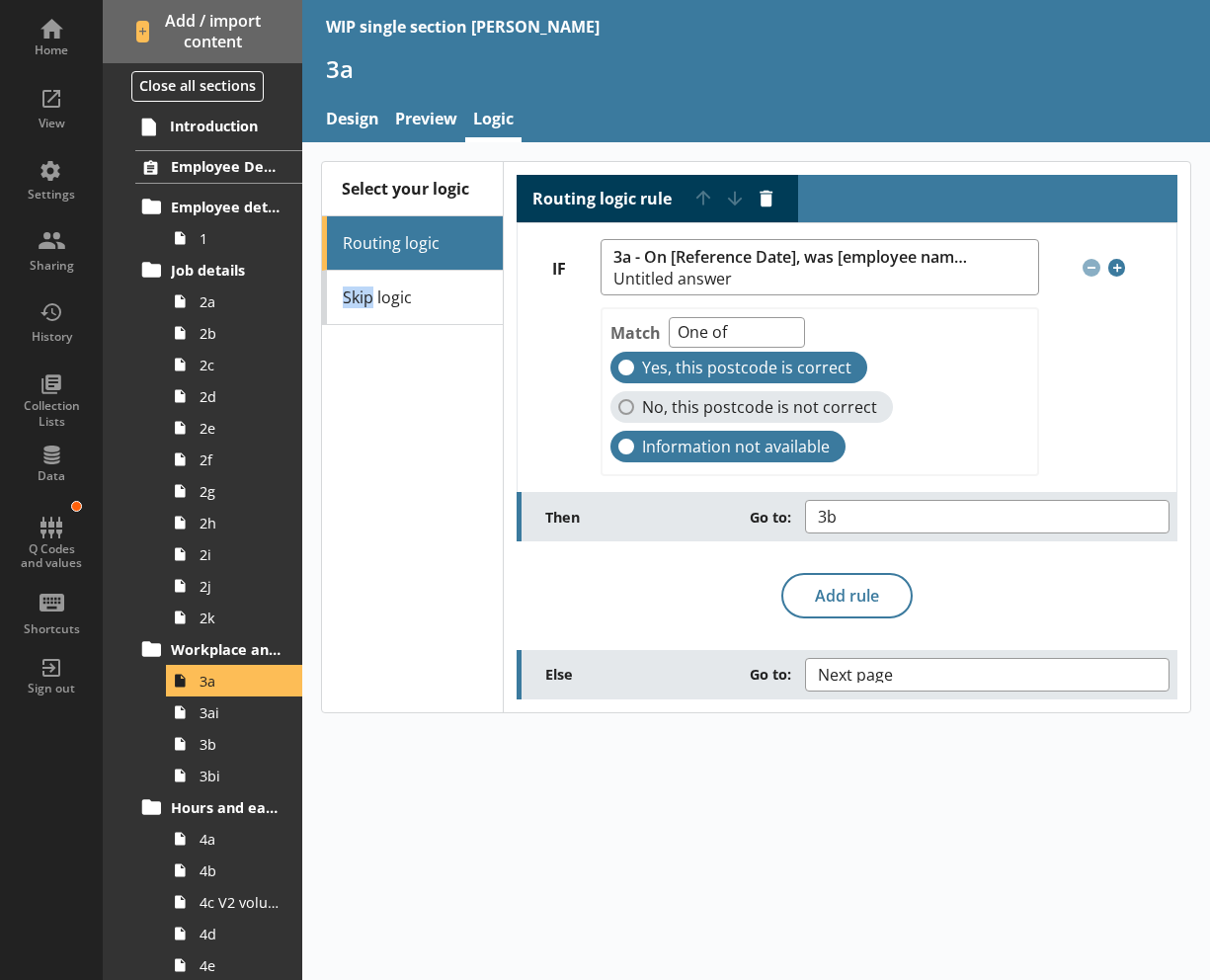 drag, startPoint x: 372, startPoint y: 467, endPoint x: 343, endPoint y: 630, distance: 165.5597 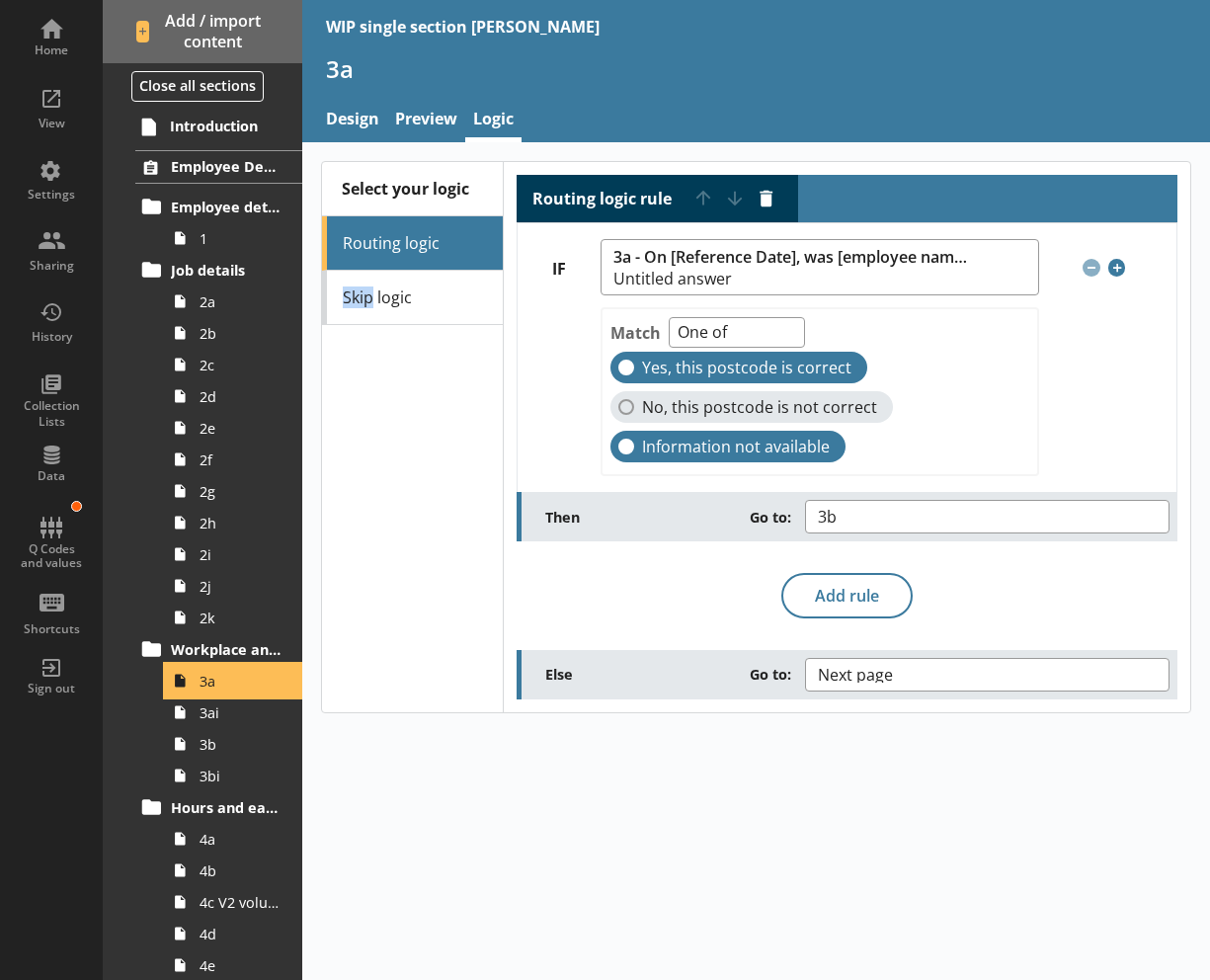 click on "3a" at bounding box center (240, 681) 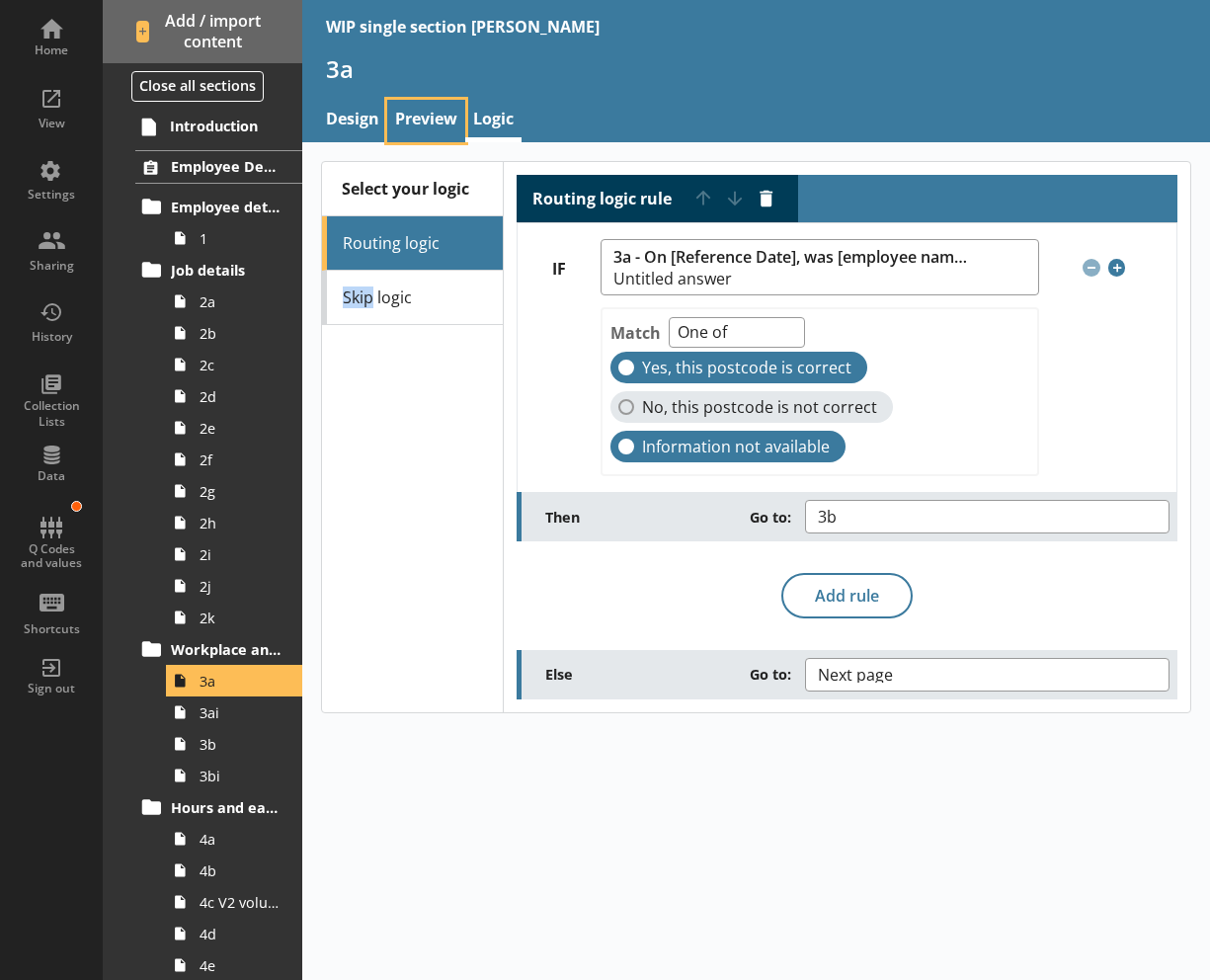 click on "Preview" at bounding box center [426, 121] 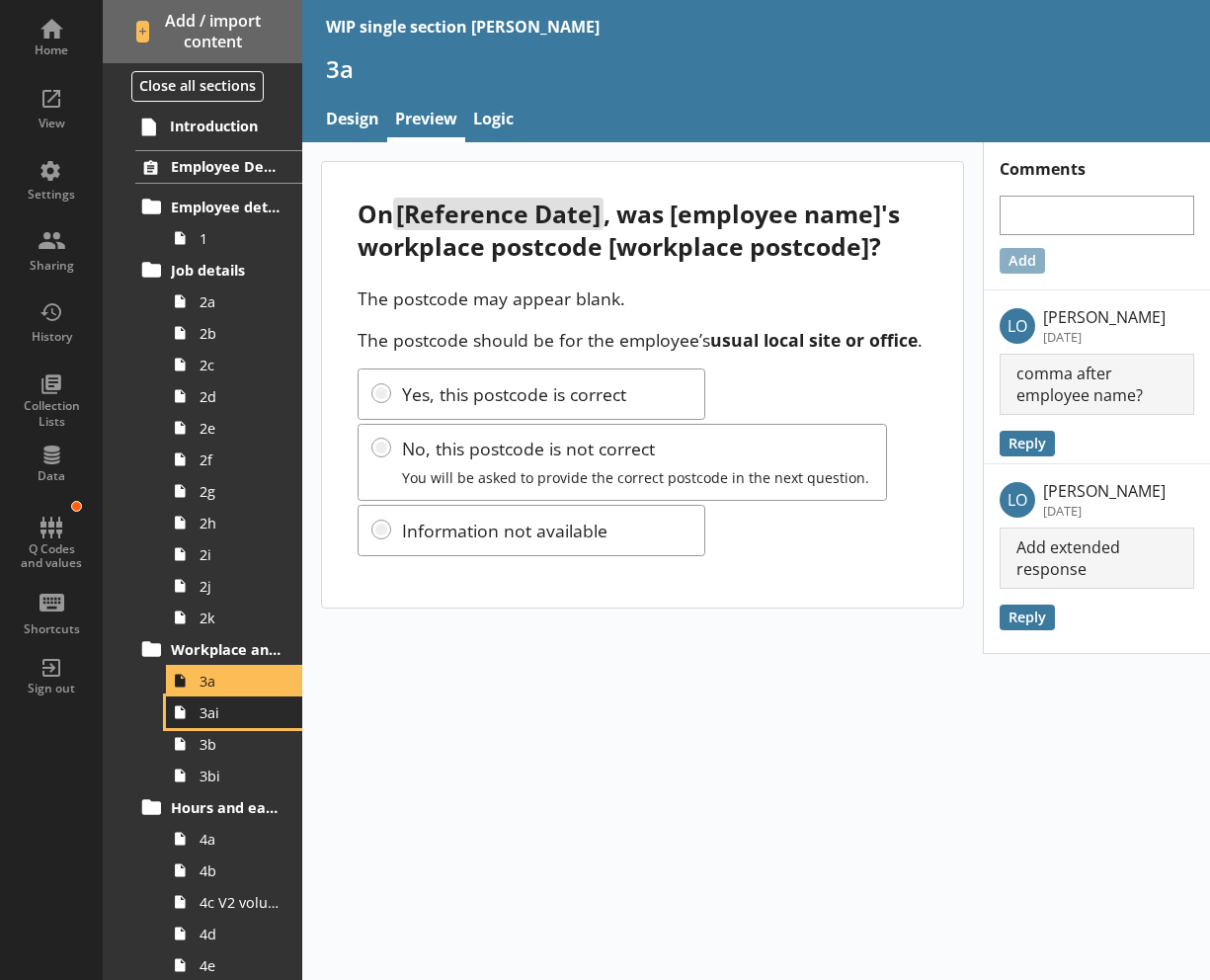click on "3ai" at bounding box center [234, 712] 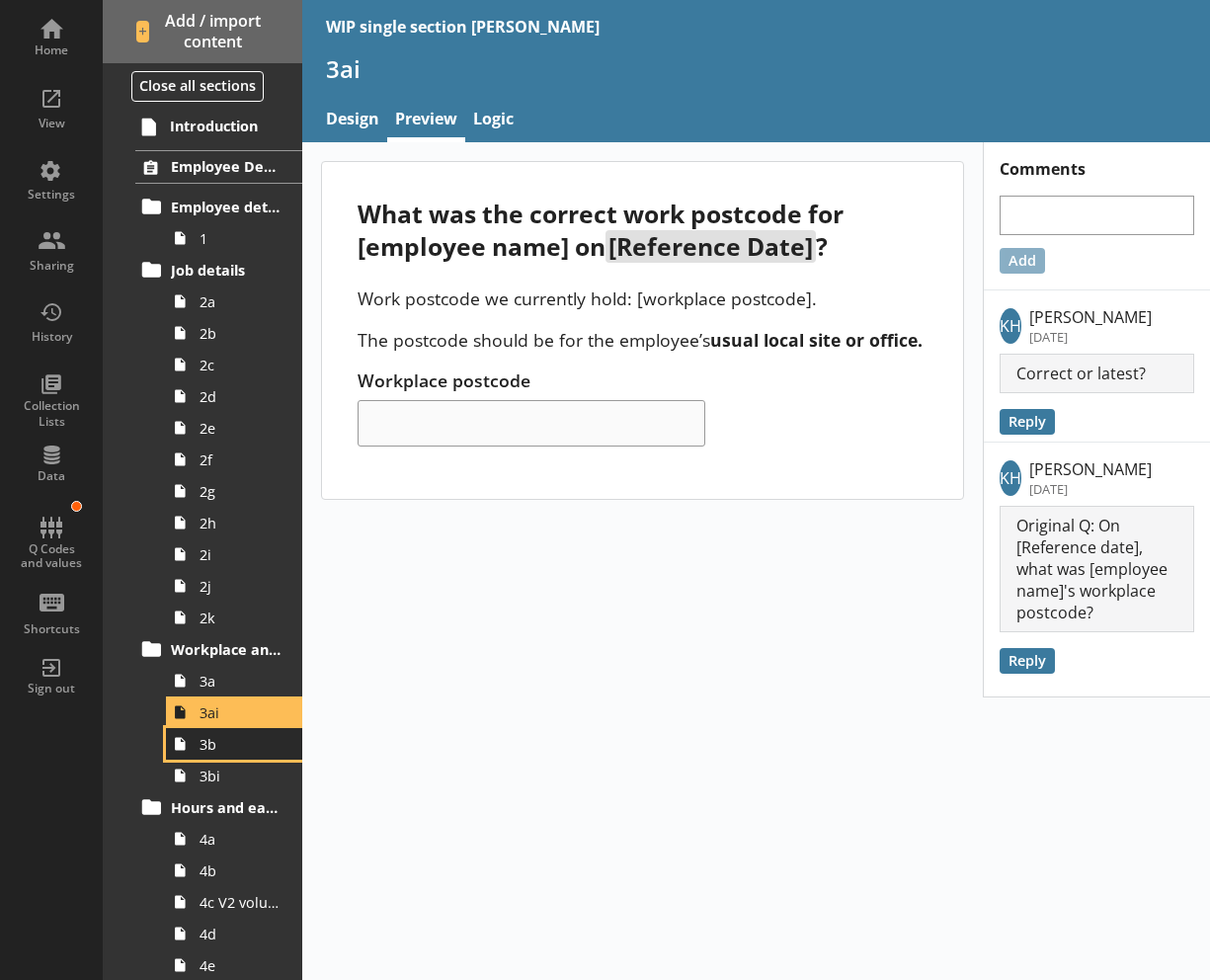 click on "3b" at bounding box center (240, 744) 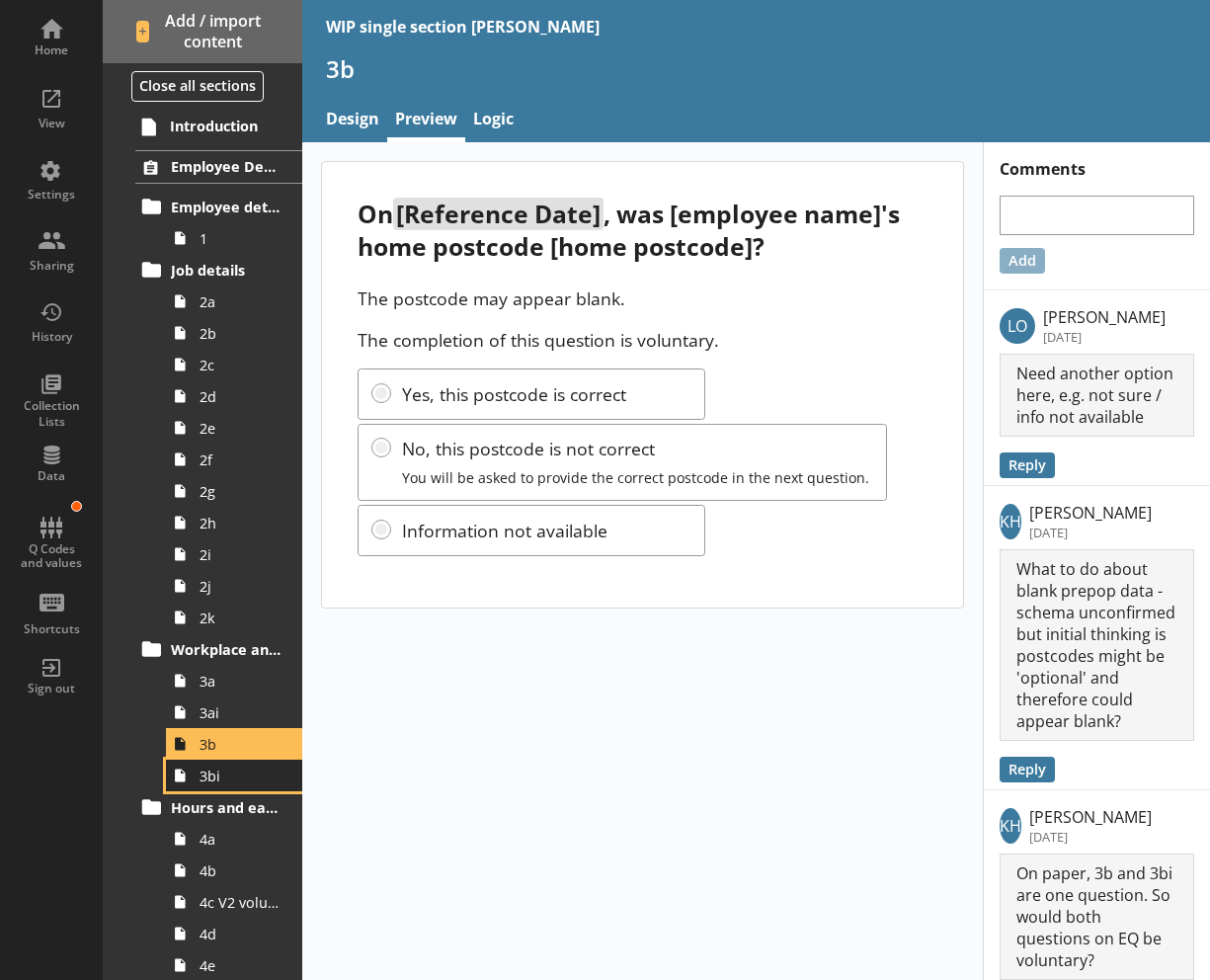 click on "3bi" at bounding box center [240, 776] 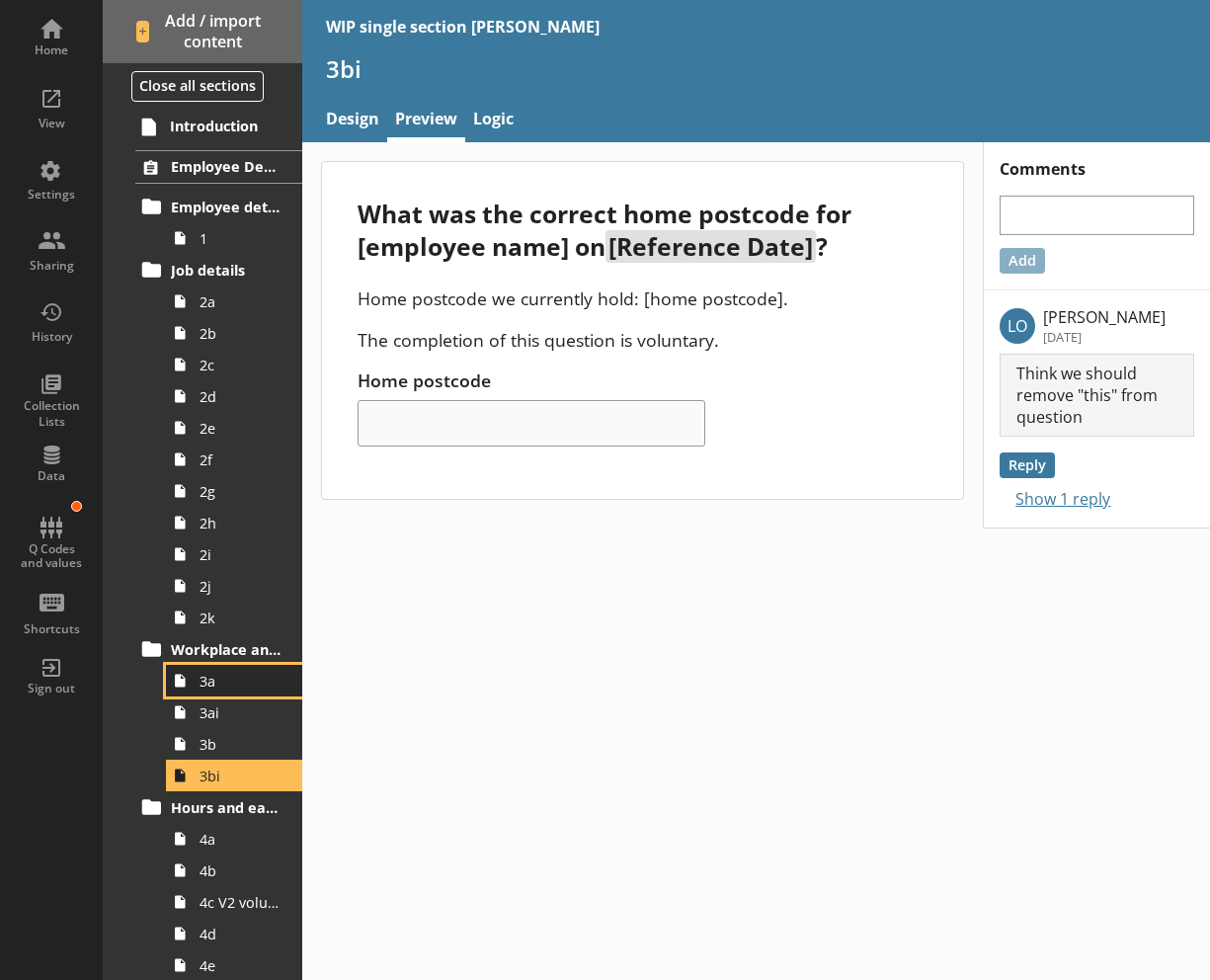 click on "3a" at bounding box center [240, 681] 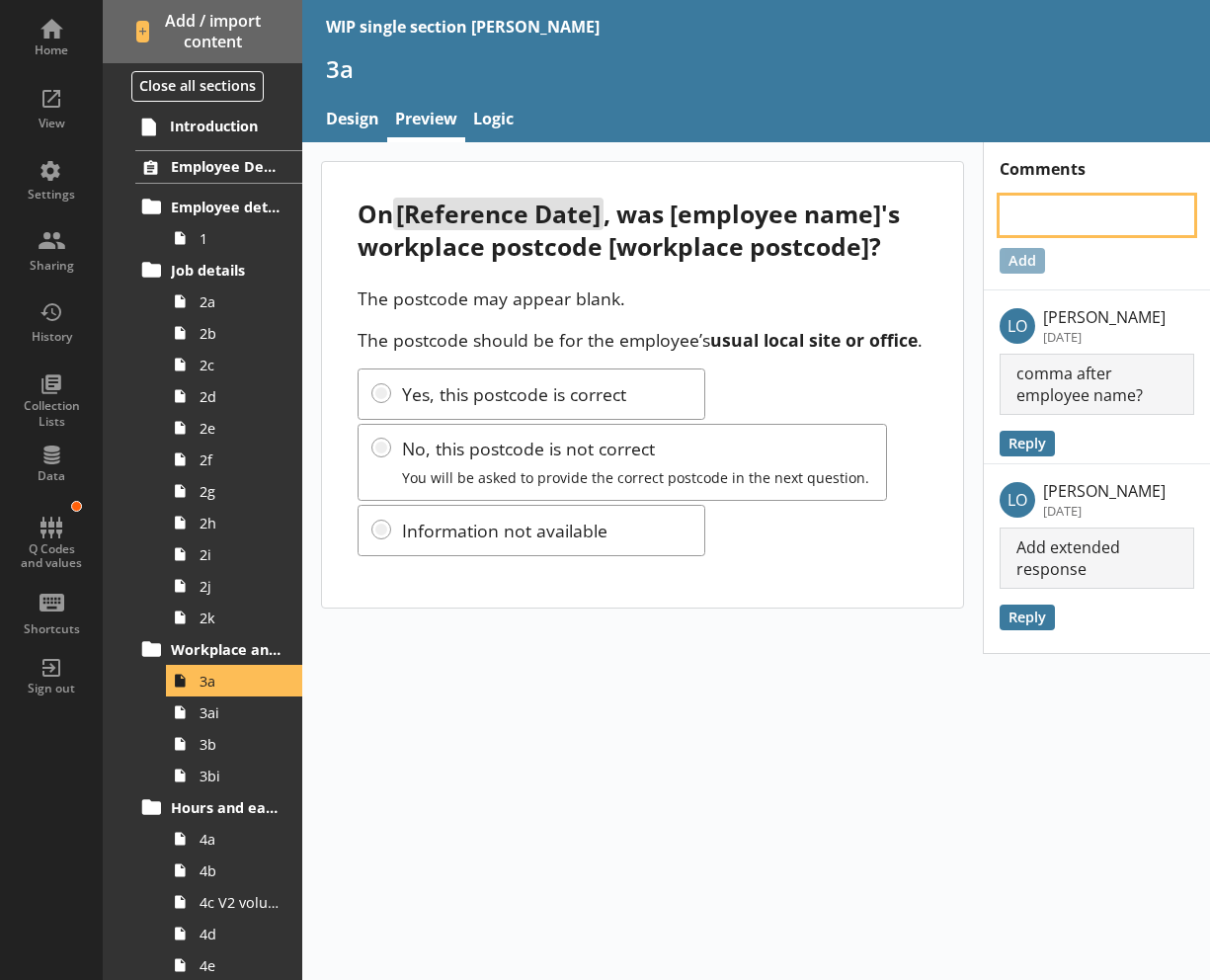 click at bounding box center (1096, 215) 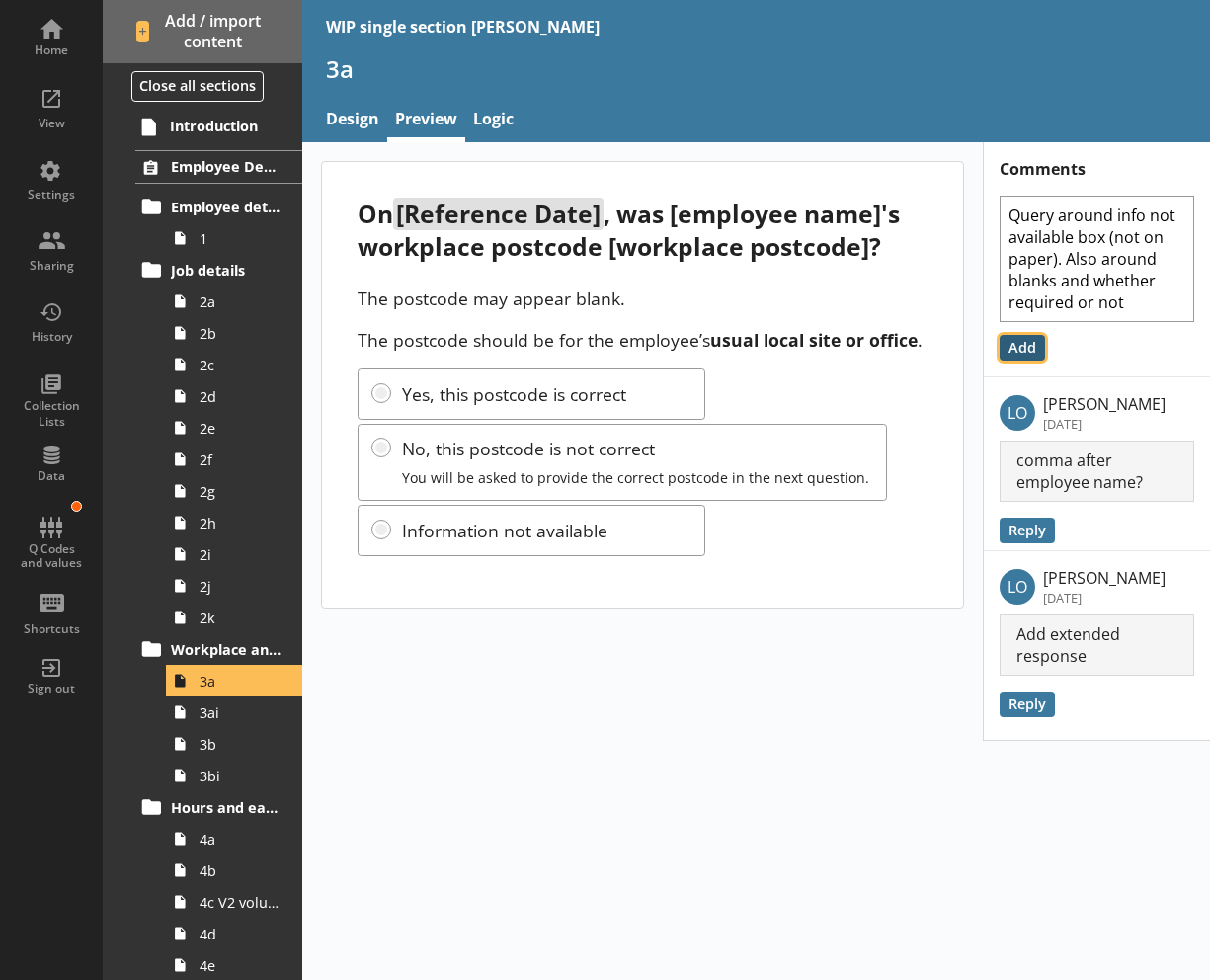 click on "Add" at bounding box center (1021, 348) 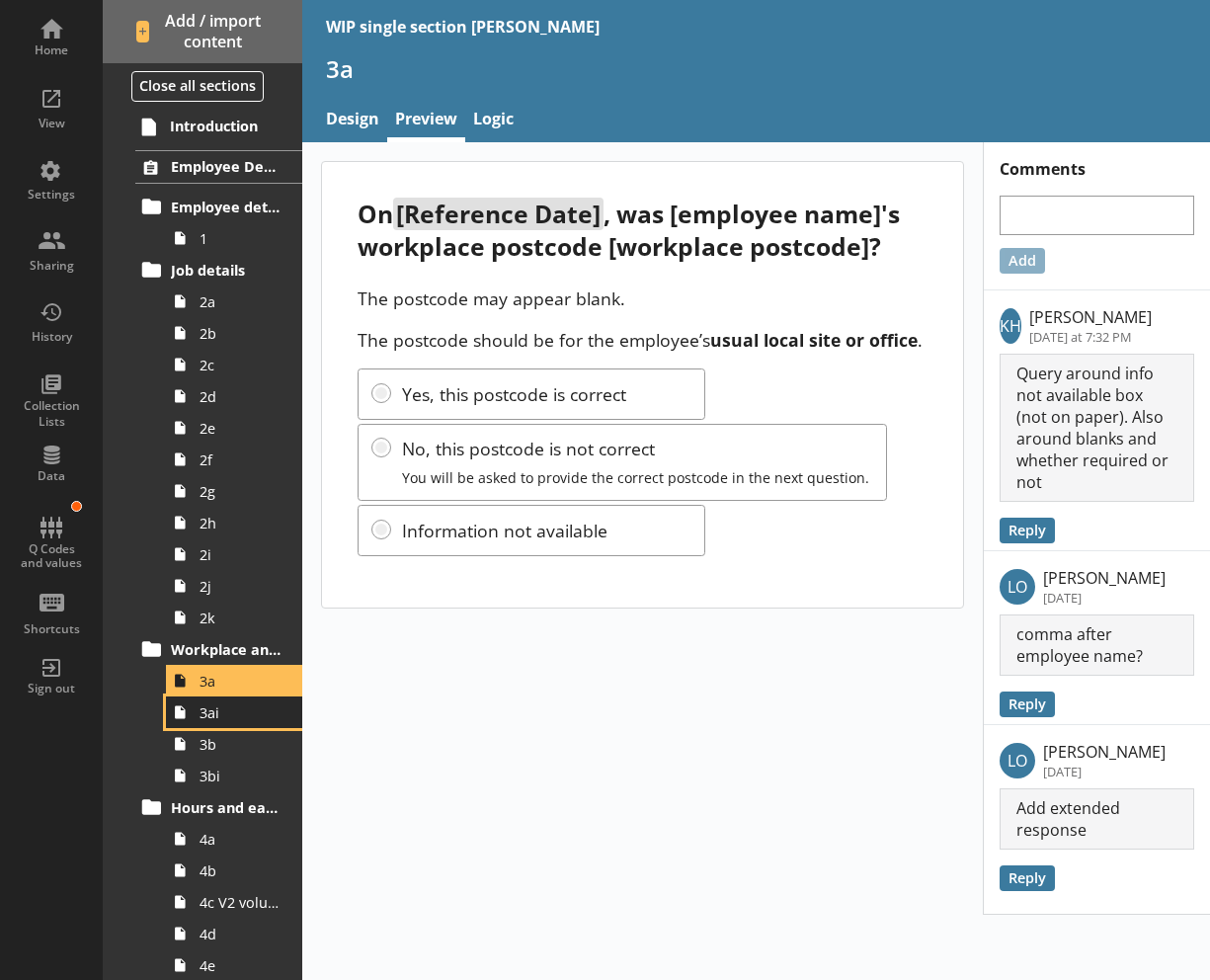 click on "3ai" at bounding box center (240, 712) 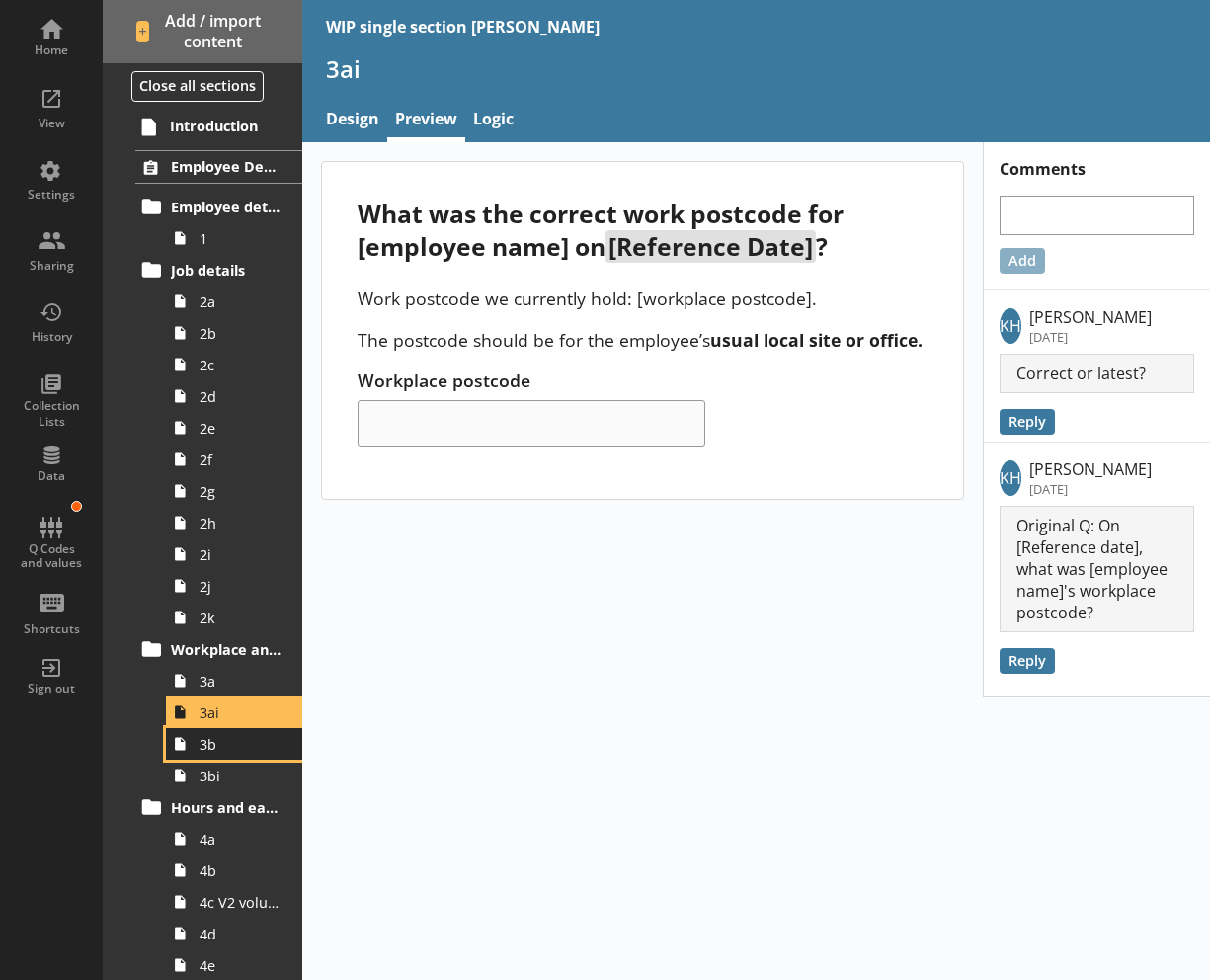 click on "3b" at bounding box center (240, 744) 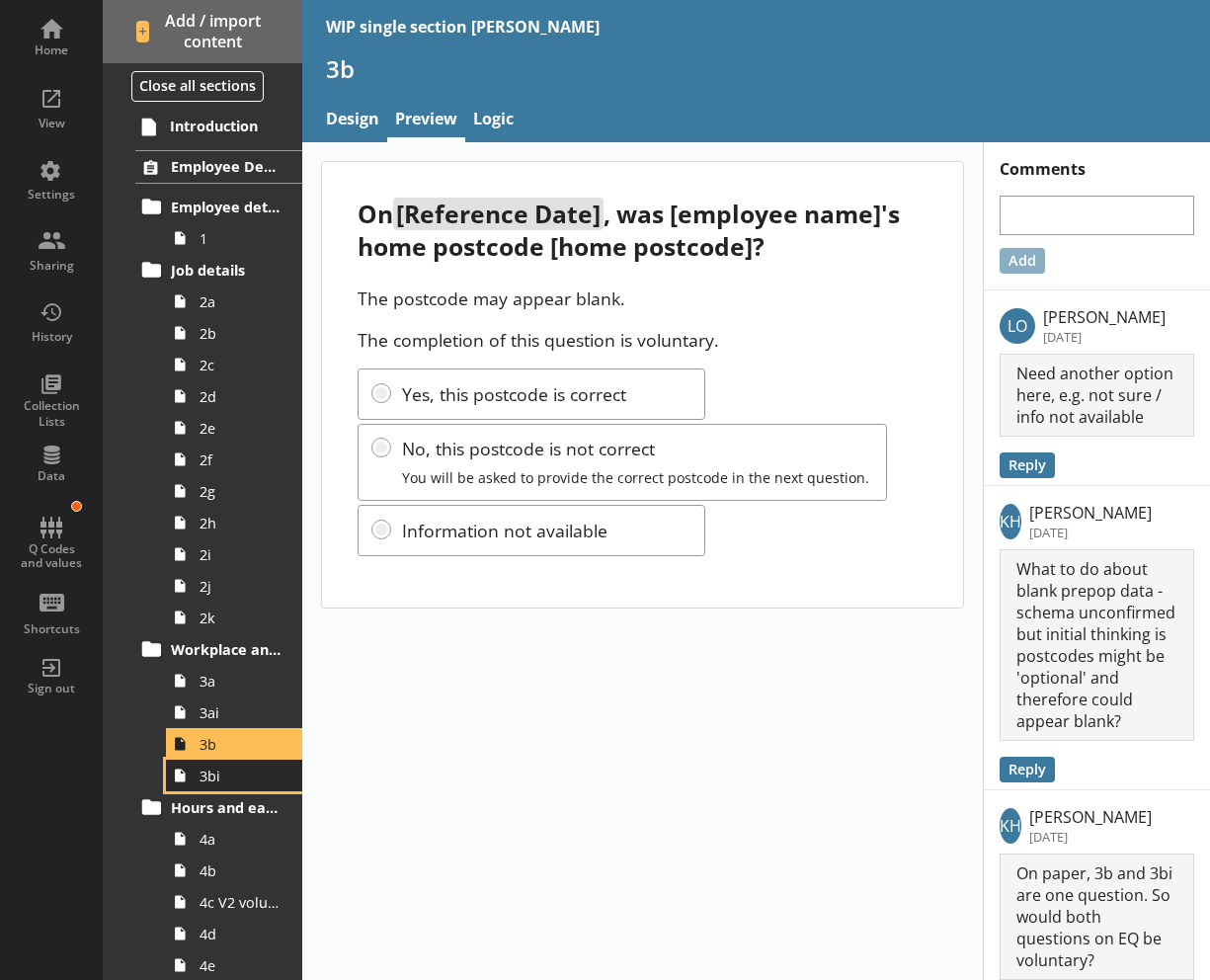 click on "3bi" at bounding box center (240, 776) 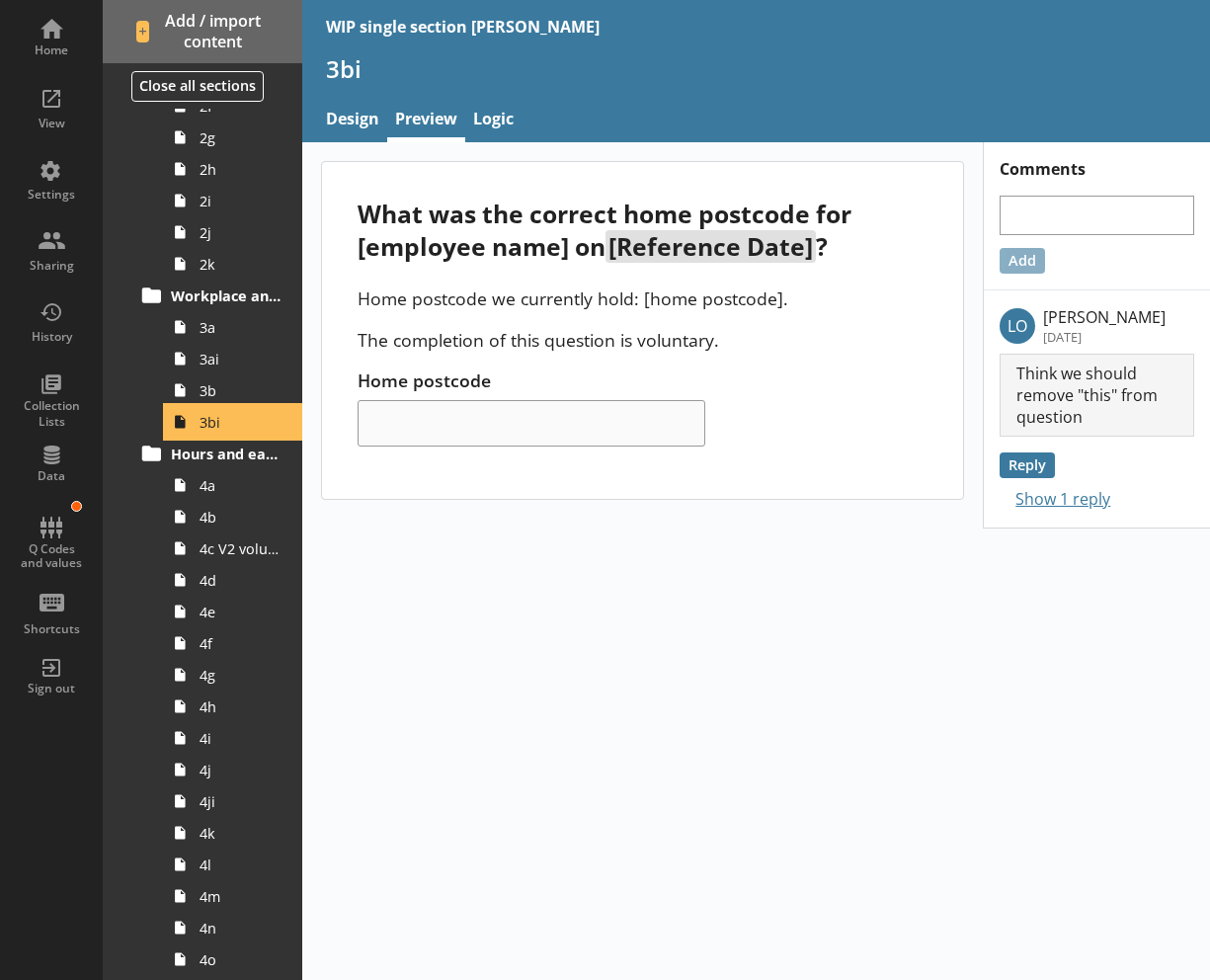scroll, scrollTop: 355, scrollLeft: 0, axis: vertical 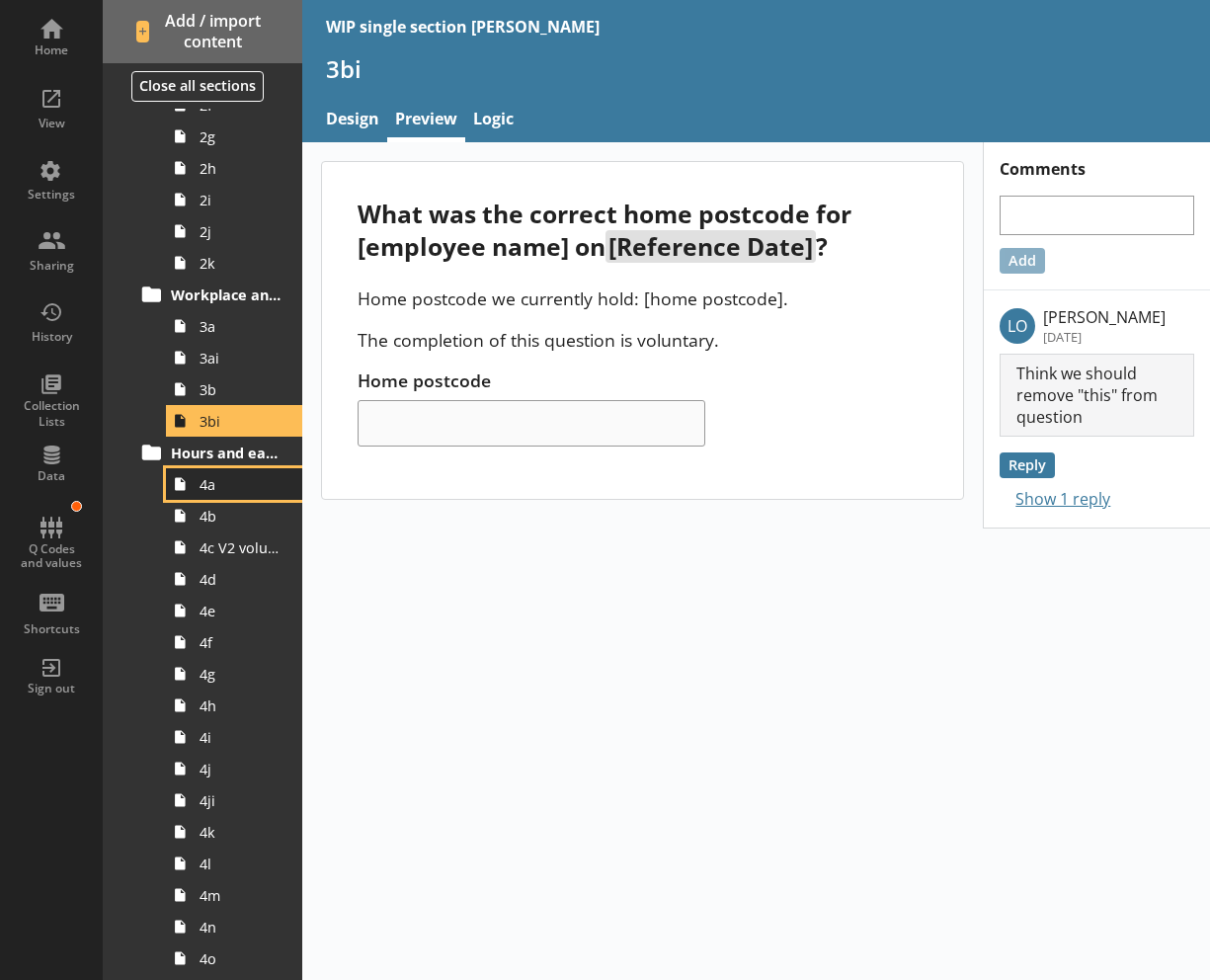 click on "4a" at bounding box center [234, 484] 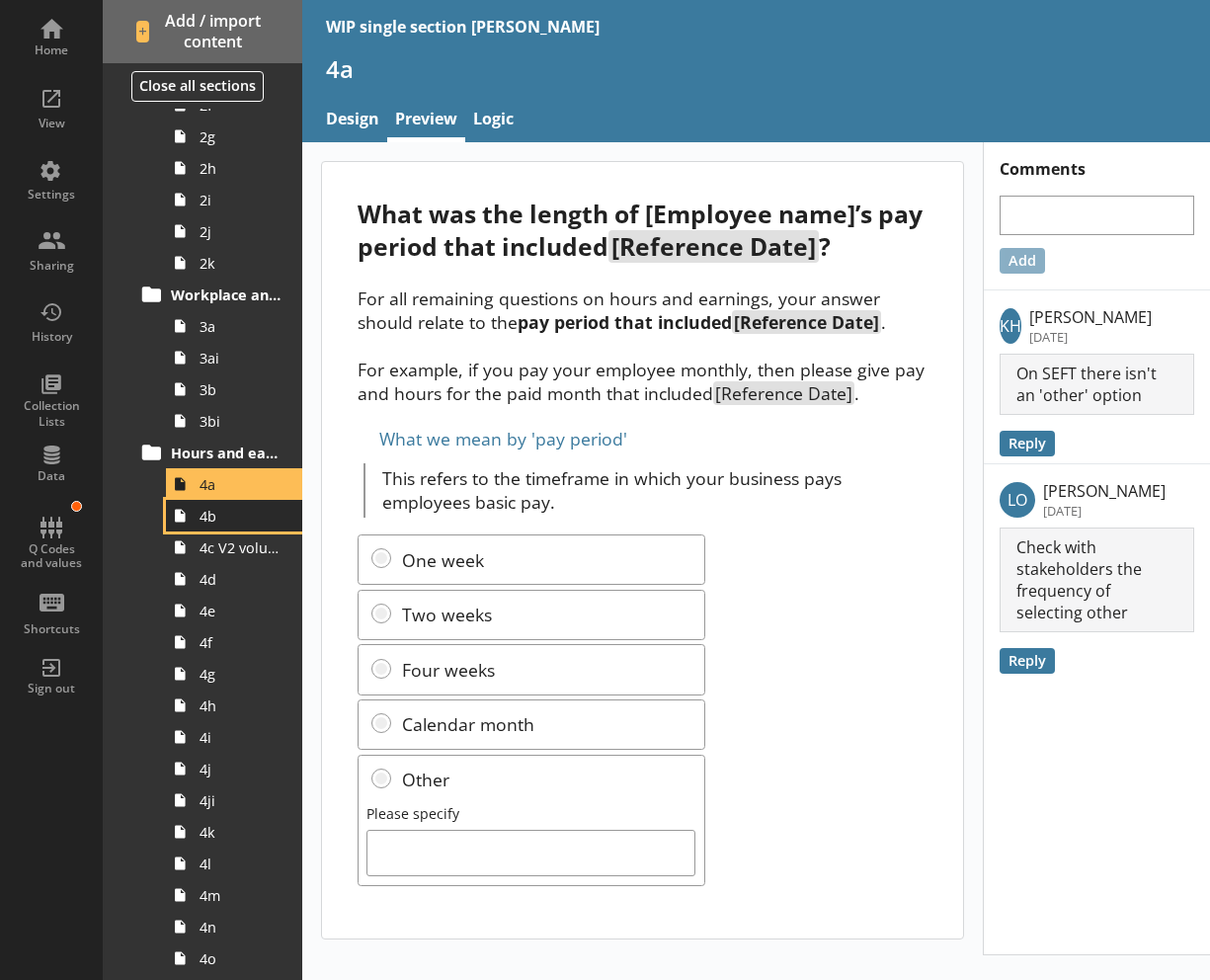 click on "4b" at bounding box center [240, 516] 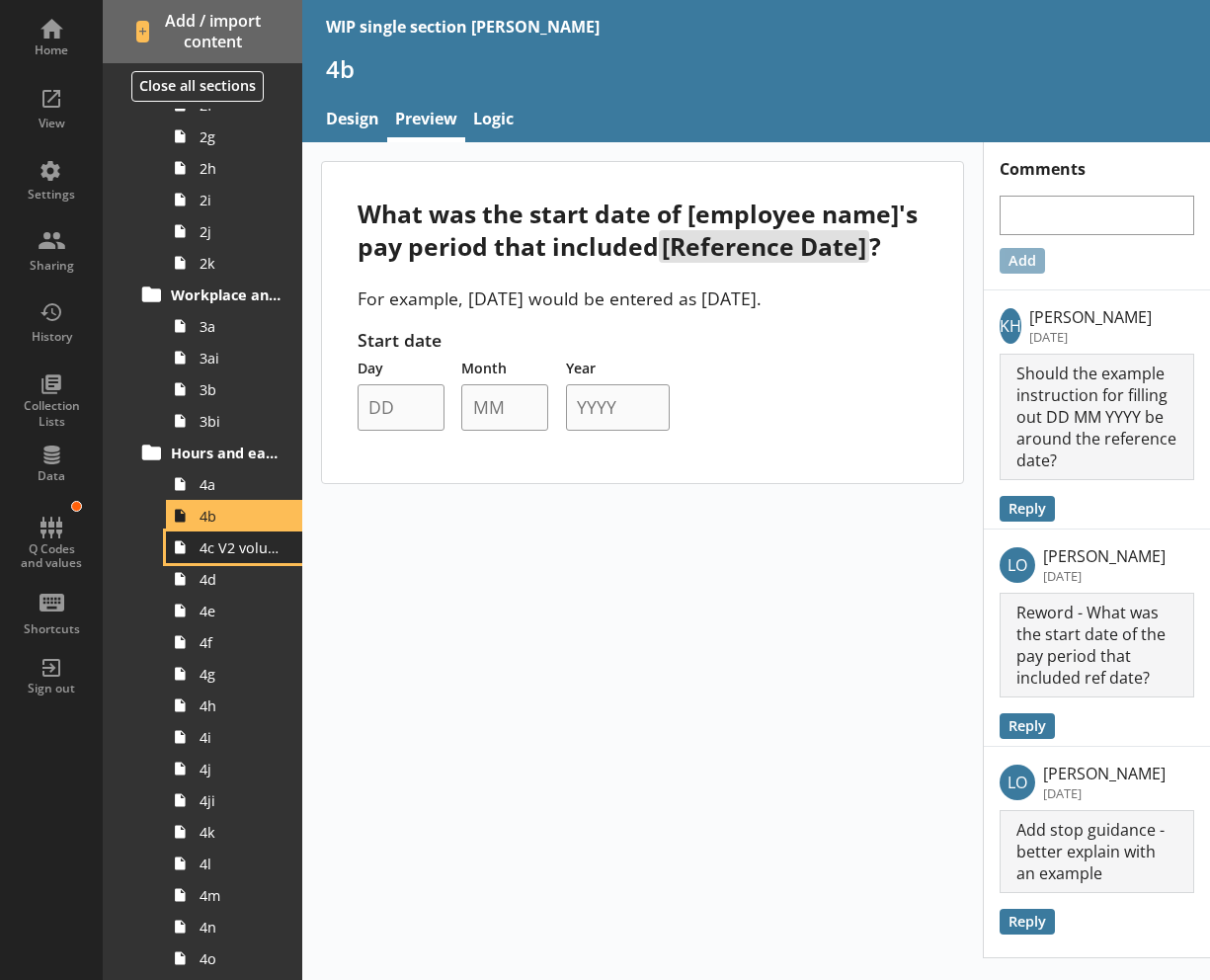 click on "4c V2 voluntary" at bounding box center (240, 547) 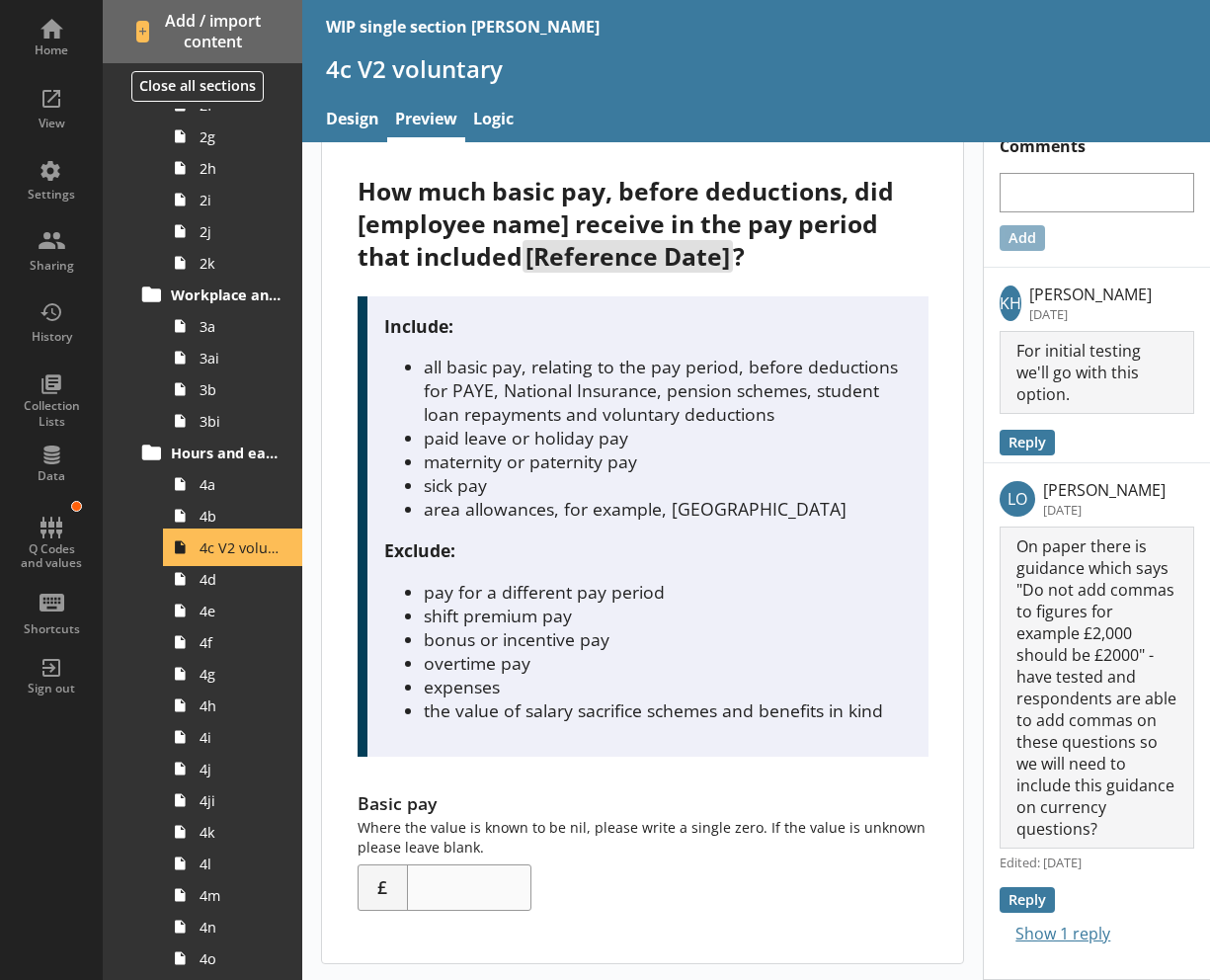 scroll, scrollTop: 0, scrollLeft: 0, axis: both 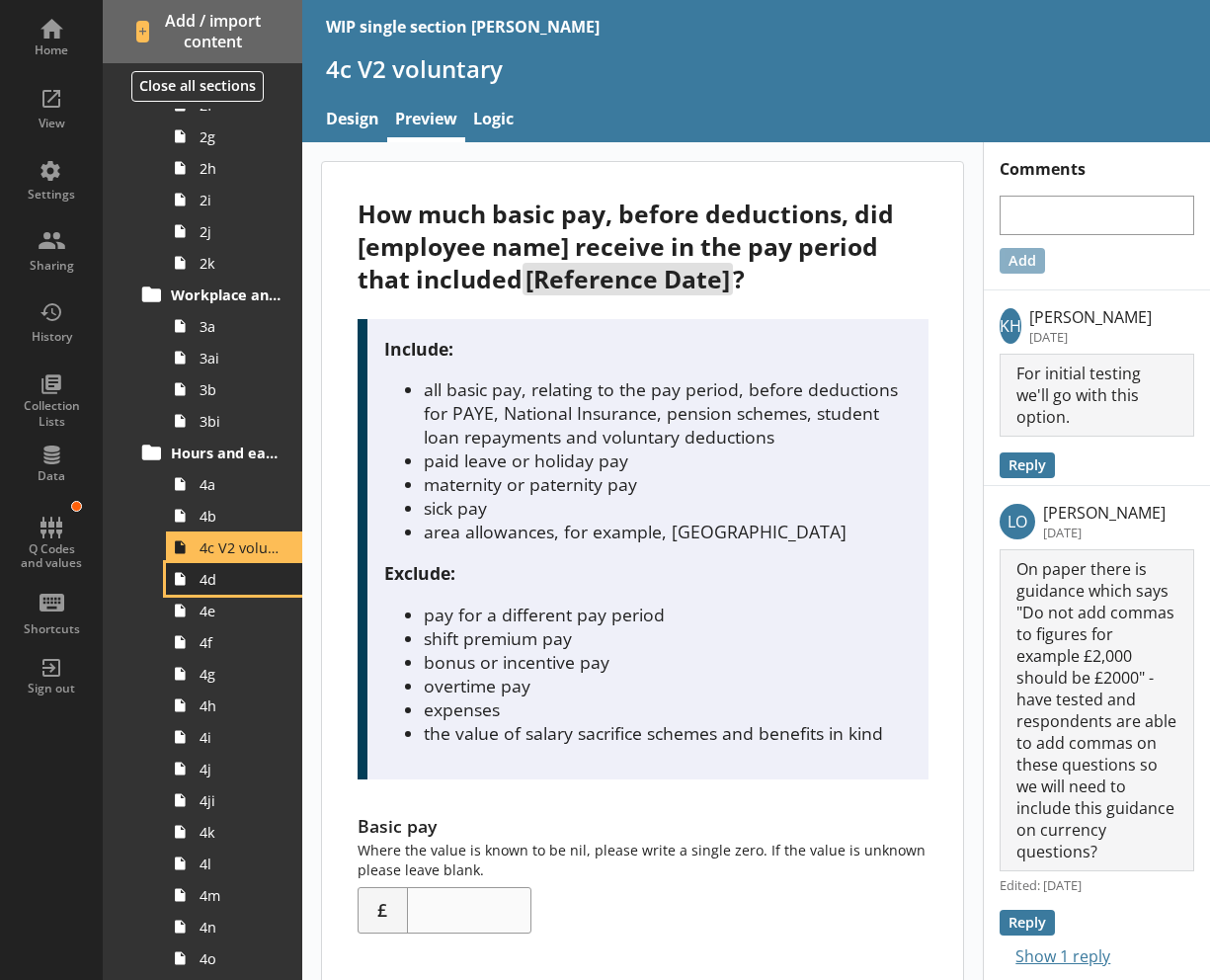 click on "4d" at bounding box center (234, 579) 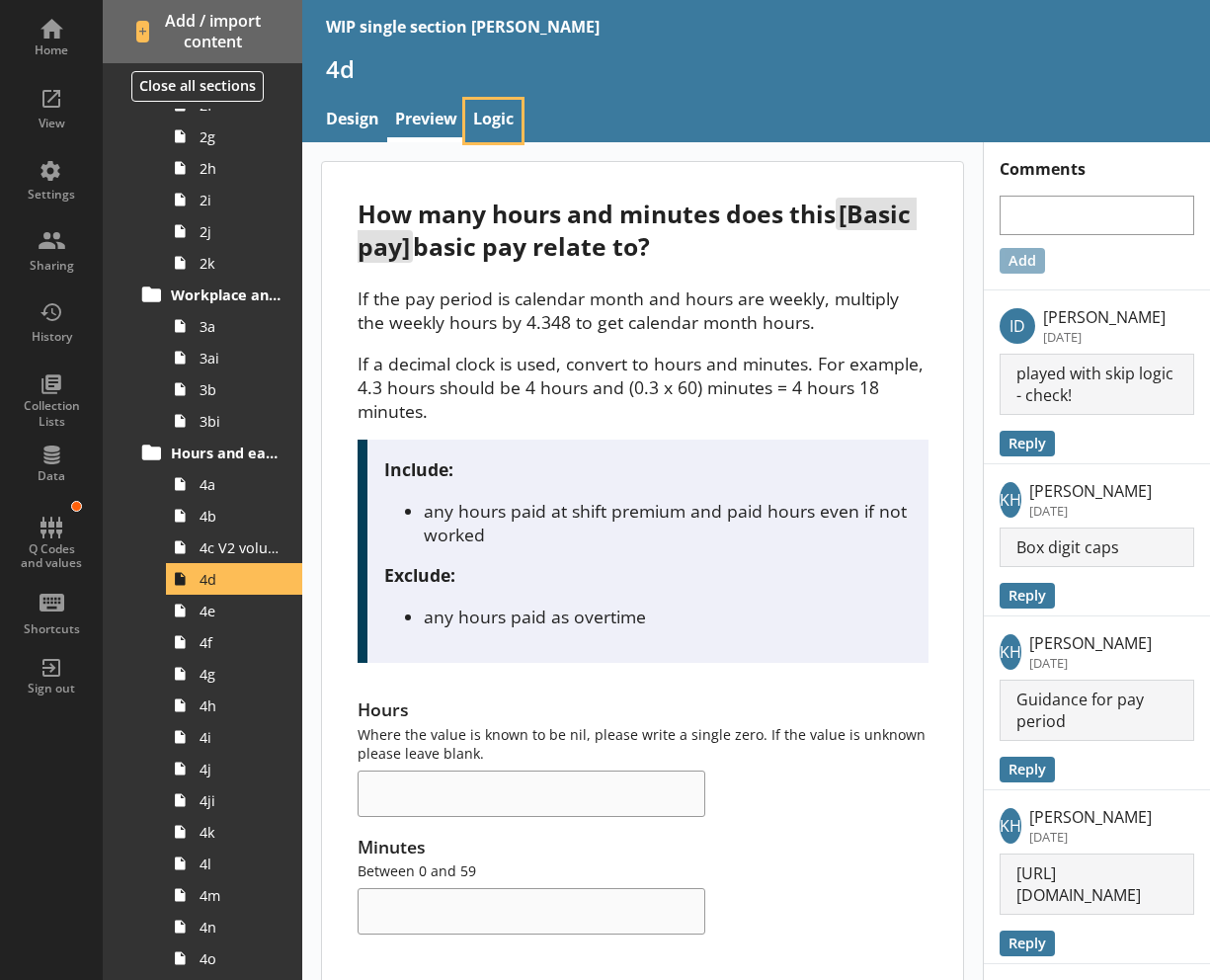 click on "Logic" at bounding box center (493, 121) 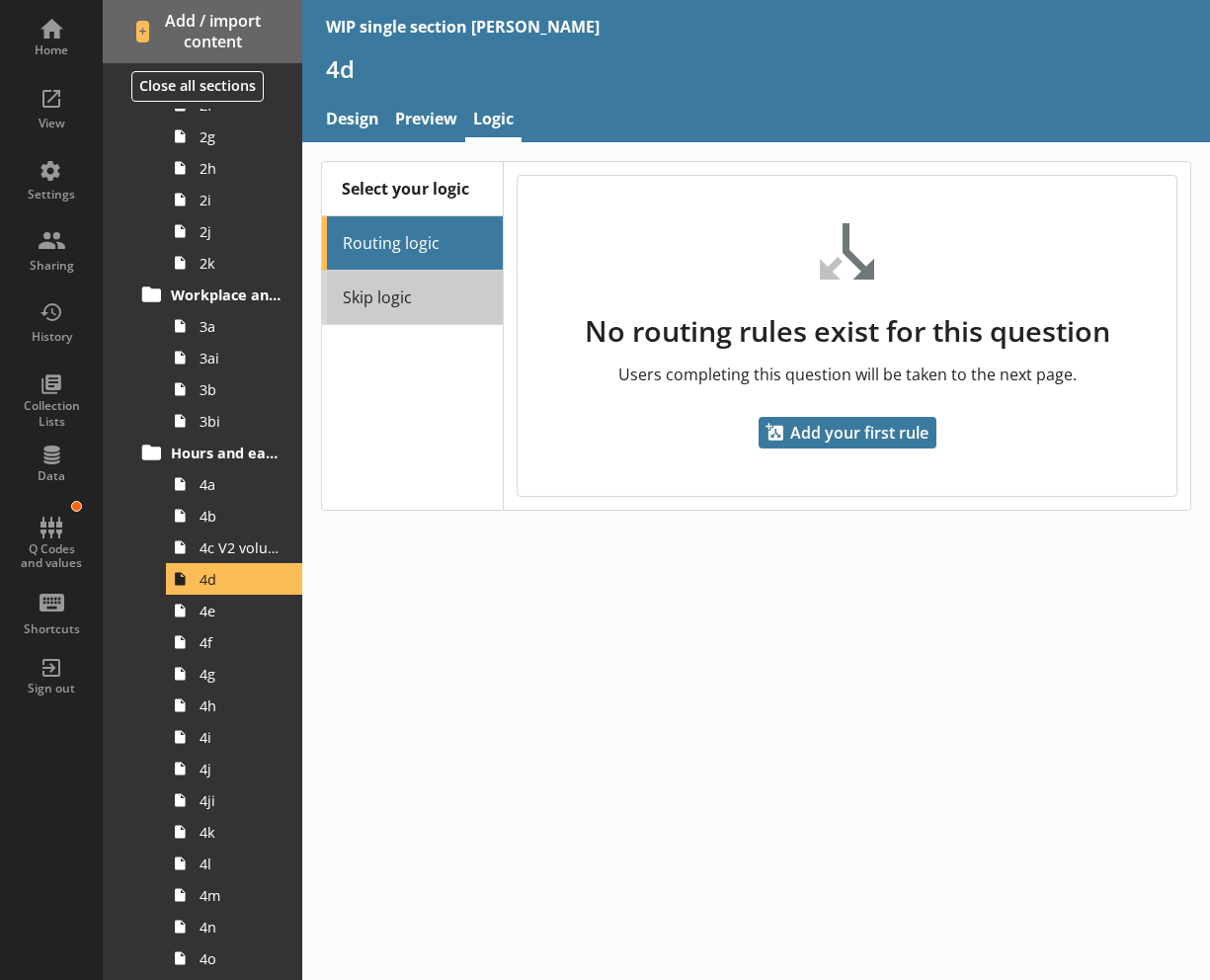 click on "Skip logic" at bounding box center (412, 297) 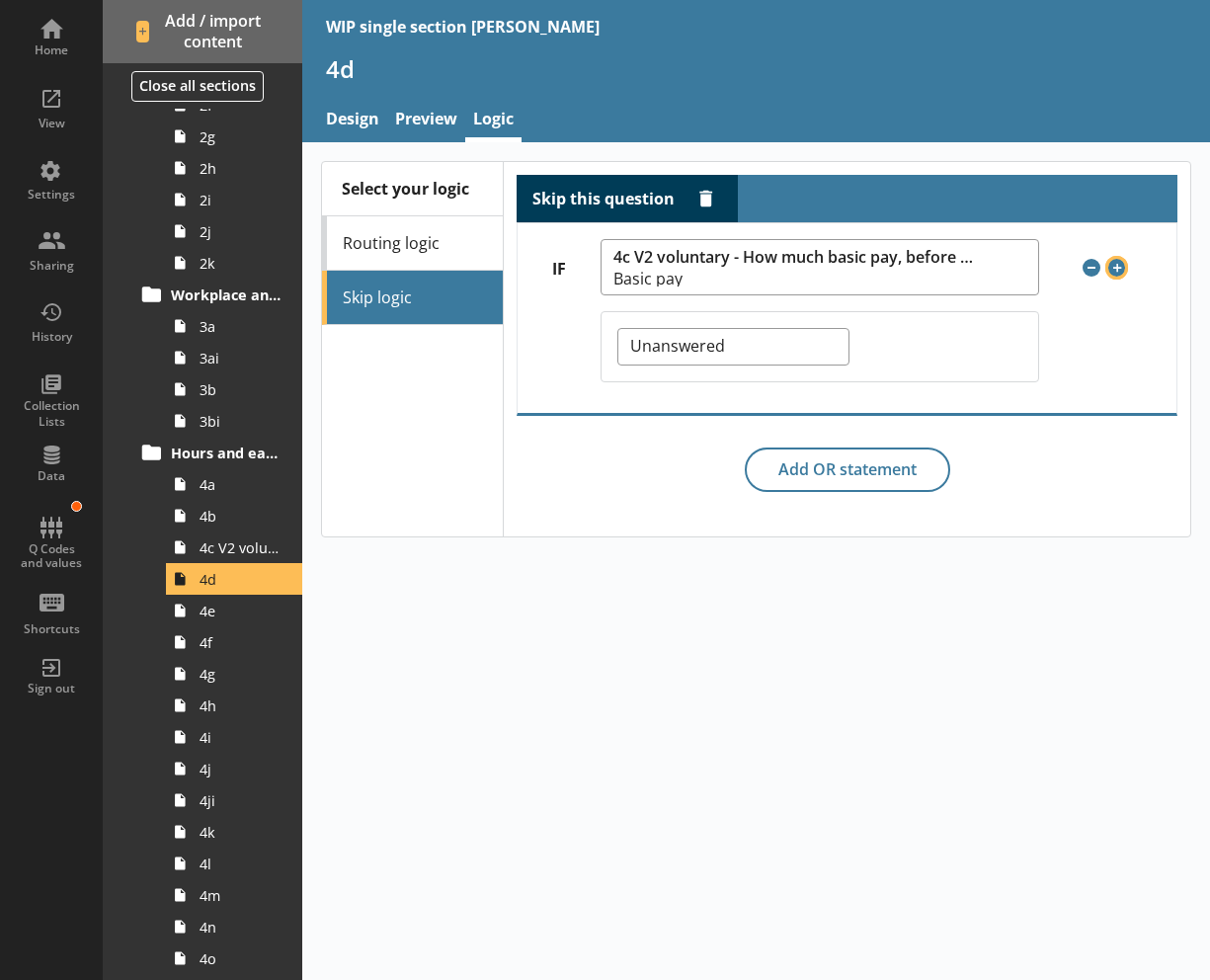 drag, startPoint x: 1124, startPoint y: 270, endPoint x: 1115, endPoint y: 282, distance: 15 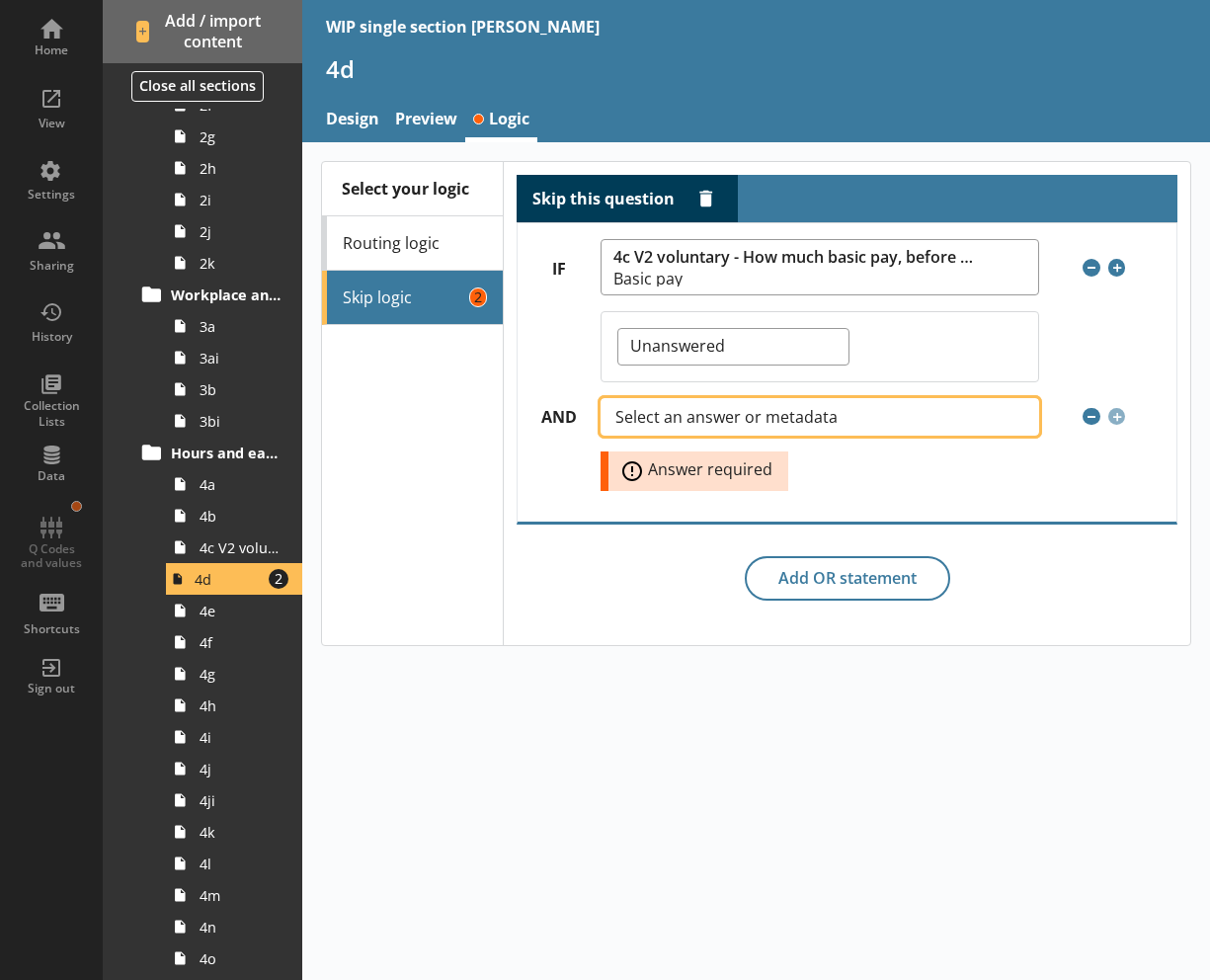 click on "Select an answer or metadata" at bounding box center (742, 417) 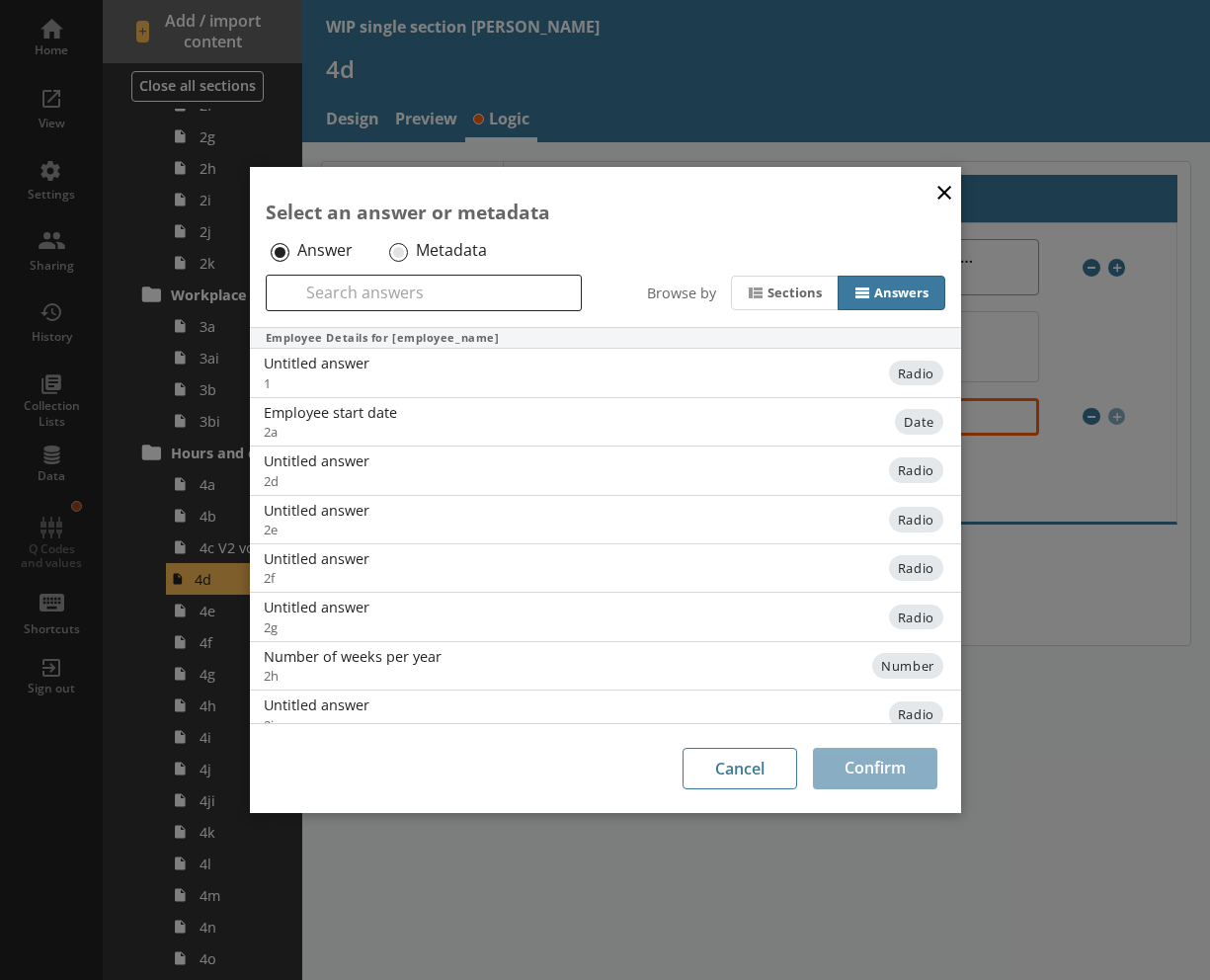 scroll, scrollTop: 358, scrollLeft: 0, axis: vertical 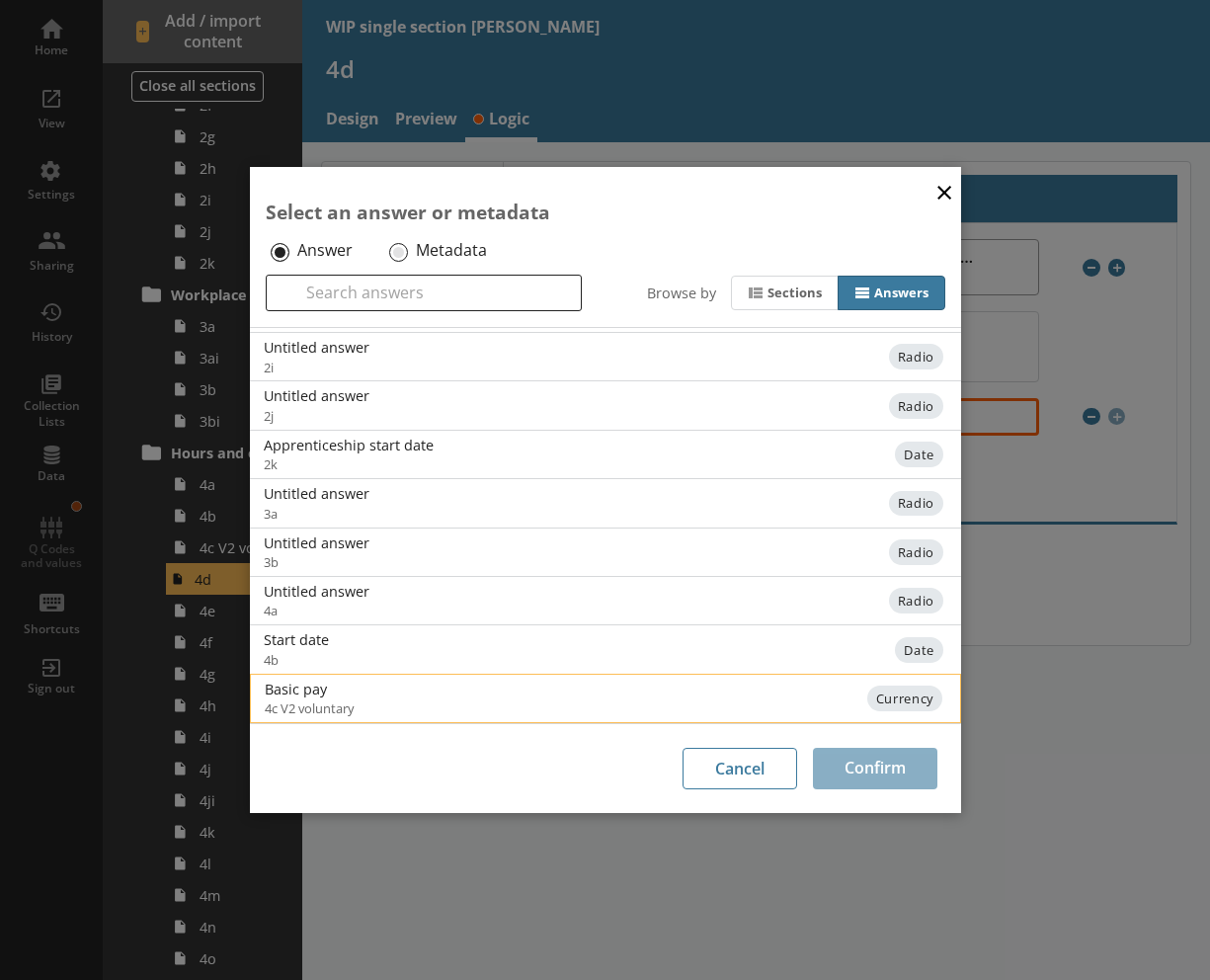 click on "4c V2 voluntary" at bounding box center (444, 708) 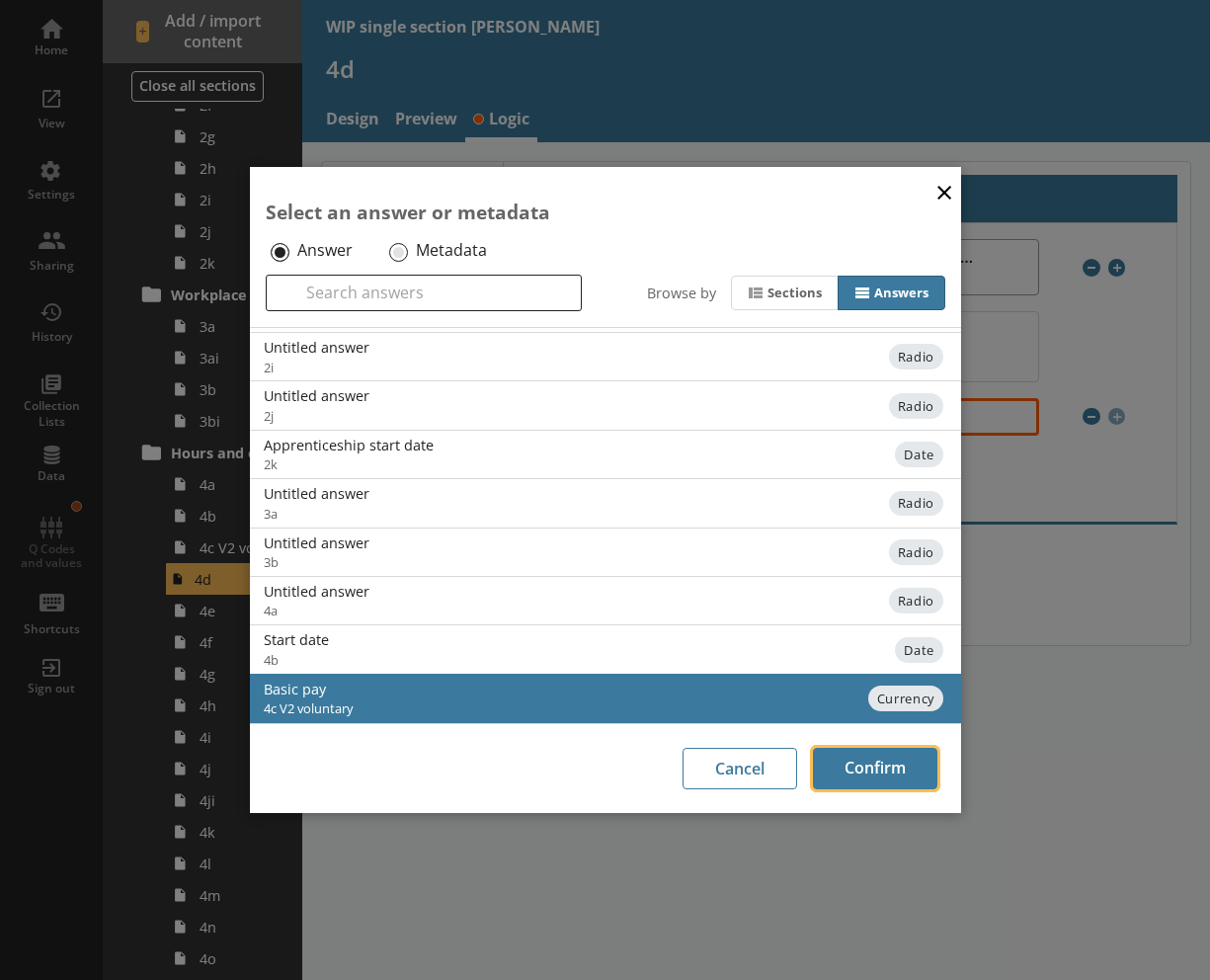 click on "Confirm" at bounding box center (875, 769) 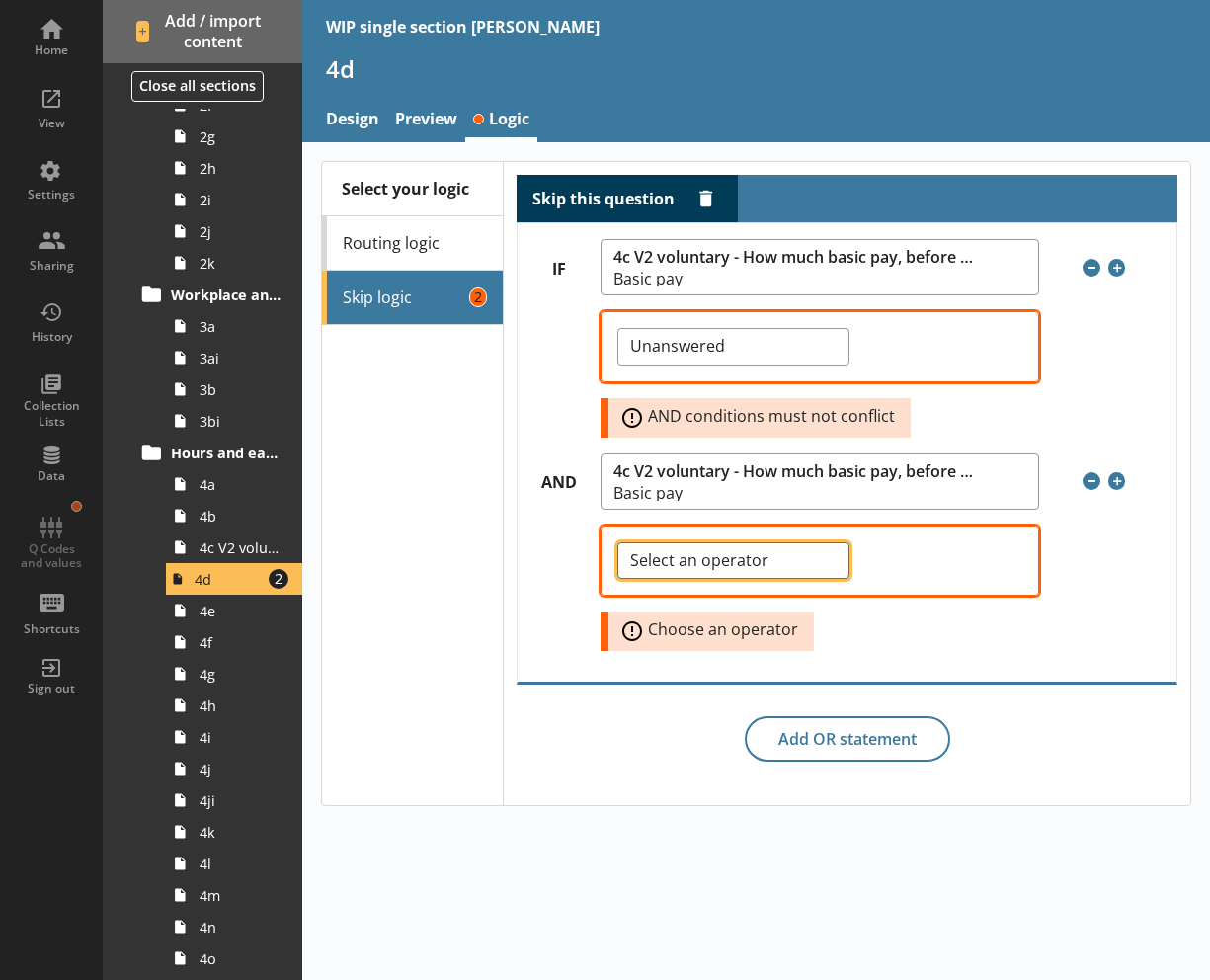 click on "Select an operator (=) Equal to (≠) Not equal to (>) More than (<) Less than (≥) More than or equal to (≤) Less than or equal to Unanswered" at bounding box center (733, 560) 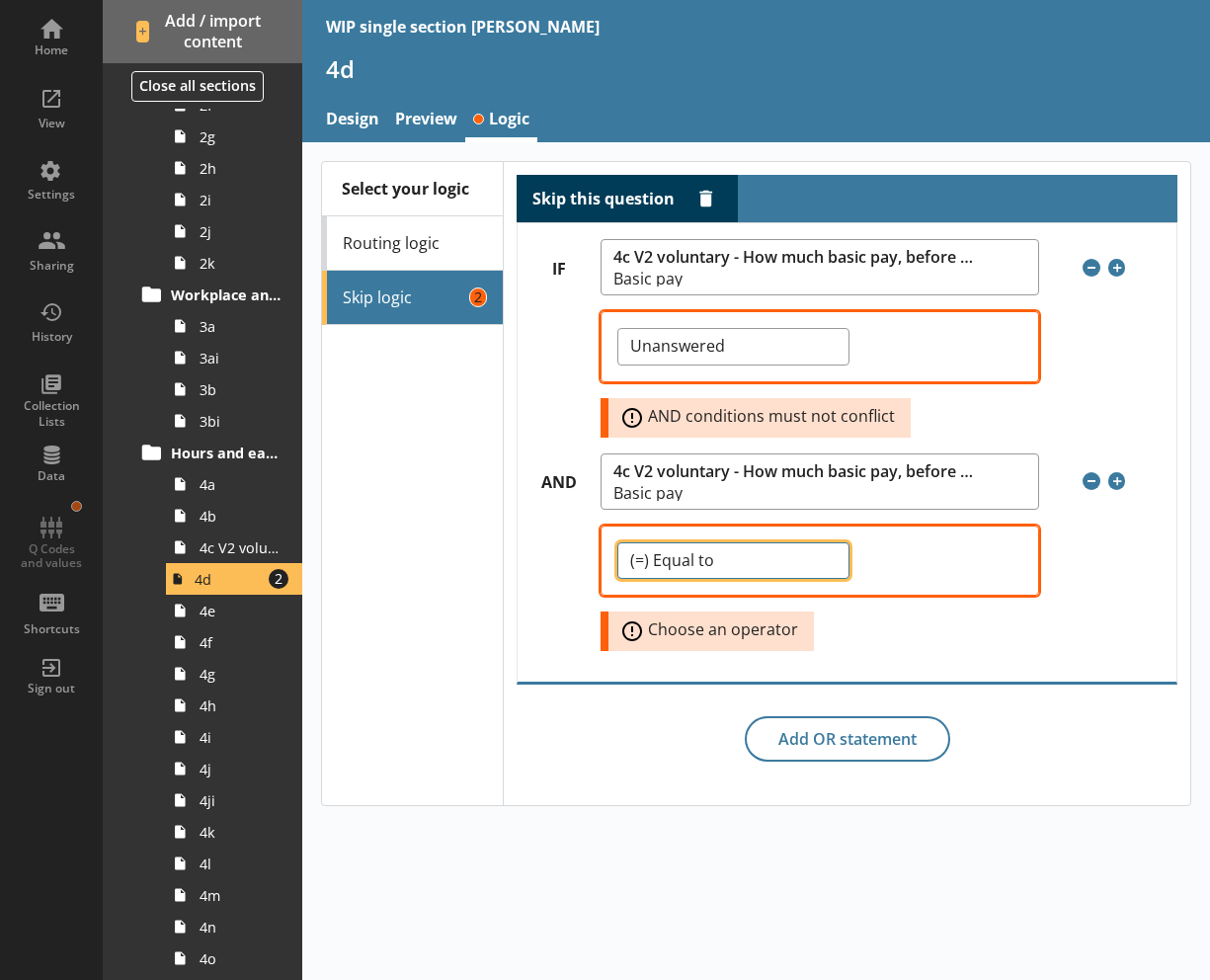 click on "Select an operator (=) Equal to (≠) Not equal to (>) More than (<) Less than (≥) More than or equal to (≤) Less than or equal to Unanswered" at bounding box center (733, 560) 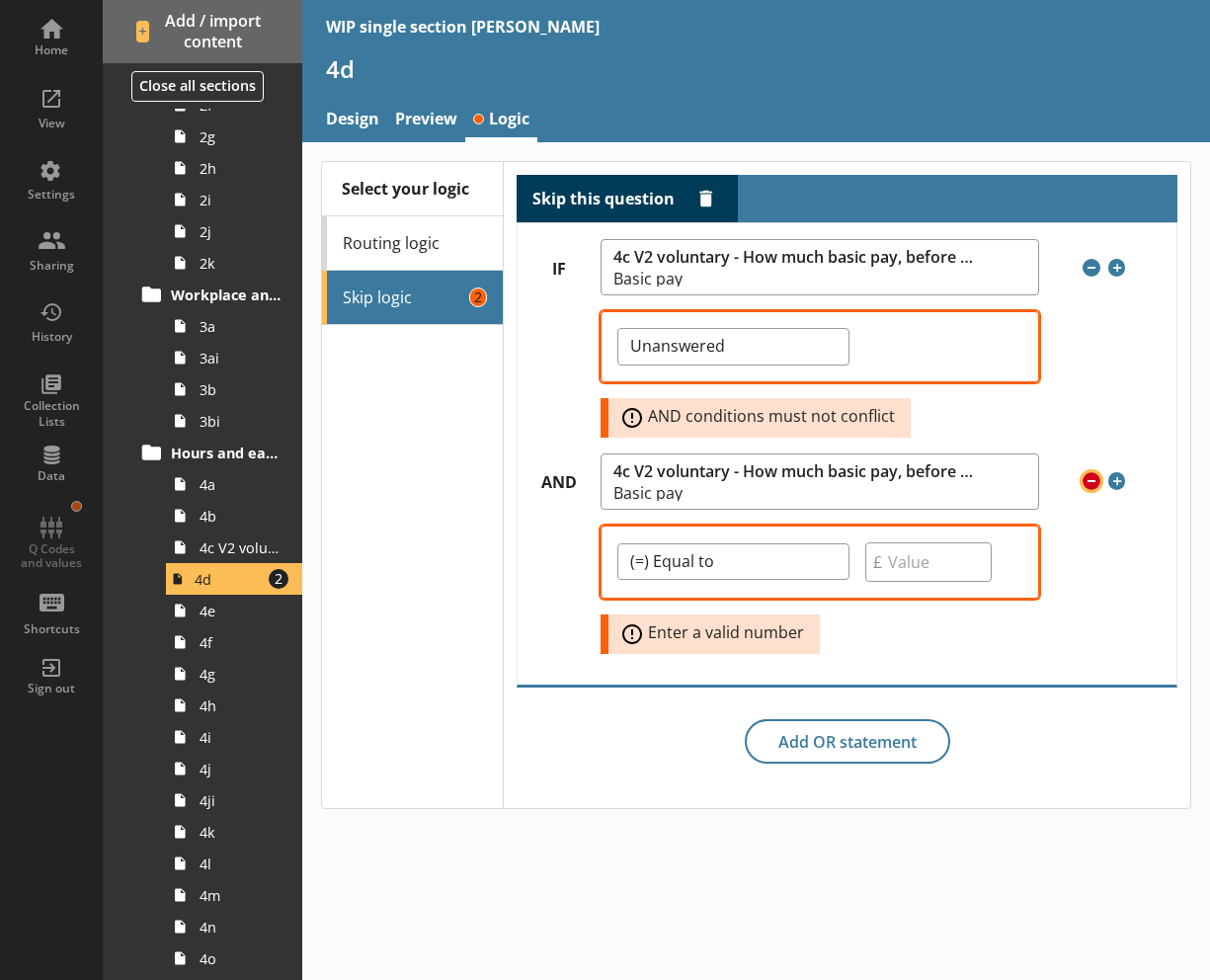 click on "Remove condition" at bounding box center (1091, 481) 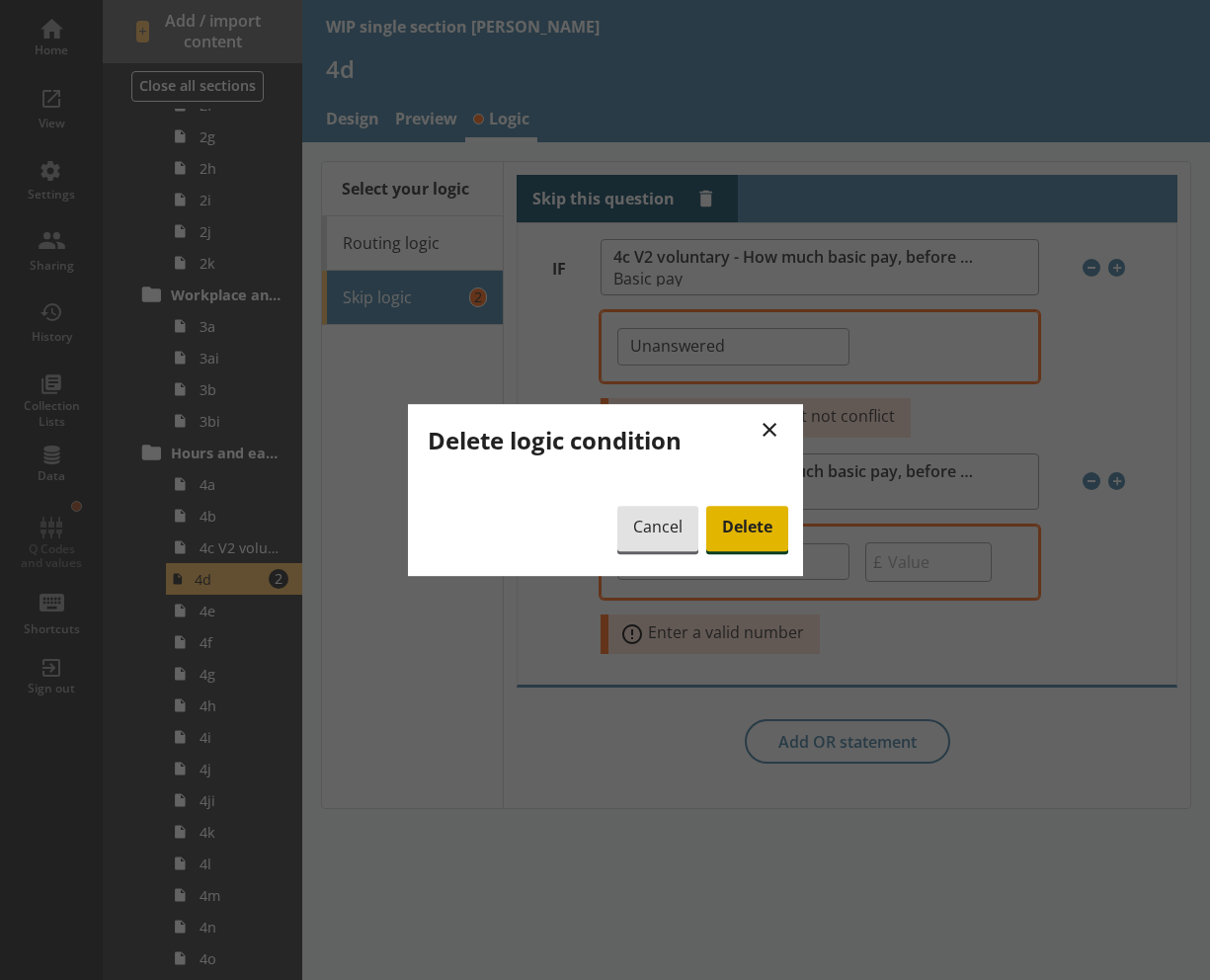 click on "Delete" at bounding box center (747, 529) 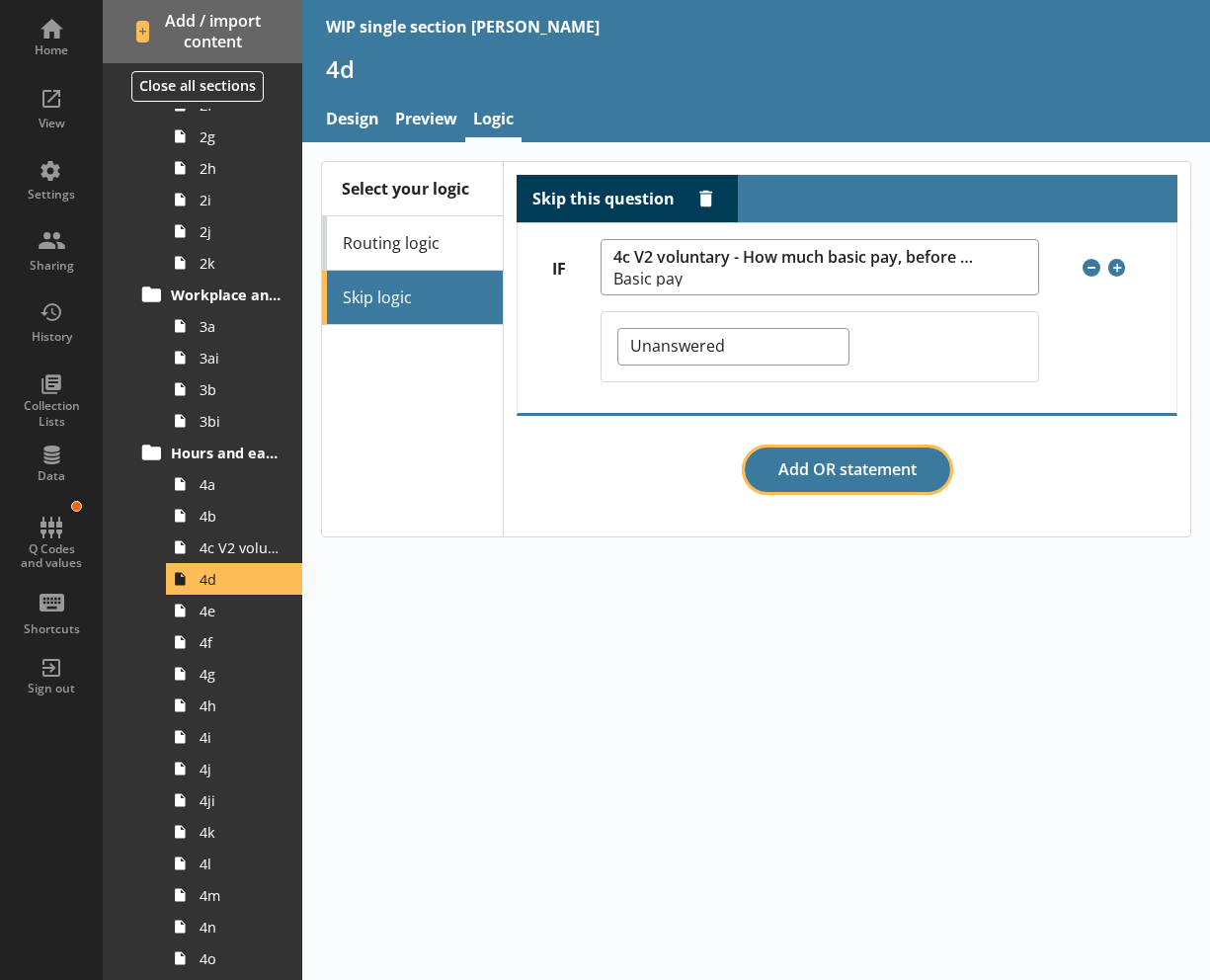 click on "Add OR statement" at bounding box center [847, 470] 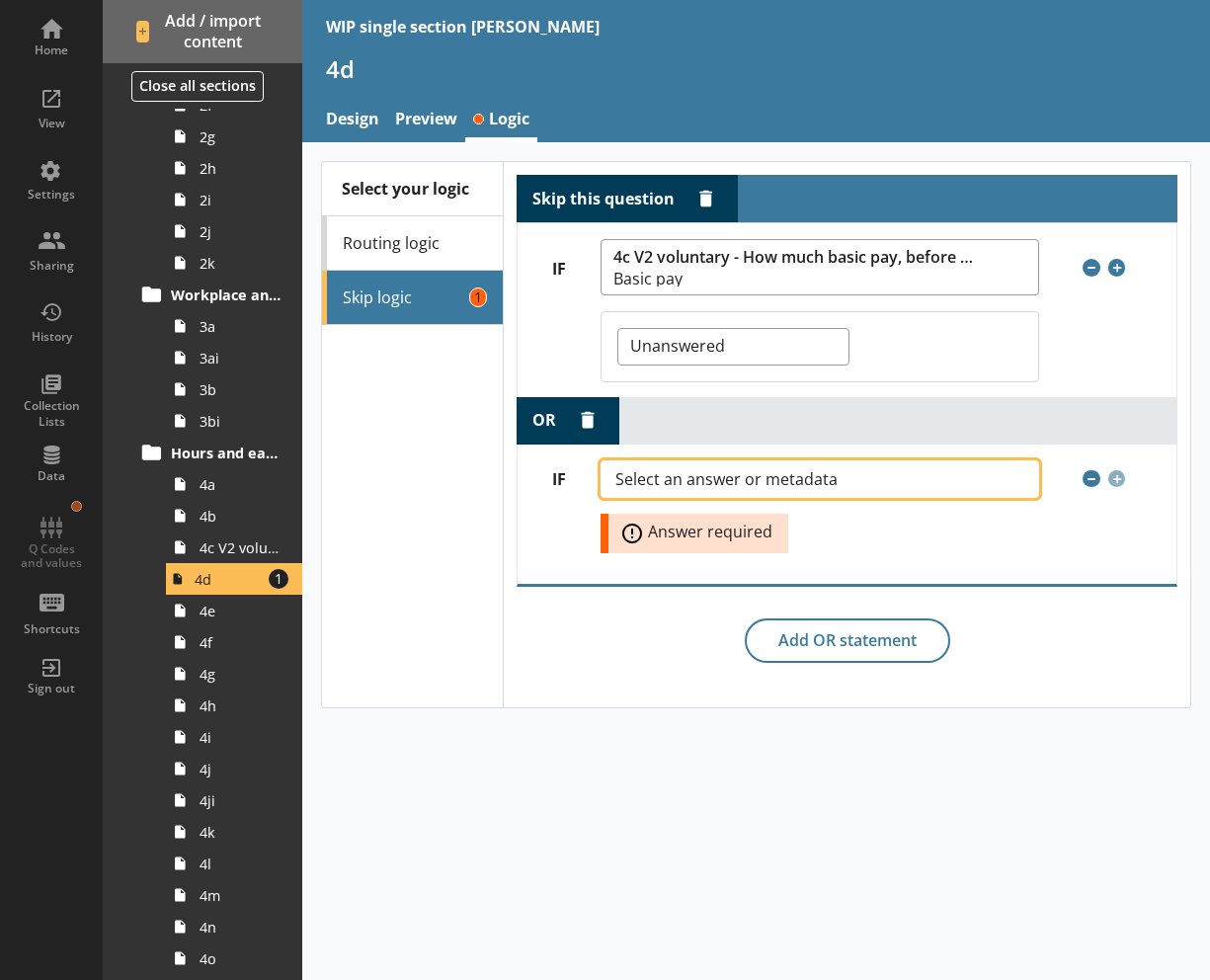 click on "Select an answer or metadata" at bounding box center (742, 479) 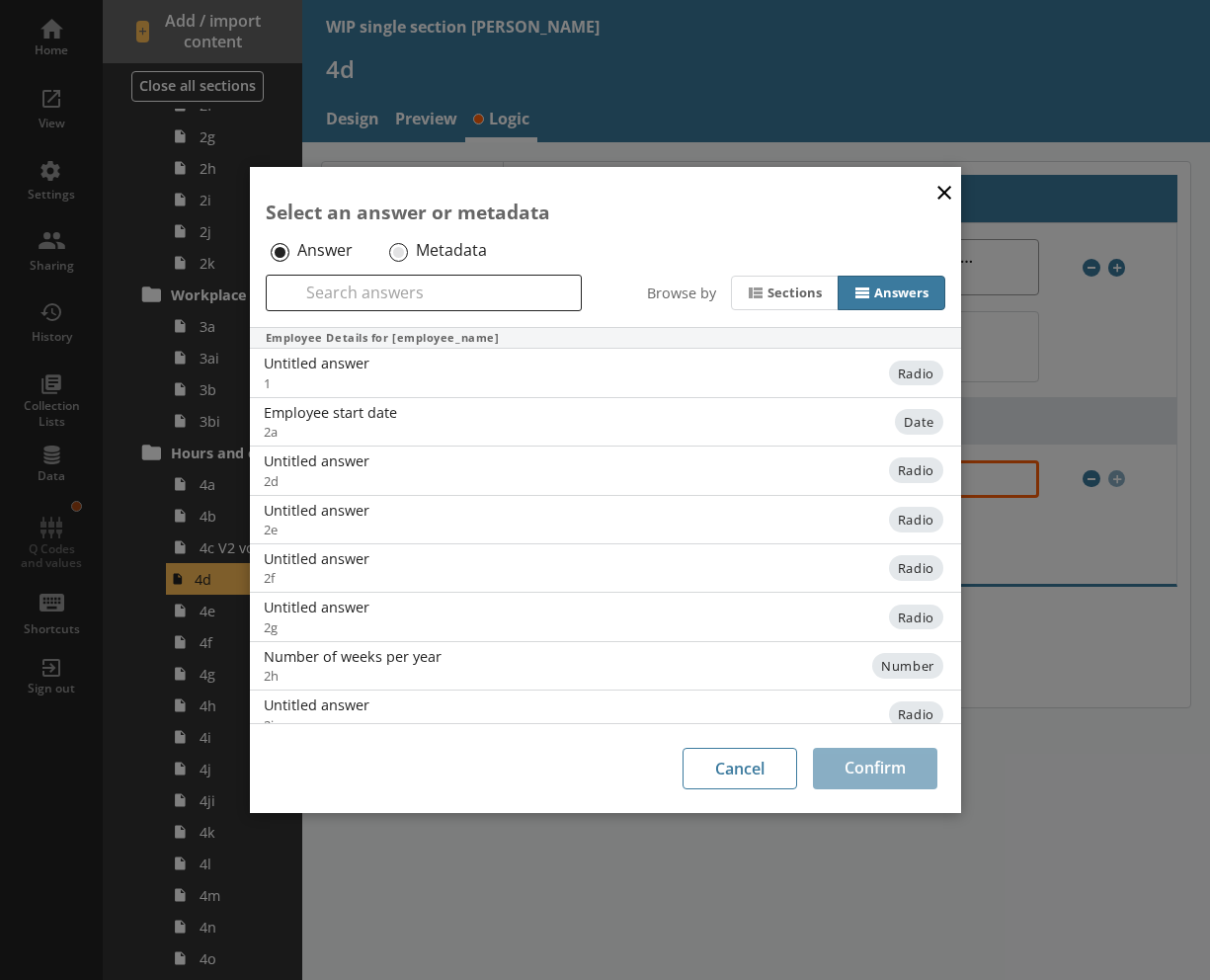 scroll, scrollTop: 358, scrollLeft: 0, axis: vertical 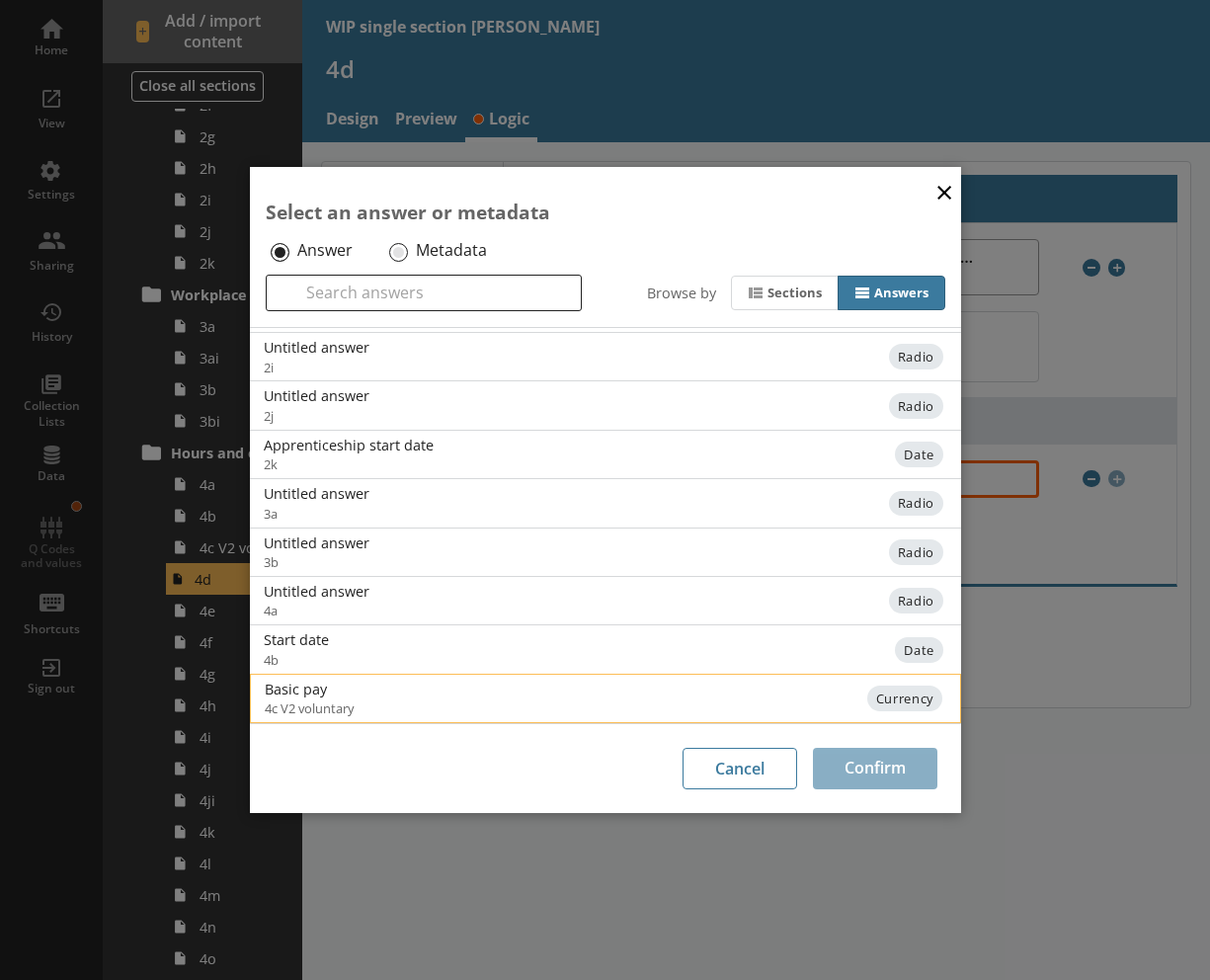 click on "Basic pay" at bounding box center [463, 689] 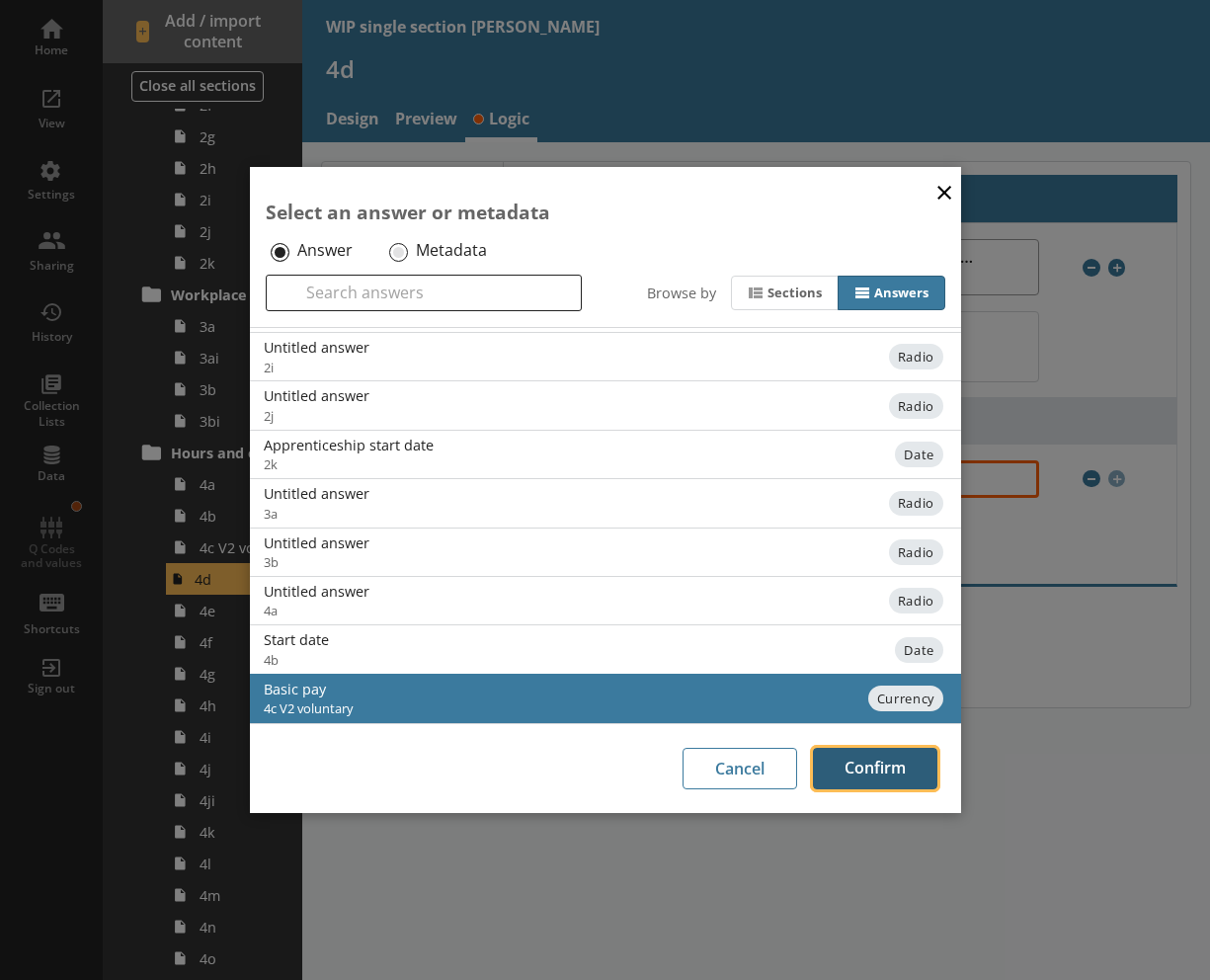 click on "Confirm" at bounding box center [875, 769] 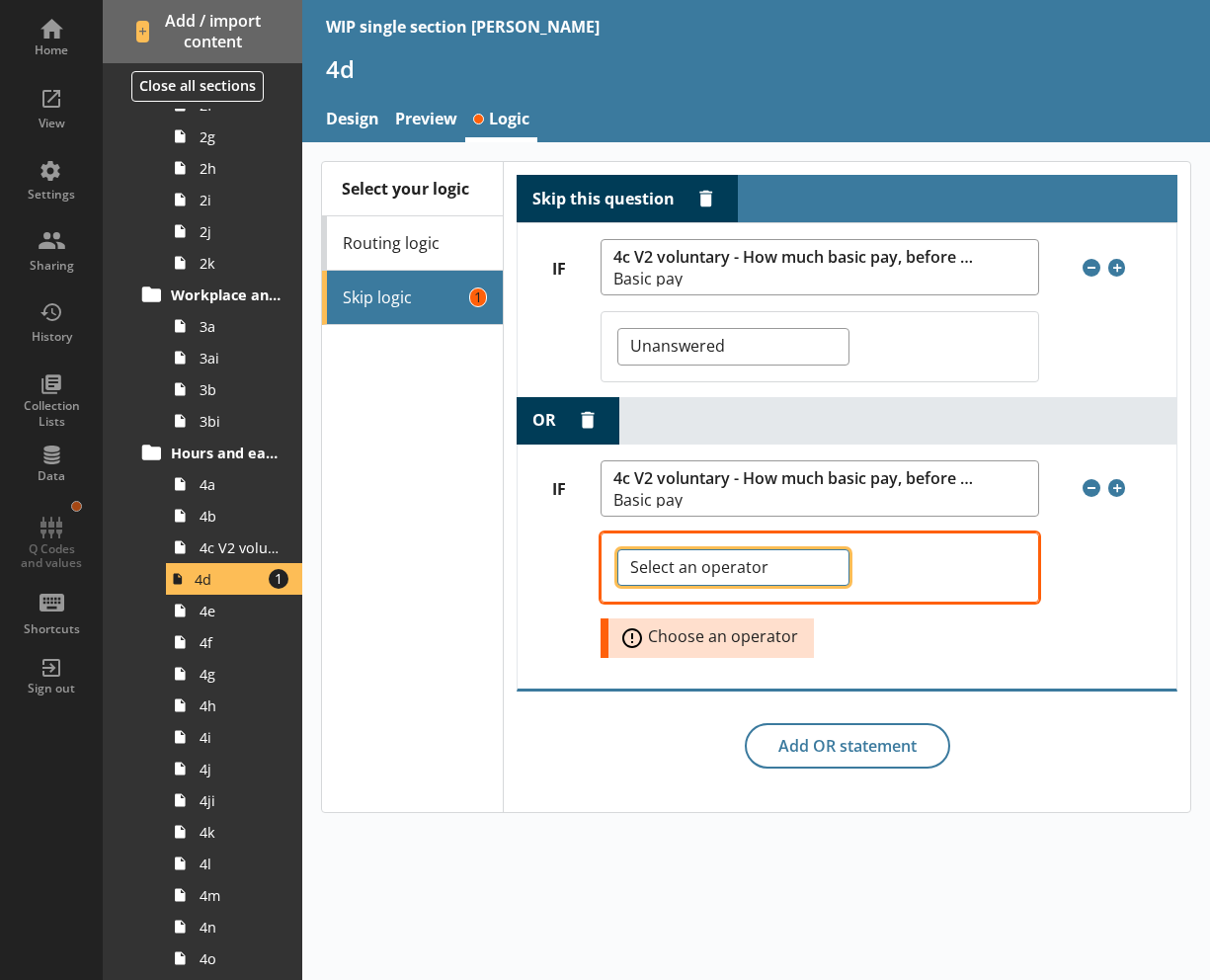 click on "Select an operator (=) Equal to (≠) Not equal to (>) More than (<) Less than (≥) More than or equal to (≤) Less than or equal to Unanswered" at bounding box center (733, 567) 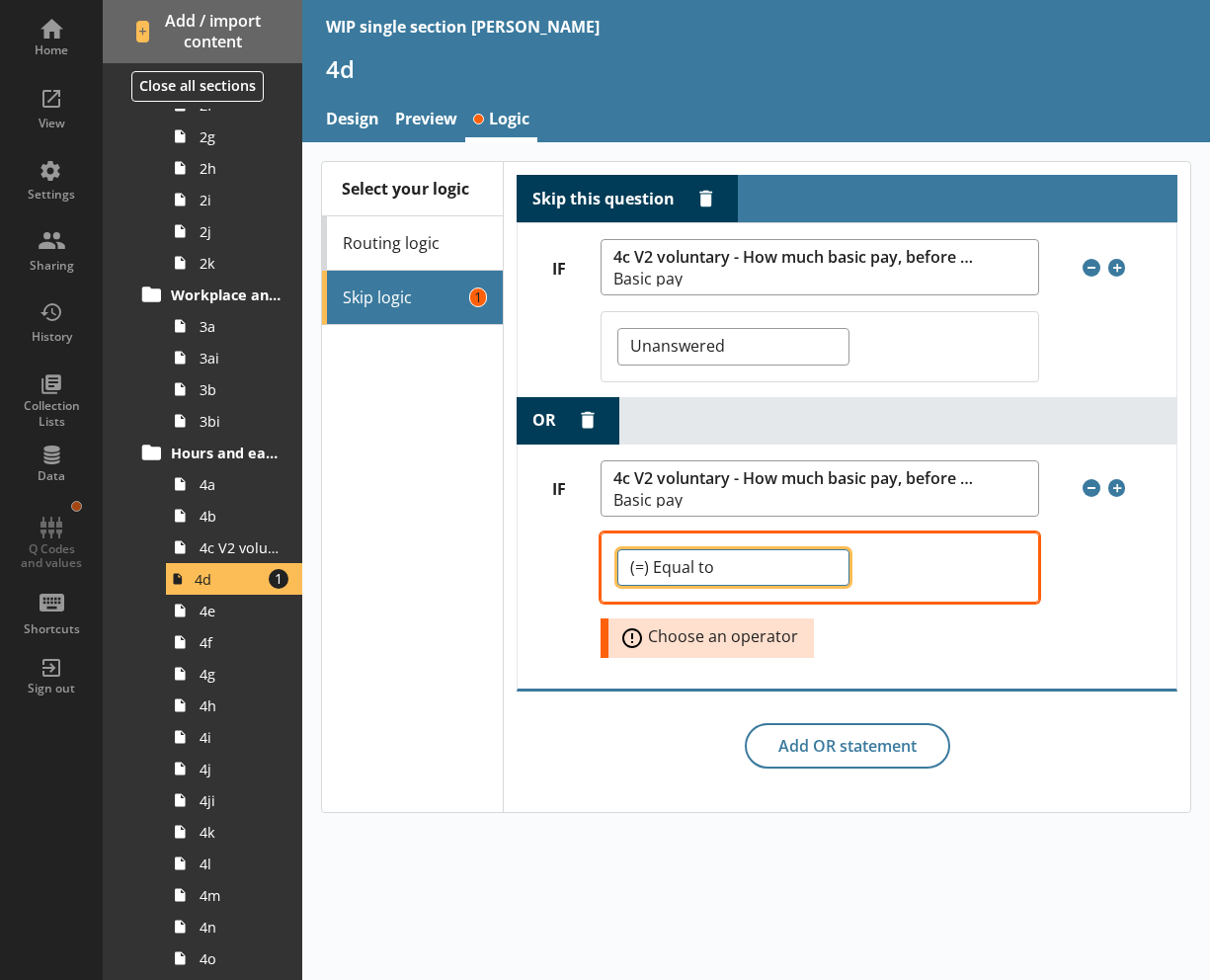 click on "Select an operator (=) Equal to (≠) Not equal to (>) More than (<) Less than (≥) More than or equal to (≤) Less than or equal to Unanswered" at bounding box center (733, 567) 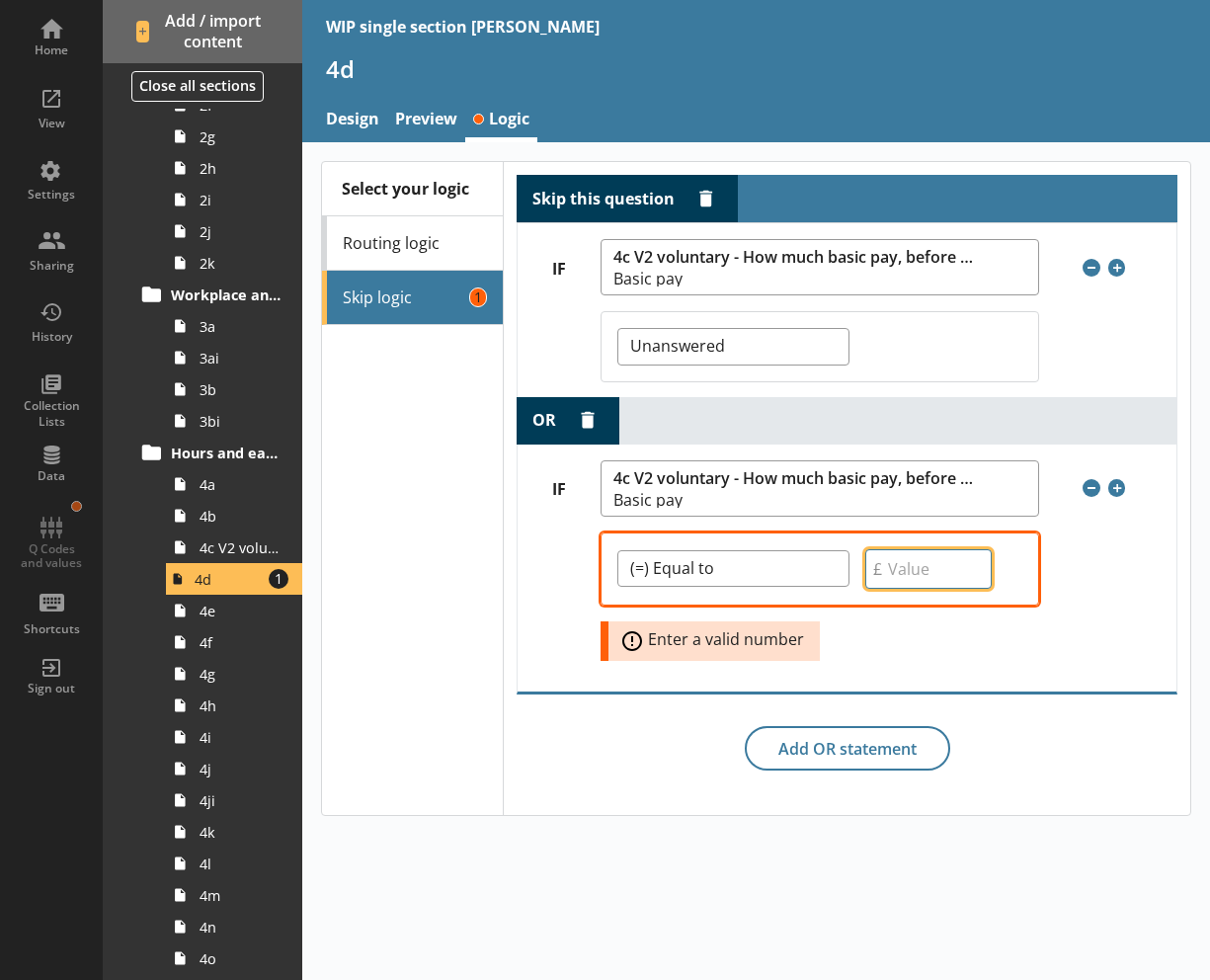 click on "Value" at bounding box center [928, 569] 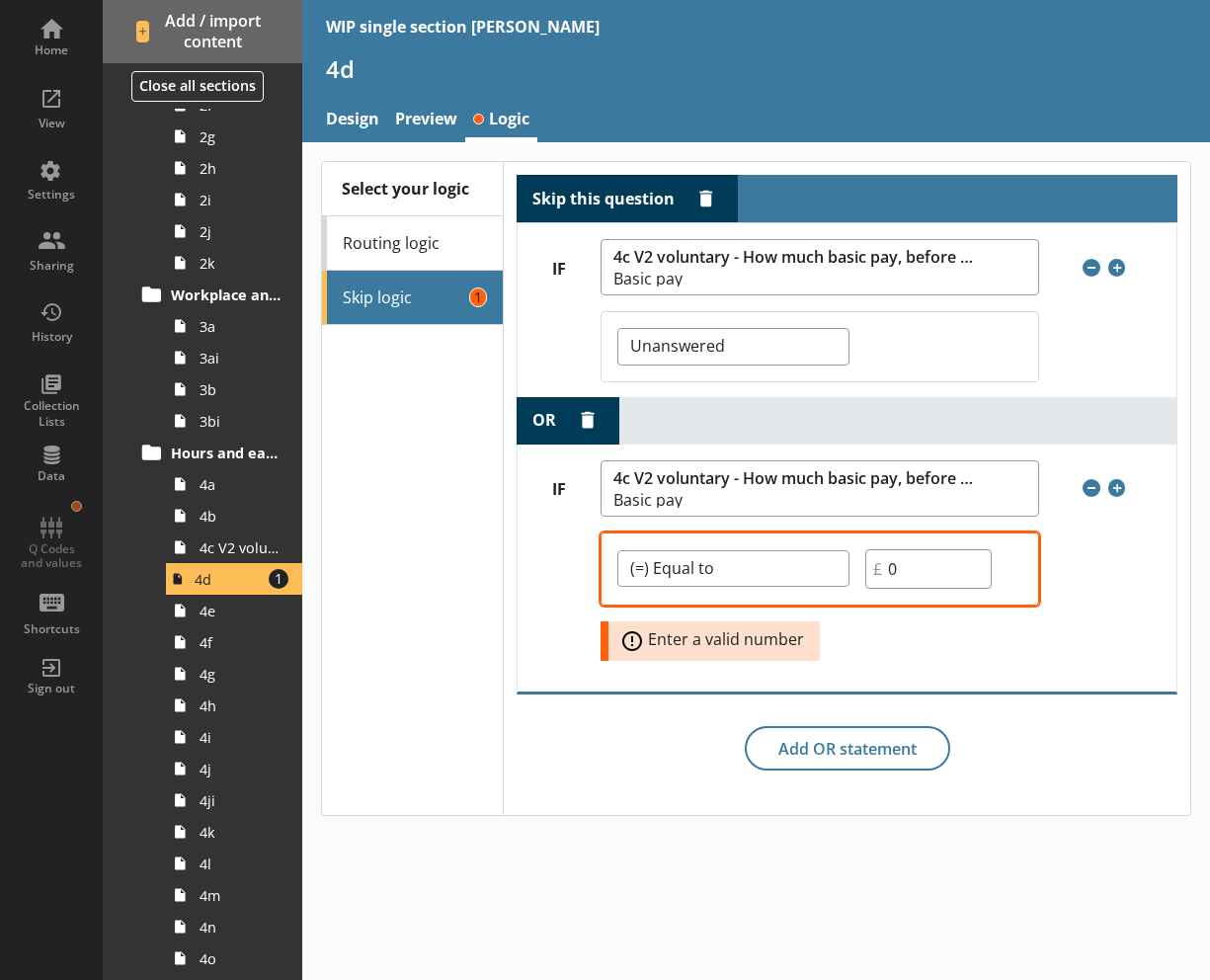 click on "Skip this question Delete rule IF 4c V2 voluntary - How much basic pay, before deductions, did [employee name] receive in the pay period that included [Reference Date]? Basic pay 4c V2 voluntary - How much basic pay, before deductions, did [employee name] receive in the pay period that included [Reference Date]? Remove condition Remove condition Add condition Add condition Operator (=) Equal to (≠) Not equal to (>) More than (<) Less than (≥) More than or equal to (≤) Less than or equal to Unanswered OR Delete OR statement IF 4c V2 voluntary - How much basic pay, before deductions, did [employee name] receive in the pay period that included [Reference Date]? Basic pay Remove condition Remove condition Add condition Add condition Operator (=) Equal to (≠) Not equal to (>) More than (<) Less than (≥) More than or equal to (≤) Less than or equal to Unanswered Value 0 £ Error:  Enter a valid number Add OR statement" at bounding box center [847, 472] 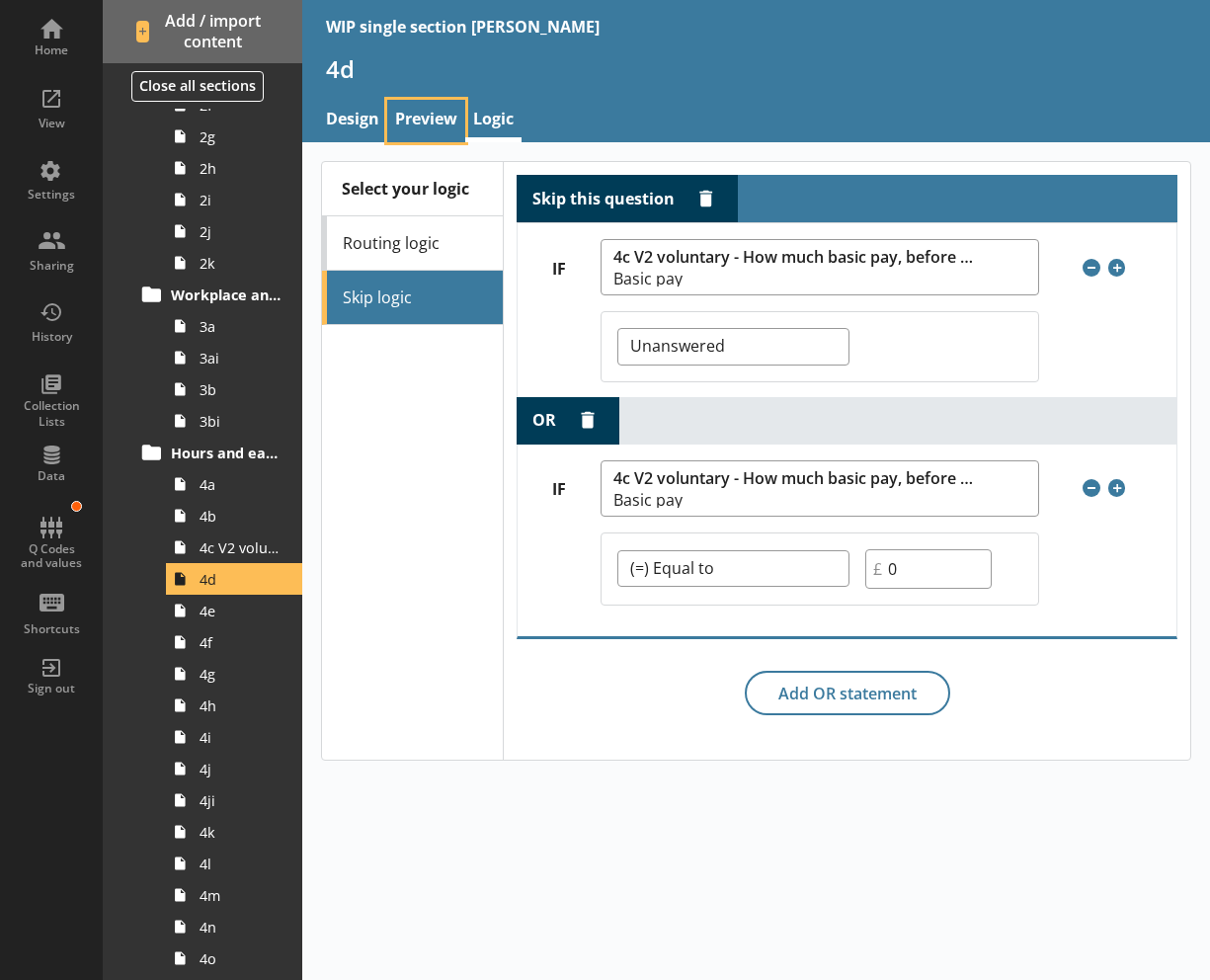 click on "Preview" at bounding box center [426, 121] 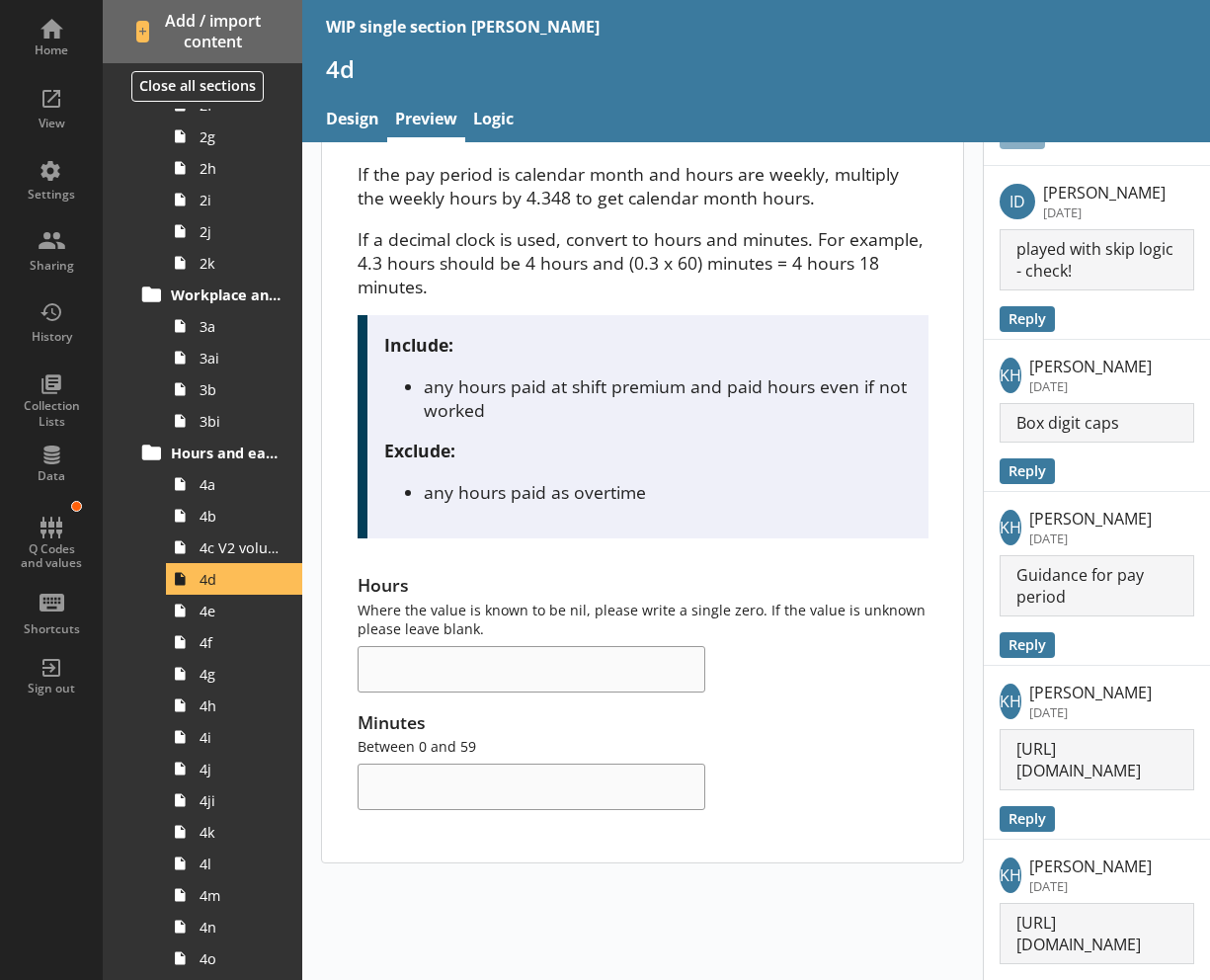 scroll, scrollTop: 123, scrollLeft: 0, axis: vertical 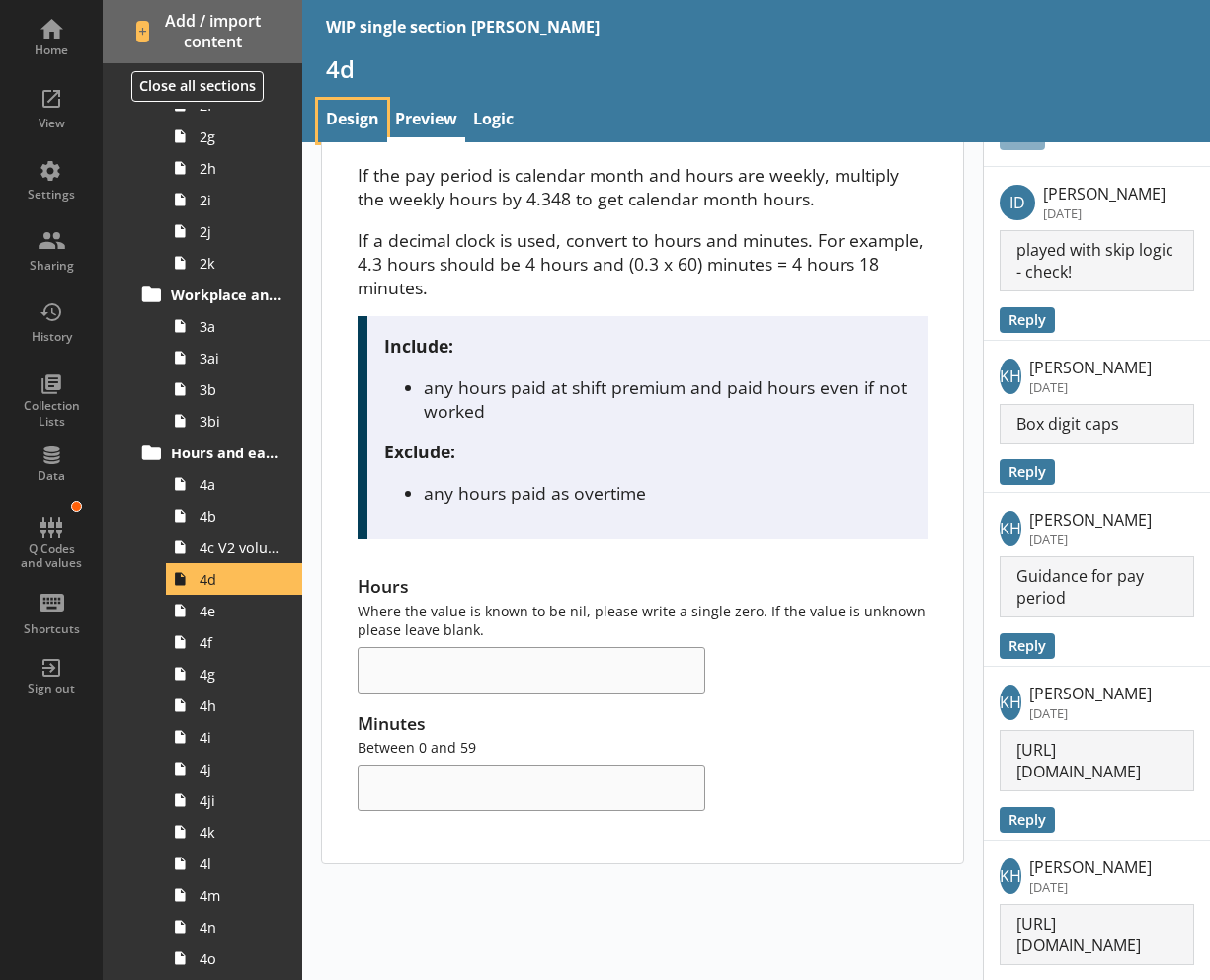 click on "Design" at bounding box center (353, 121) 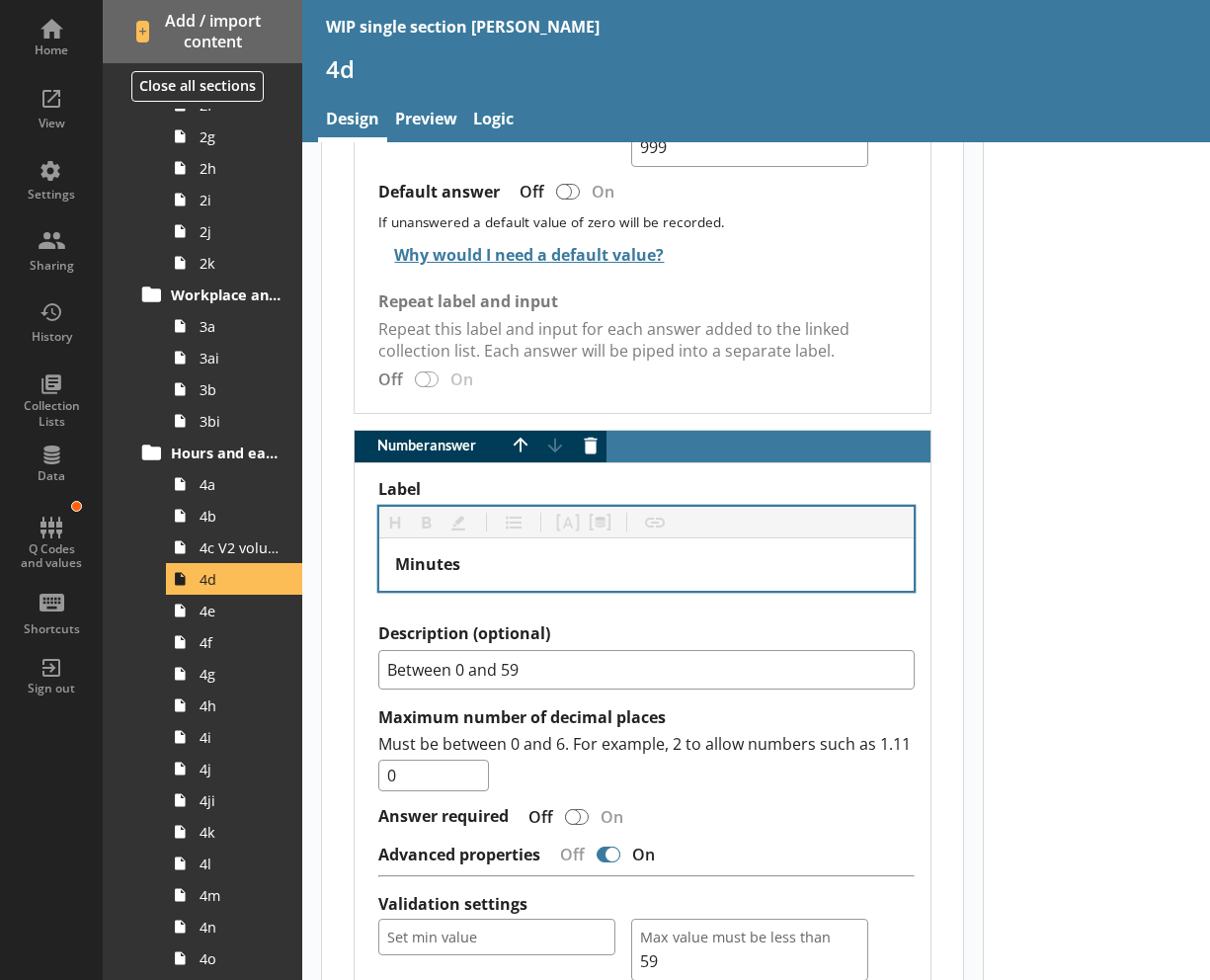 scroll, scrollTop: 1940, scrollLeft: 0, axis: vertical 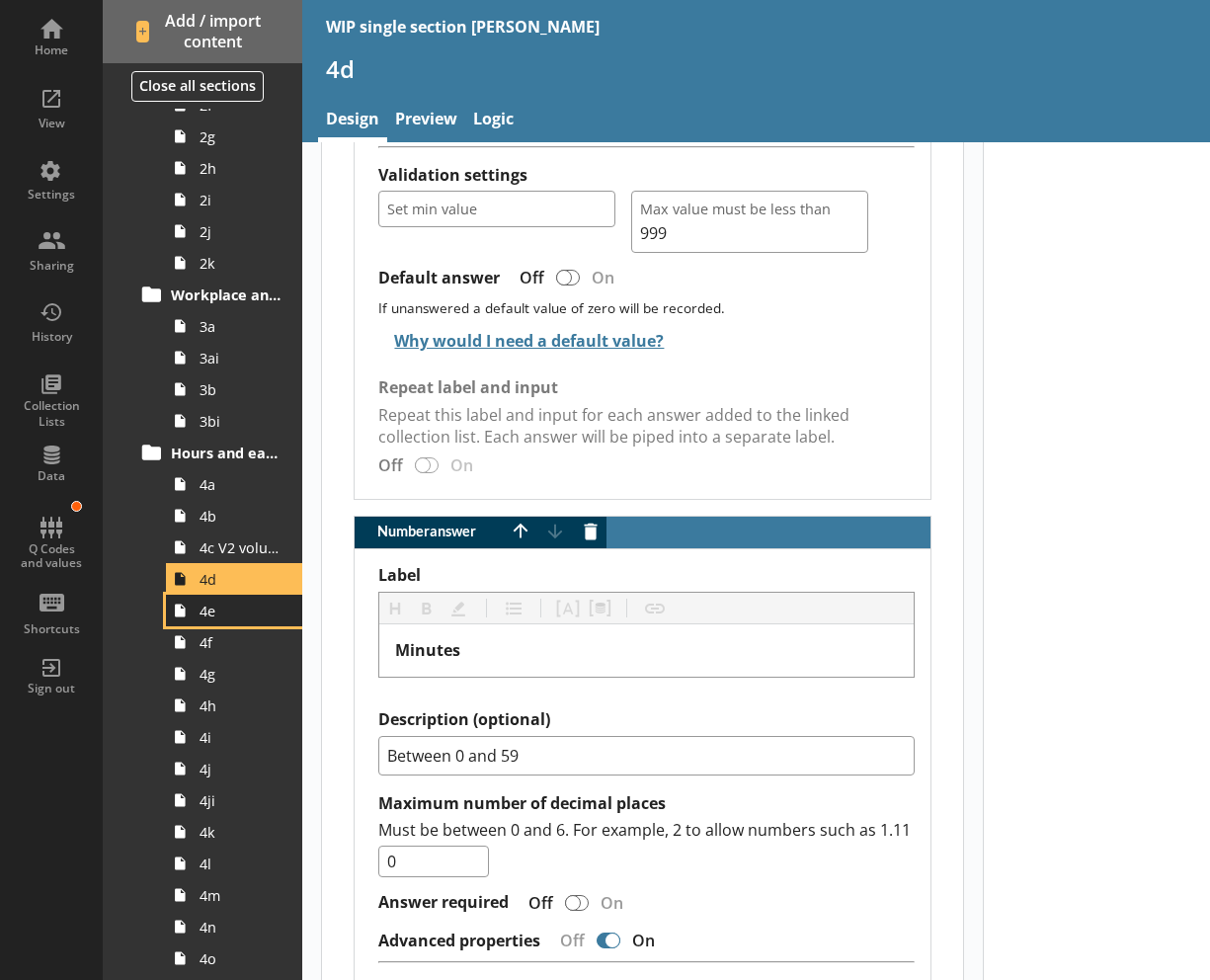 click on "4e" at bounding box center (234, 611) 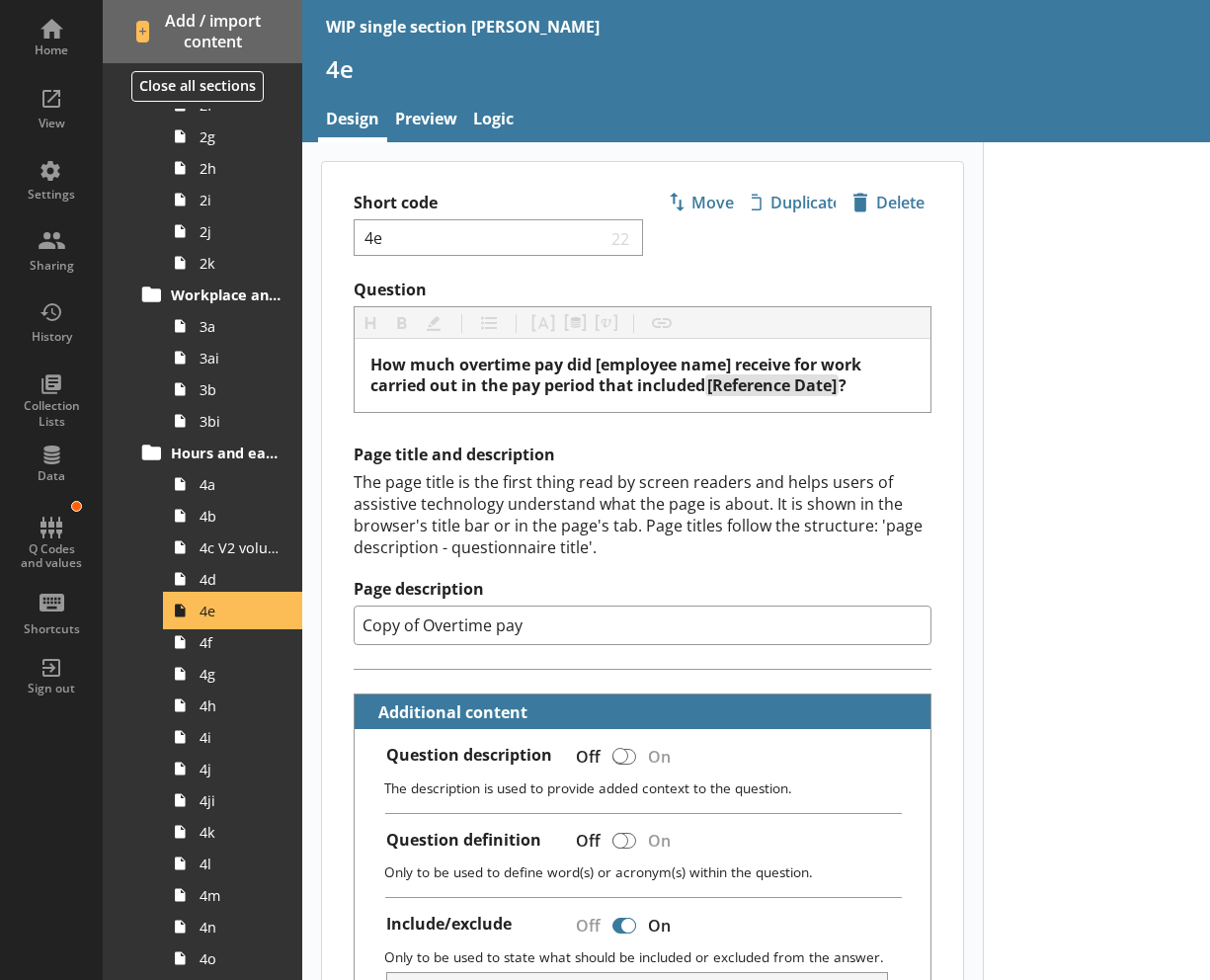 scroll, scrollTop: 1, scrollLeft: 0, axis: vertical 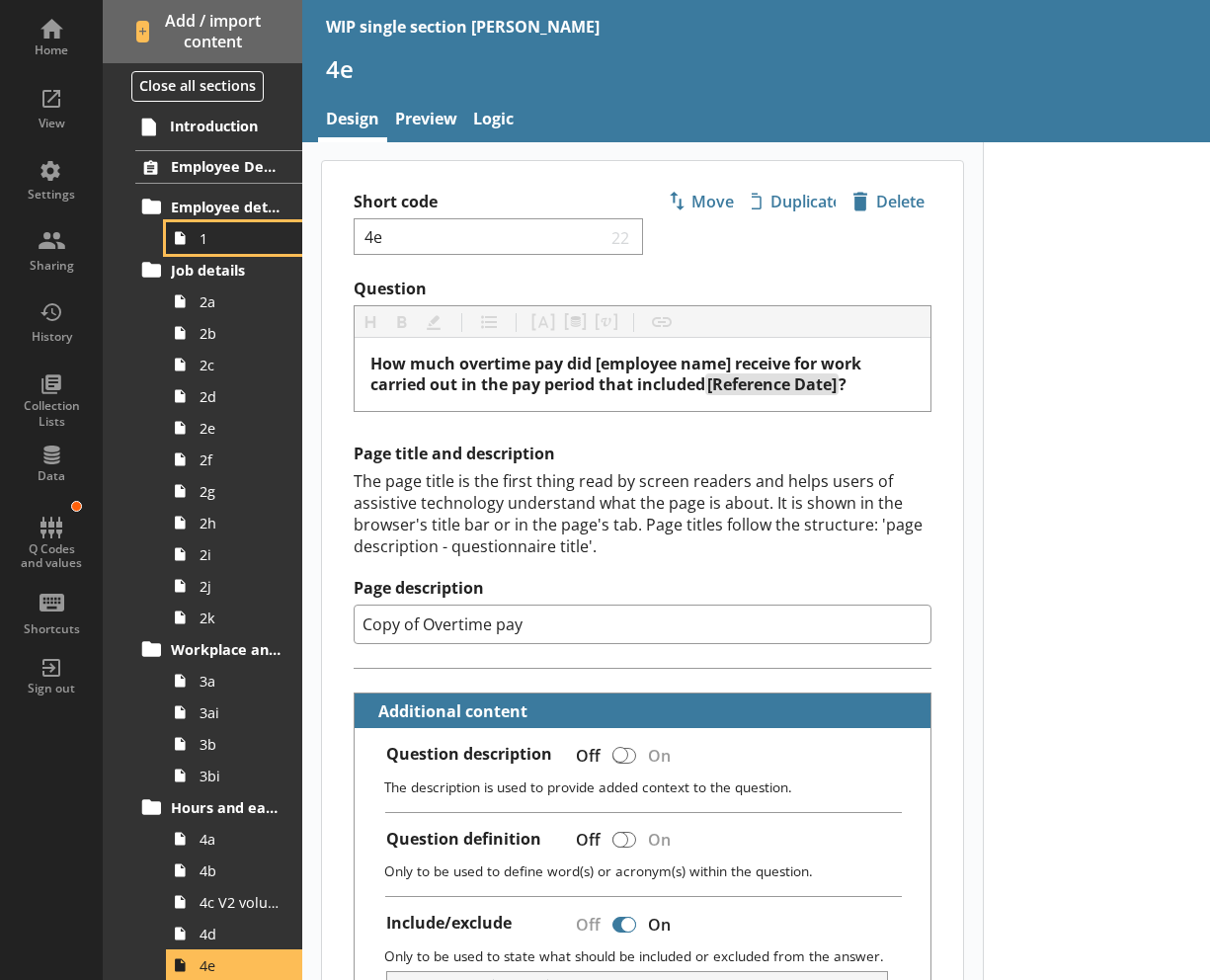 click on "1" at bounding box center [240, 238] 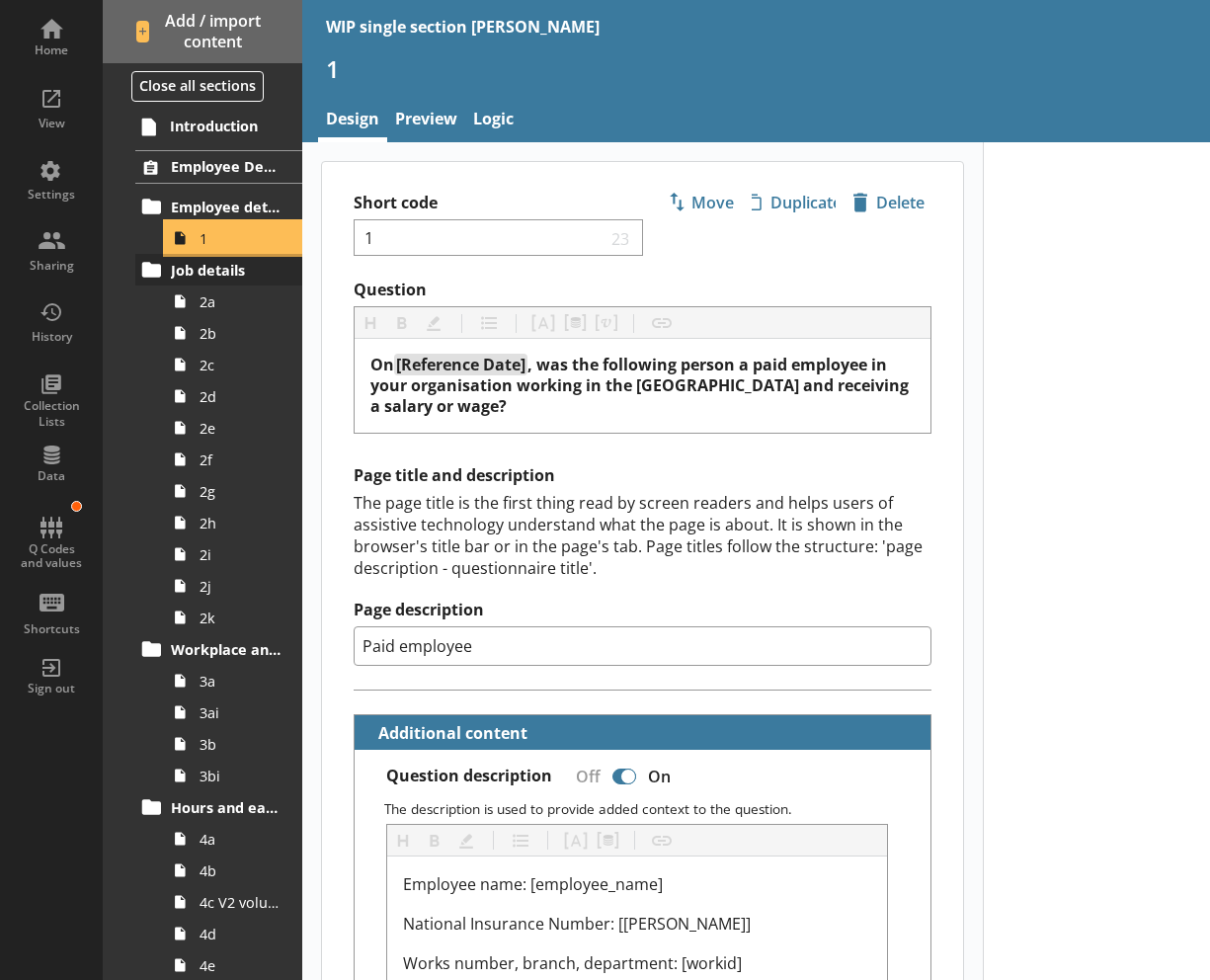 scroll, scrollTop: 1, scrollLeft: 0, axis: vertical 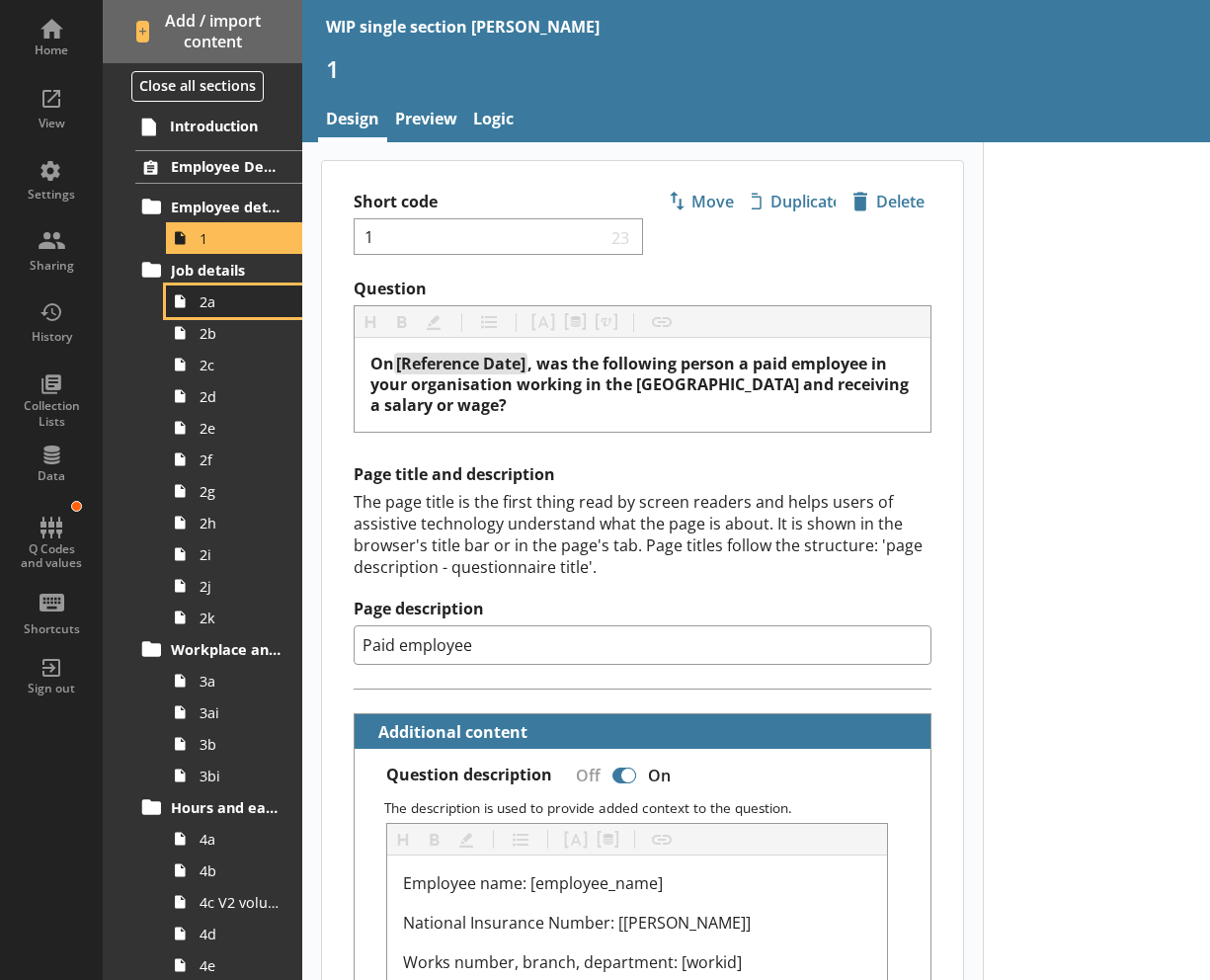 click on "2a" at bounding box center (240, 301) 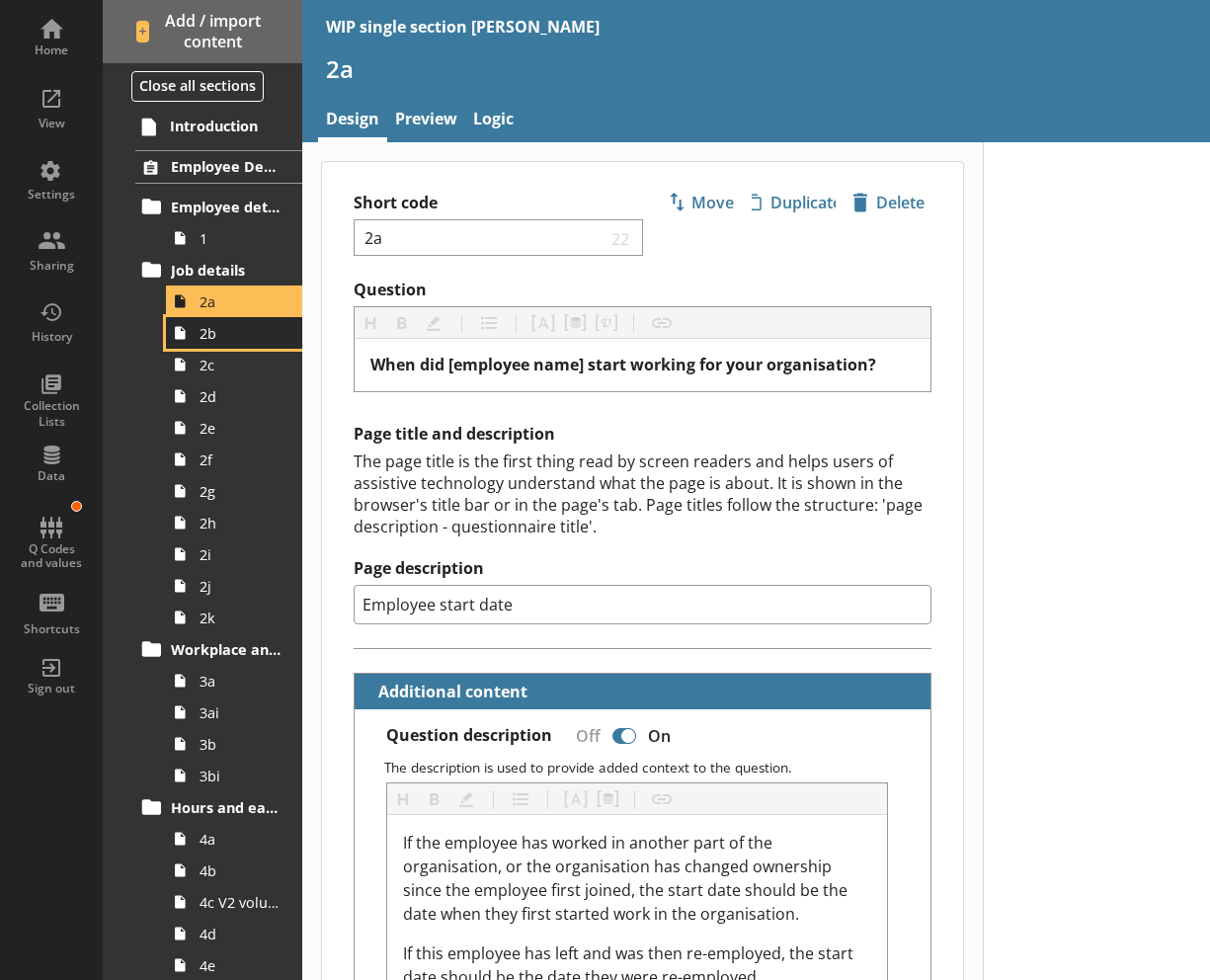 click on "2b" at bounding box center (240, 333) 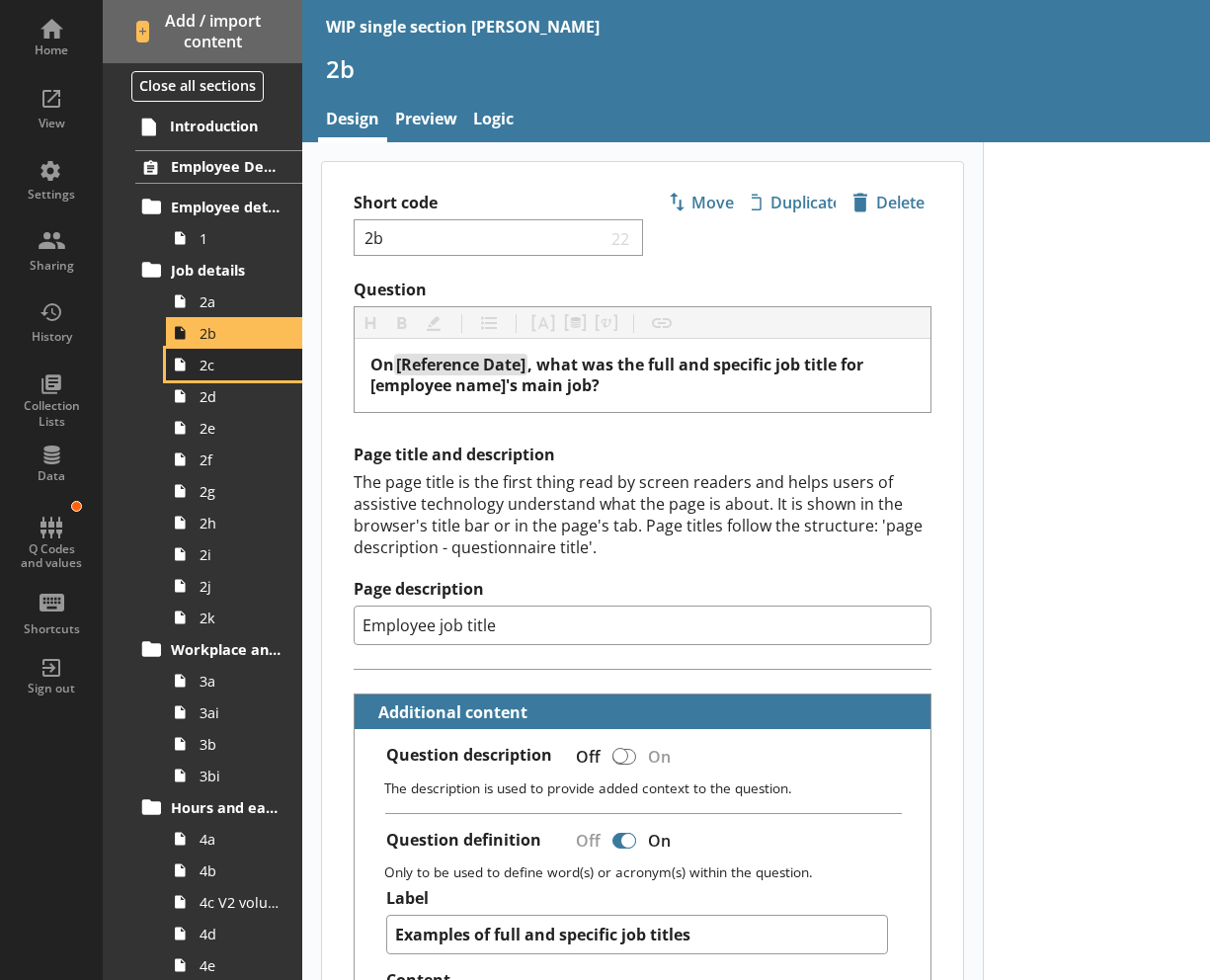 click on "2c" at bounding box center (240, 365) 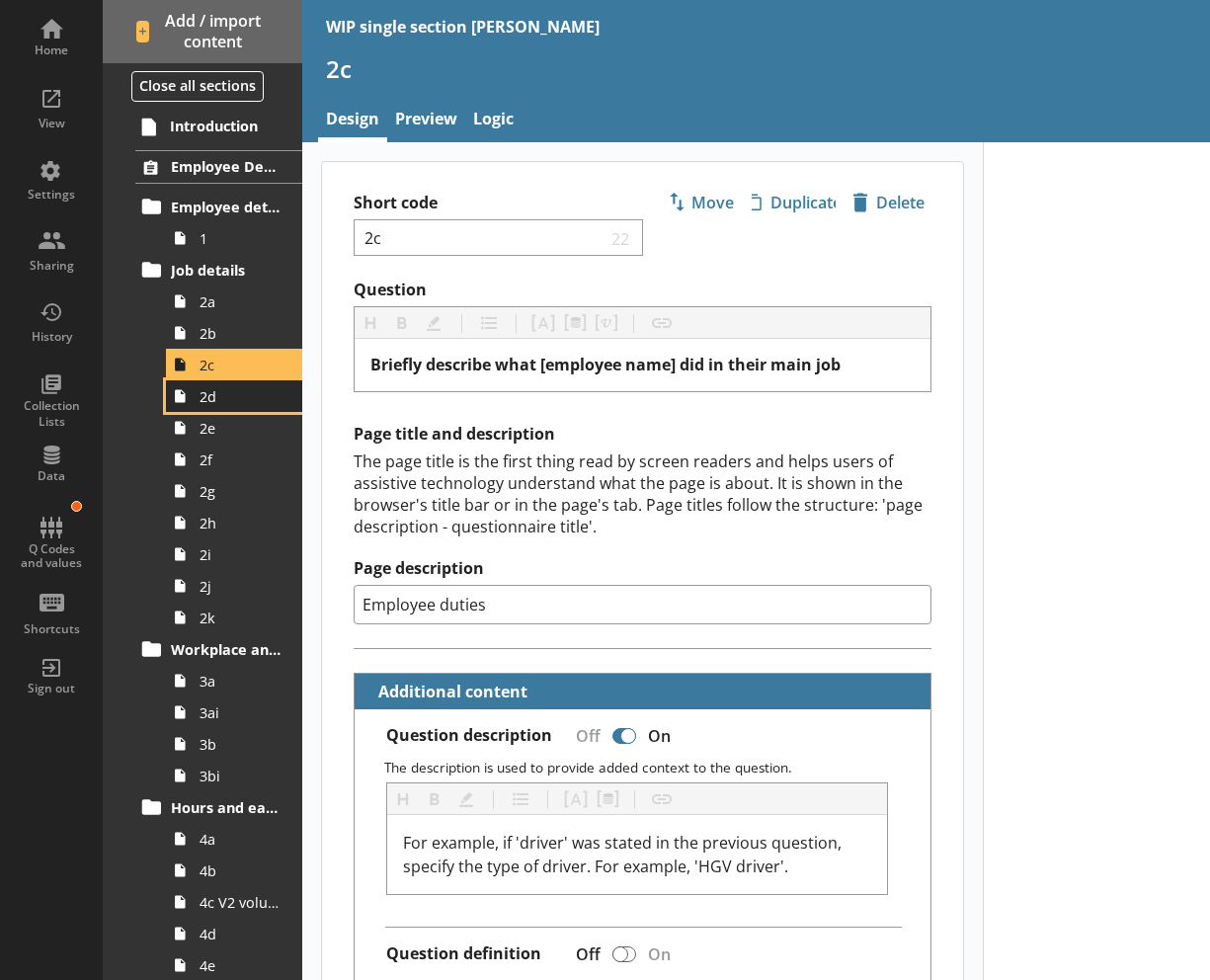 click on "2d" at bounding box center (240, 396) 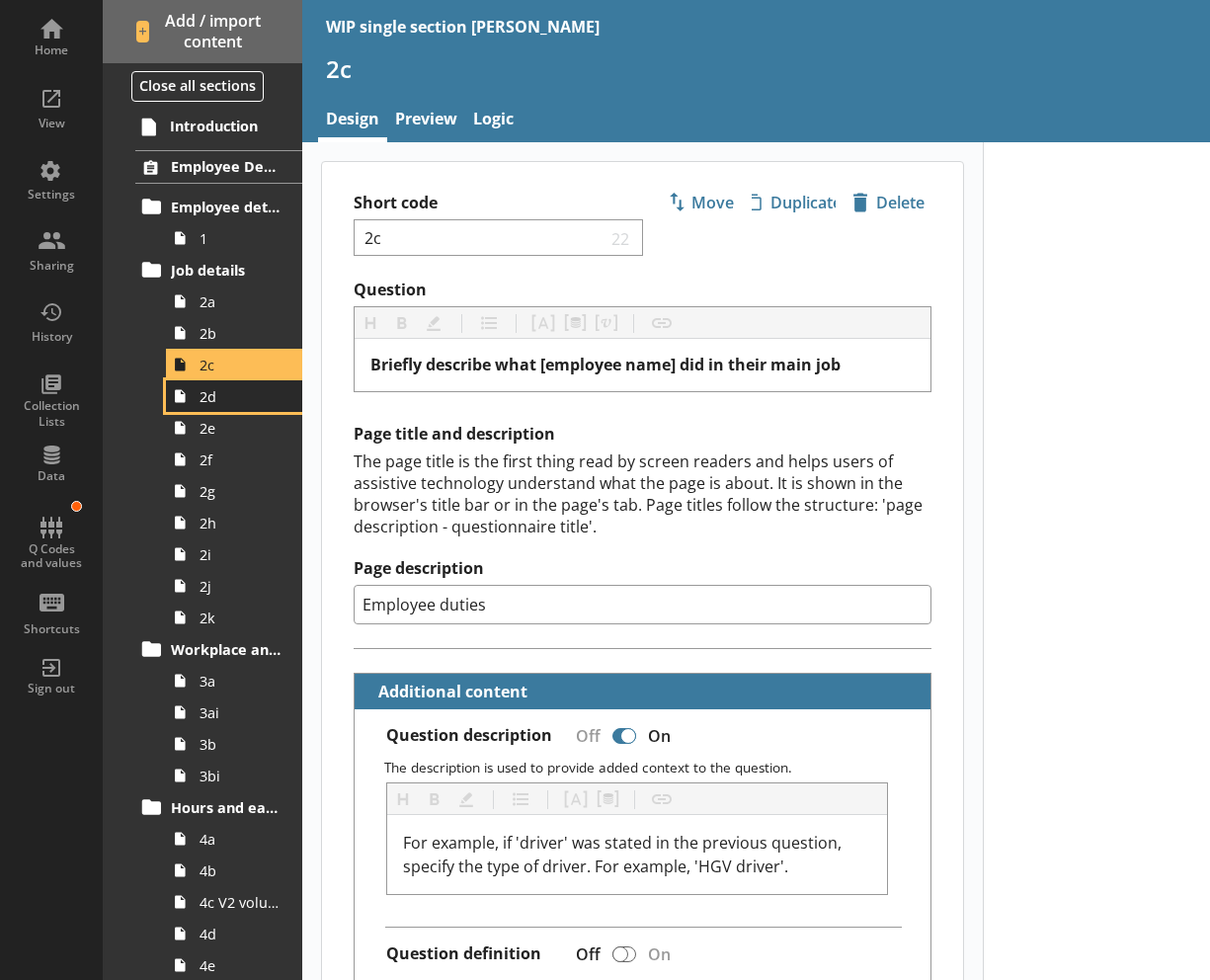 scroll, scrollTop: 0, scrollLeft: 0, axis: both 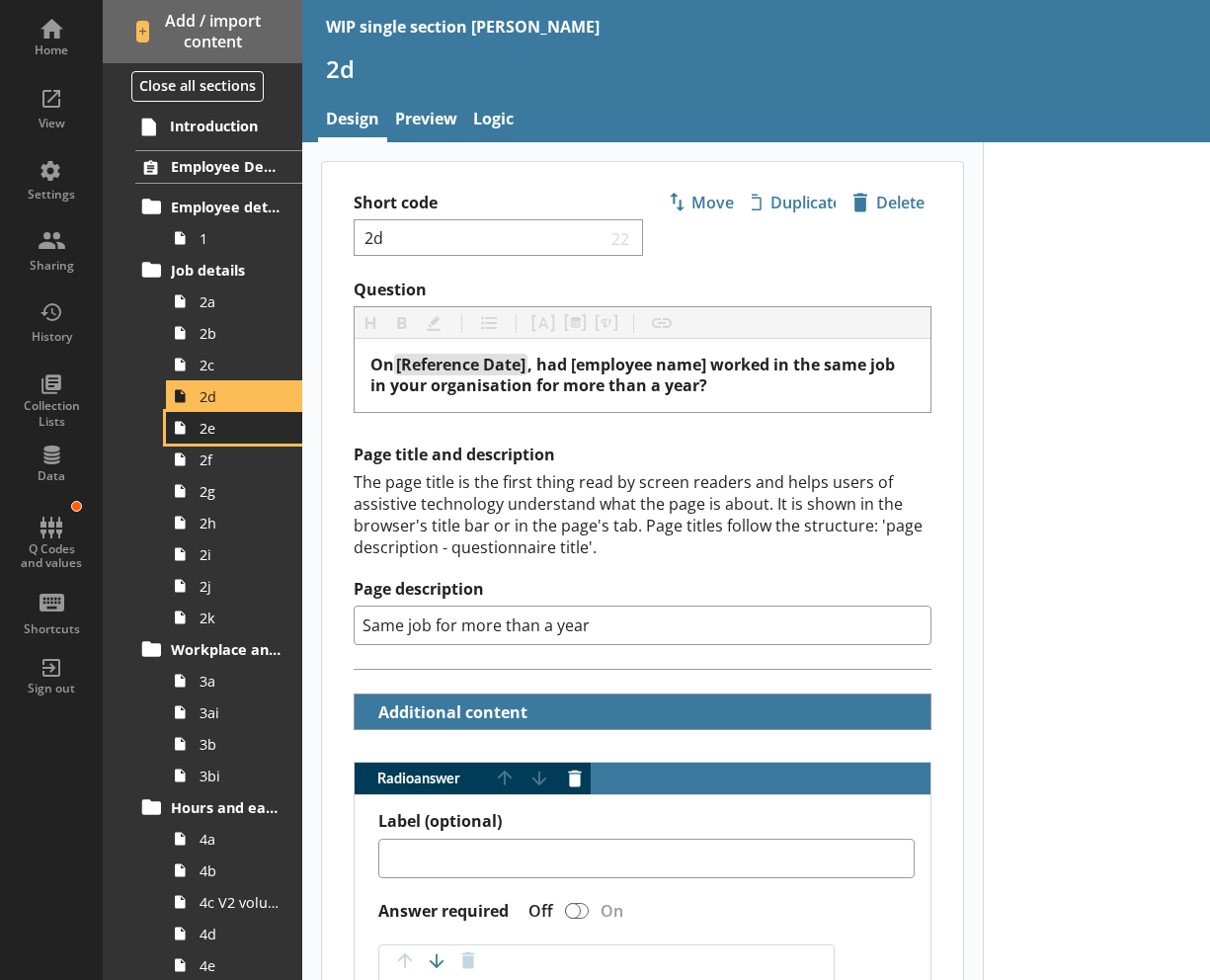 click on "2e" at bounding box center [240, 428] 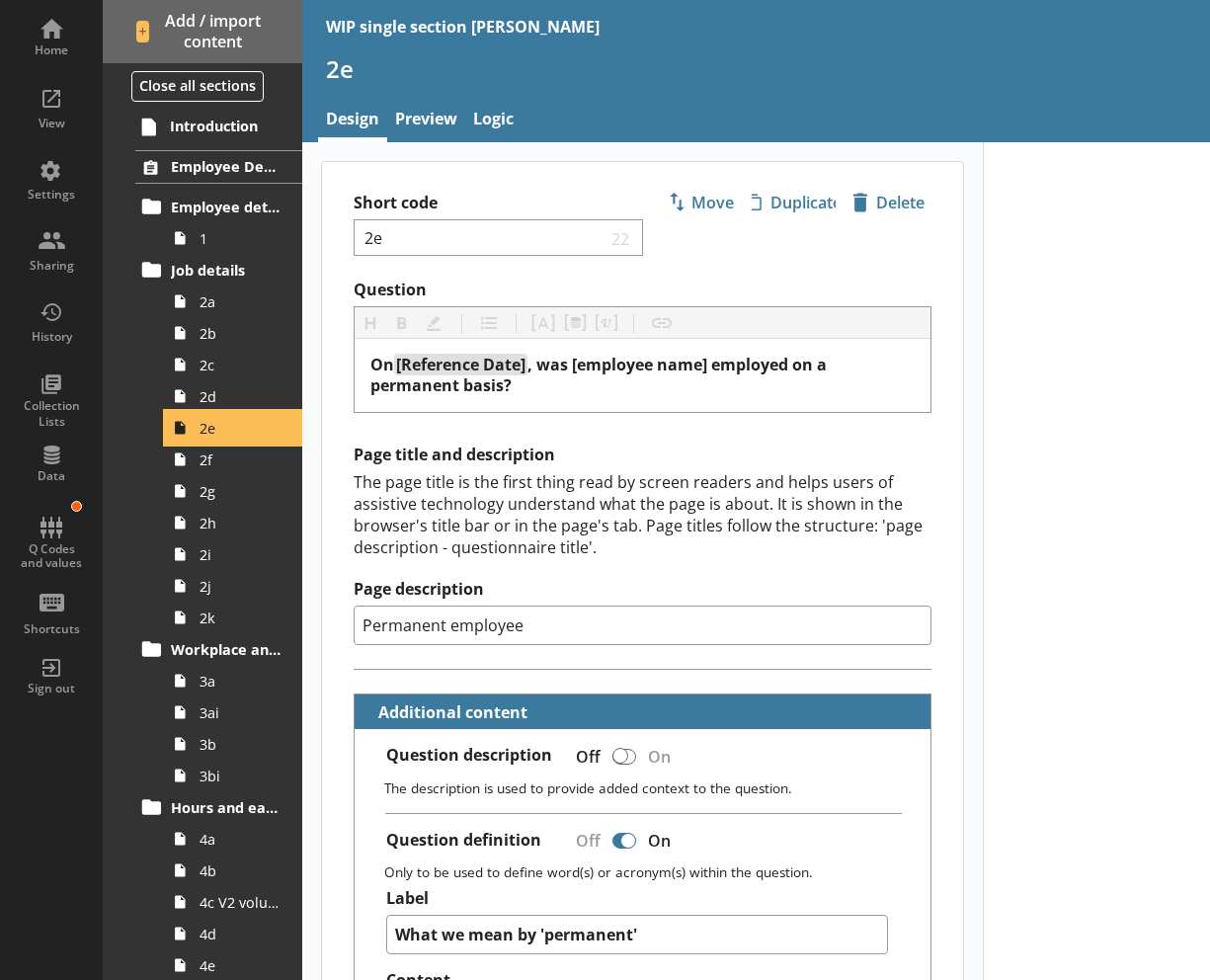 scroll, scrollTop: 1, scrollLeft: 0, axis: vertical 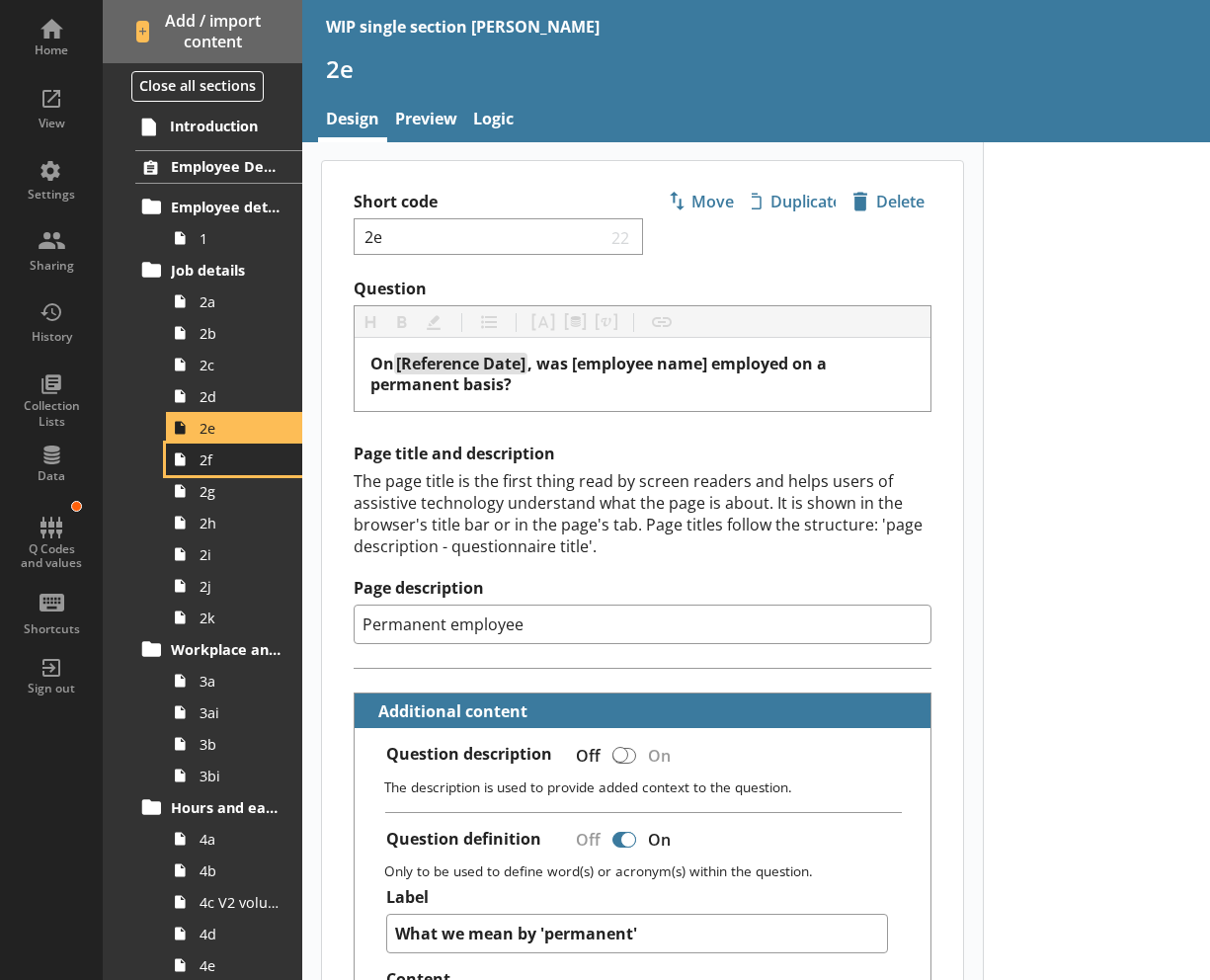 click on "2f" at bounding box center (240, 459) 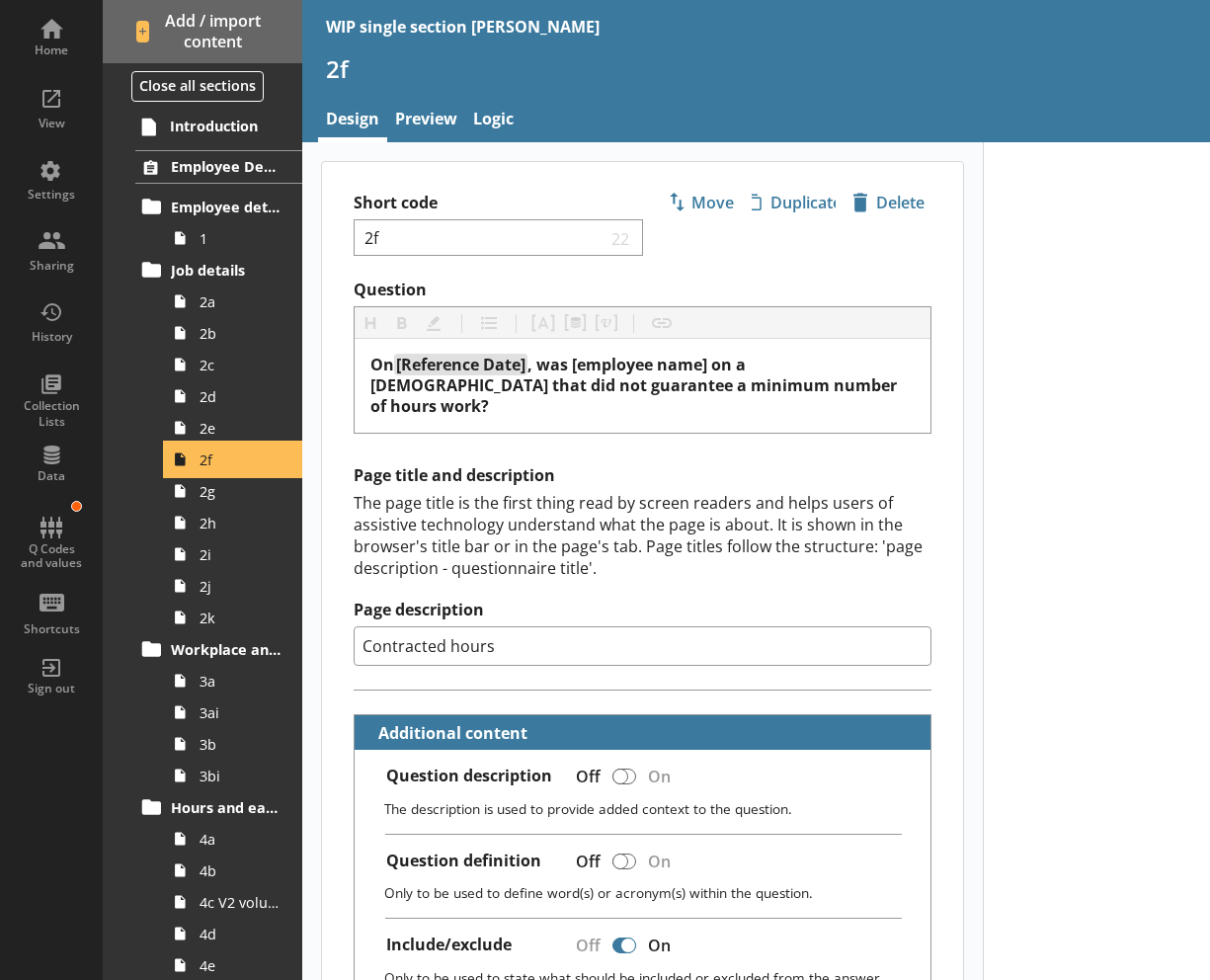 scroll, scrollTop: 193, scrollLeft: 0, axis: vertical 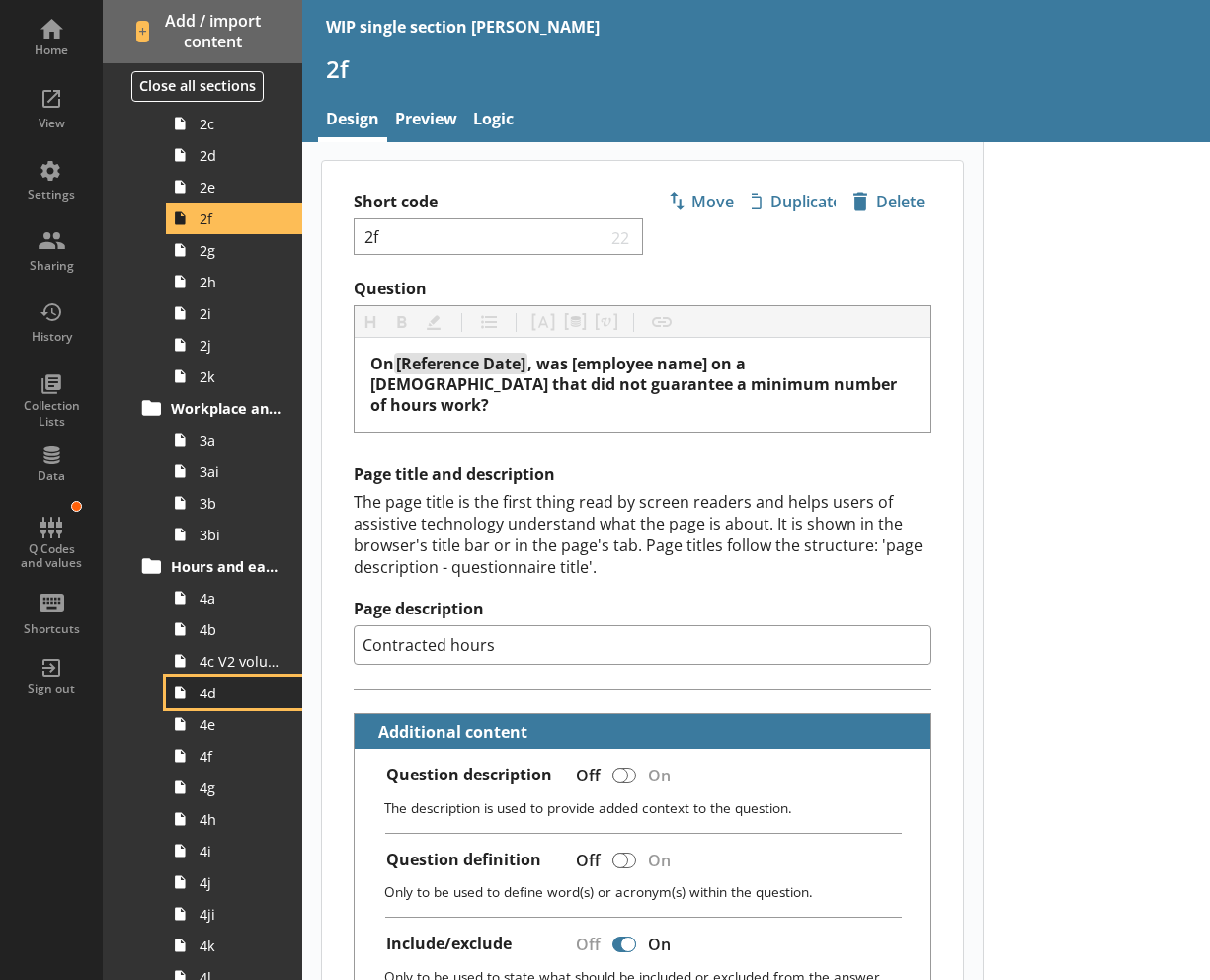 click on "4d" at bounding box center [240, 693] 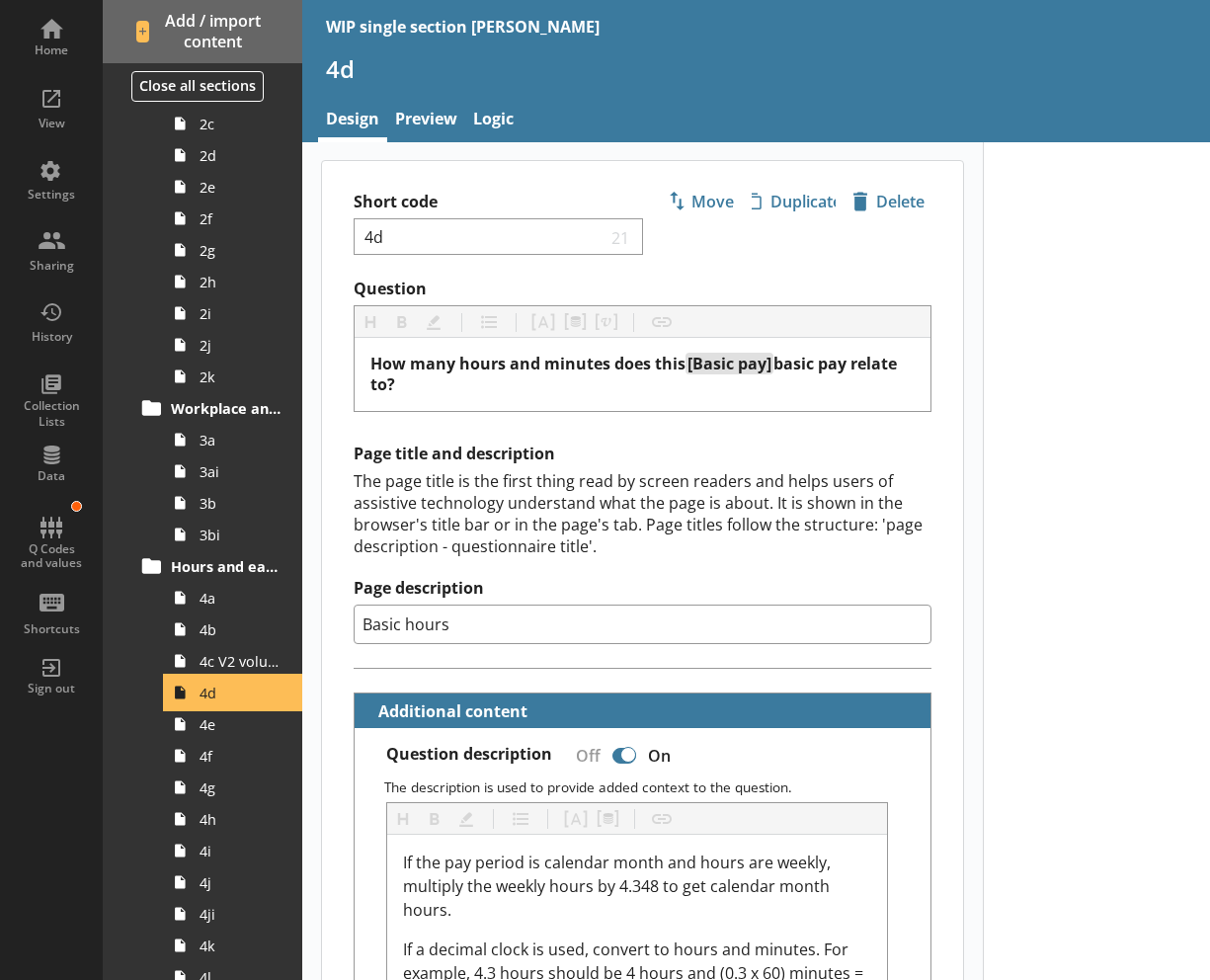 scroll, scrollTop: 0, scrollLeft: 0, axis: both 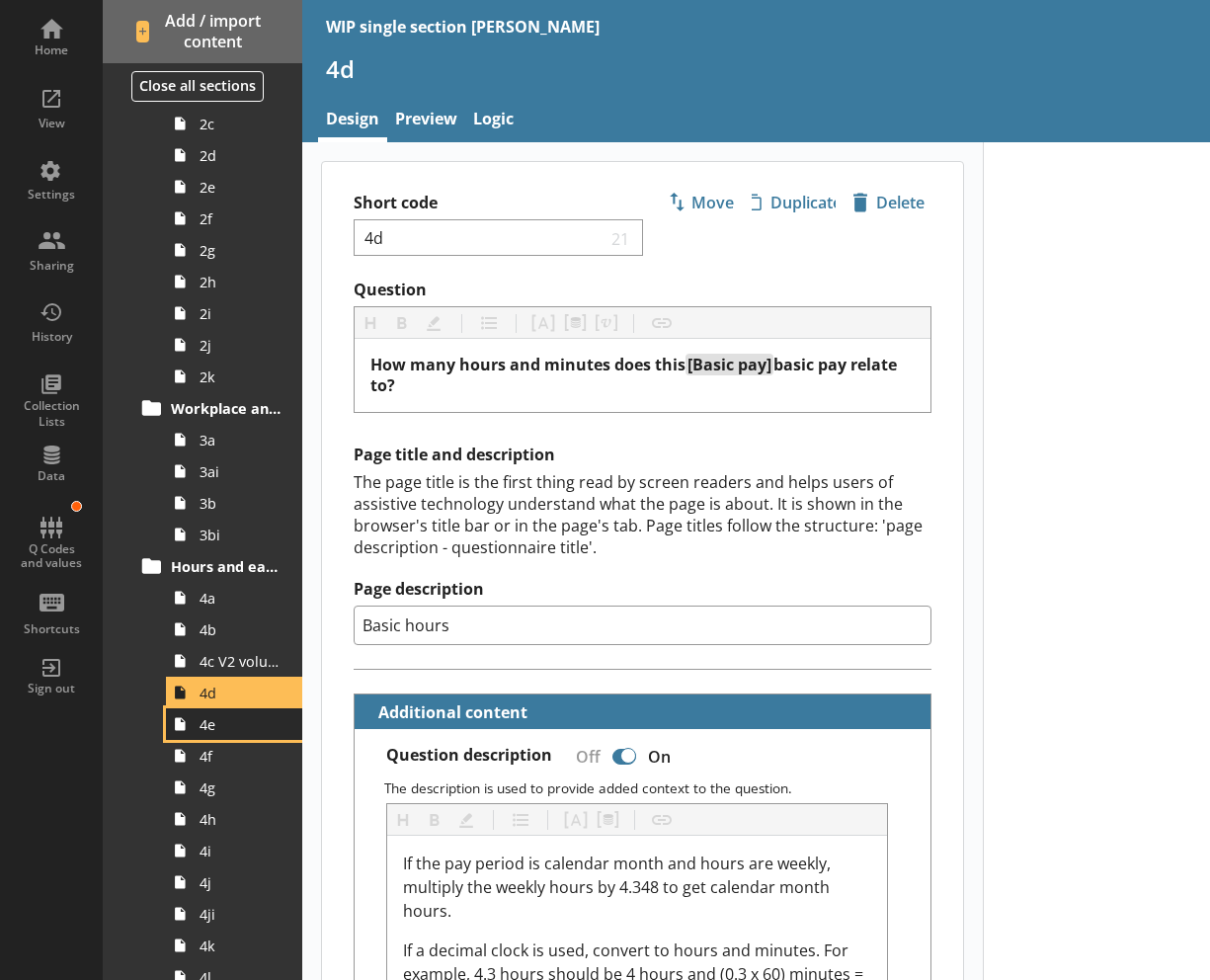 click on "4e" at bounding box center [240, 724] 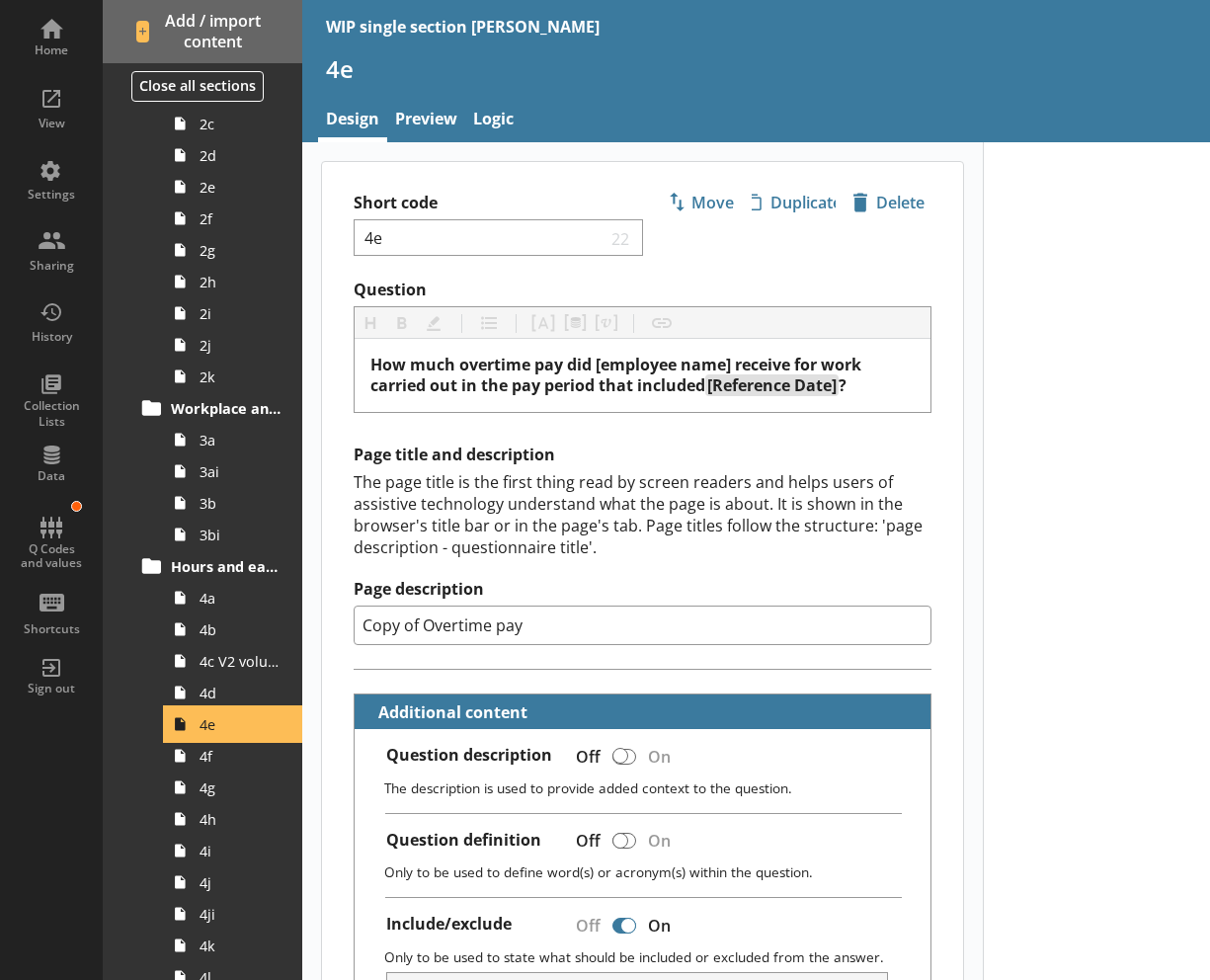 scroll, scrollTop: 0, scrollLeft: 0, axis: both 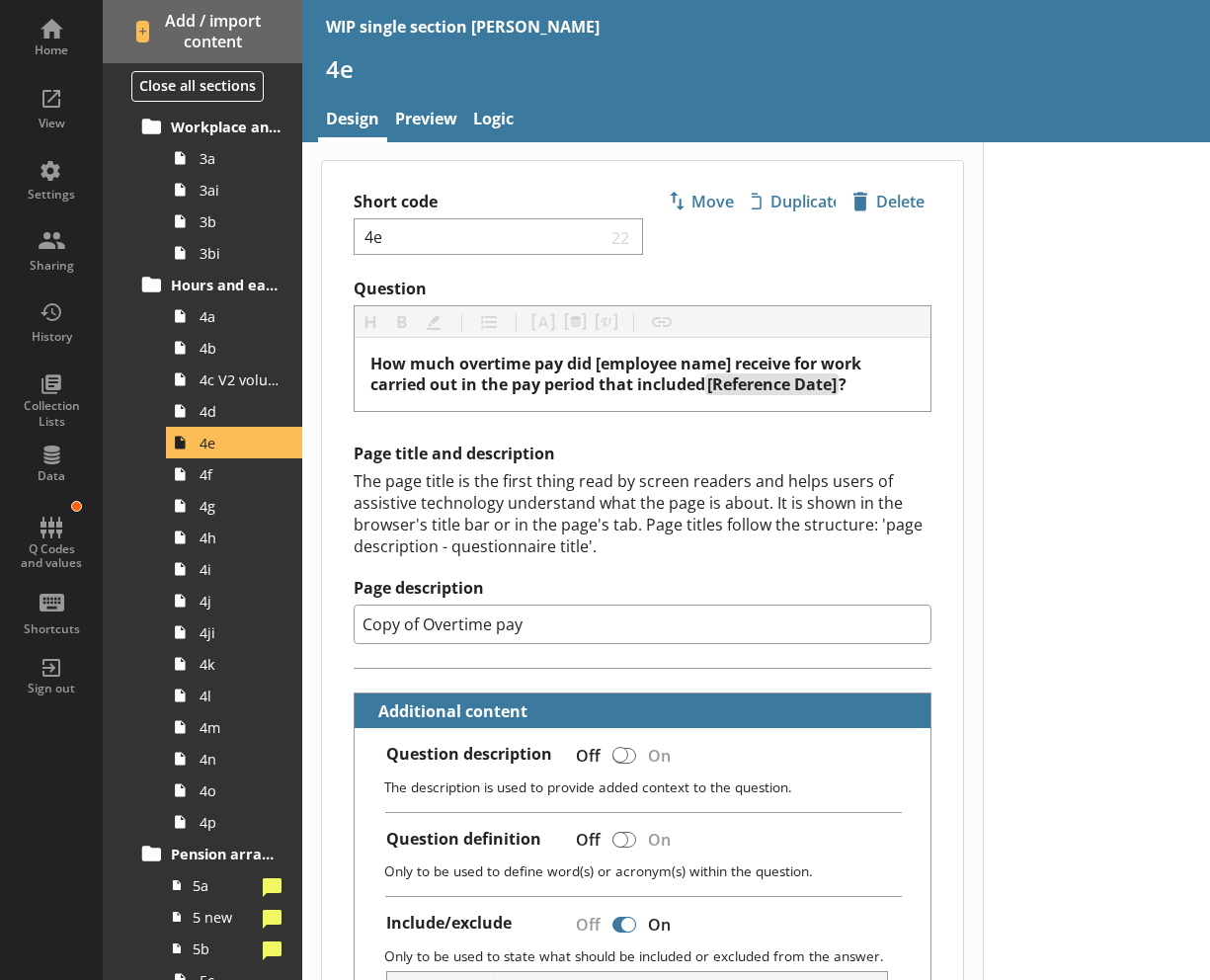 drag, startPoint x: 419, startPoint y: 623, endPoint x: 285, endPoint y: 625, distance: 134.01492 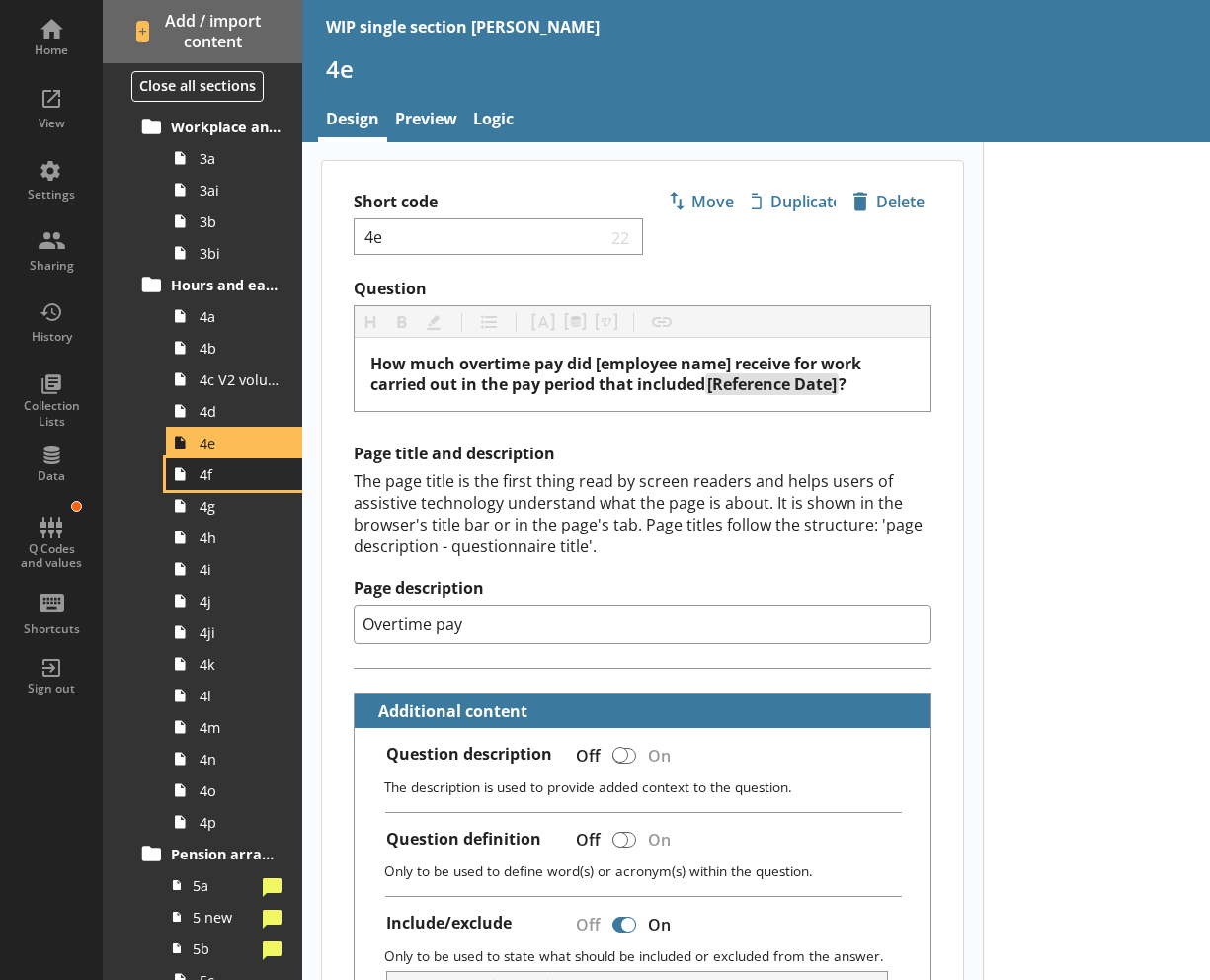 click on "4f" at bounding box center [240, 474] 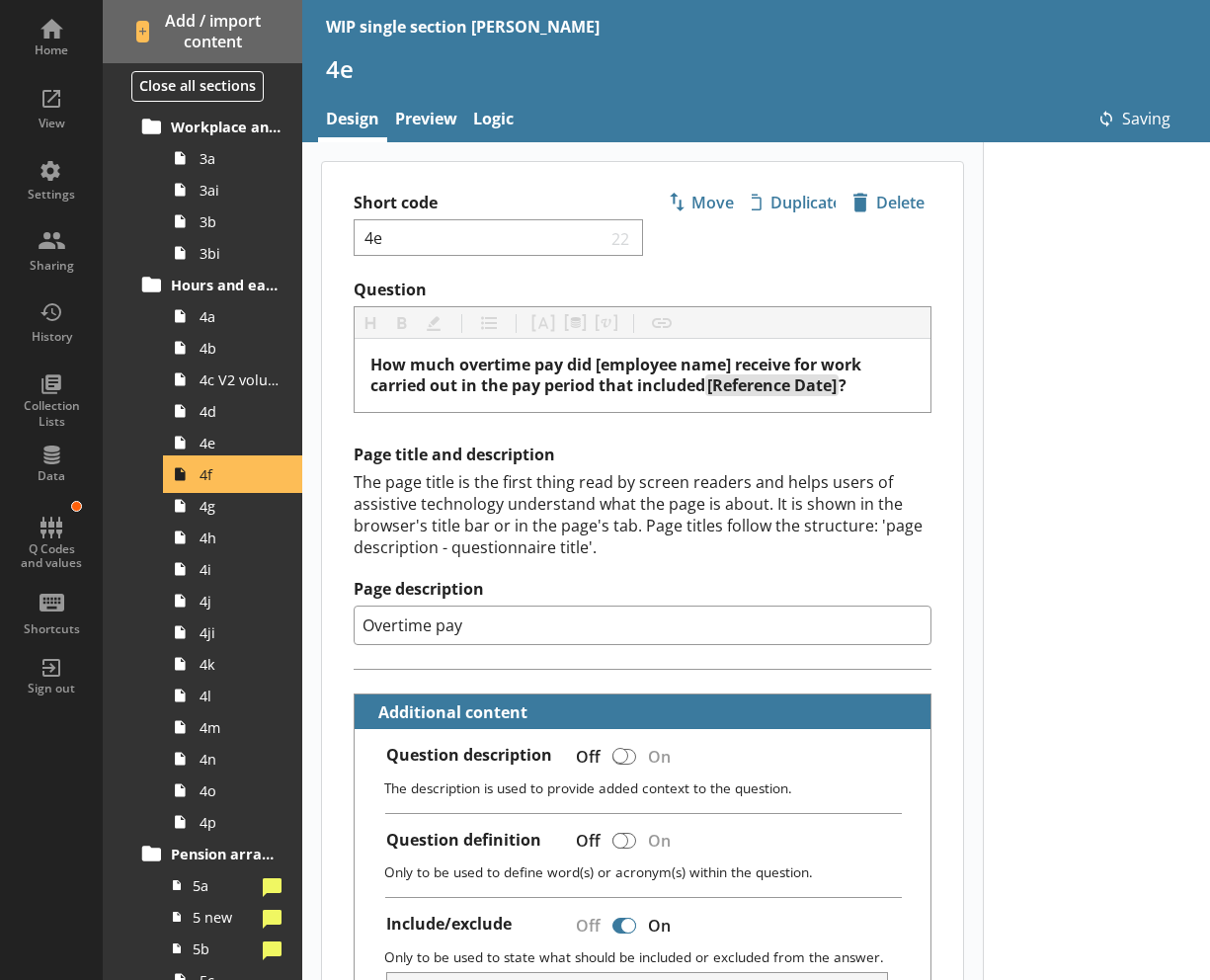 scroll, scrollTop: 1, scrollLeft: 0, axis: vertical 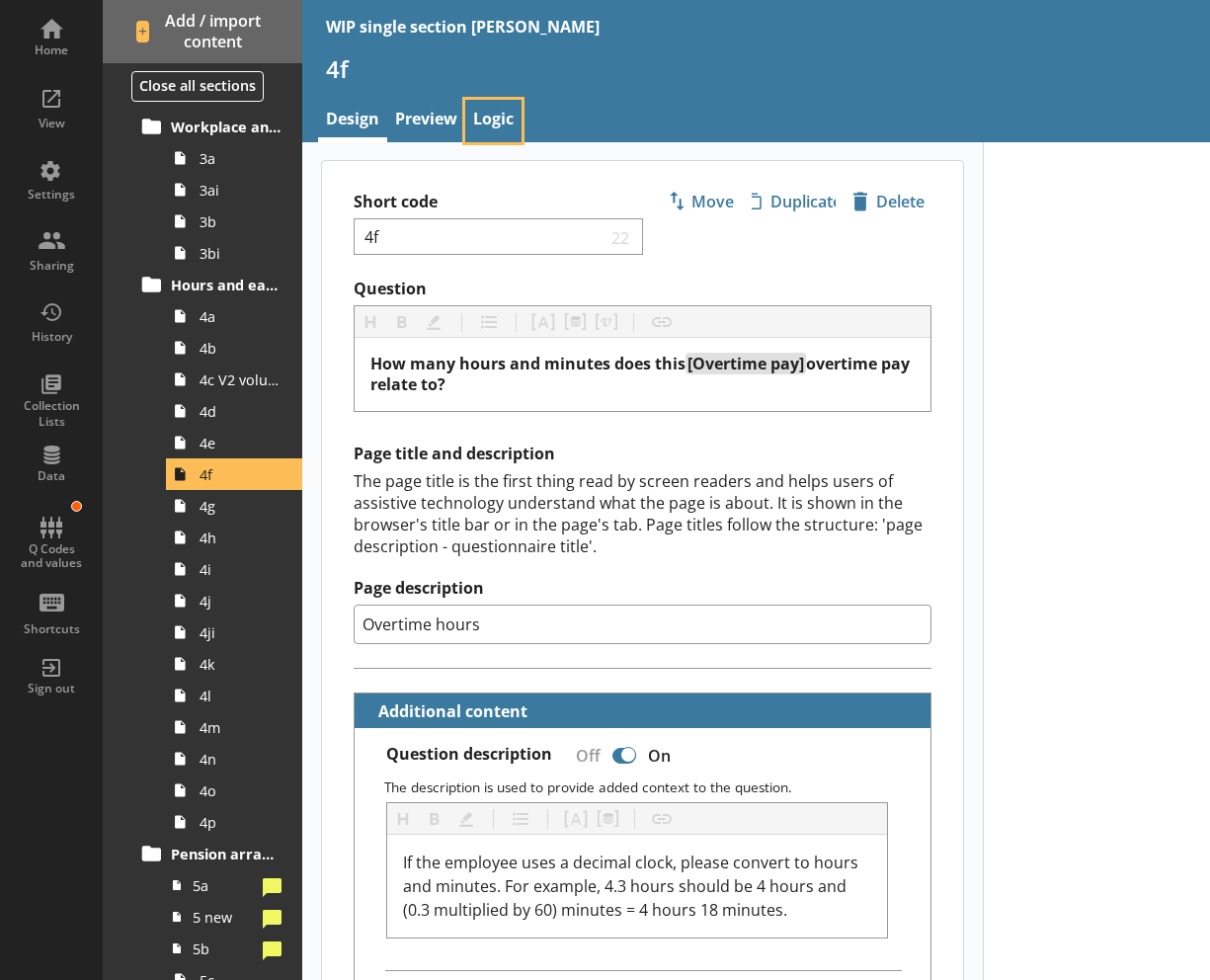 click on "Logic" at bounding box center (493, 121) 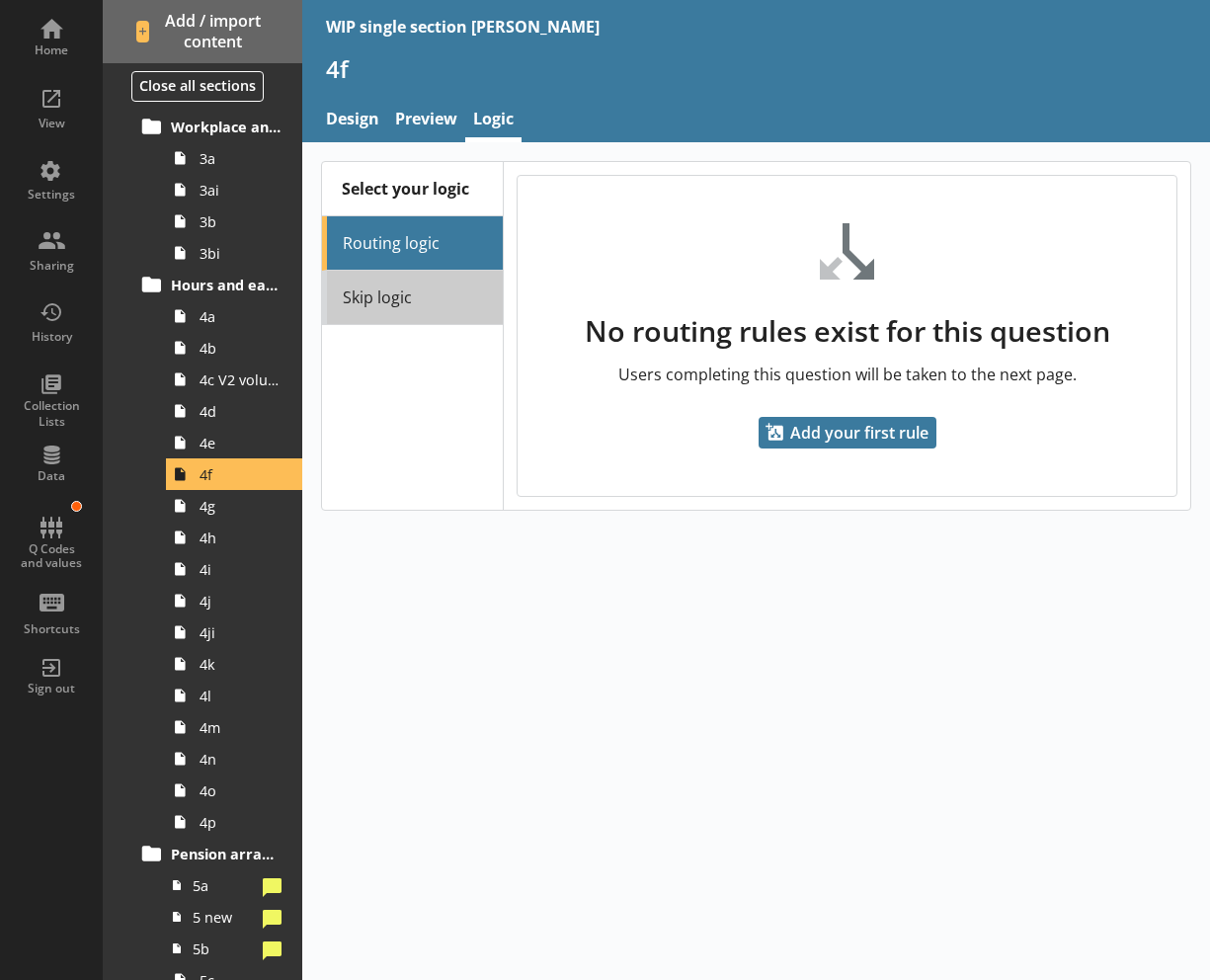 click on "Skip logic" at bounding box center (412, 297) 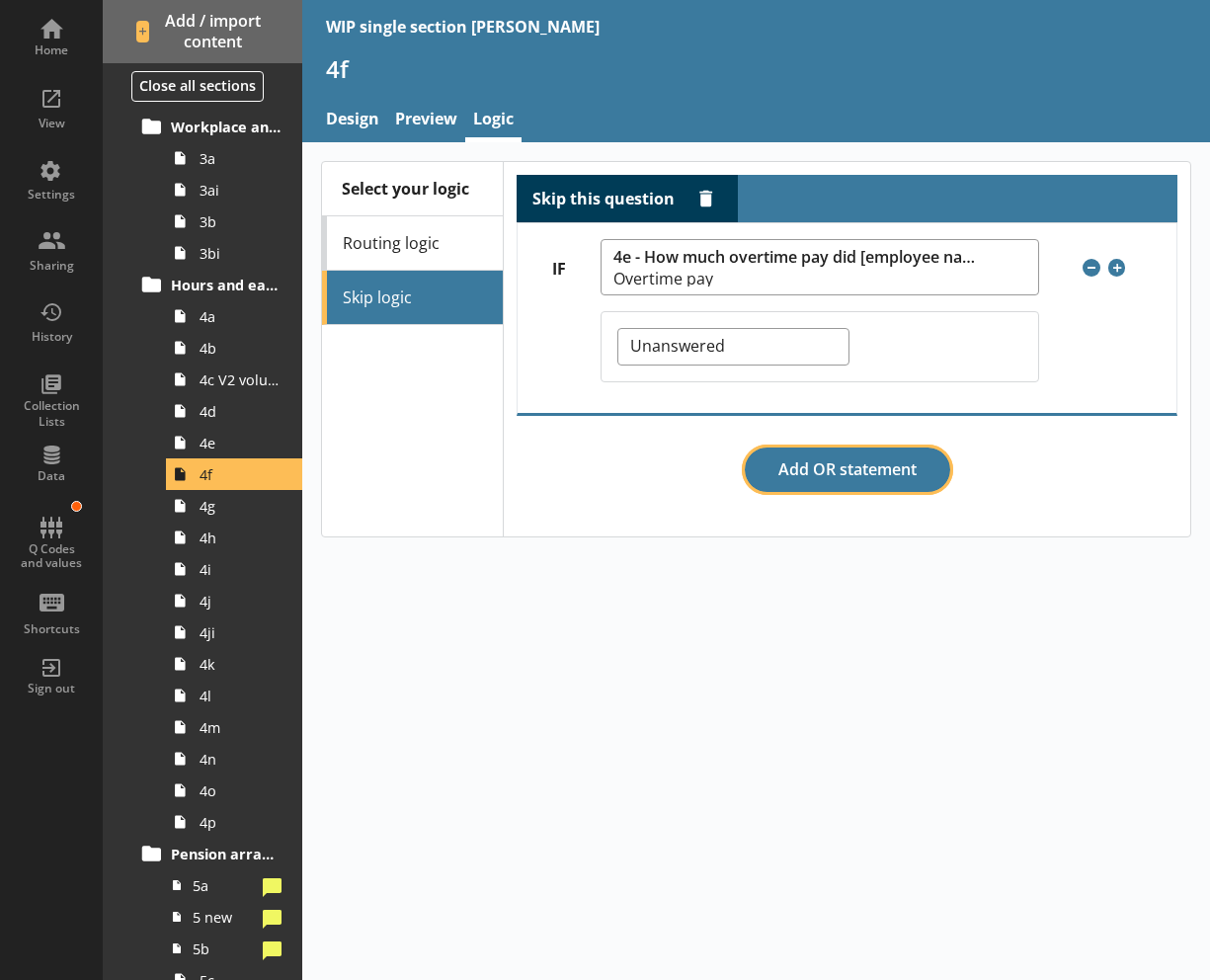 click on "Add OR statement" at bounding box center (847, 470) 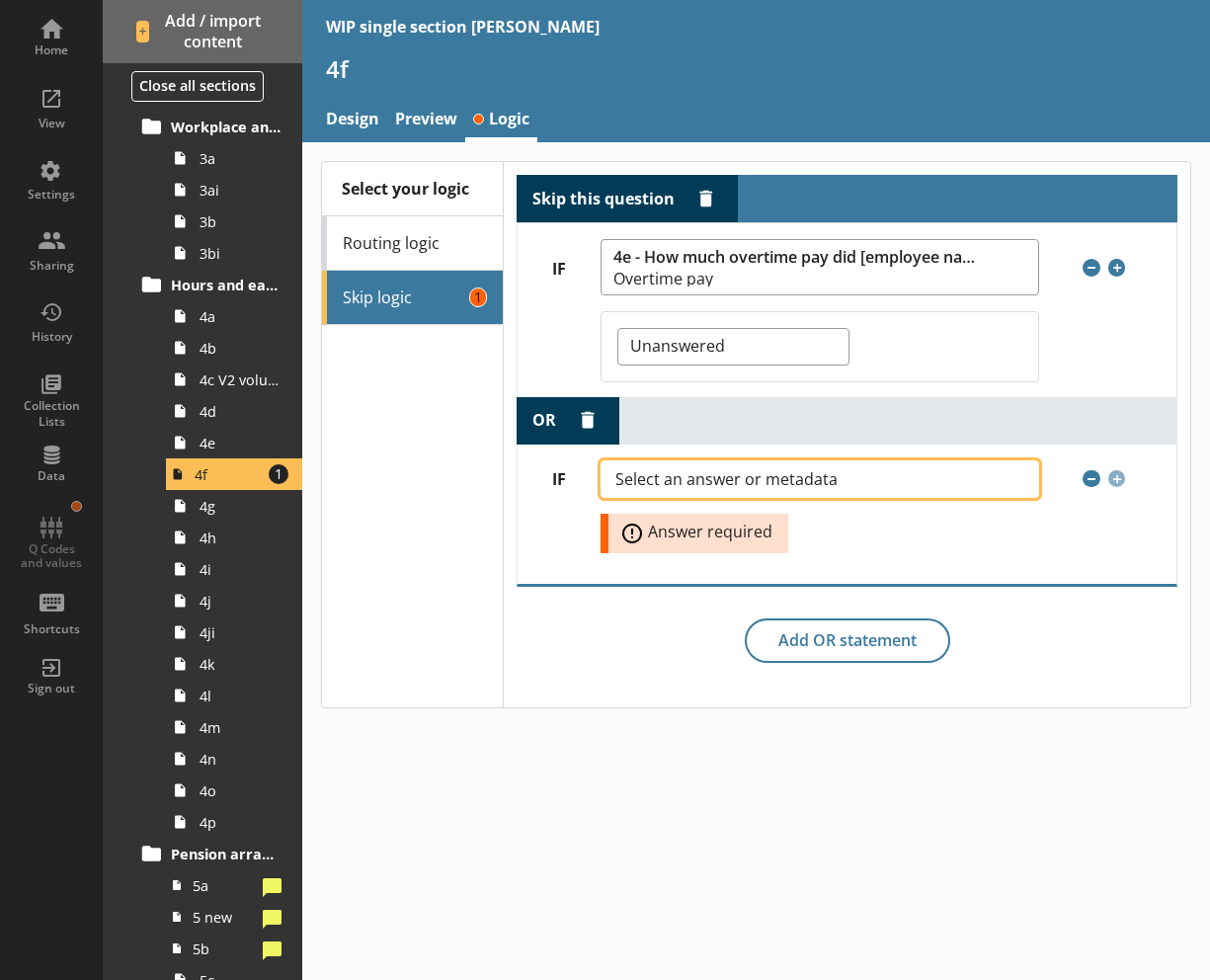click on "Select an answer or metadata" at bounding box center (820, 479) 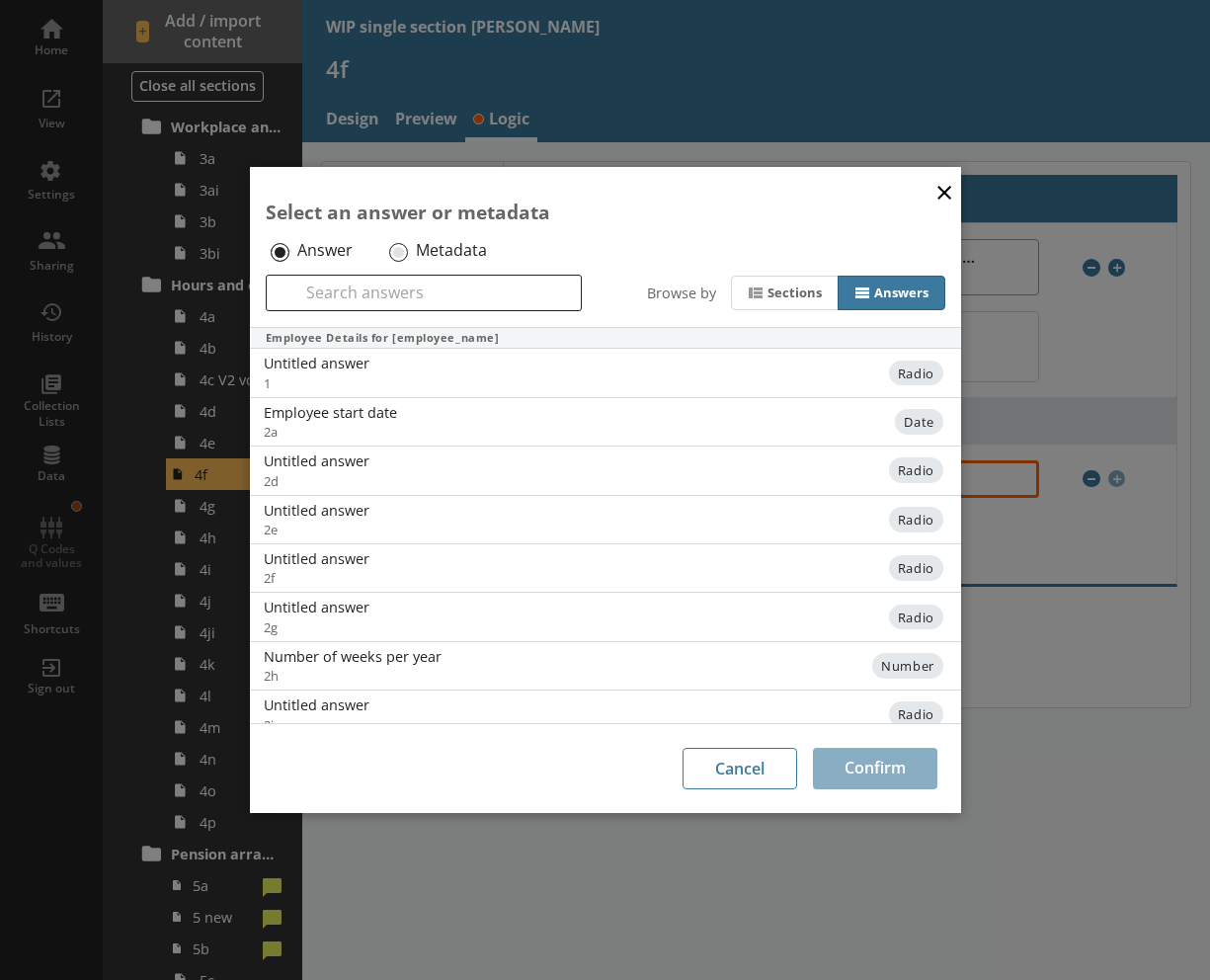 scroll, scrollTop: 504, scrollLeft: 0, axis: vertical 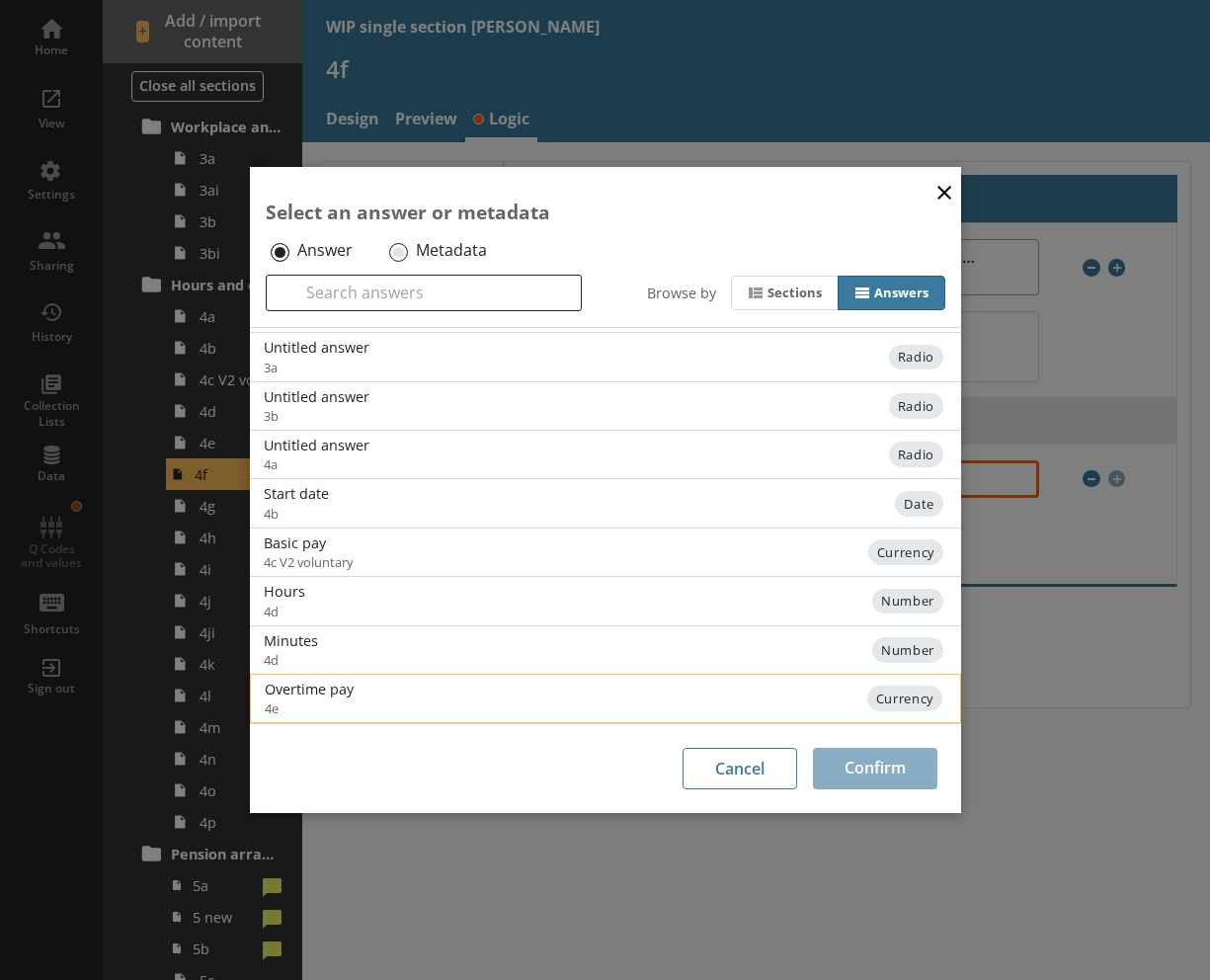click on "4e" at bounding box center (444, 708) 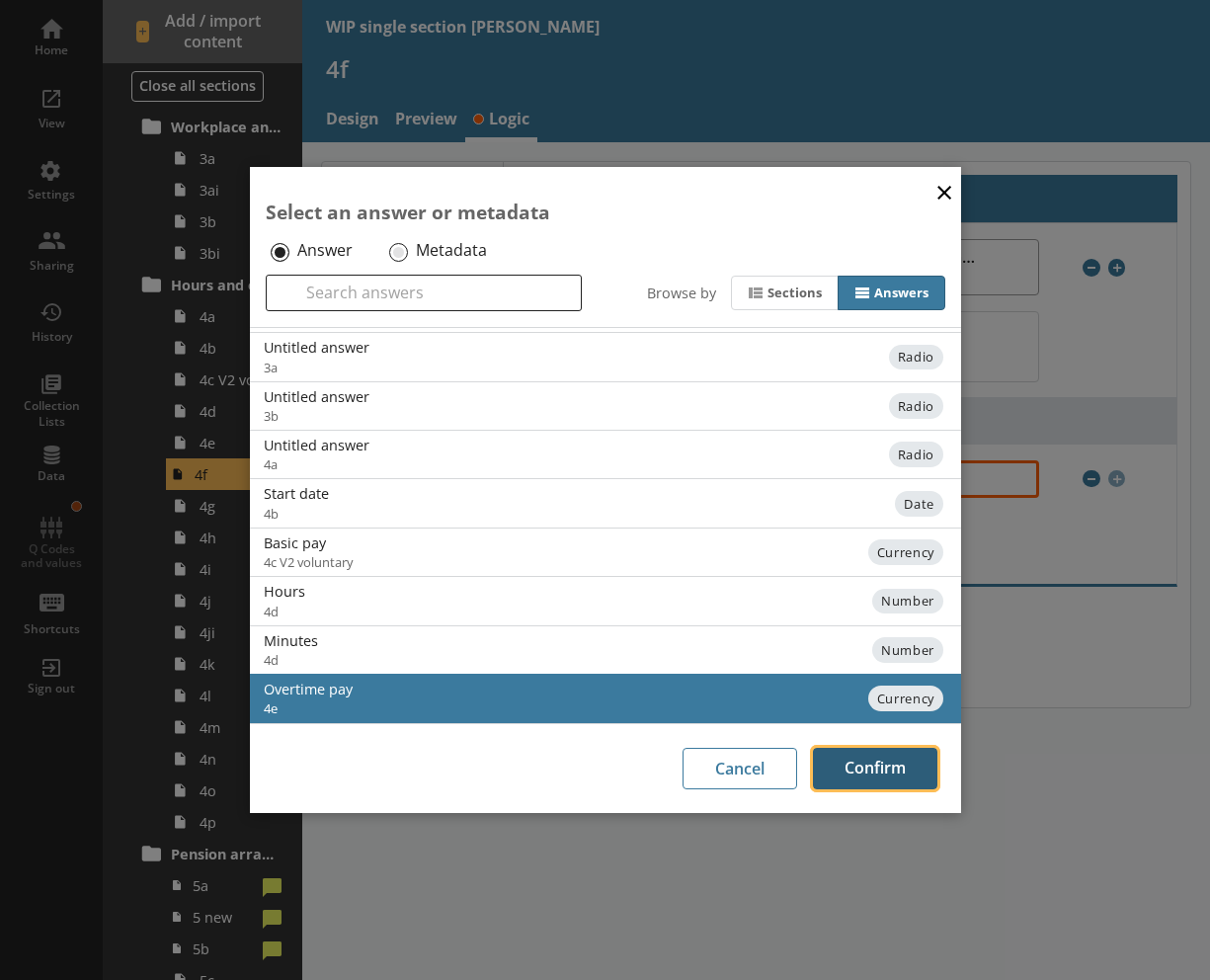 click on "Confirm" at bounding box center (875, 769) 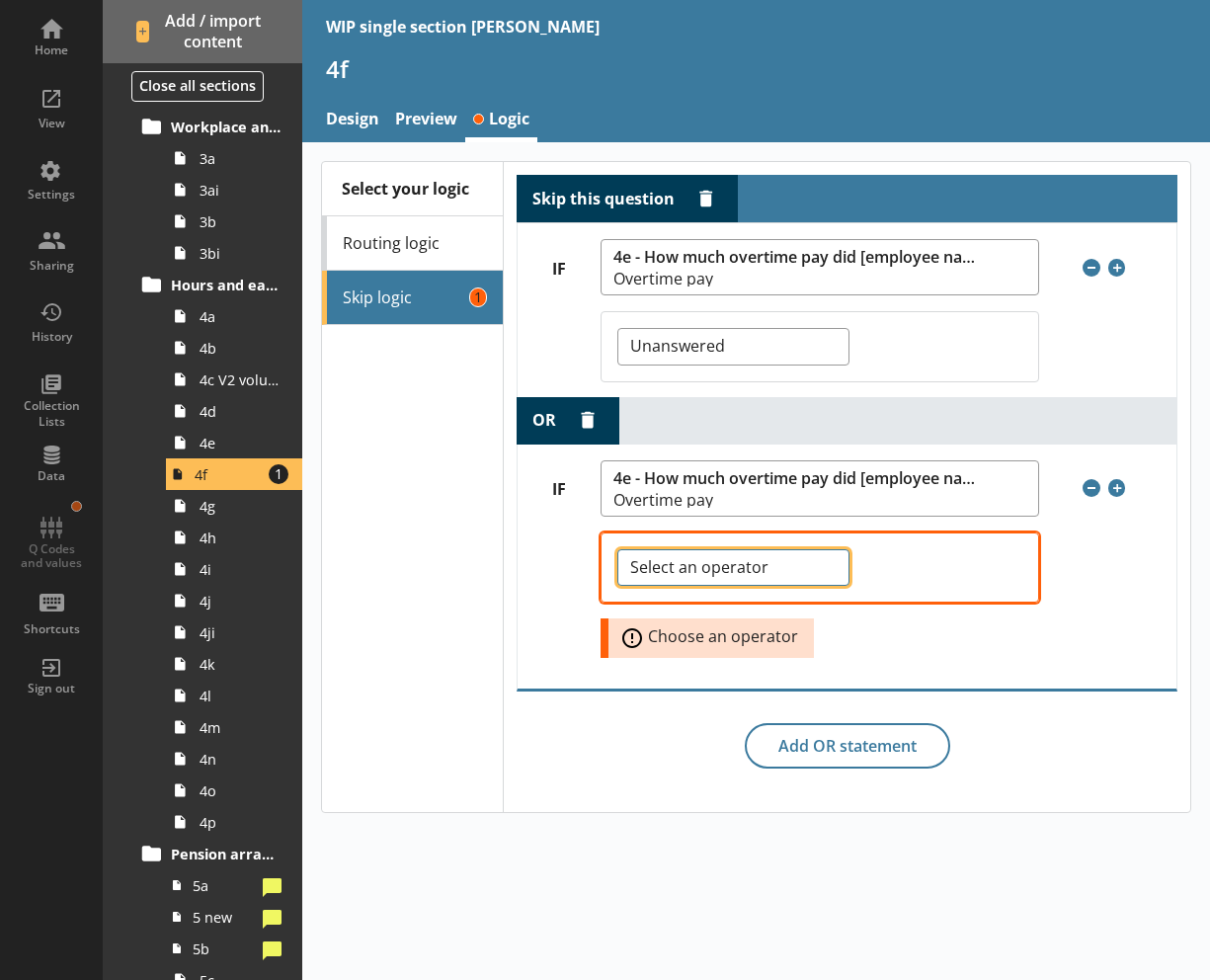 click on "Select an operator (=) Equal to (≠) Not equal to (>) More than (<) Less than (≥) More than or equal to (≤) Less than or equal to Unanswered" at bounding box center (733, 567) 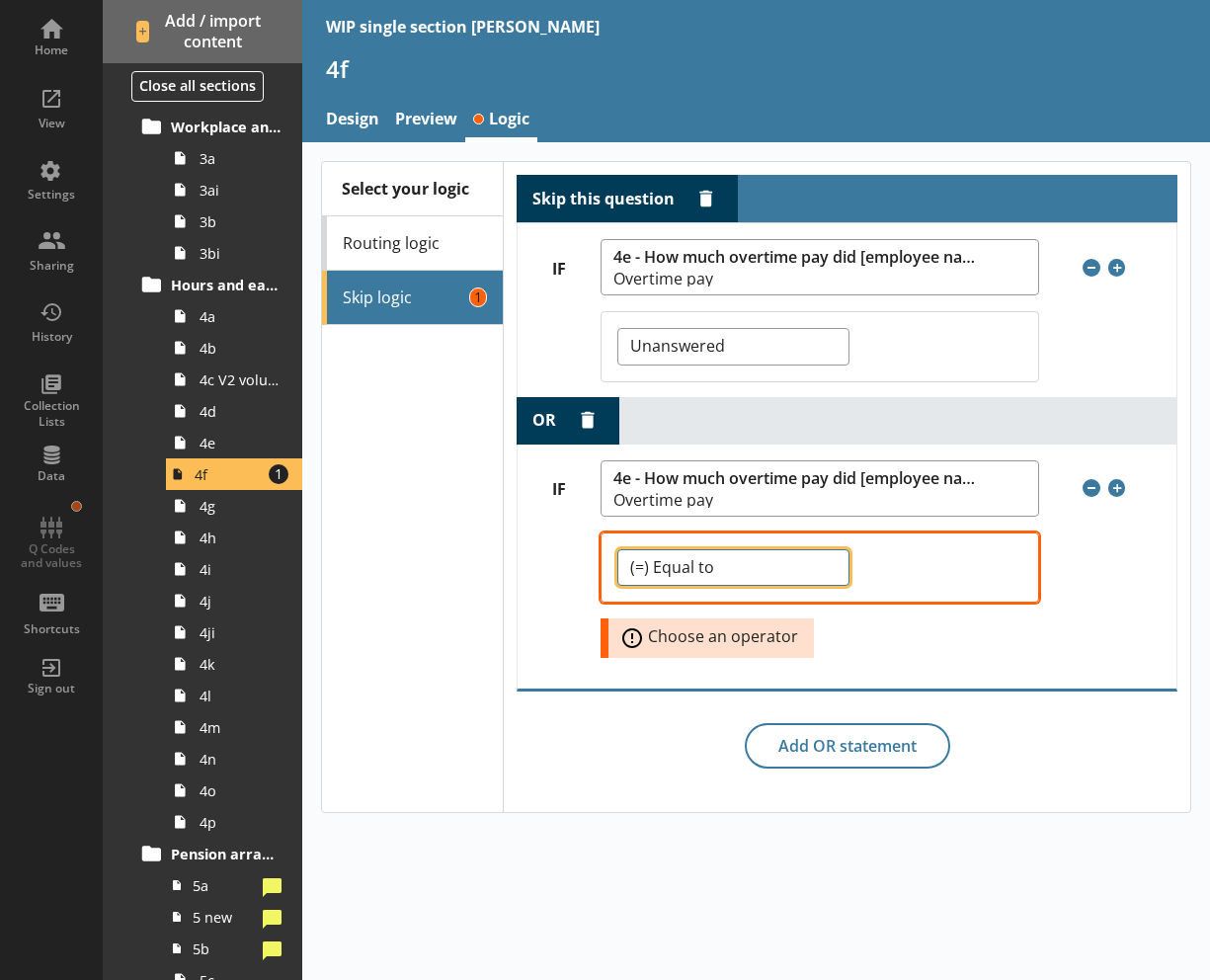 click on "Select an operator (=) Equal to (≠) Not equal to (>) More than (<) Less than (≥) More than or equal to (≤) Less than or equal to Unanswered" at bounding box center [733, 567] 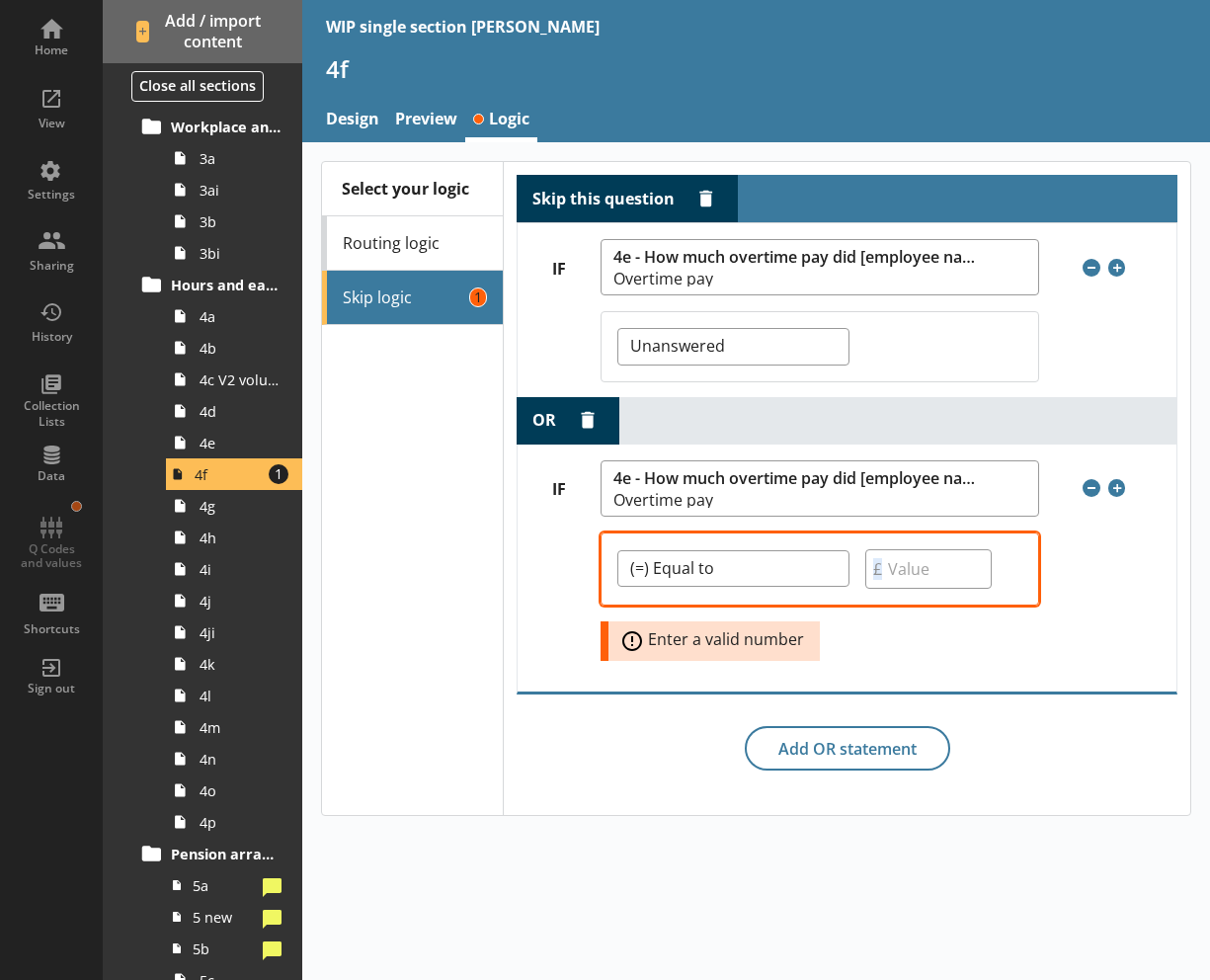 click on "£" at bounding box center (877, 569) 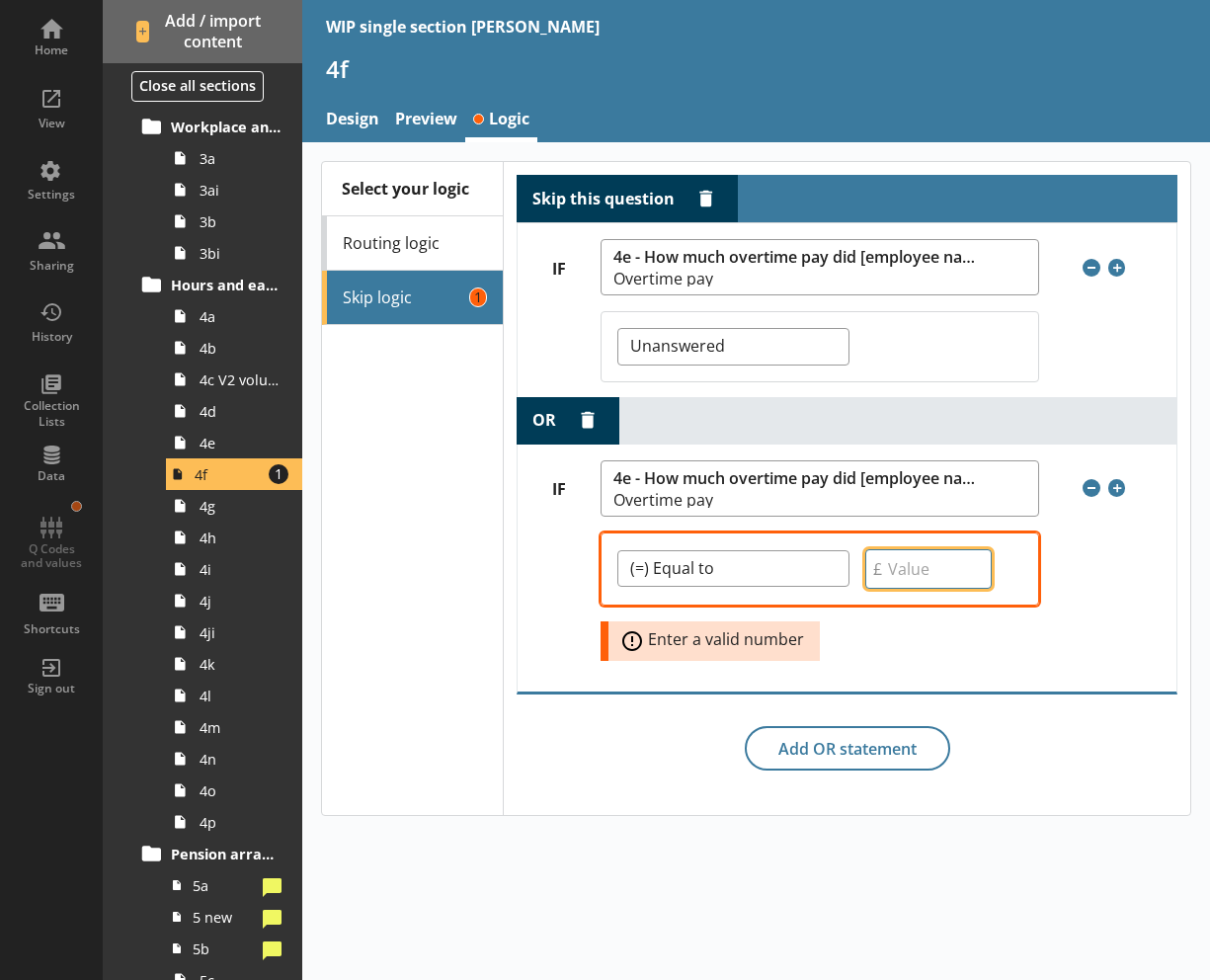 drag, startPoint x: 876, startPoint y: 569, endPoint x: 915, endPoint y: 575, distance: 39.45884 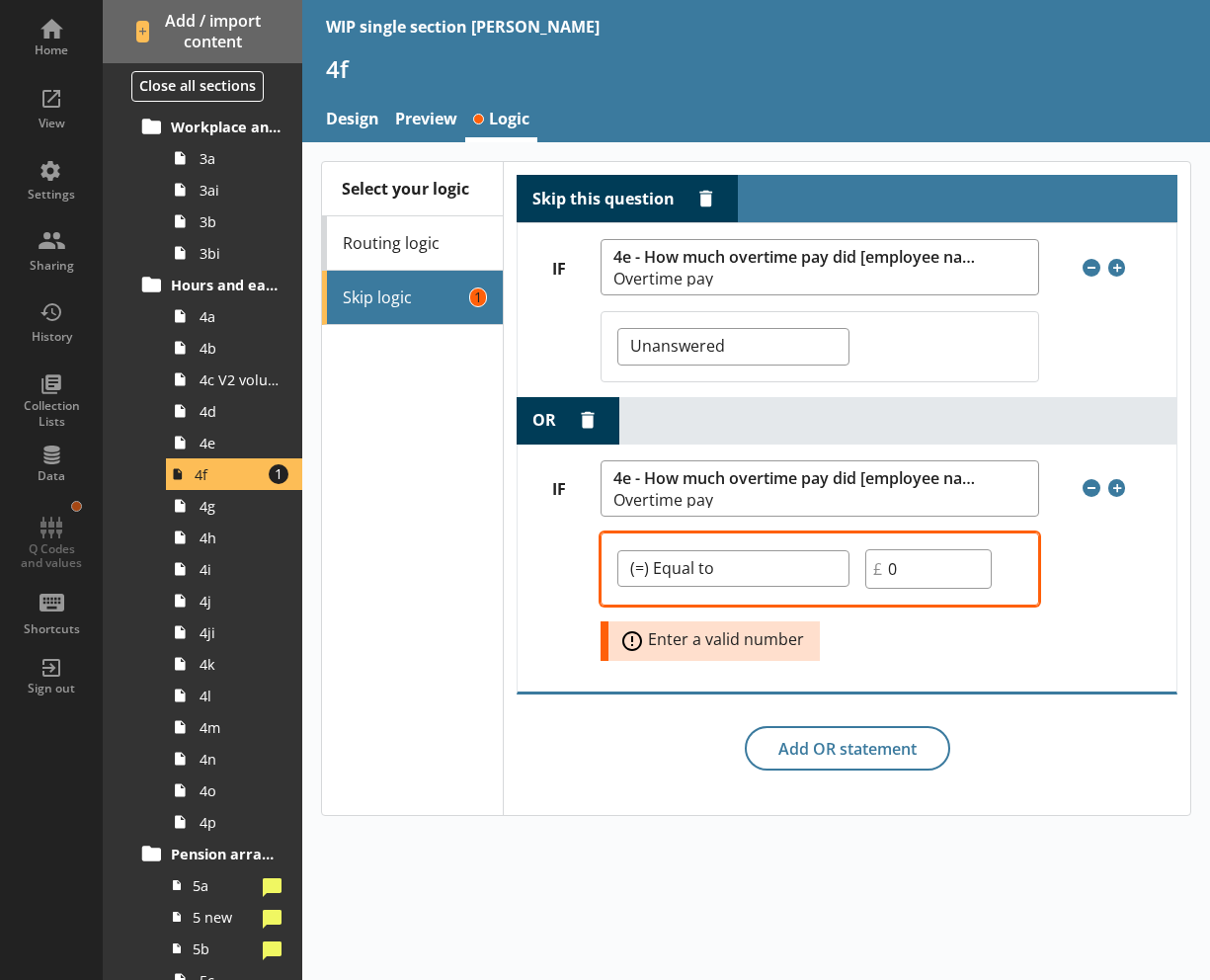 click on "Select your logic Routing logic Skip logic 1" at bounding box center (412, 488) 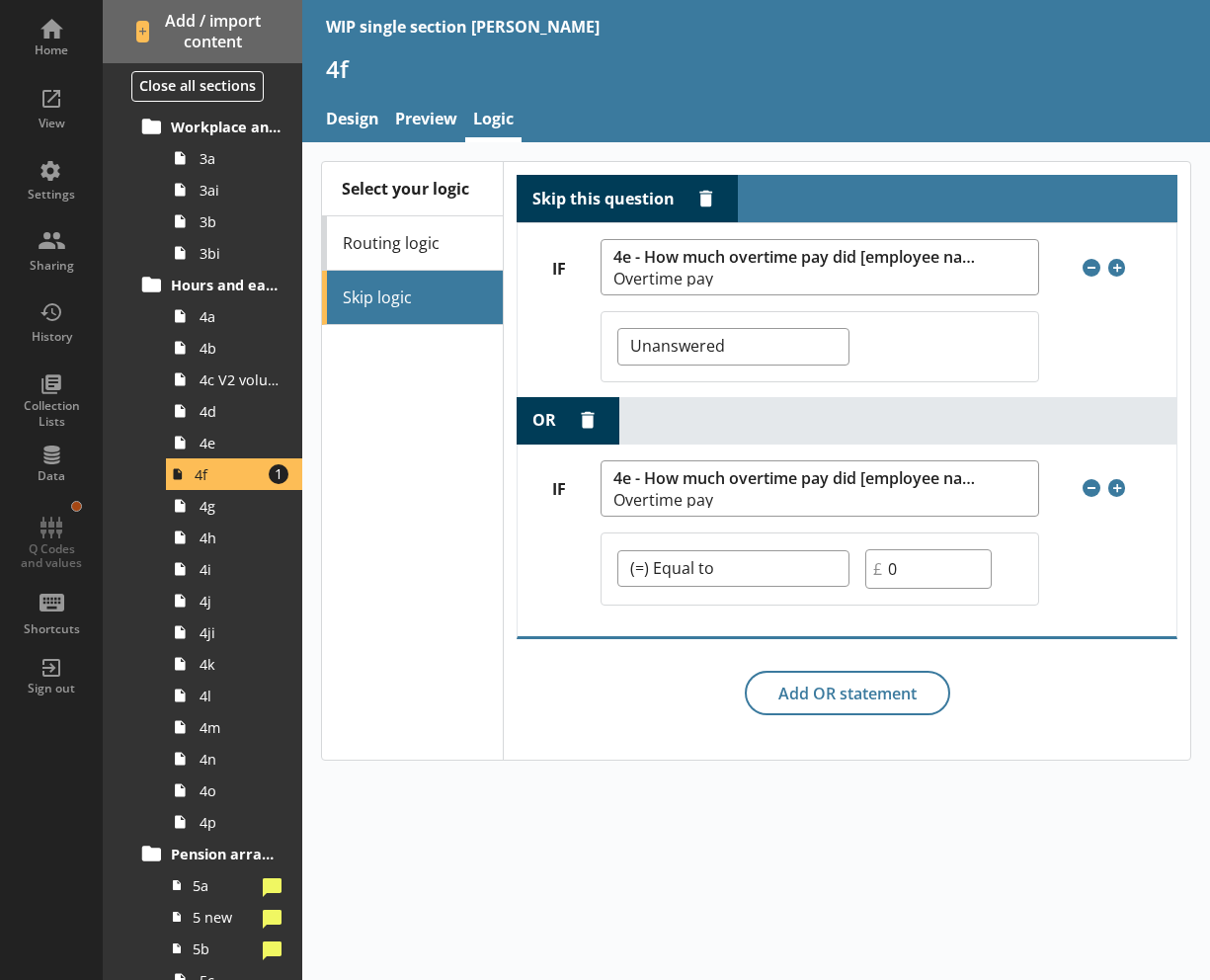 click on "Select your logic Routing logic Skip logic" at bounding box center [412, 460] 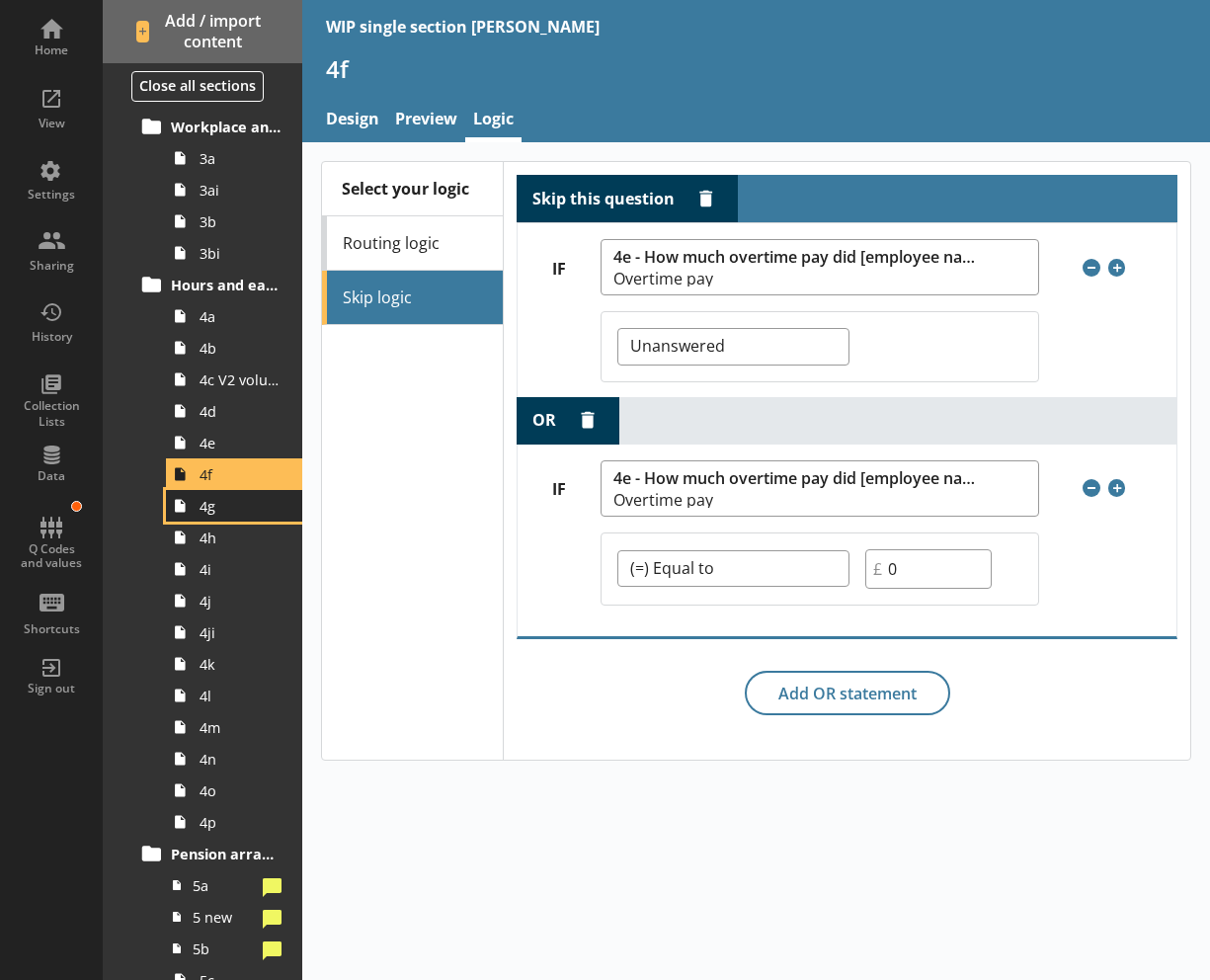 click on "4g" at bounding box center (240, 506) 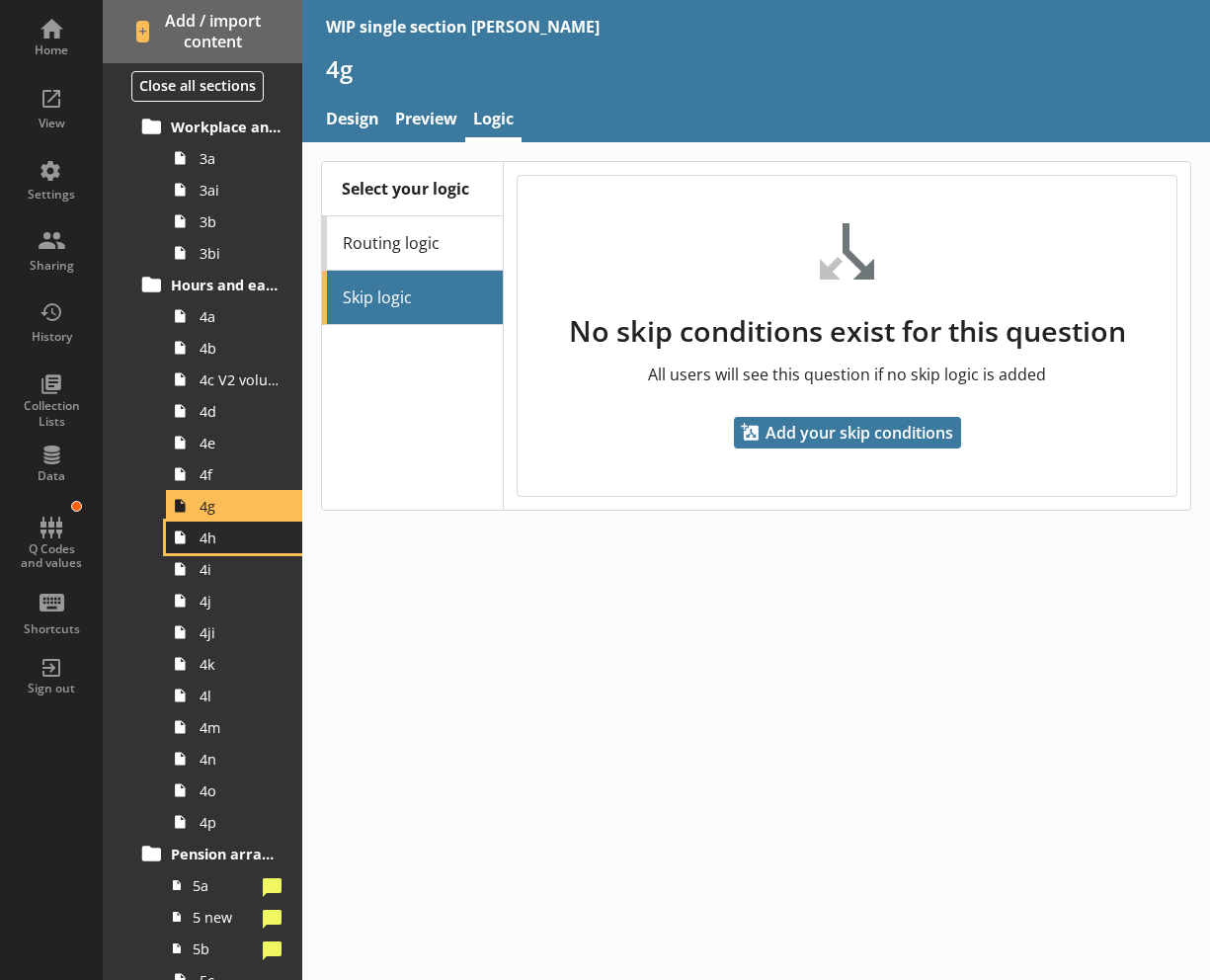 click on "4h" at bounding box center (240, 537) 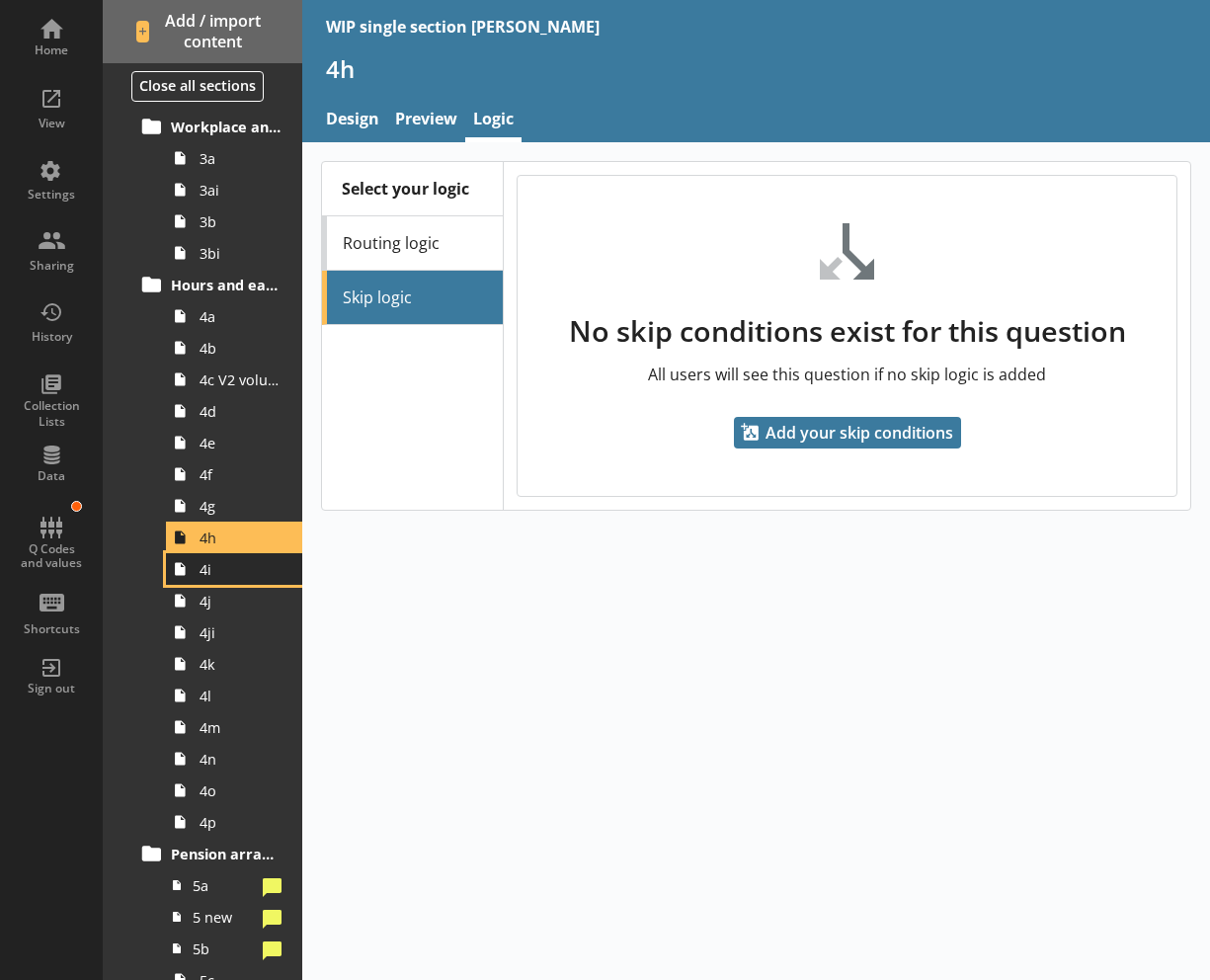 click on "4i" at bounding box center [240, 569] 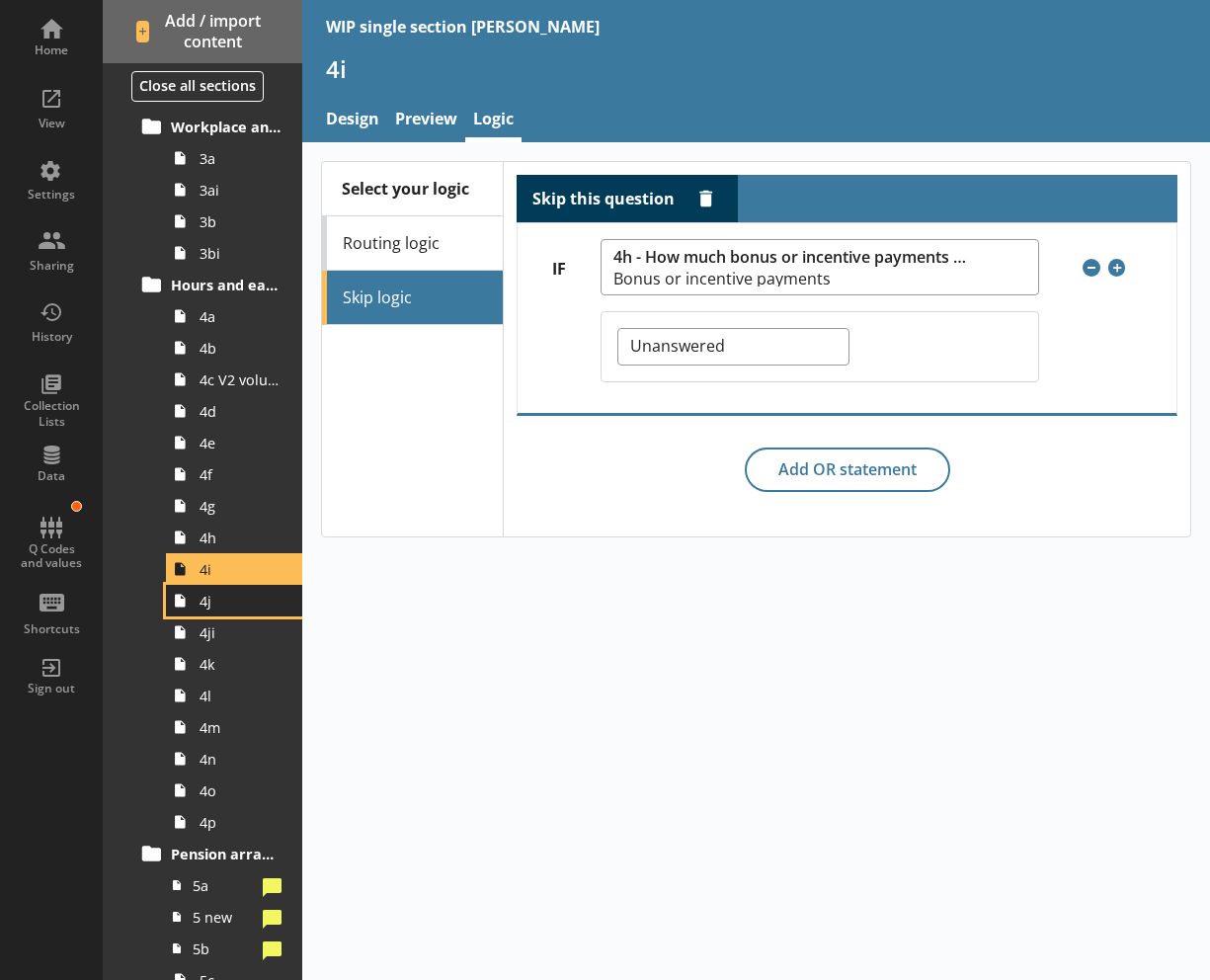 click on "4j" at bounding box center [240, 601] 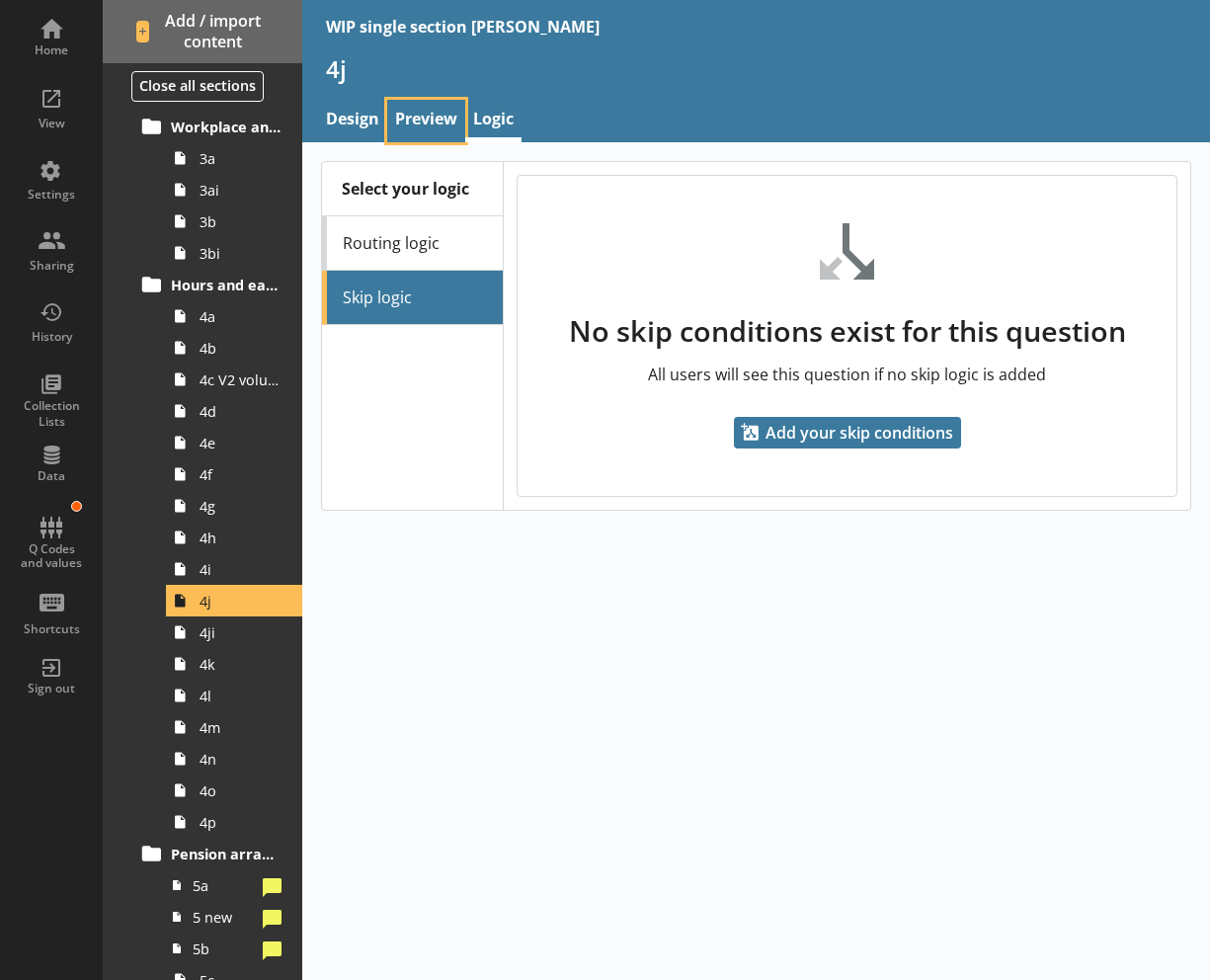 click on "Preview" at bounding box center (426, 121) 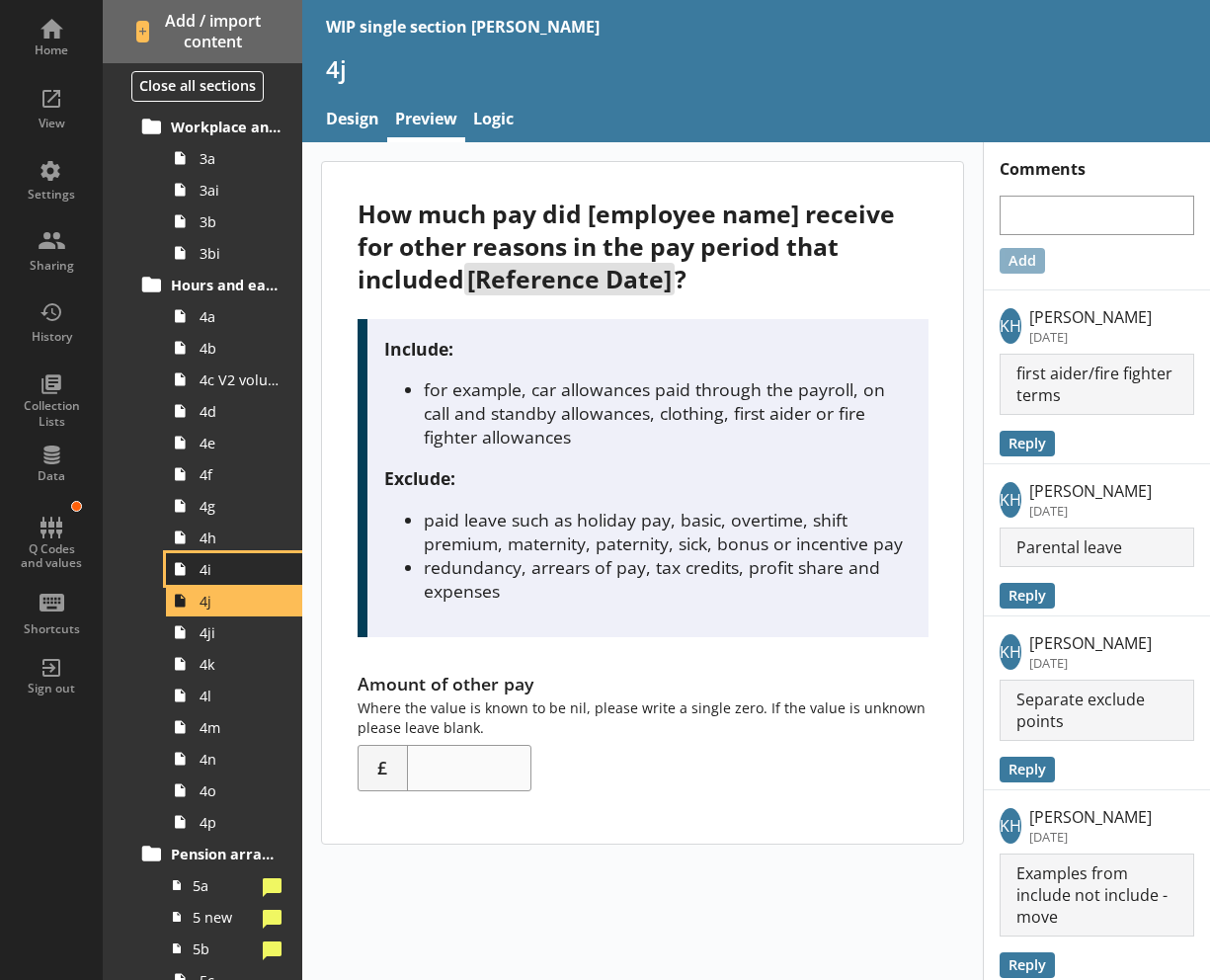 click on "4i" at bounding box center (240, 569) 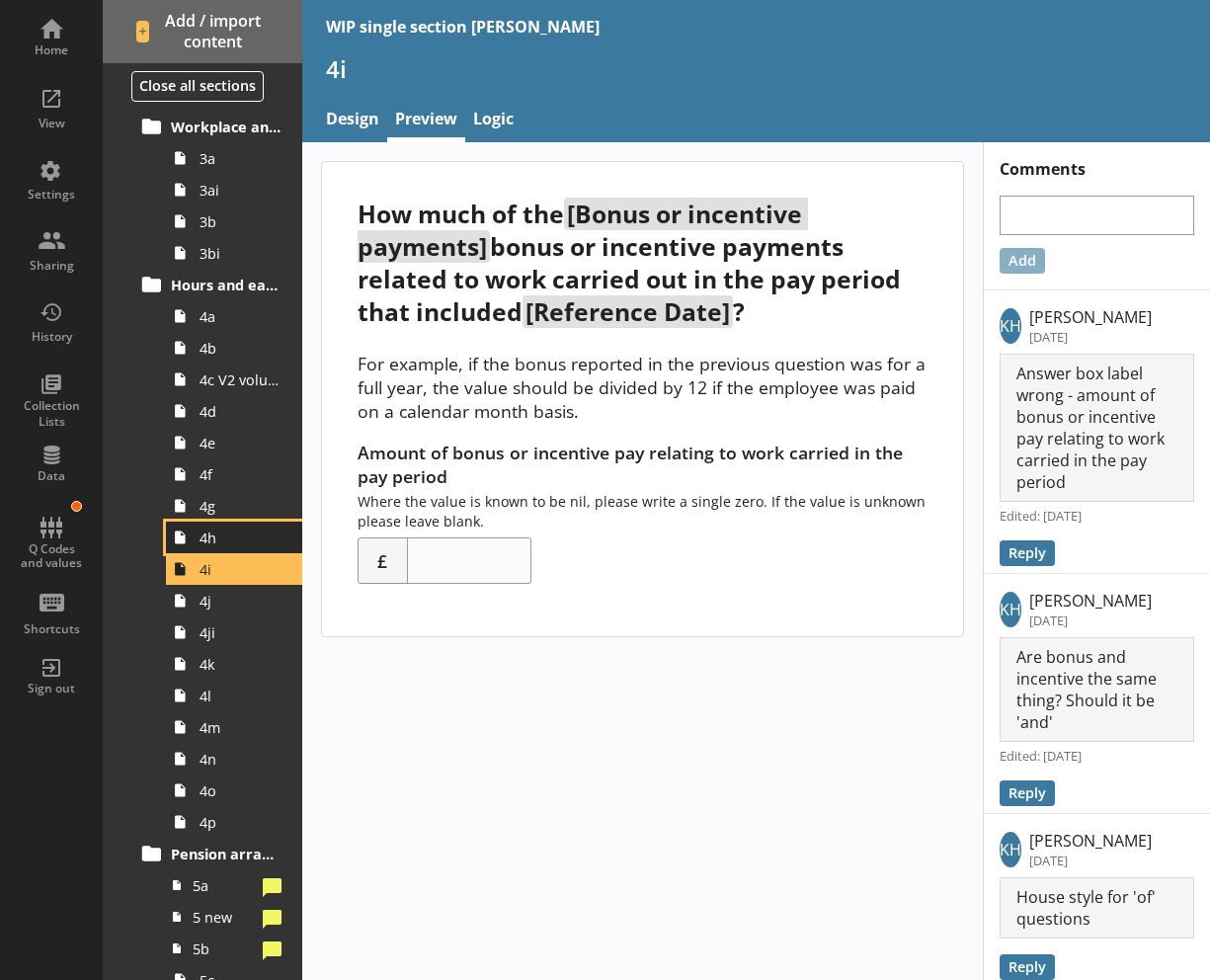 click on "4h" at bounding box center [240, 537] 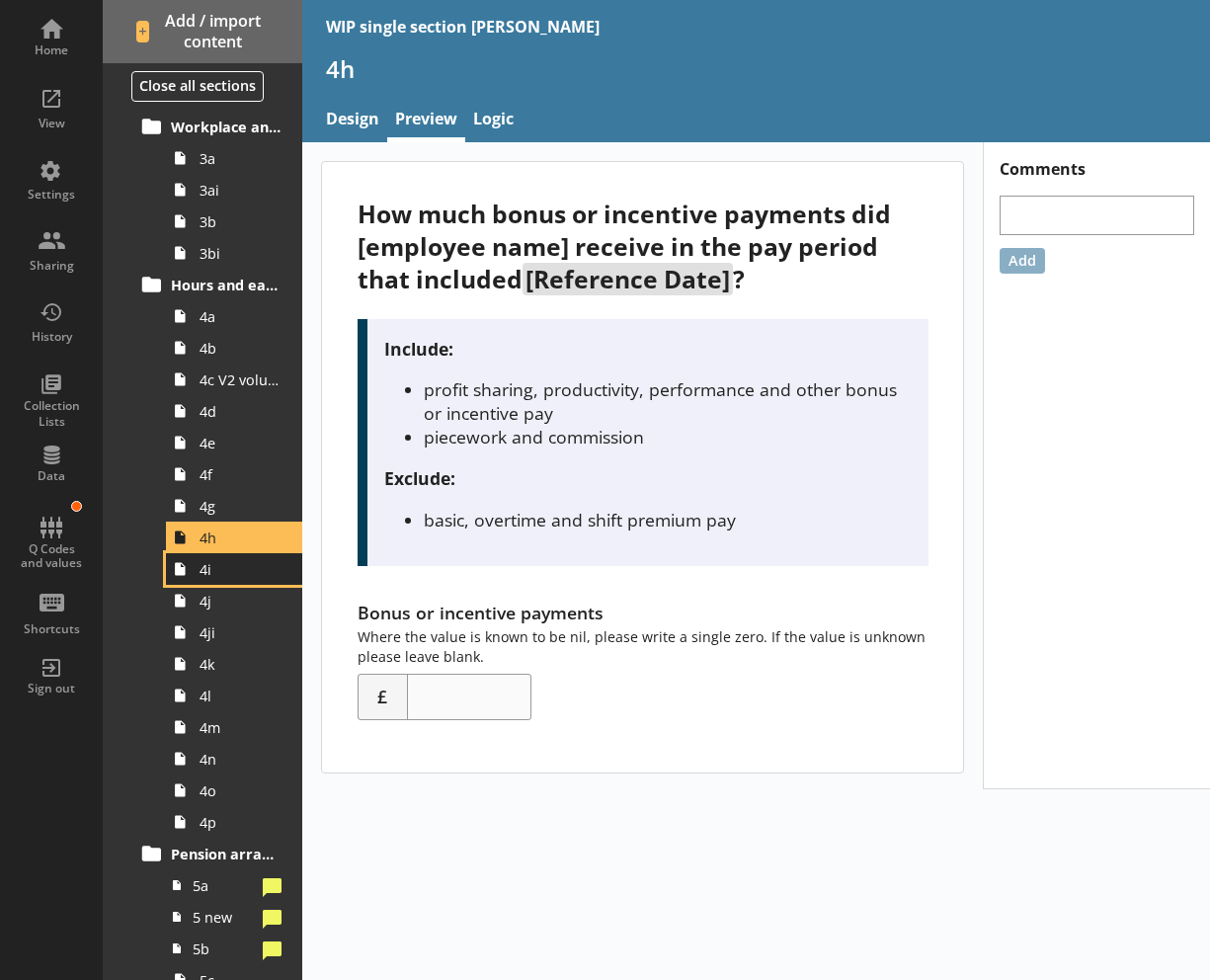 click on "4i" at bounding box center [240, 569] 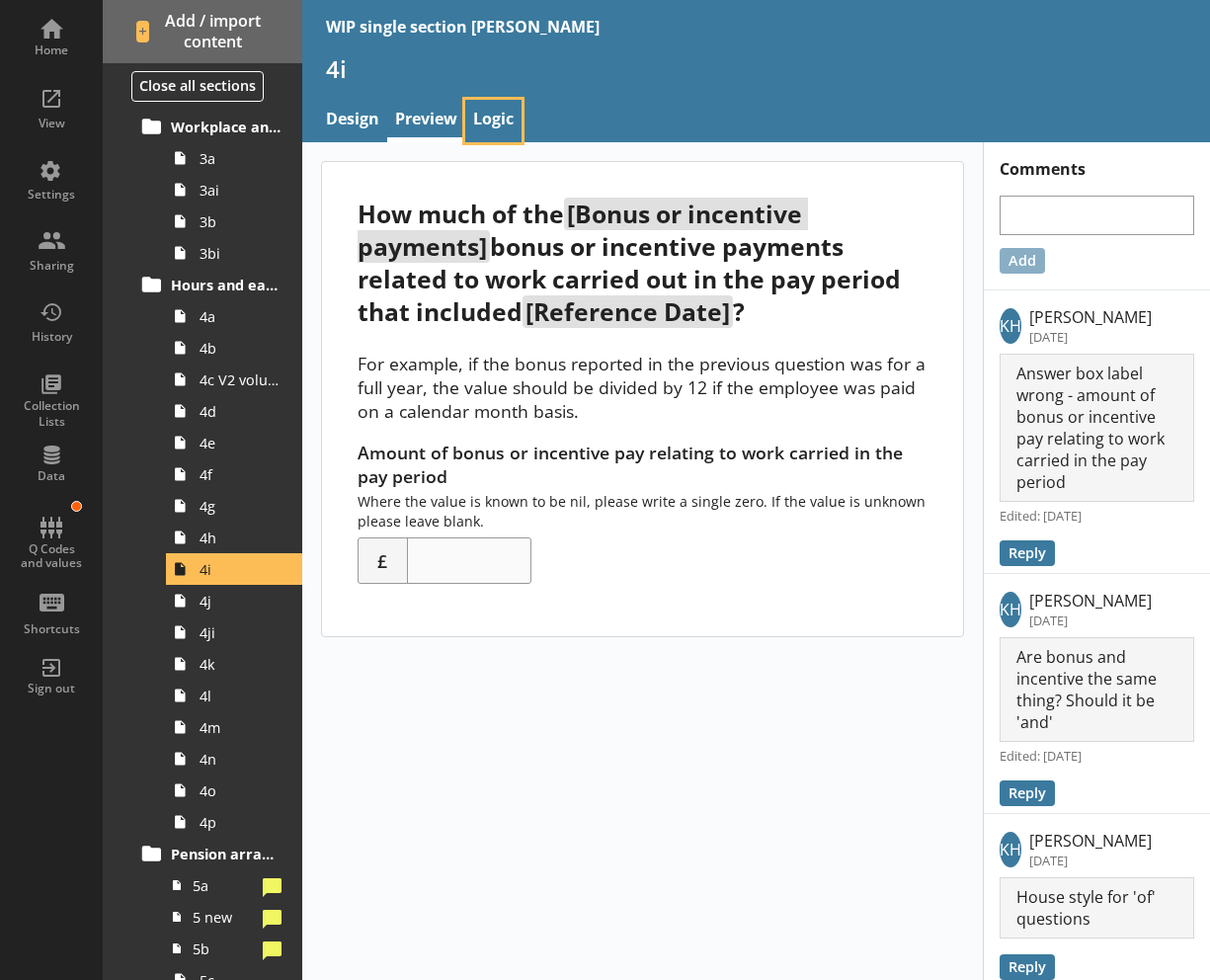 click on "Logic" at bounding box center [493, 121] 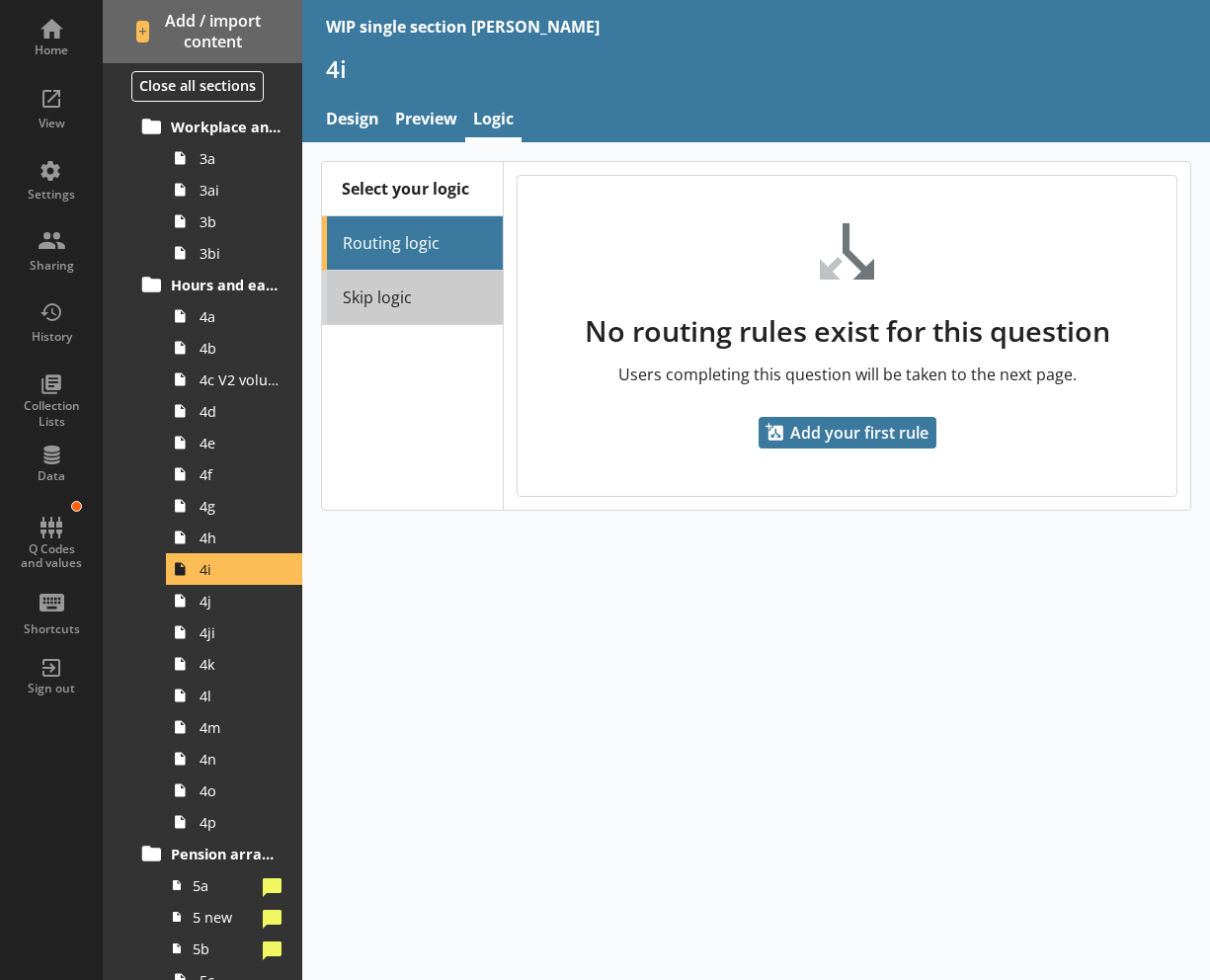 click on "Skip logic" at bounding box center [412, 297] 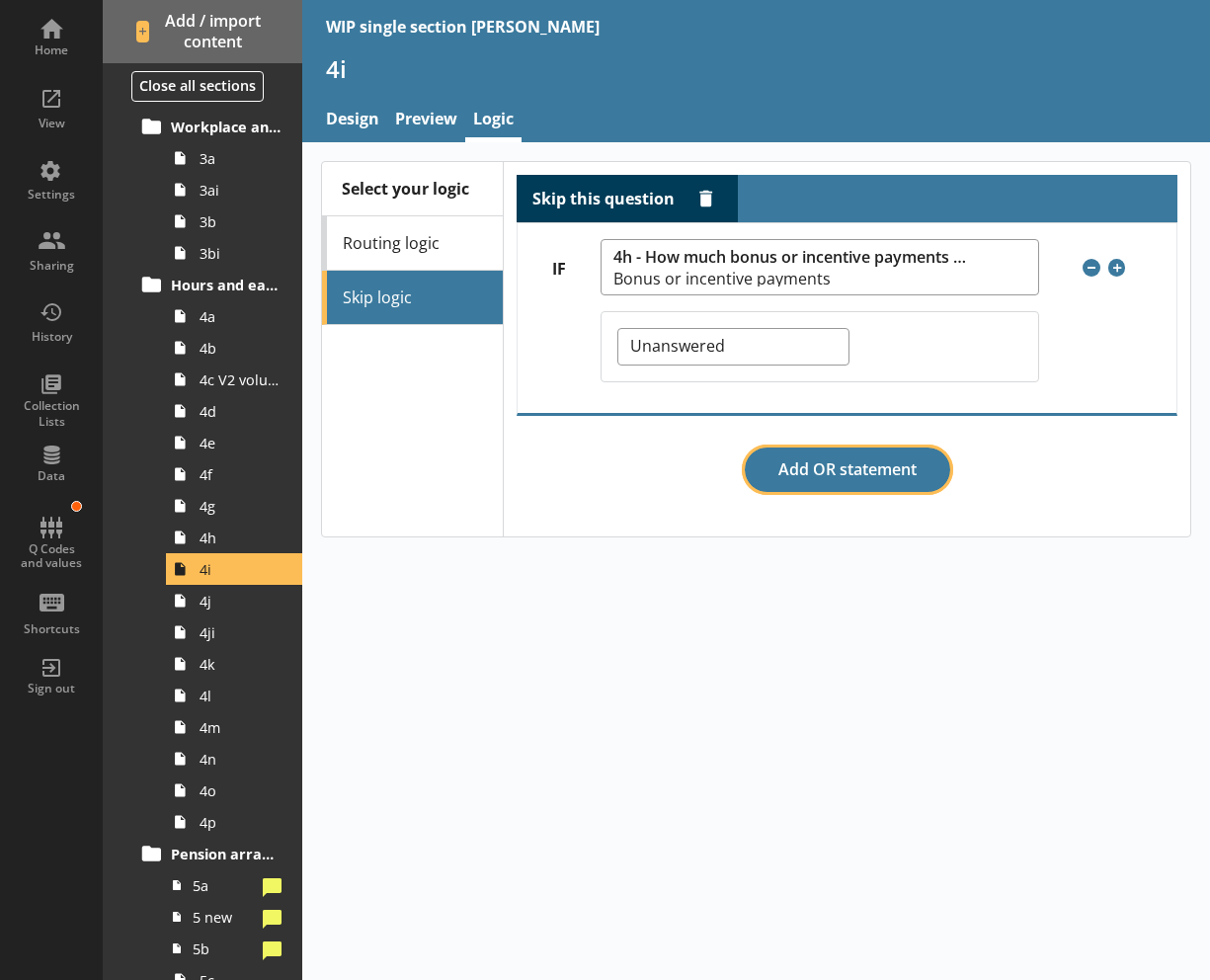 click on "Add OR statement" at bounding box center (847, 470) 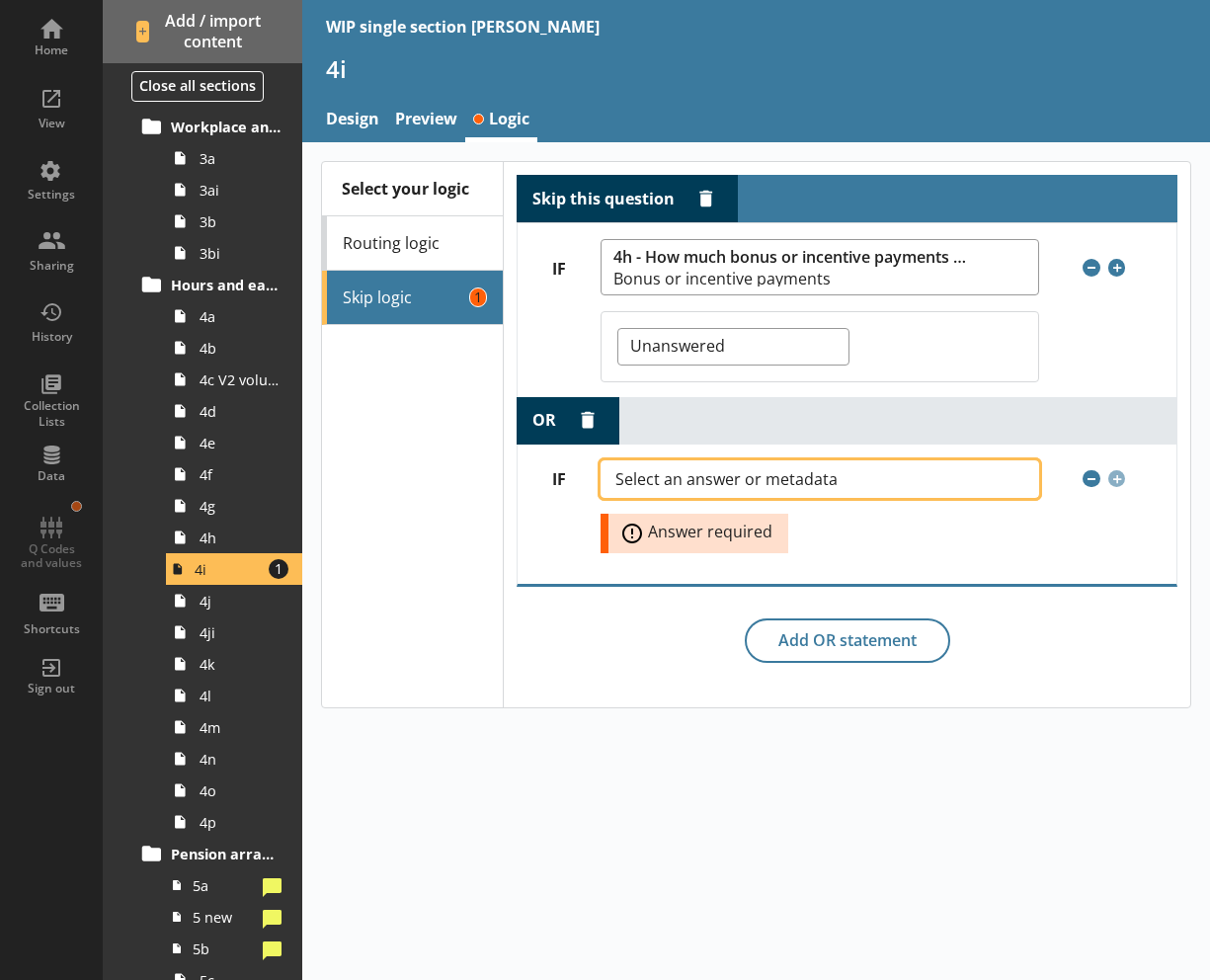 click on "Select an answer or metadata" at bounding box center (742, 479) 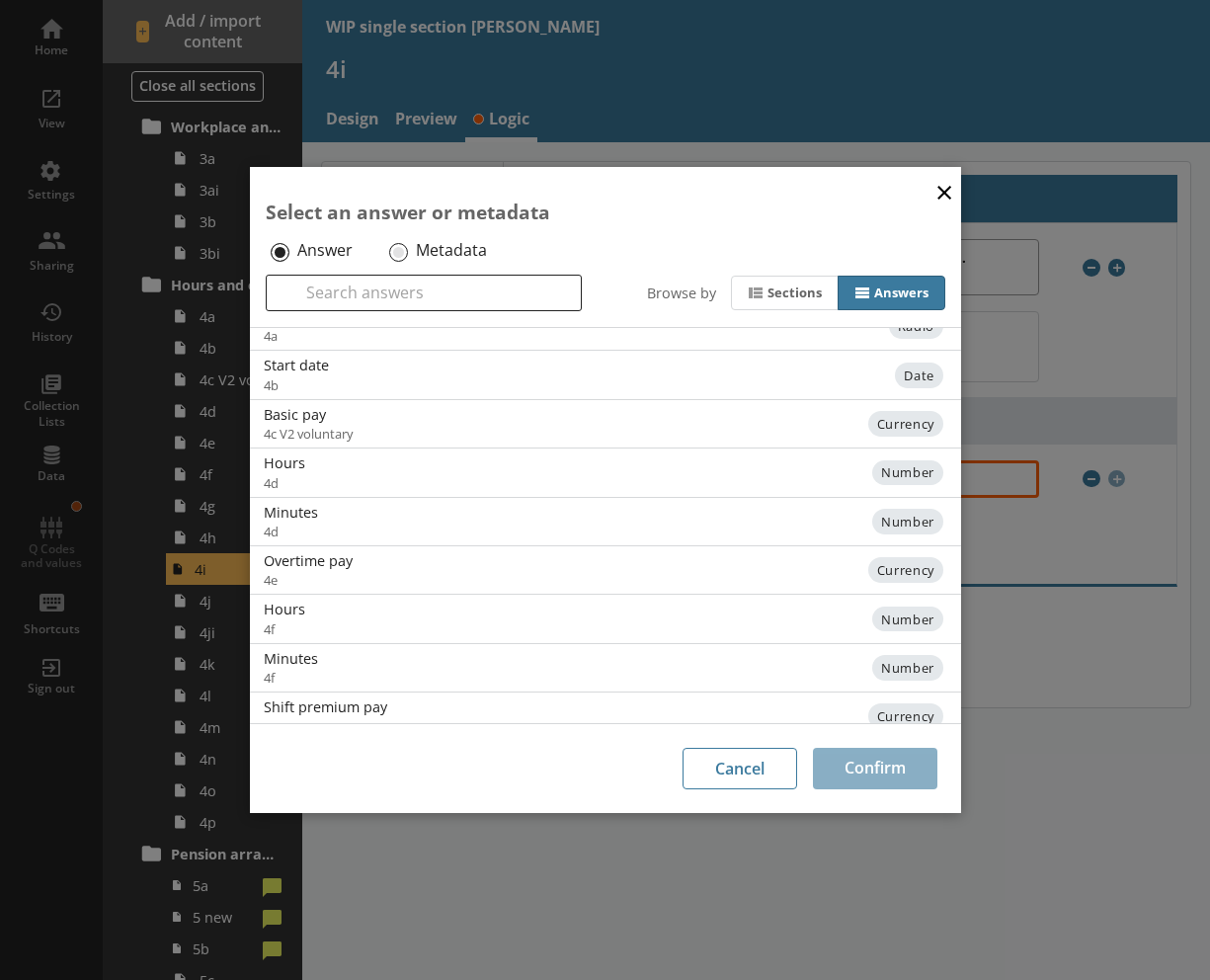 scroll, scrollTop: 699, scrollLeft: 0, axis: vertical 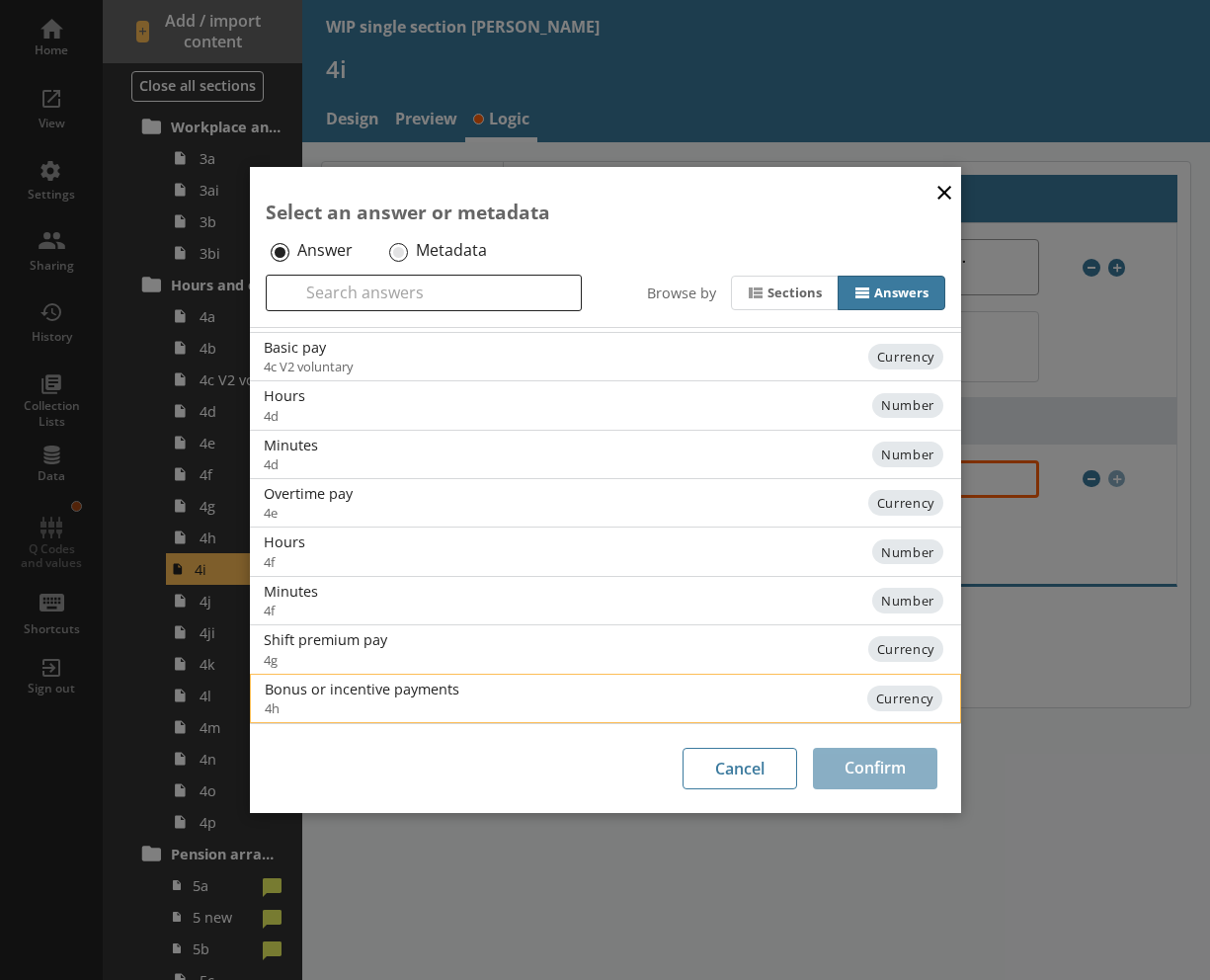 click on "Bonus or incentive payments" at bounding box center [463, 689] 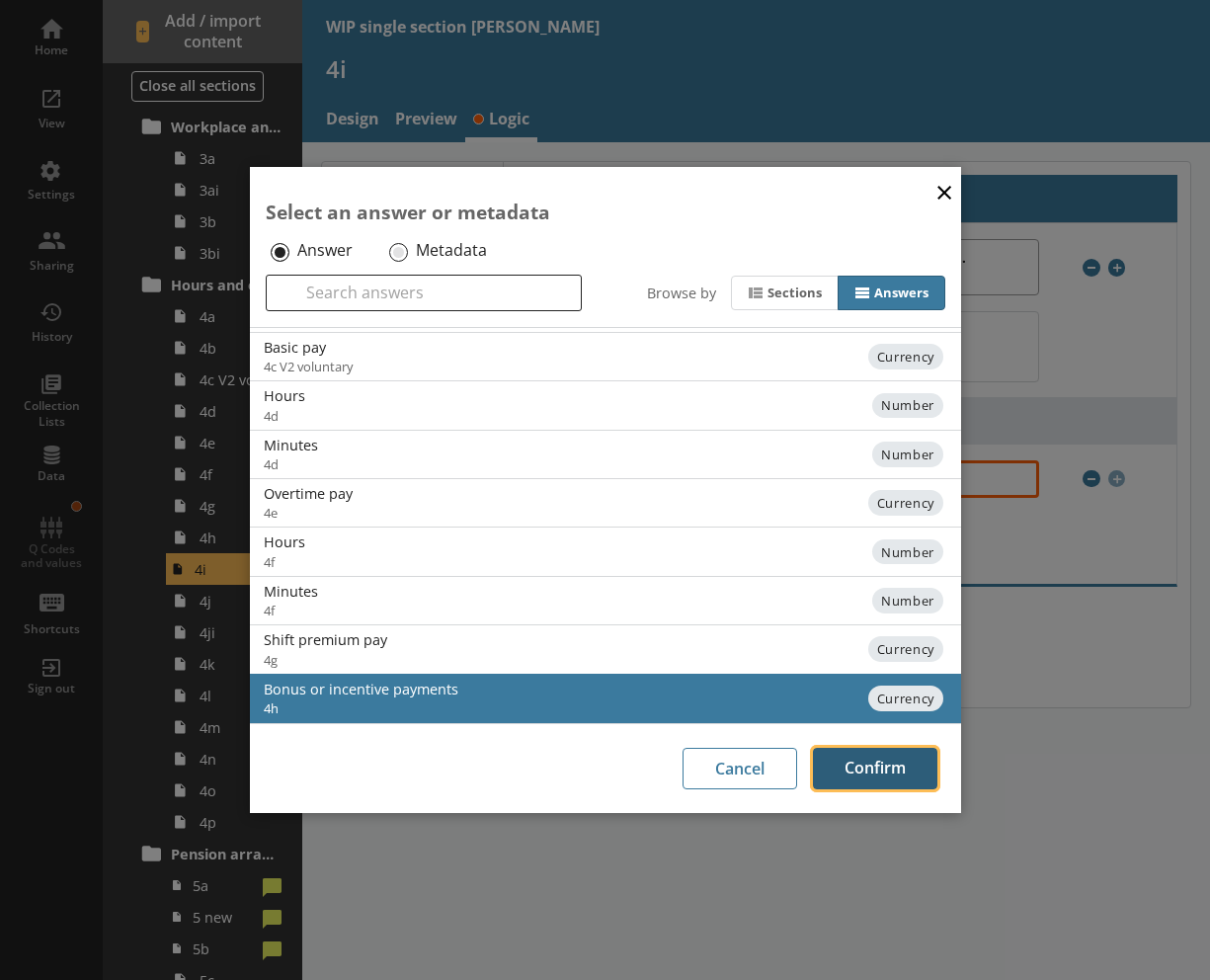 click on "Confirm" at bounding box center (875, 769) 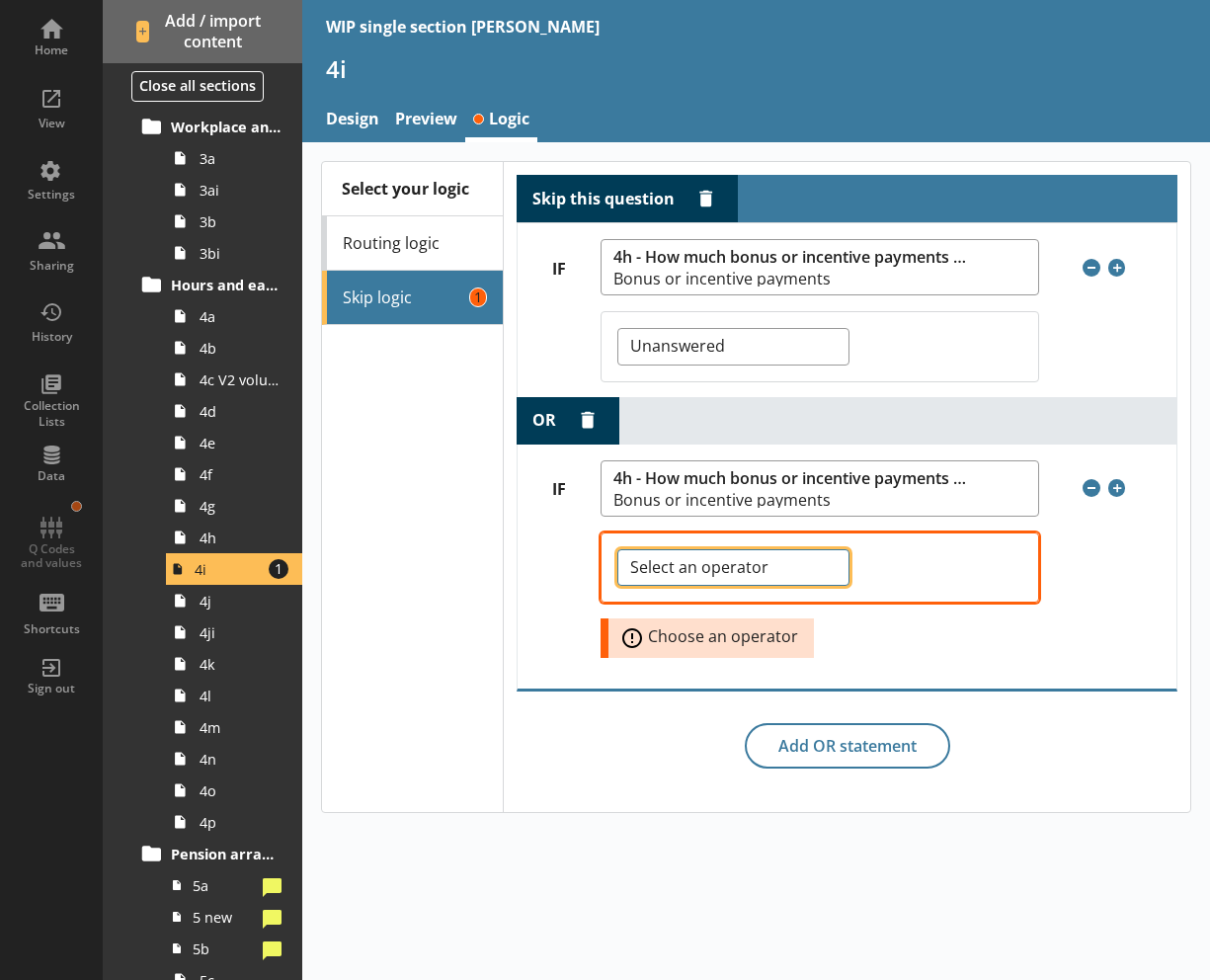 click on "Select an operator (=) Equal to (≠) Not equal to (>) More than (<) Less than (≥) More than or equal to (≤) Less than or equal to Unanswered" at bounding box center [733, 567] 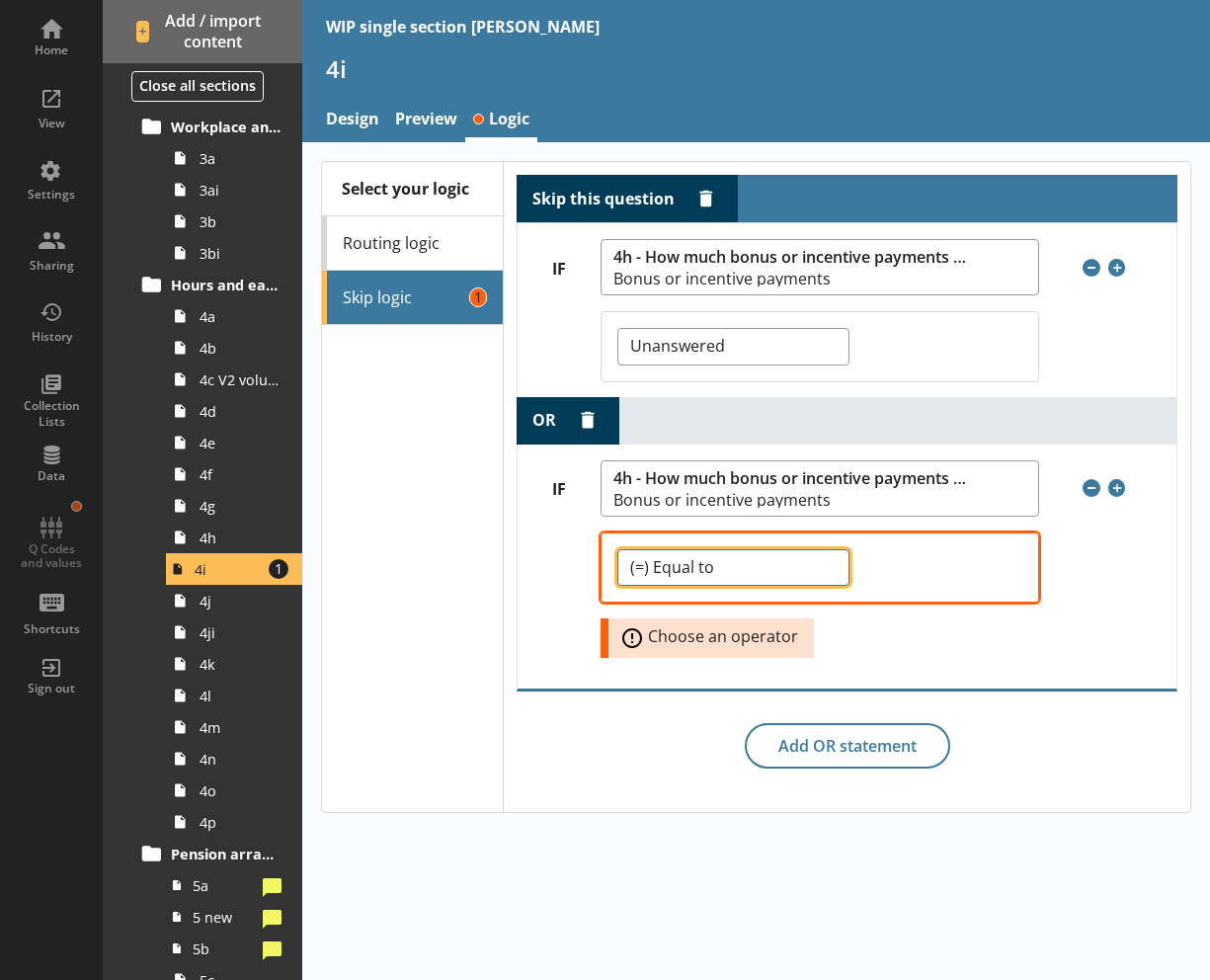 click on "Select an operator (=) Equal to (≠) Not equal to (>) More than (<) Less than (≥) More than or equal to (≤) Less than or equal to Unanswered" at bounding box center (733, 567) 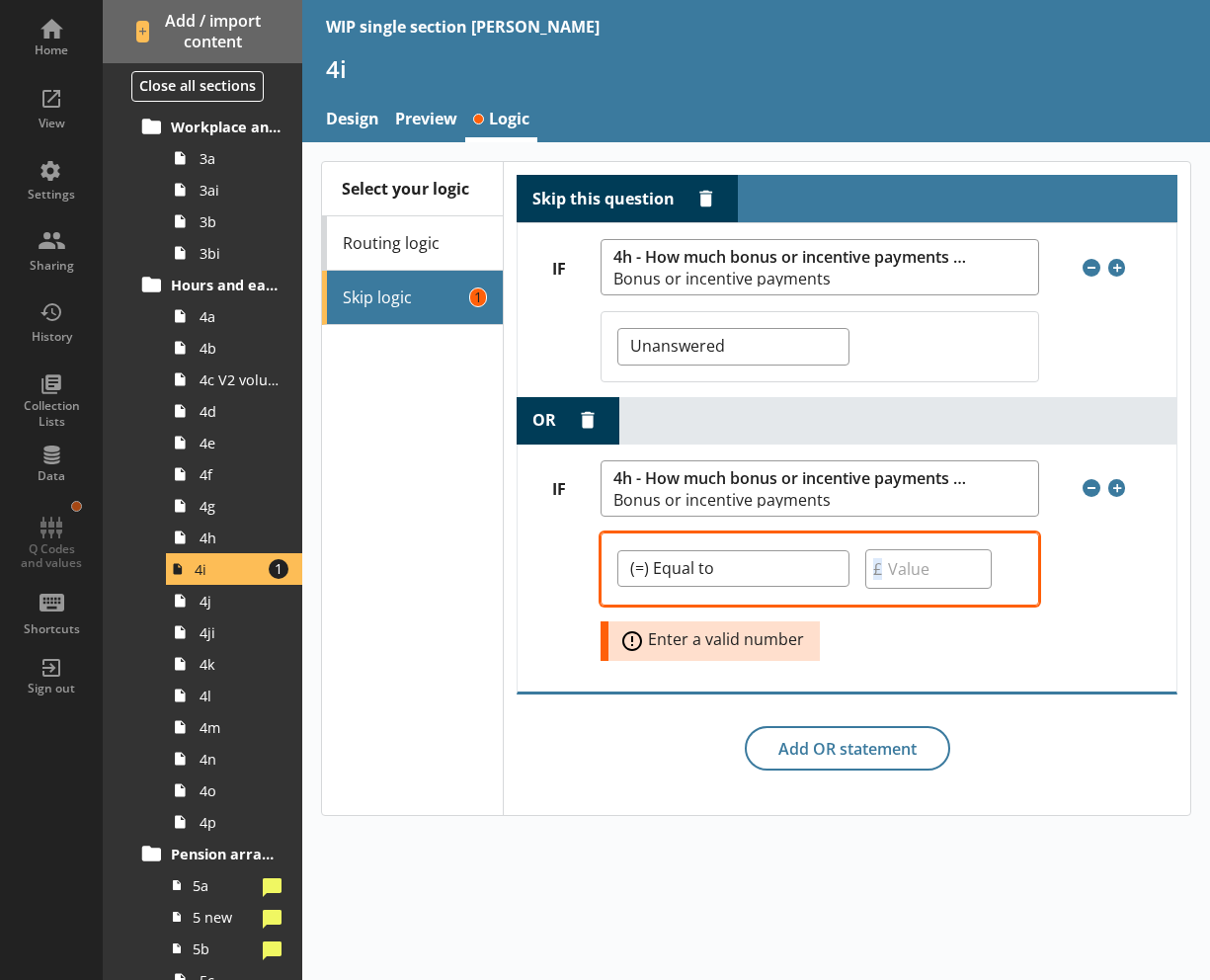 click on "£" at bounding box center [877, 569] 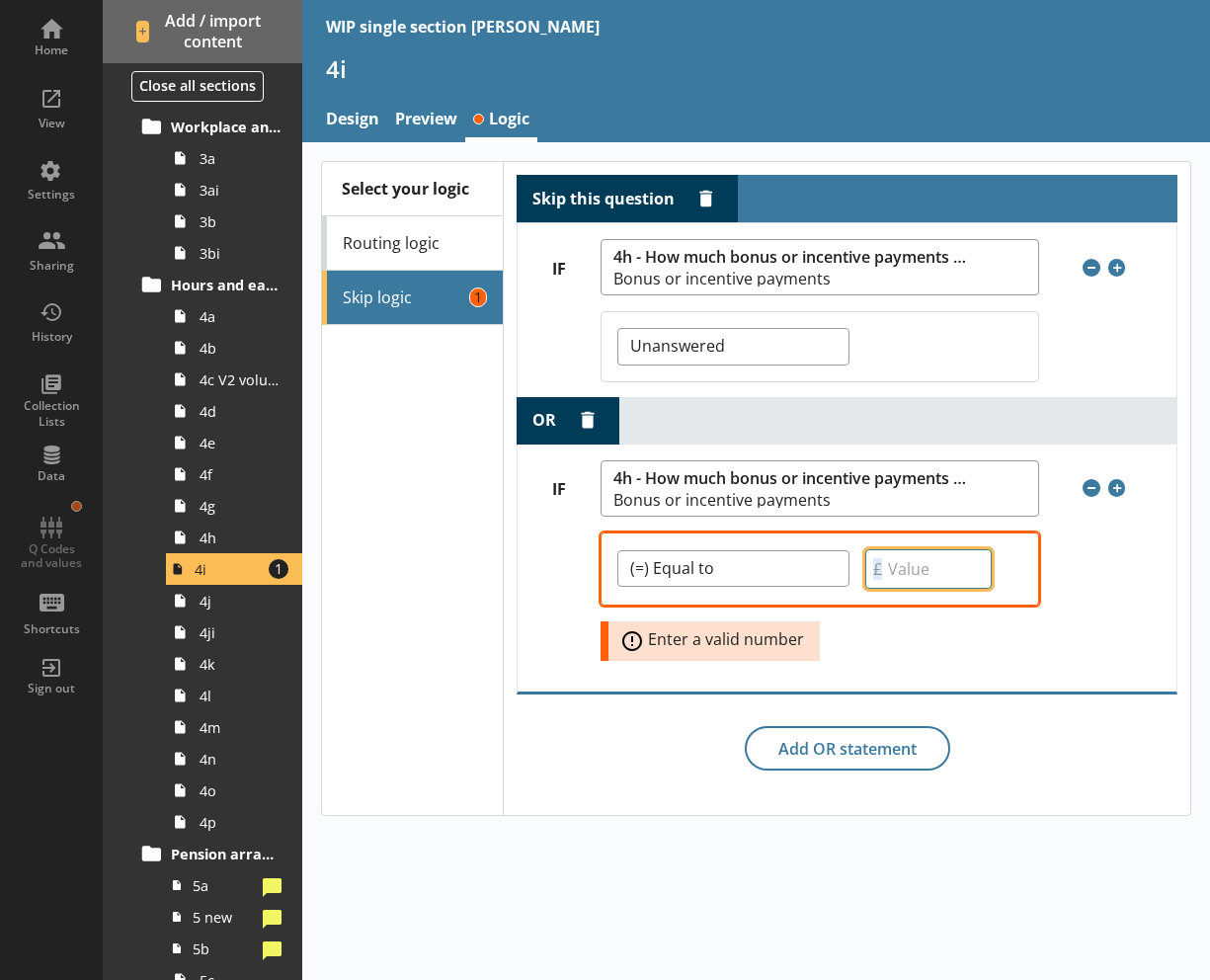 drag, startPoint x: 876, startPoint y: 572, endPoint x: 934, endPoint y: 557, distance: 59.908263 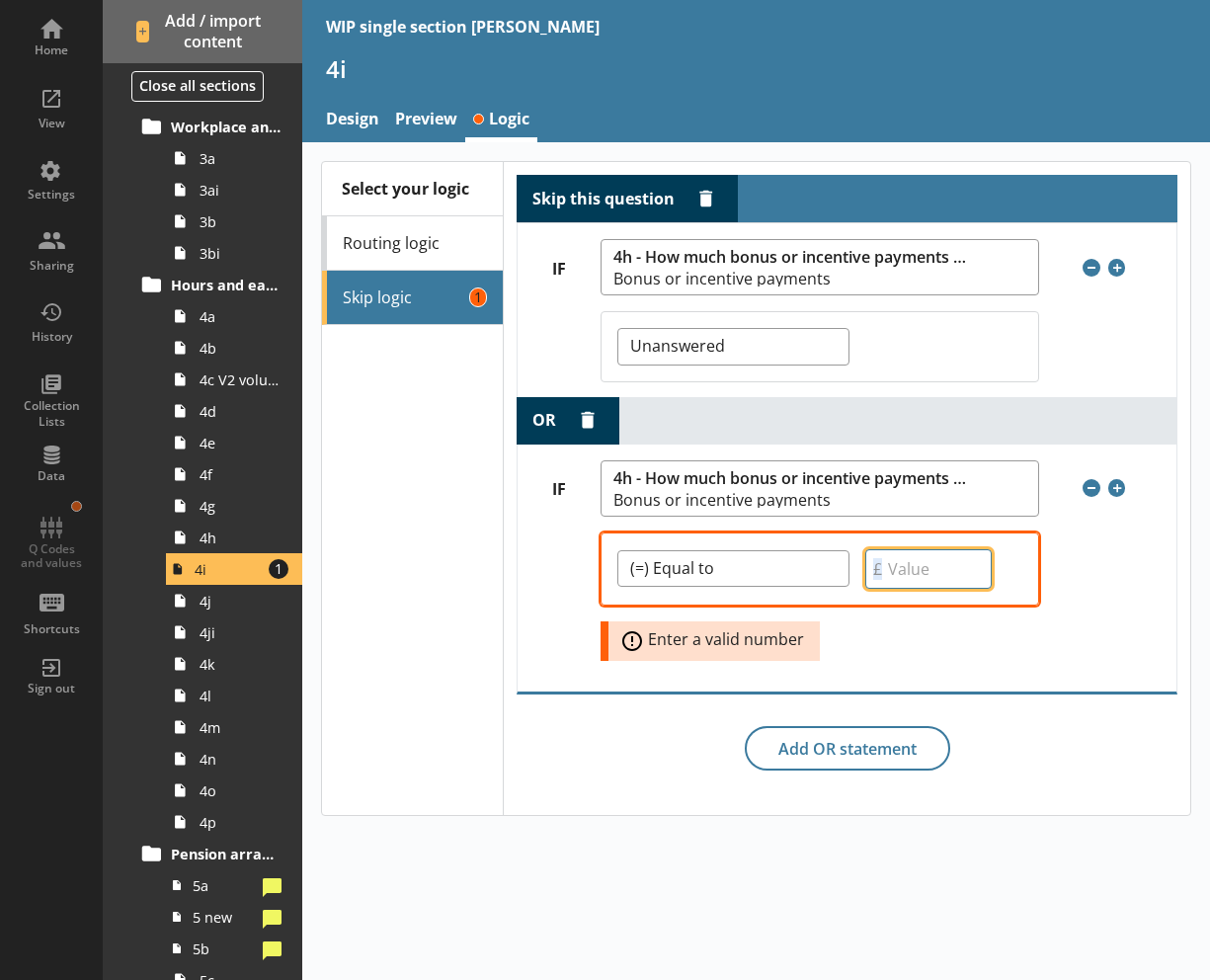 click on "Value" at bounding box center (928, 569) 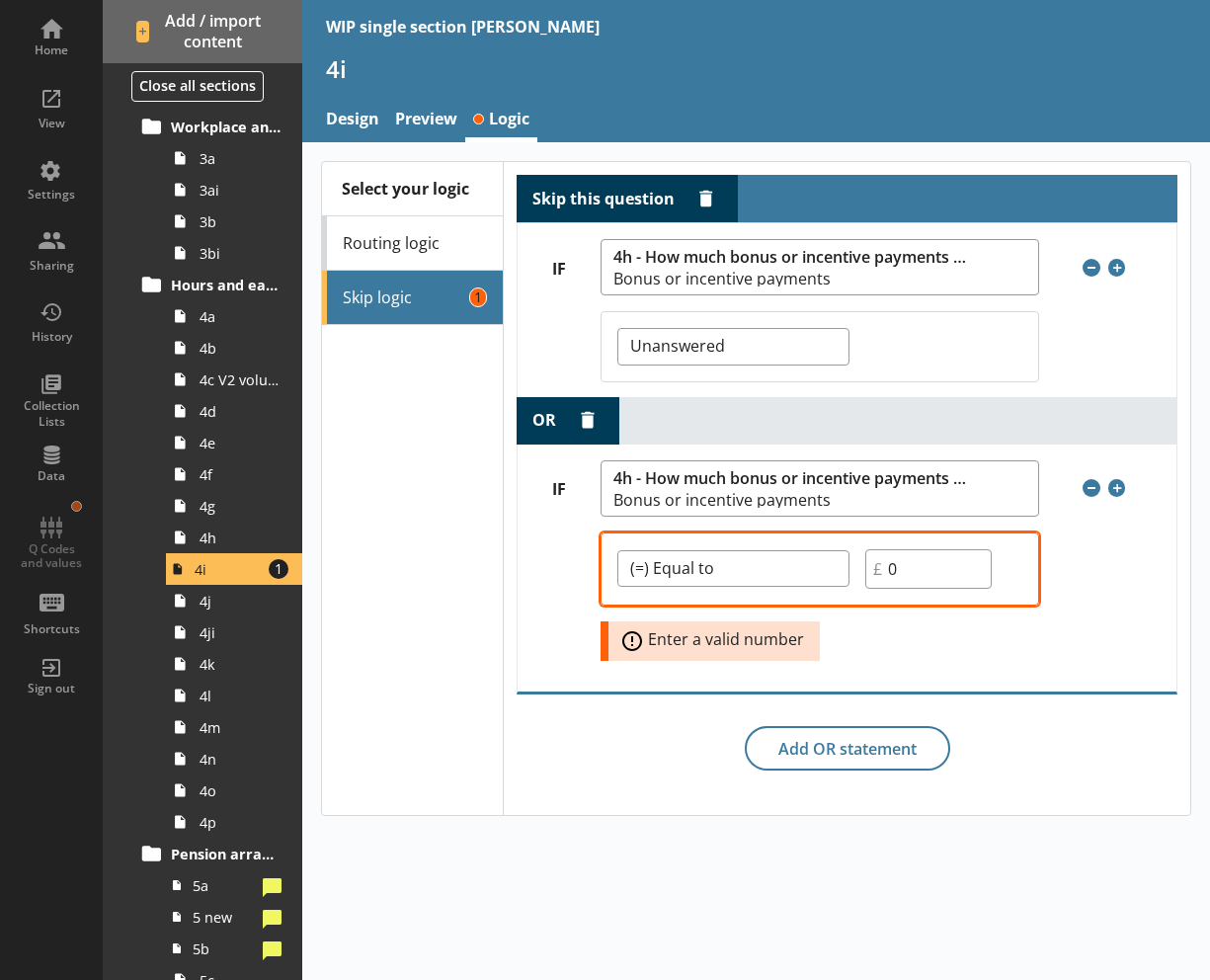 click on "Select your logic Routing logic Skip logic 1" at bounding box center (412, 488) 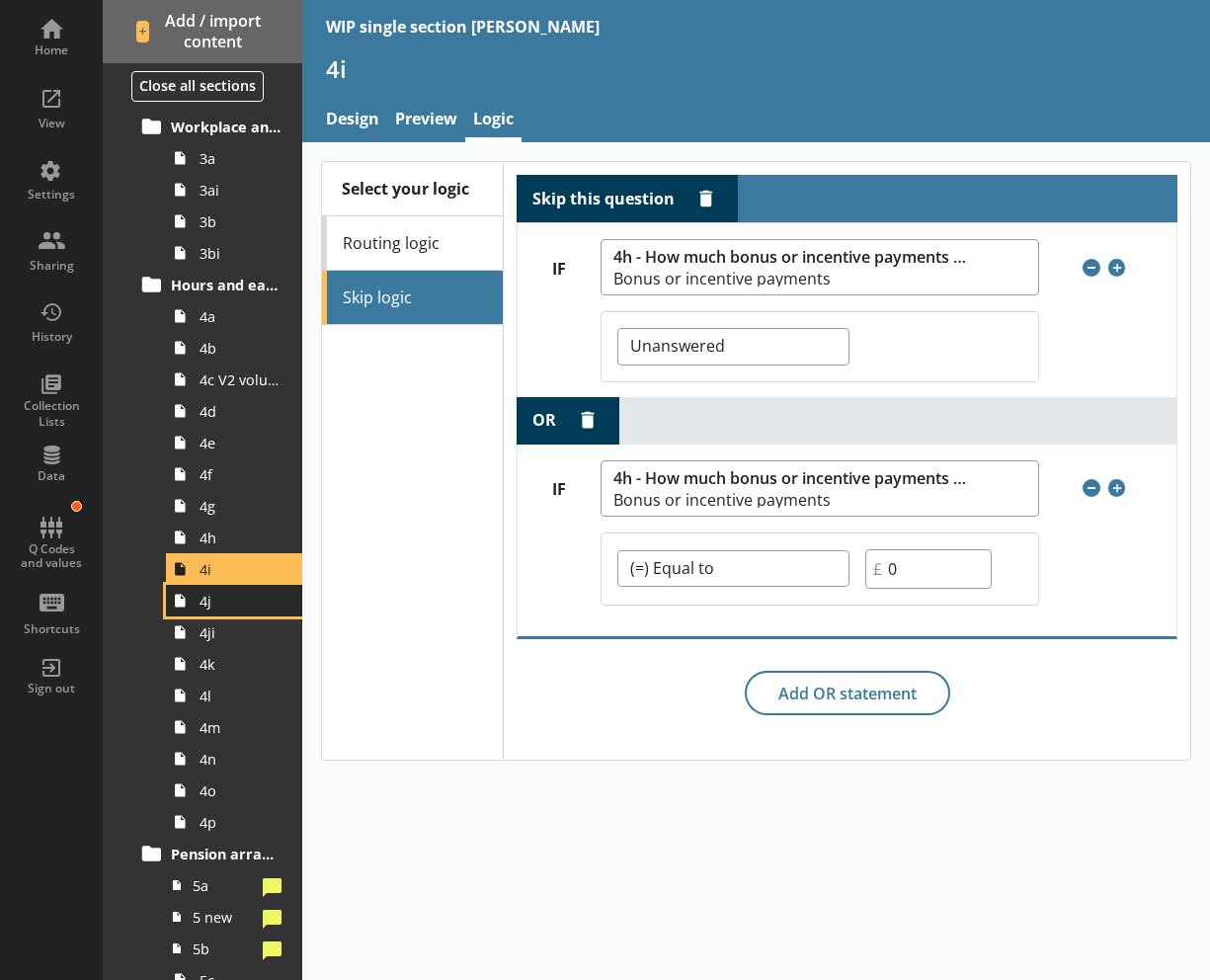 click on "4j" at bounding box center (240, 601) 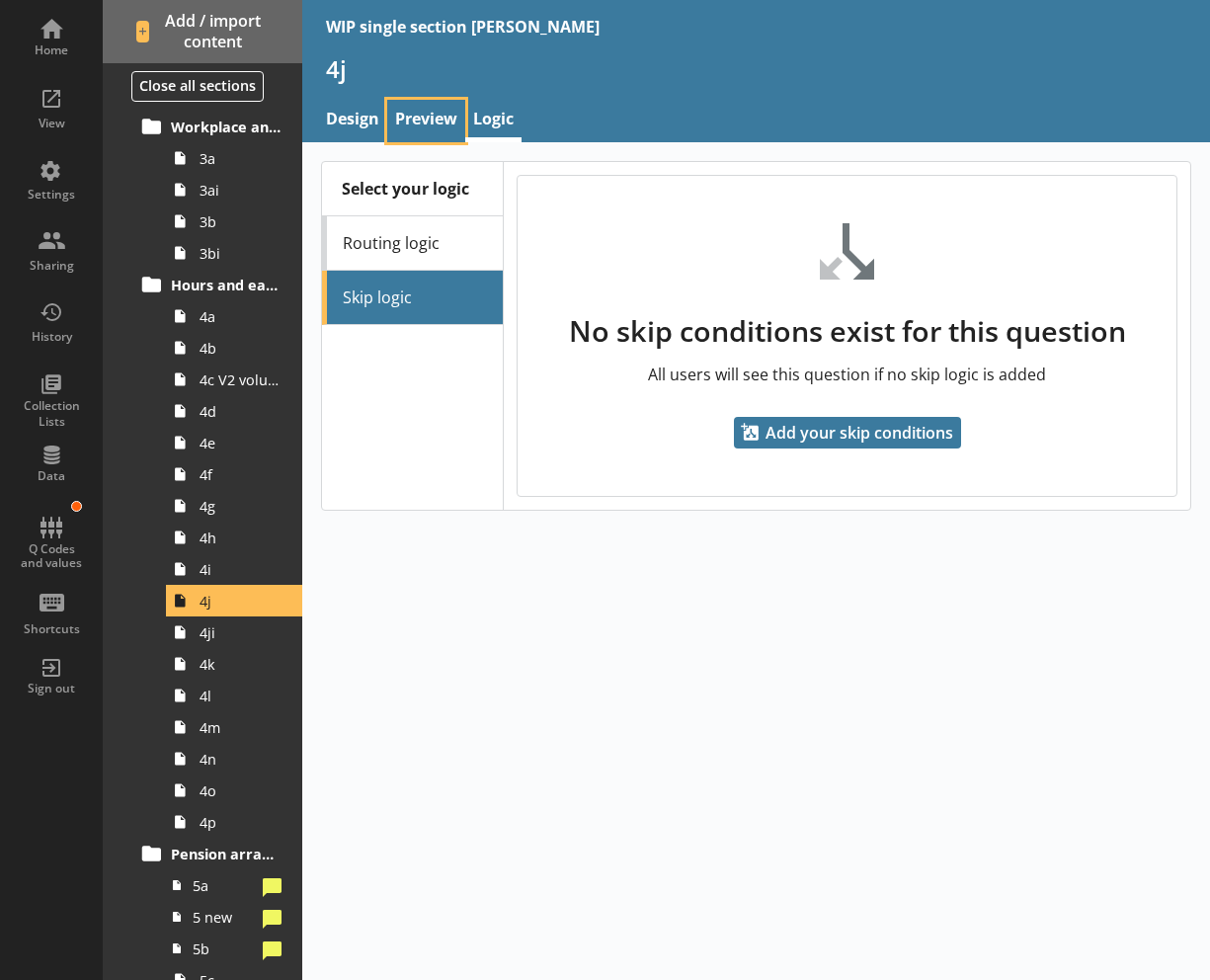 click on "Preview" at bounding box center [426, 121] 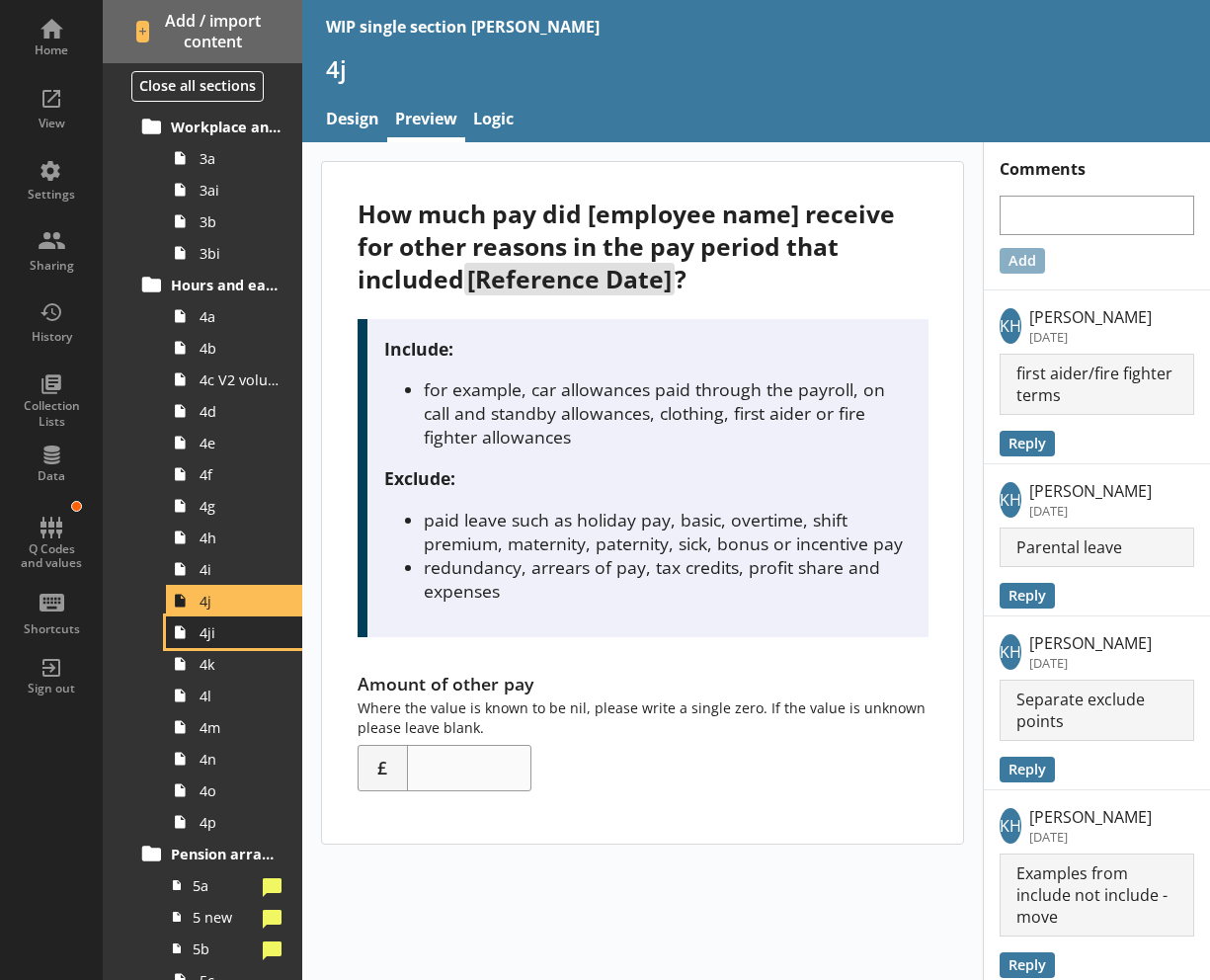 click on "4ji" at bounding box center (240, 632) 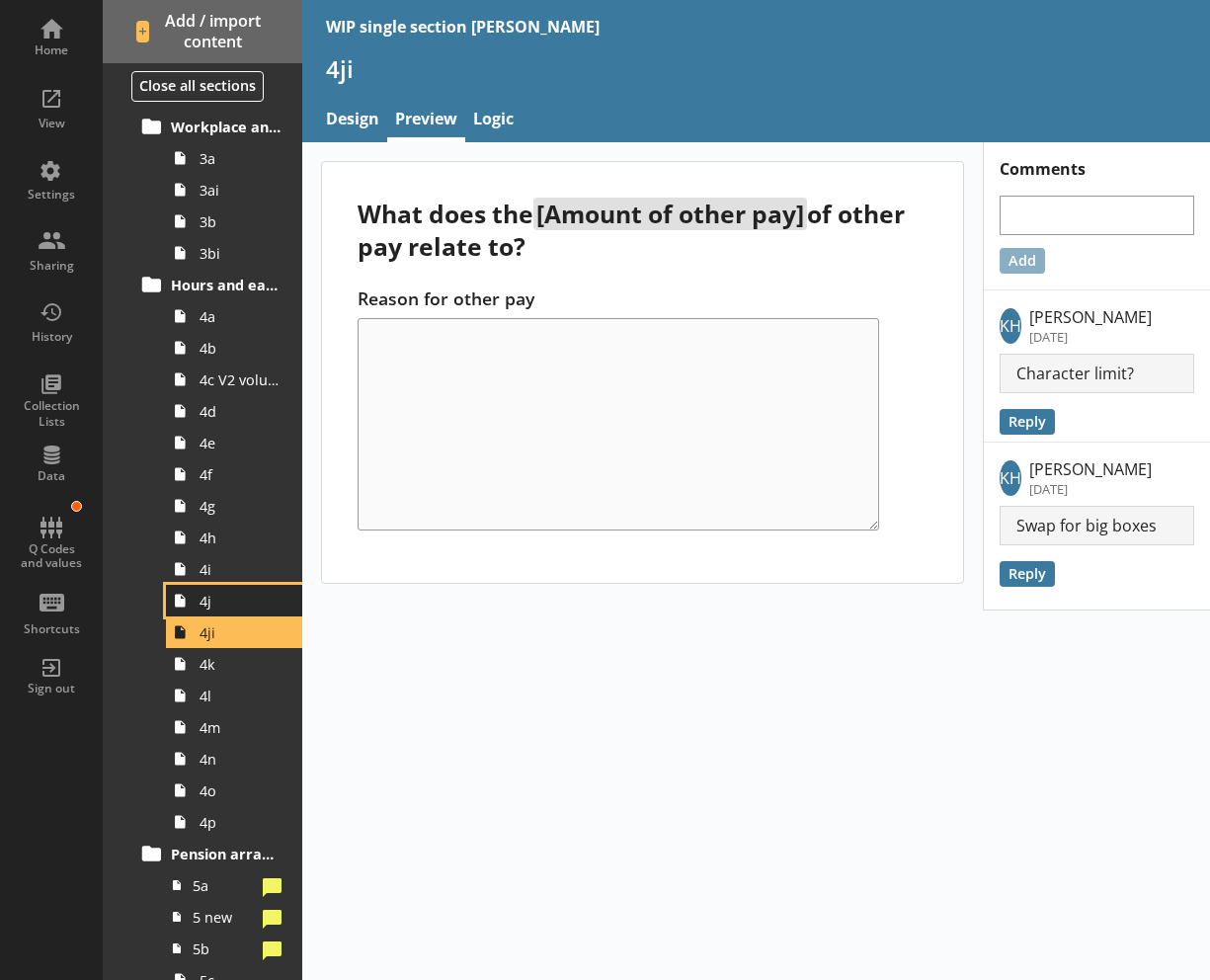 click on "4j" at bounding box center [240, 601] 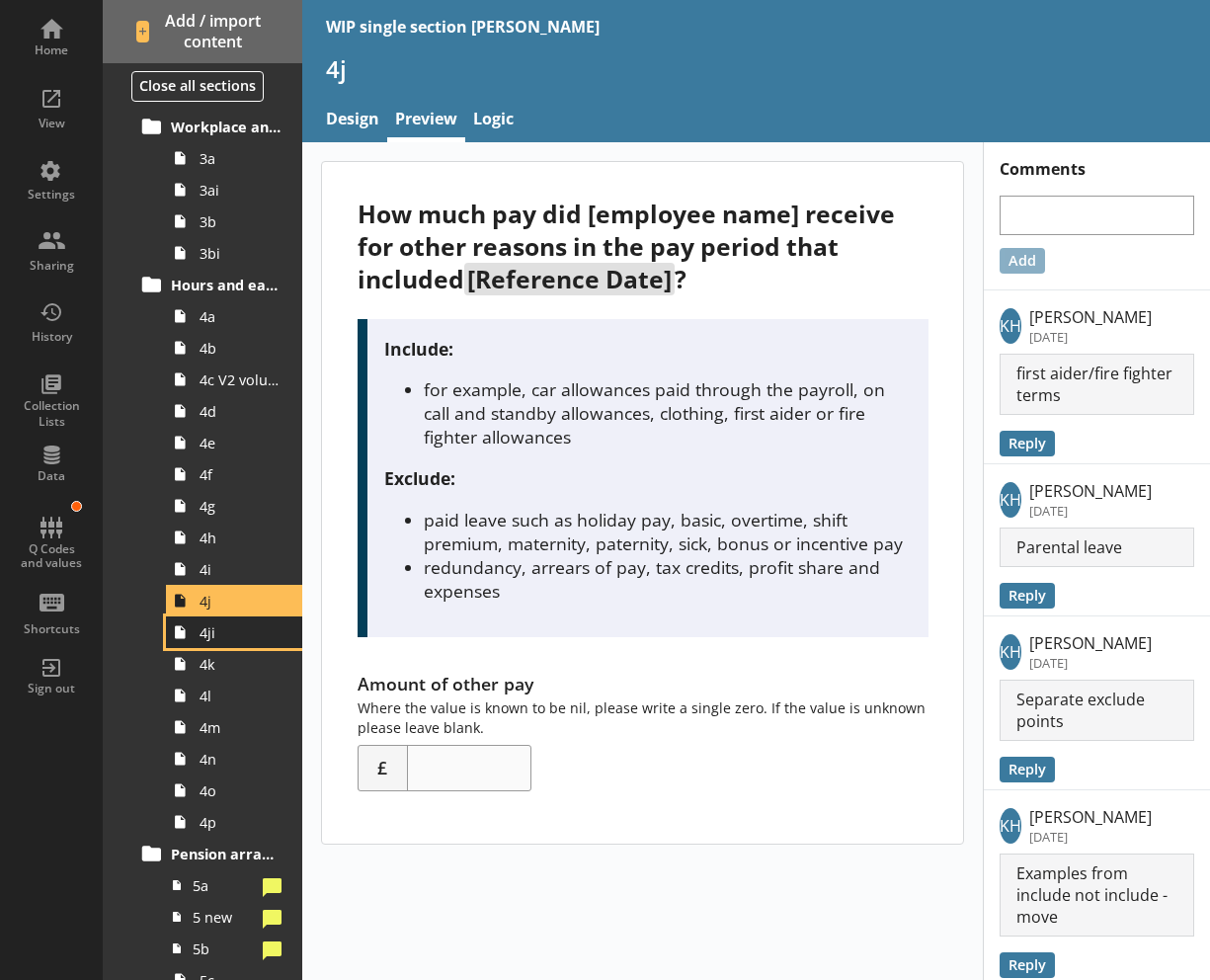click on "4ji" at bounding box center [240, 632] 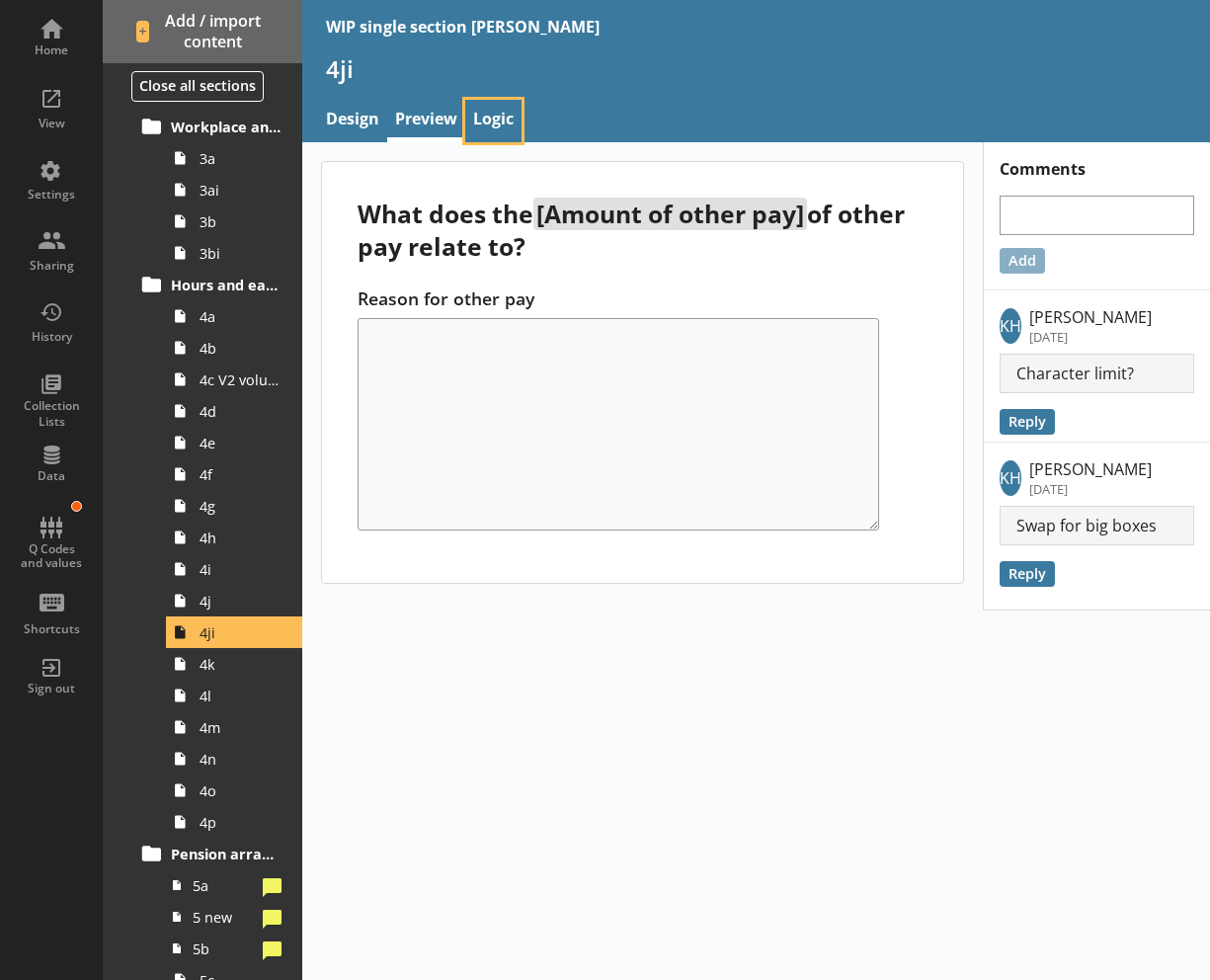 click on "Logic" at bounding box center (493, 121) 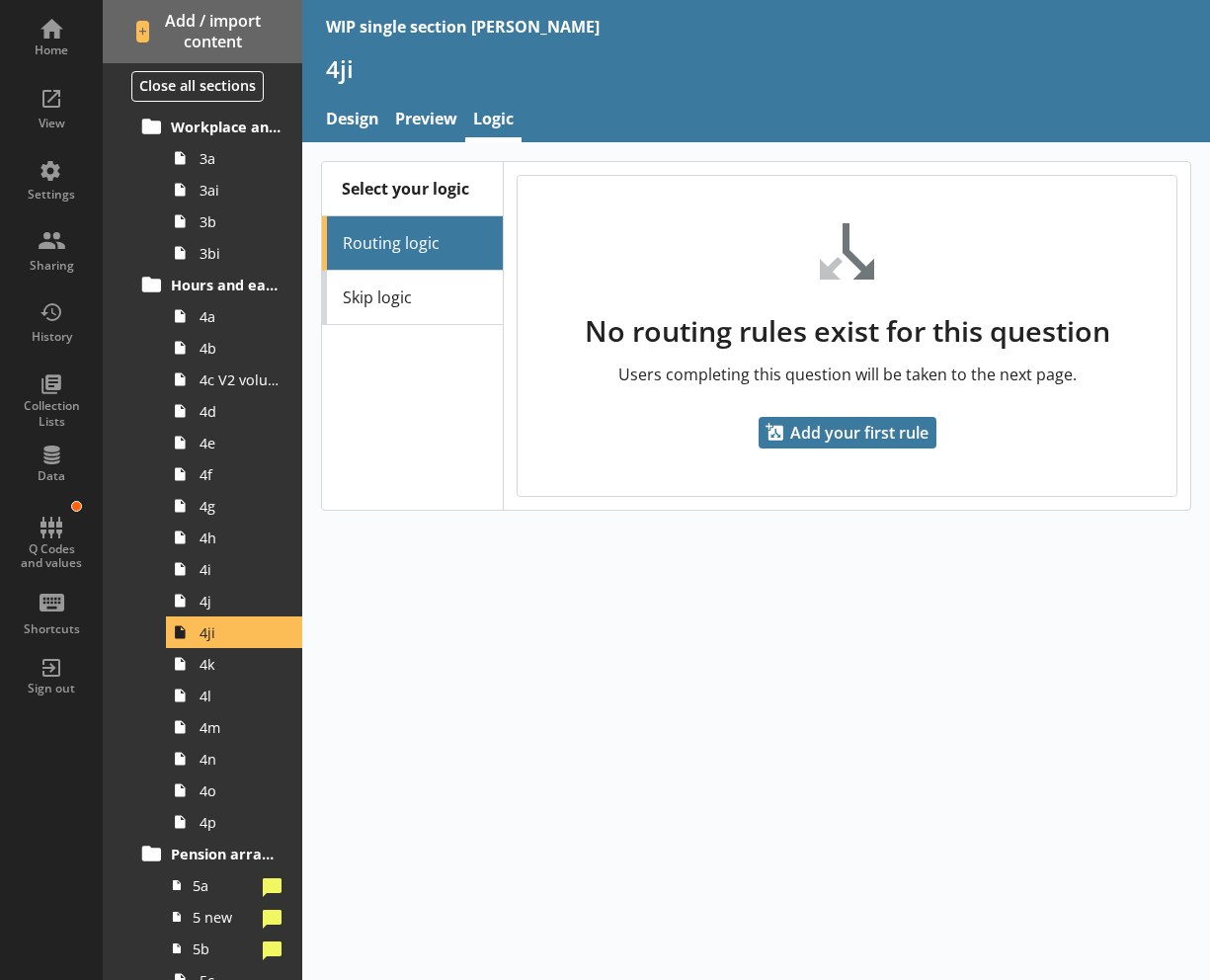 click on "Skip logic" at bounding box center (412, 297) 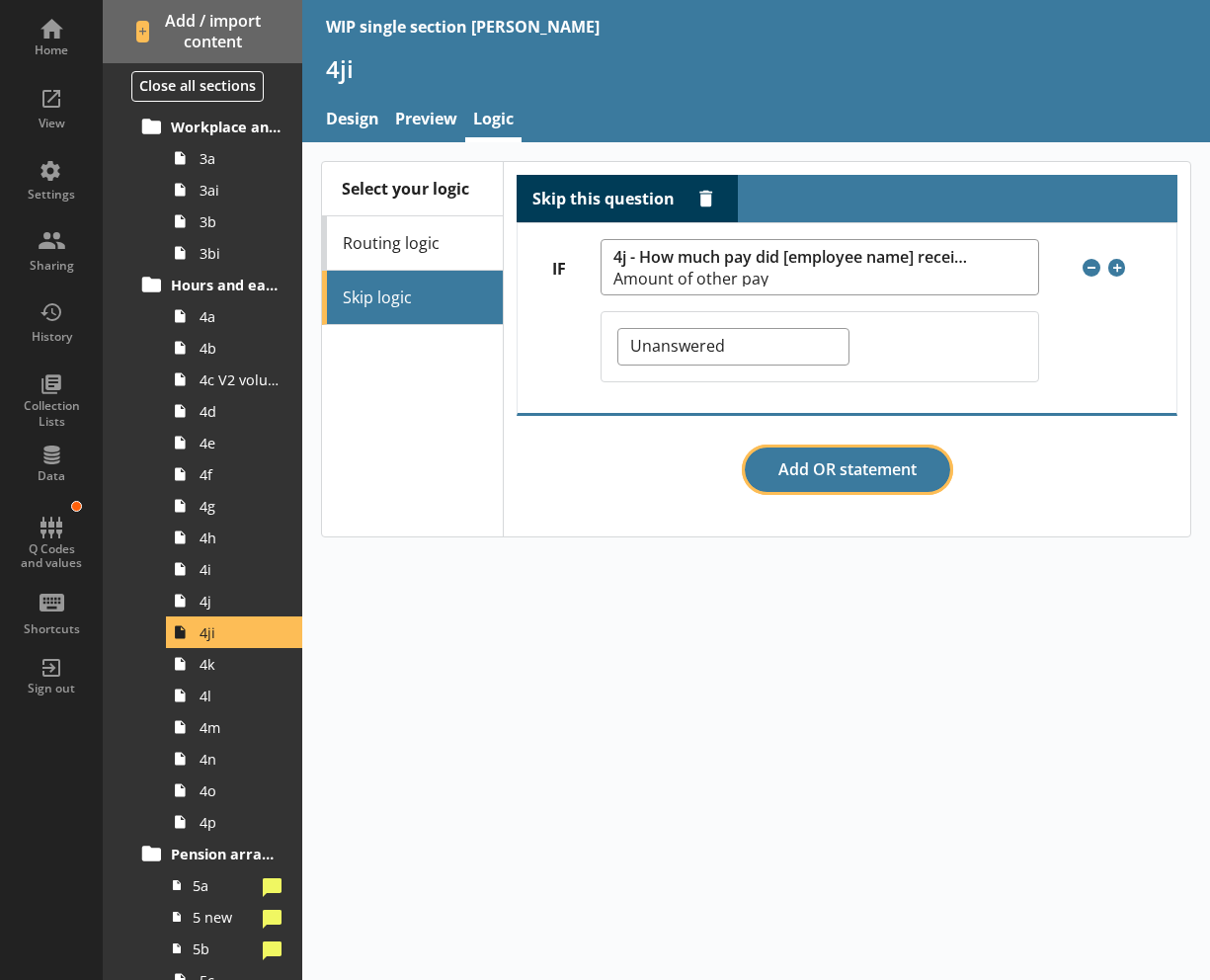 click on "Add OR statement" at bounding box center [847, 470] 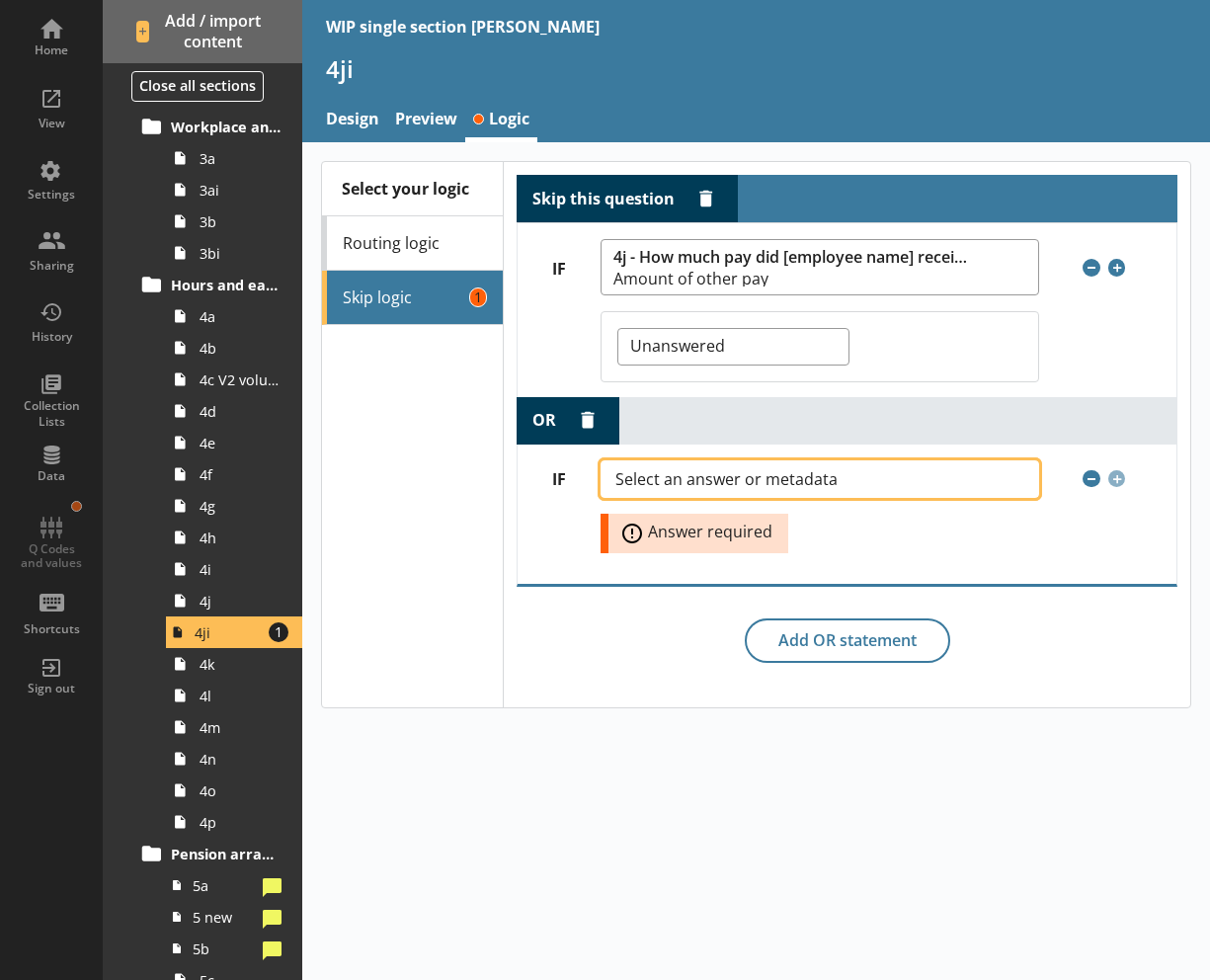 click on "Select an answer or metadata" at bounding box center (742, 479) 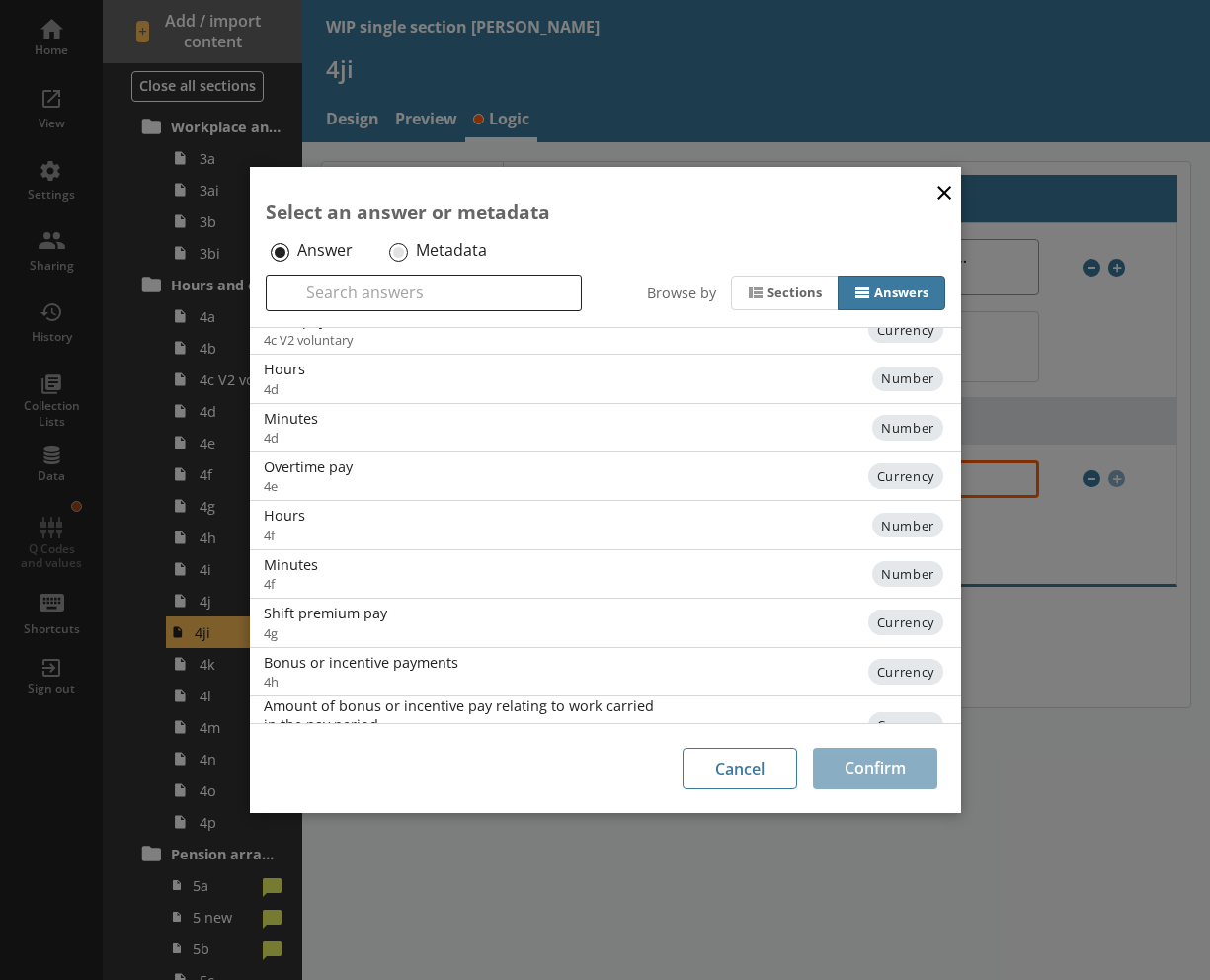 scroll, scrollTop: 806, scrollLeft: 0, axis: vertical 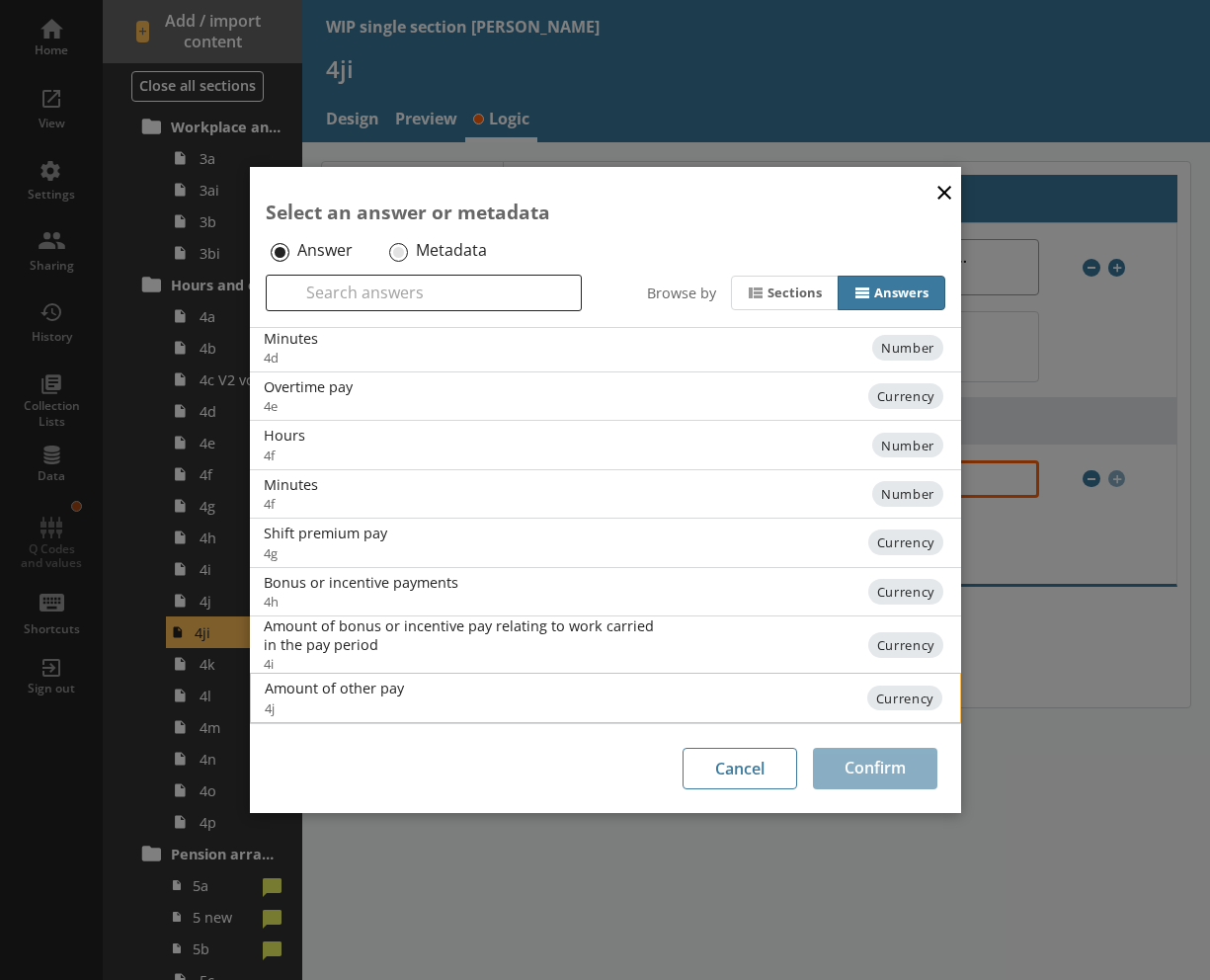 click on "Amount of other pay" at bounding box center [463, 688] 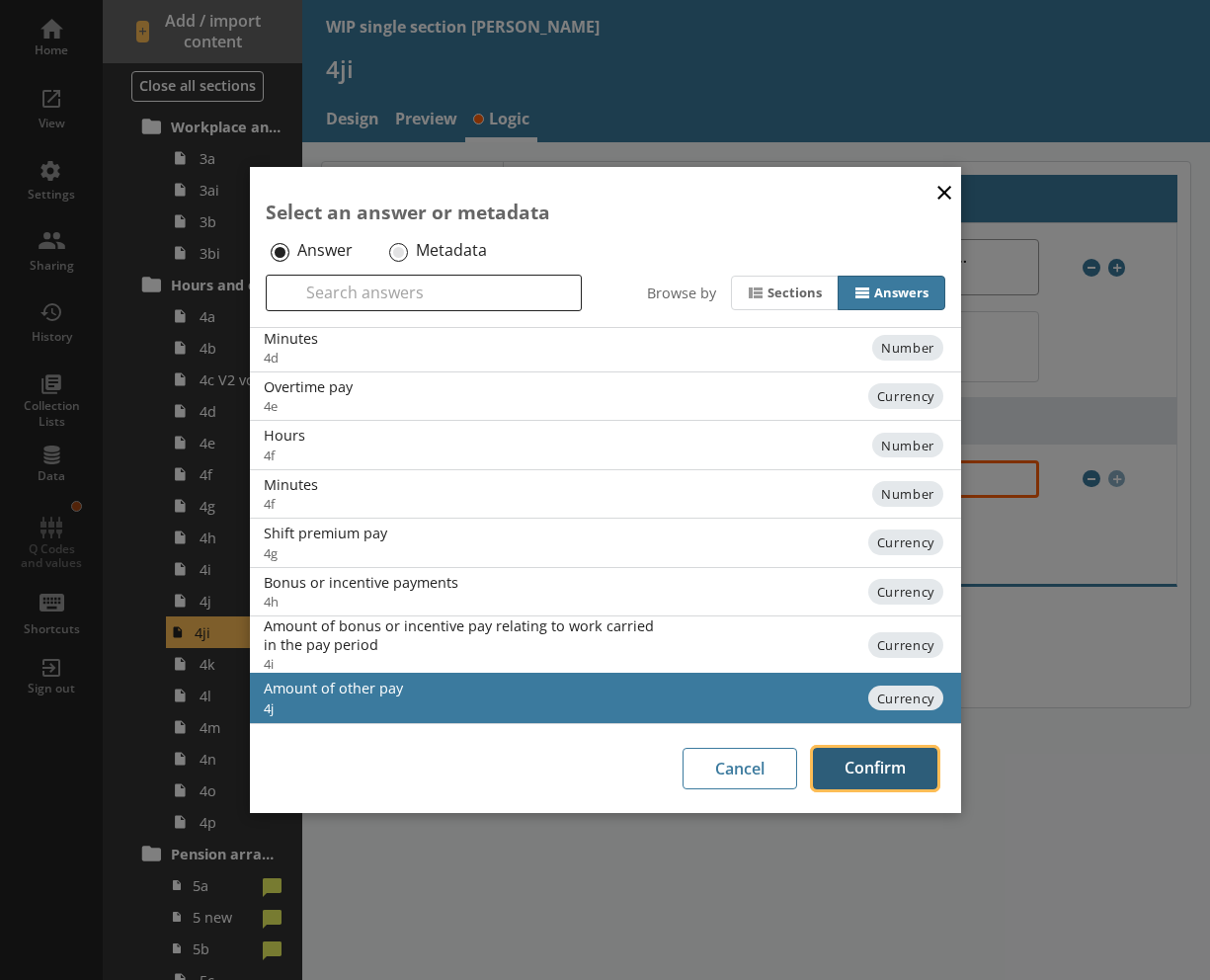 click on "Confirm" at bounding box center [875, 769] 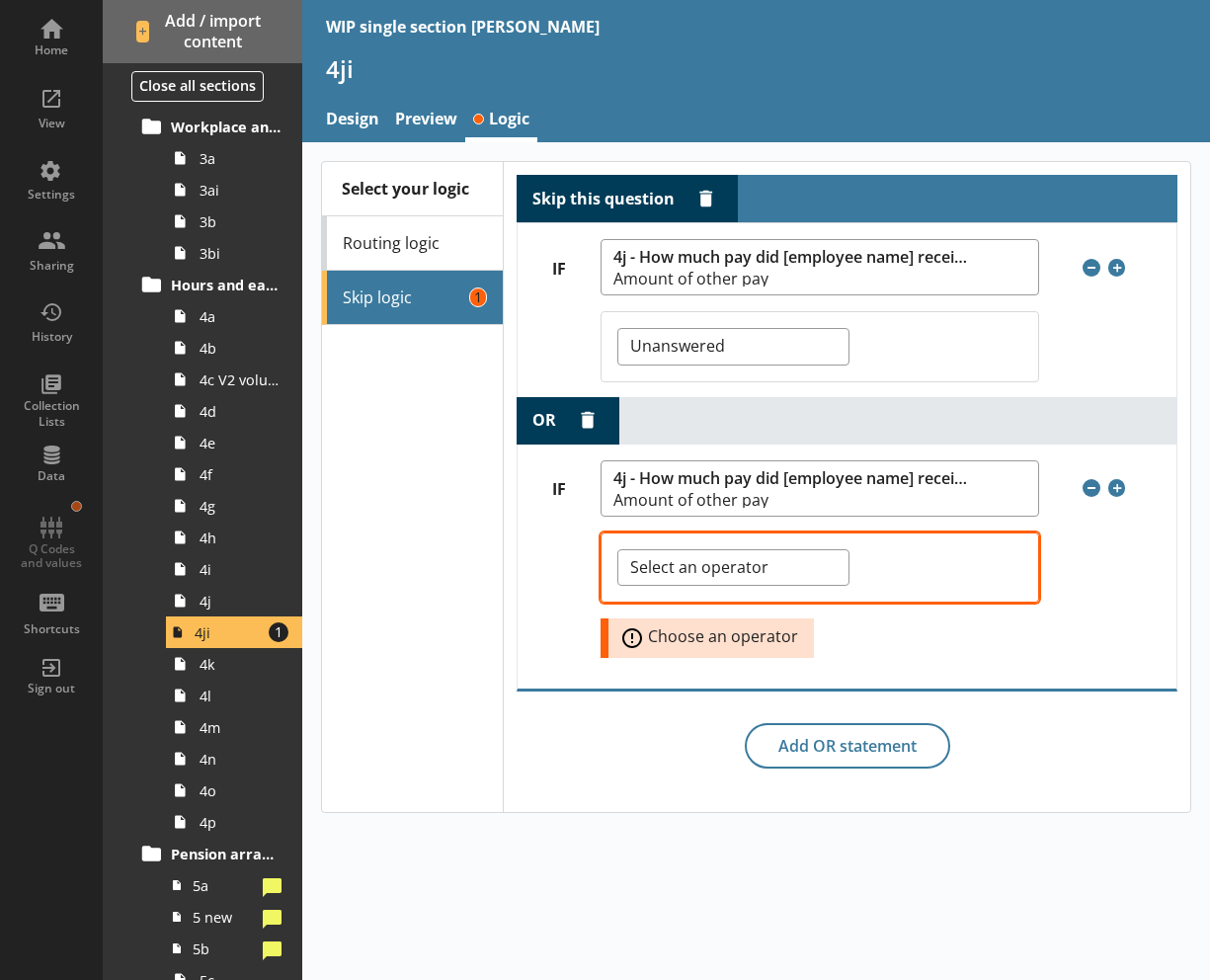 click on "Operator Select an operator (=) Equal to (≠) Not equal to (>) More than (<) Less than (≥) More than or equal to (≤) Less than or equal to Unanswered" at bounding box center [820, 567] 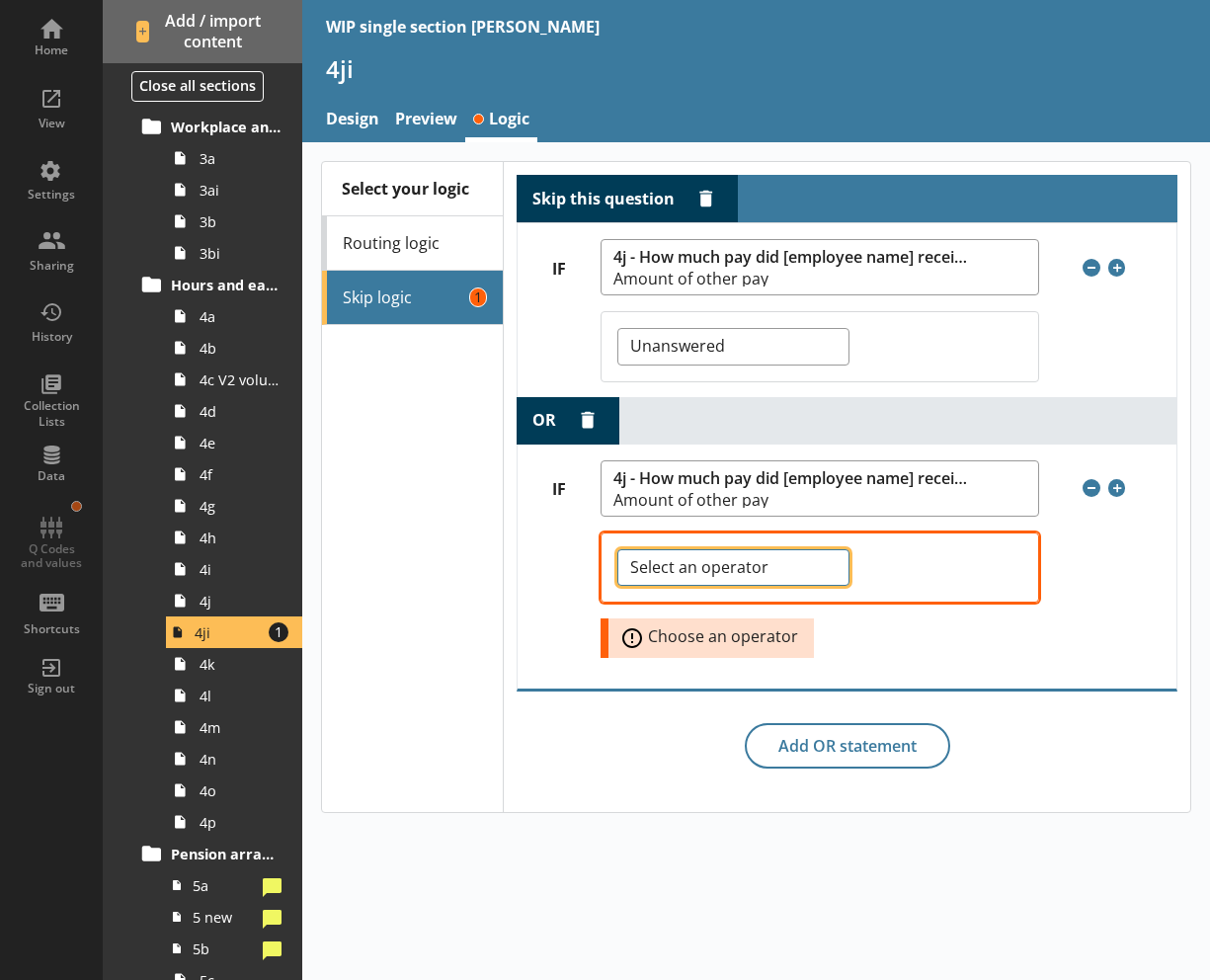 click on "Select an operator (=) Equal to (≠) Not equal to (>) More than (<) Less than (≥) More than or equal to (≤) Less than or equal to Unanswered" at bounding box center (733, 567) 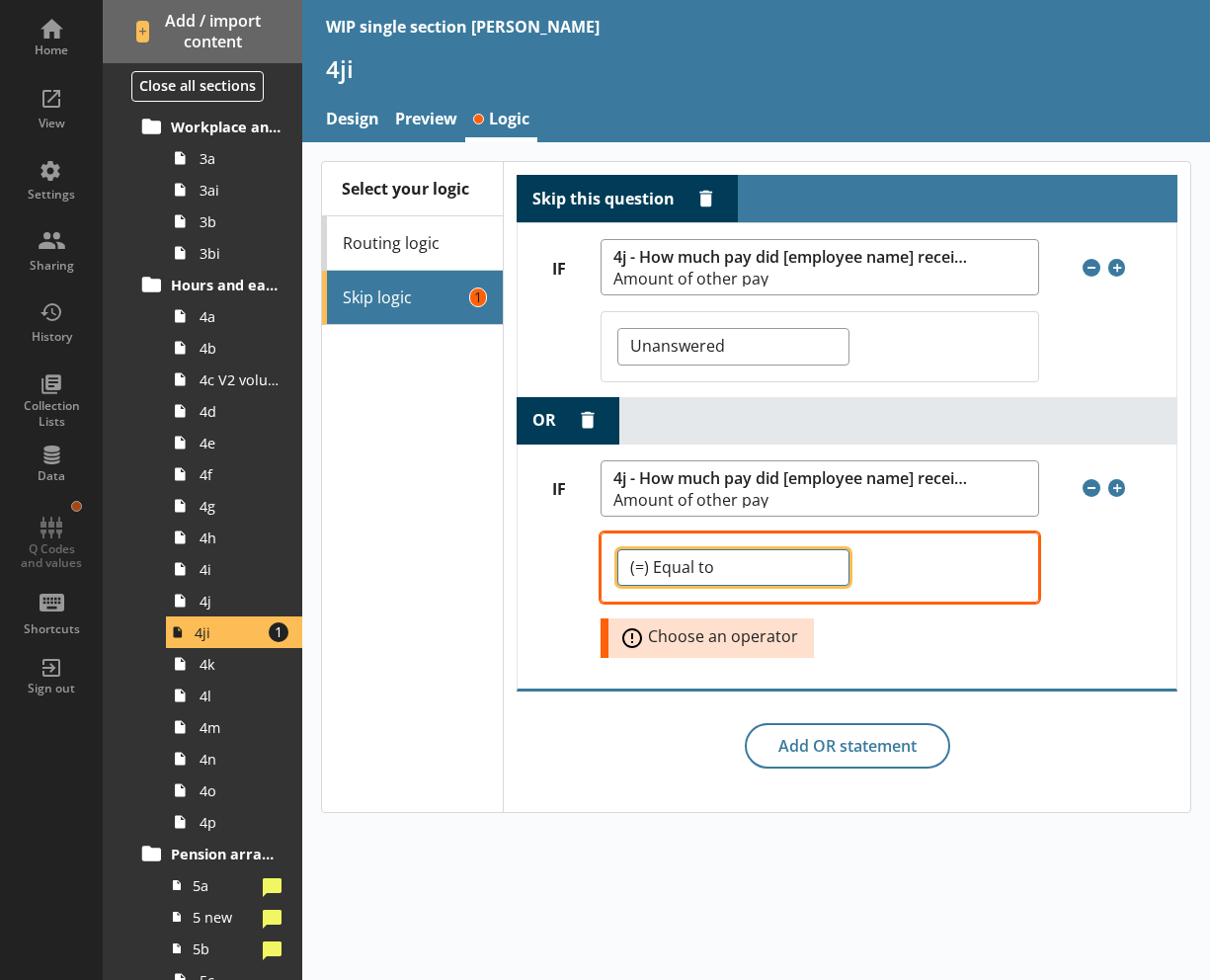 click on "Select an operator (=) Equal to (≠) Not equal to (>) More than (<) Less than (≥) More than or equal to (≤) Less than or equal to Unanswered" at bounding box center [733, 567] 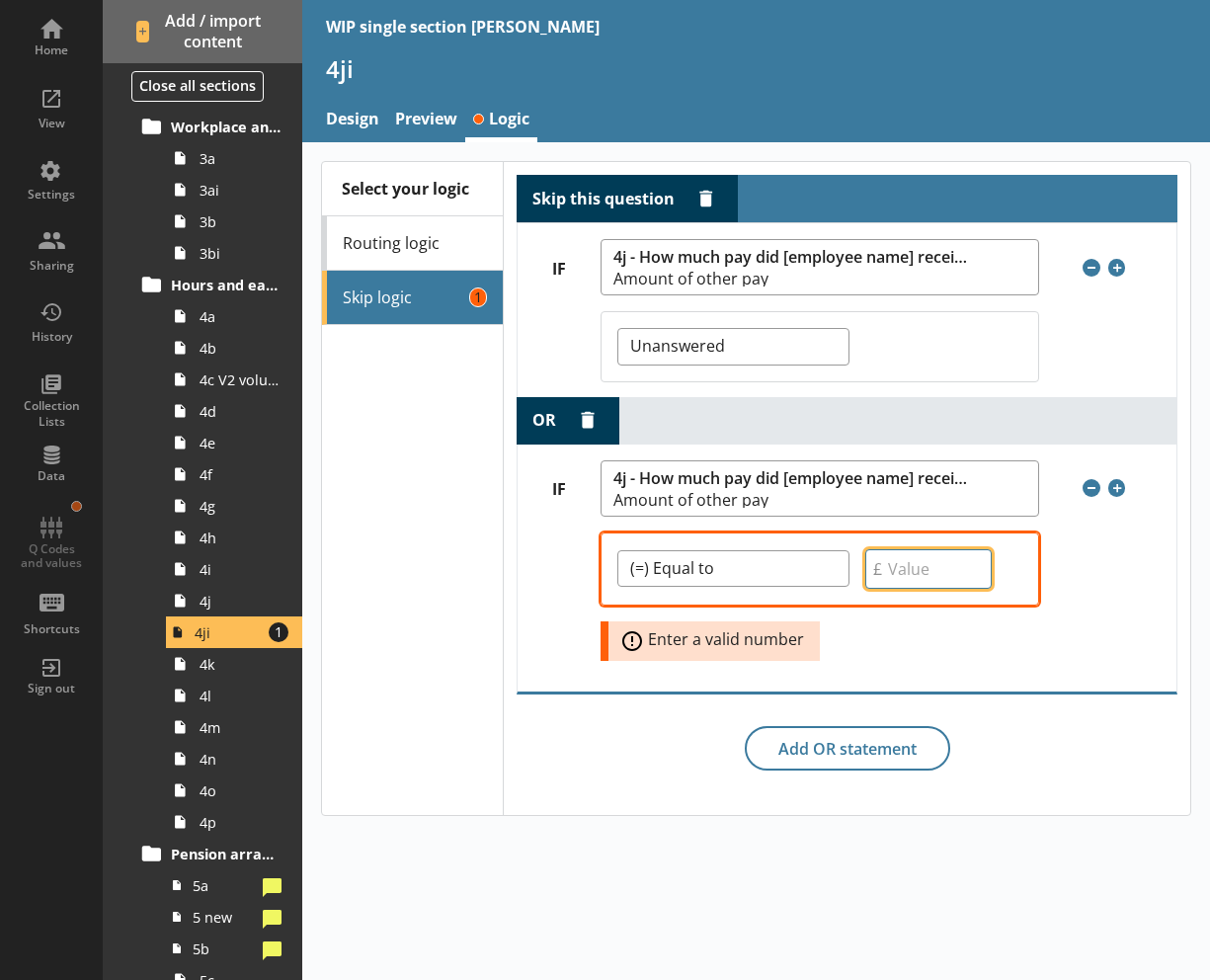 click on "Value" at bounding box center [928, 569] 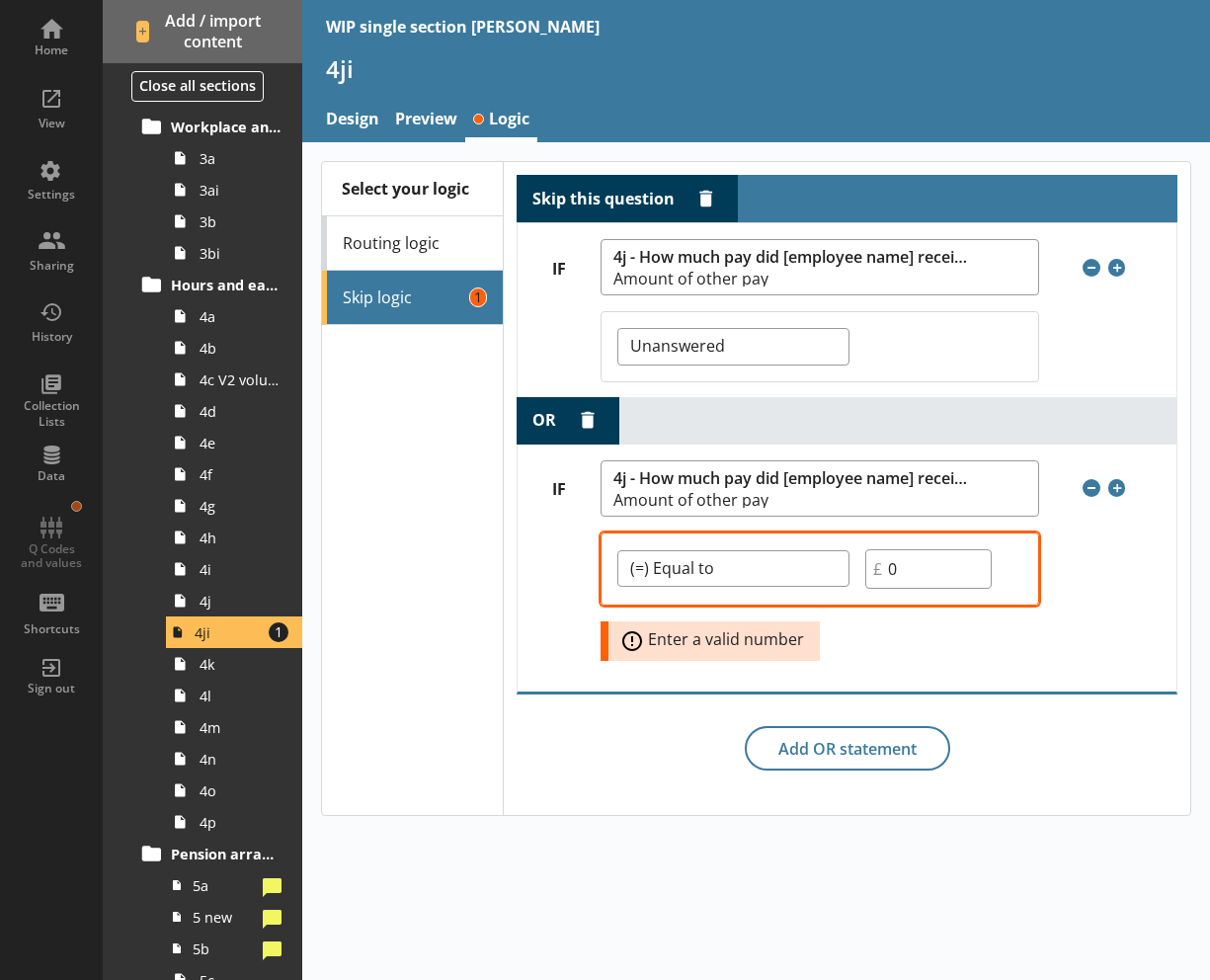 click on "Select your logic Routing logic Skip logic 1" at bounding box center (412, 488) 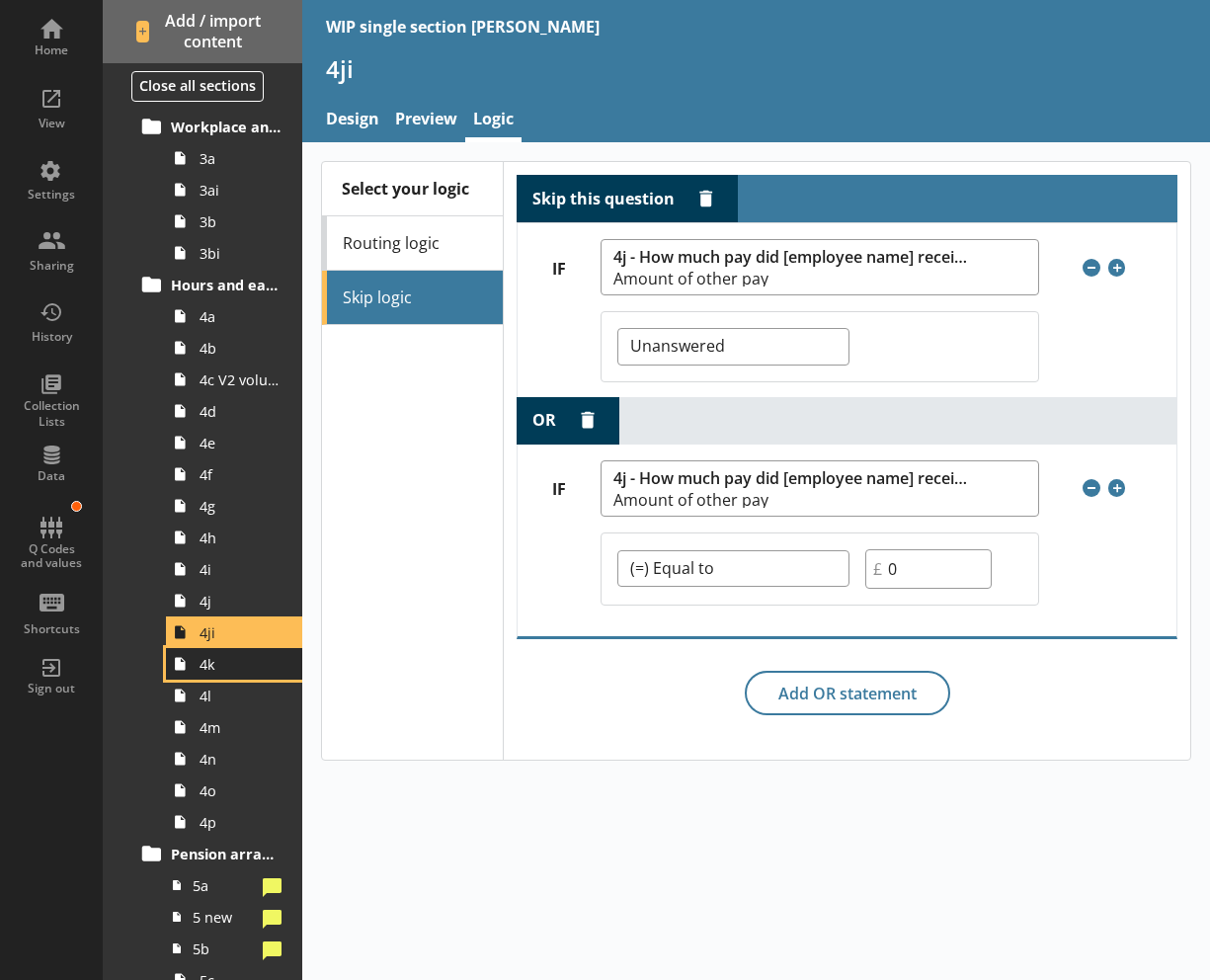 click on "4k" at bounding box center (240, 664) 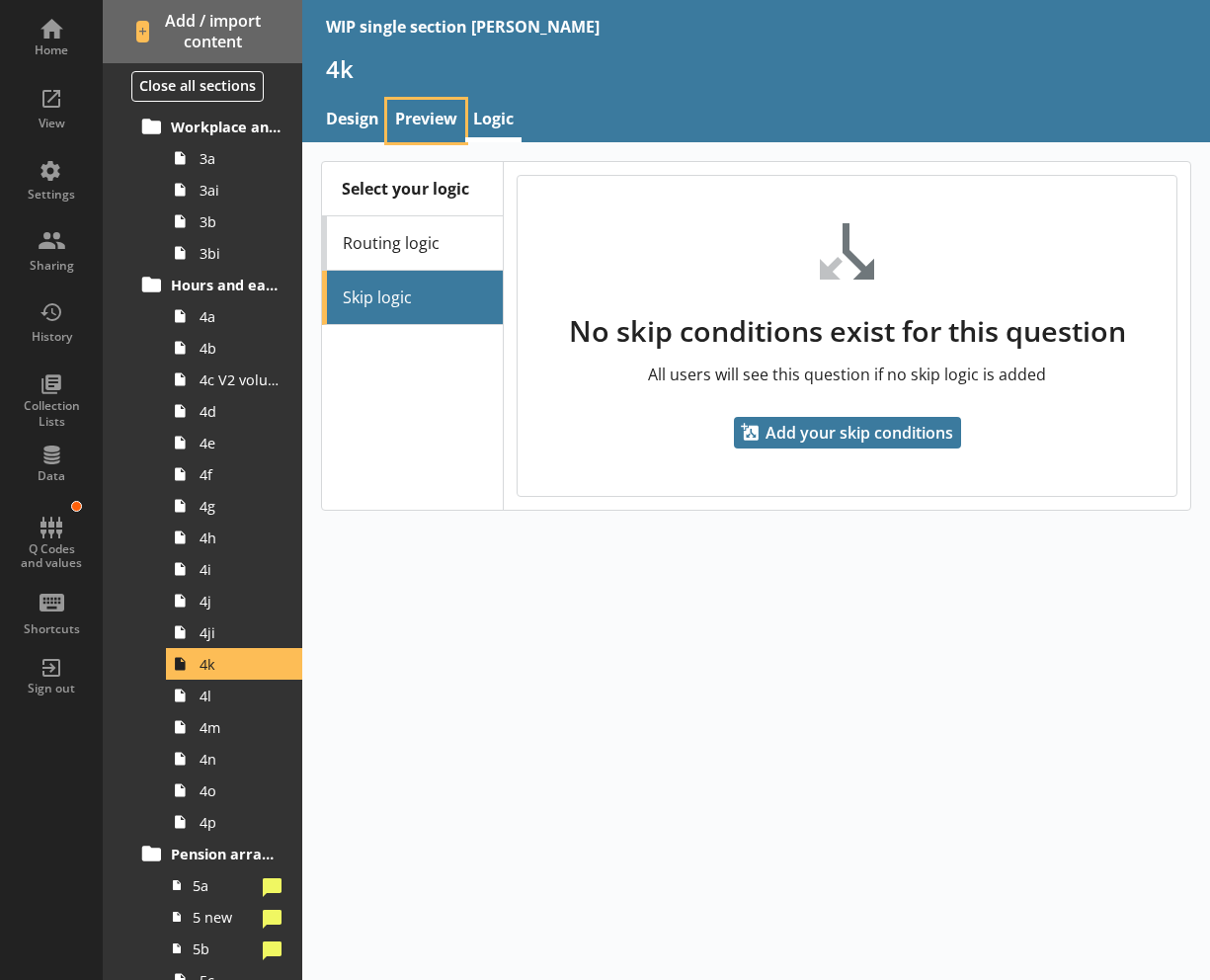 click on "Preview" at bounding box center [426, 121] 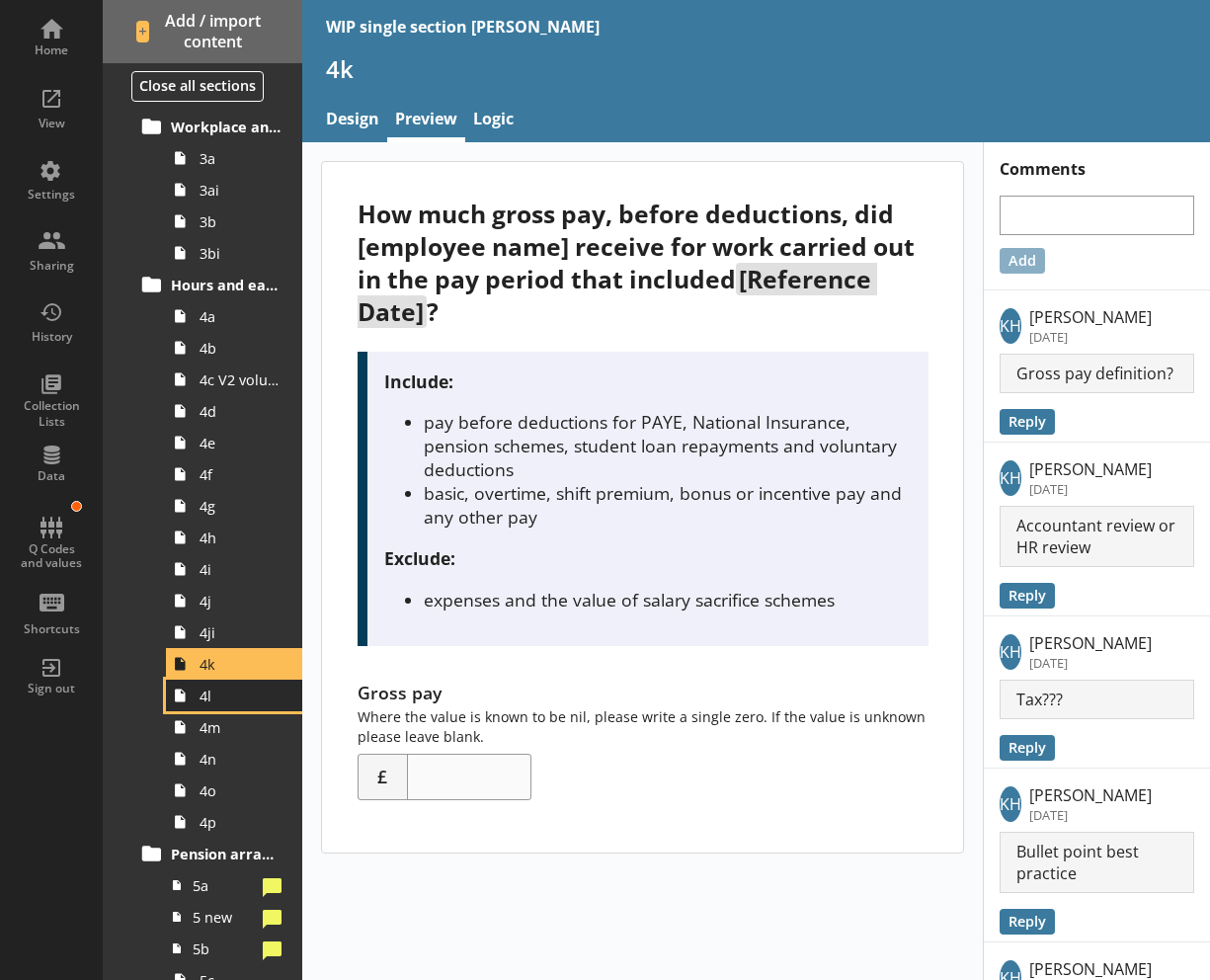 click on "4l" at bounding box center [240, 695] 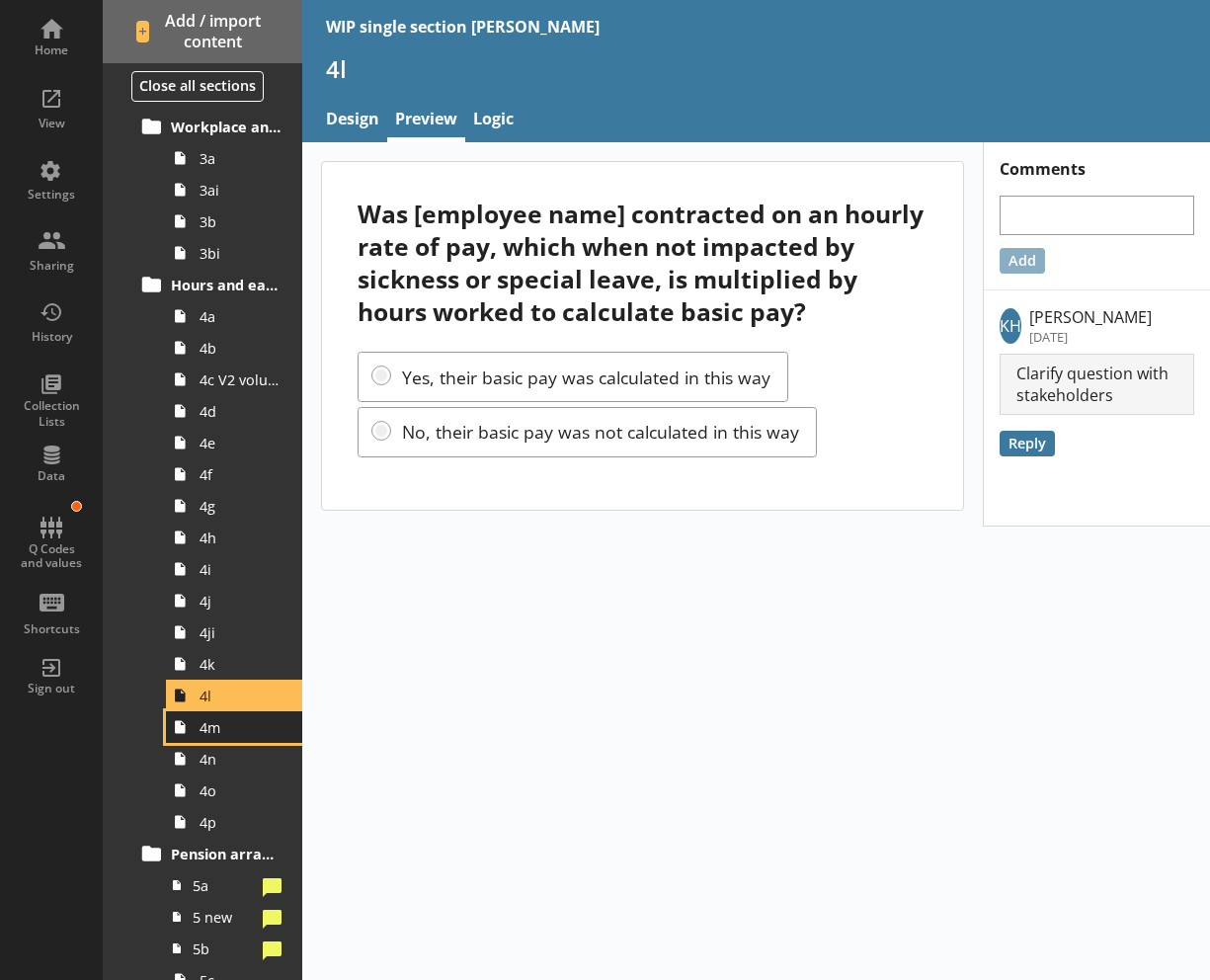 click on "4m" at bounding box center (240, 727) 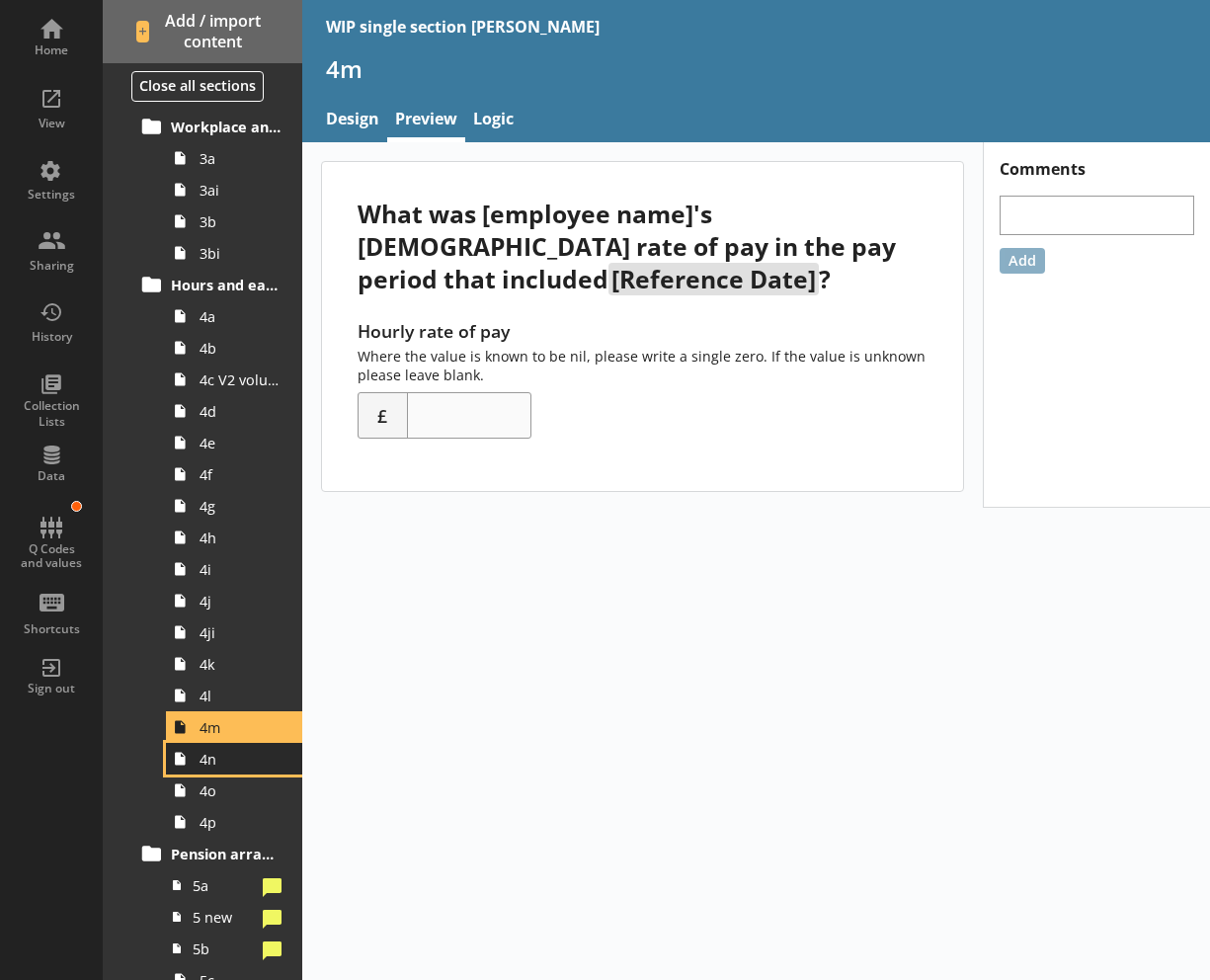 click on "4n" at bounding box center (240, 759) 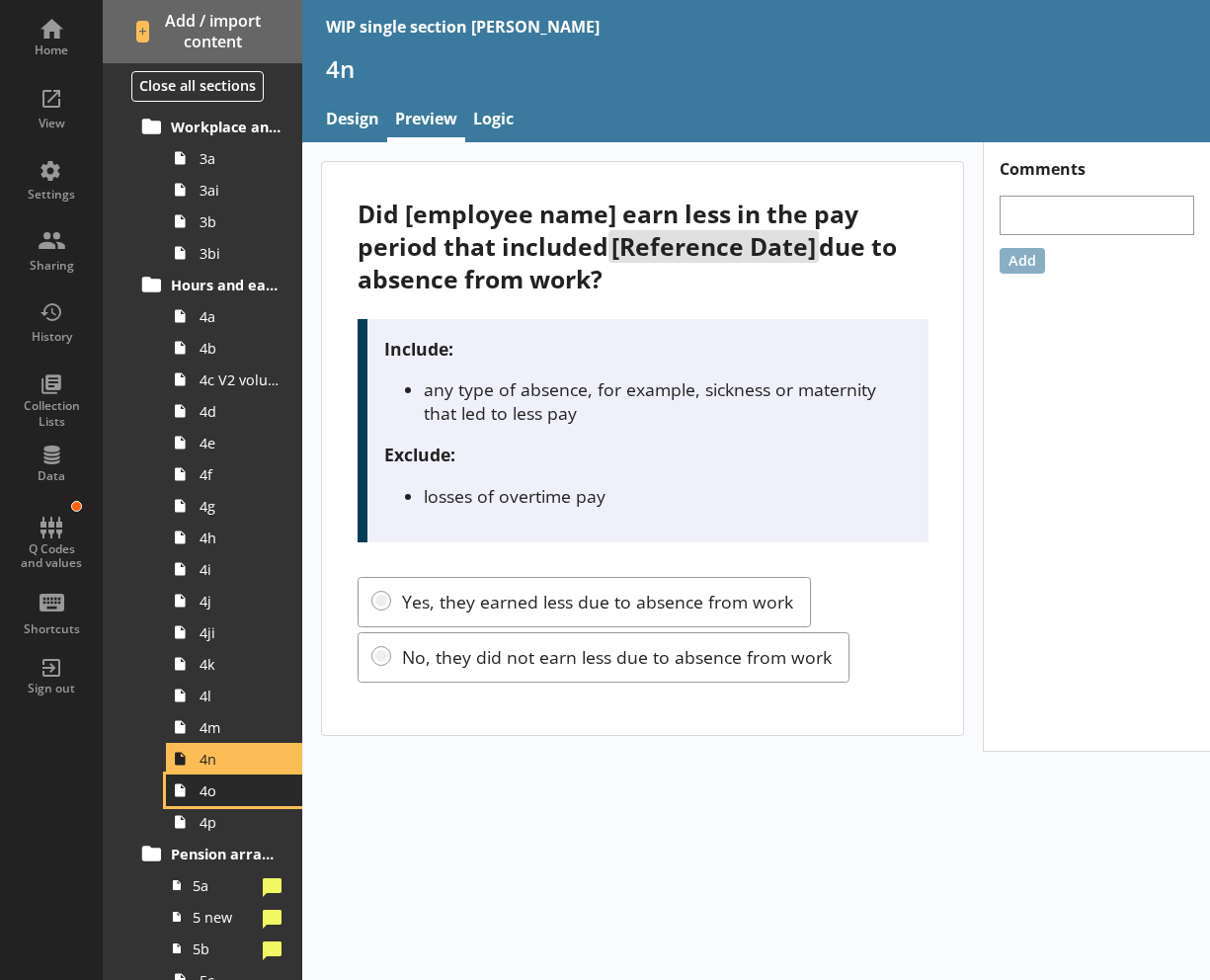 click on "4o" at bounding box center (240, 790) 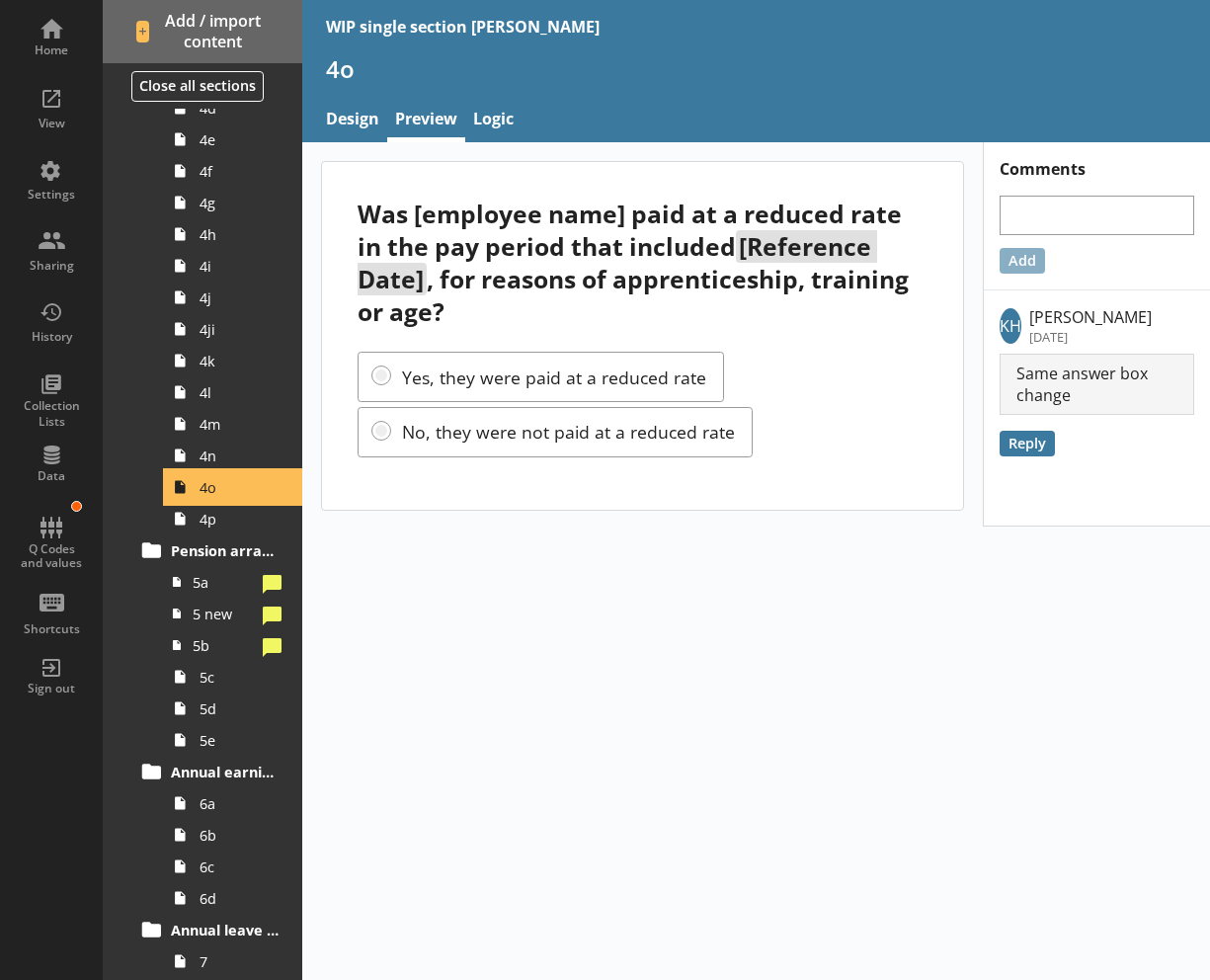 scroll, scrollTop: 840, scrollLeft: 0, axis: vertical 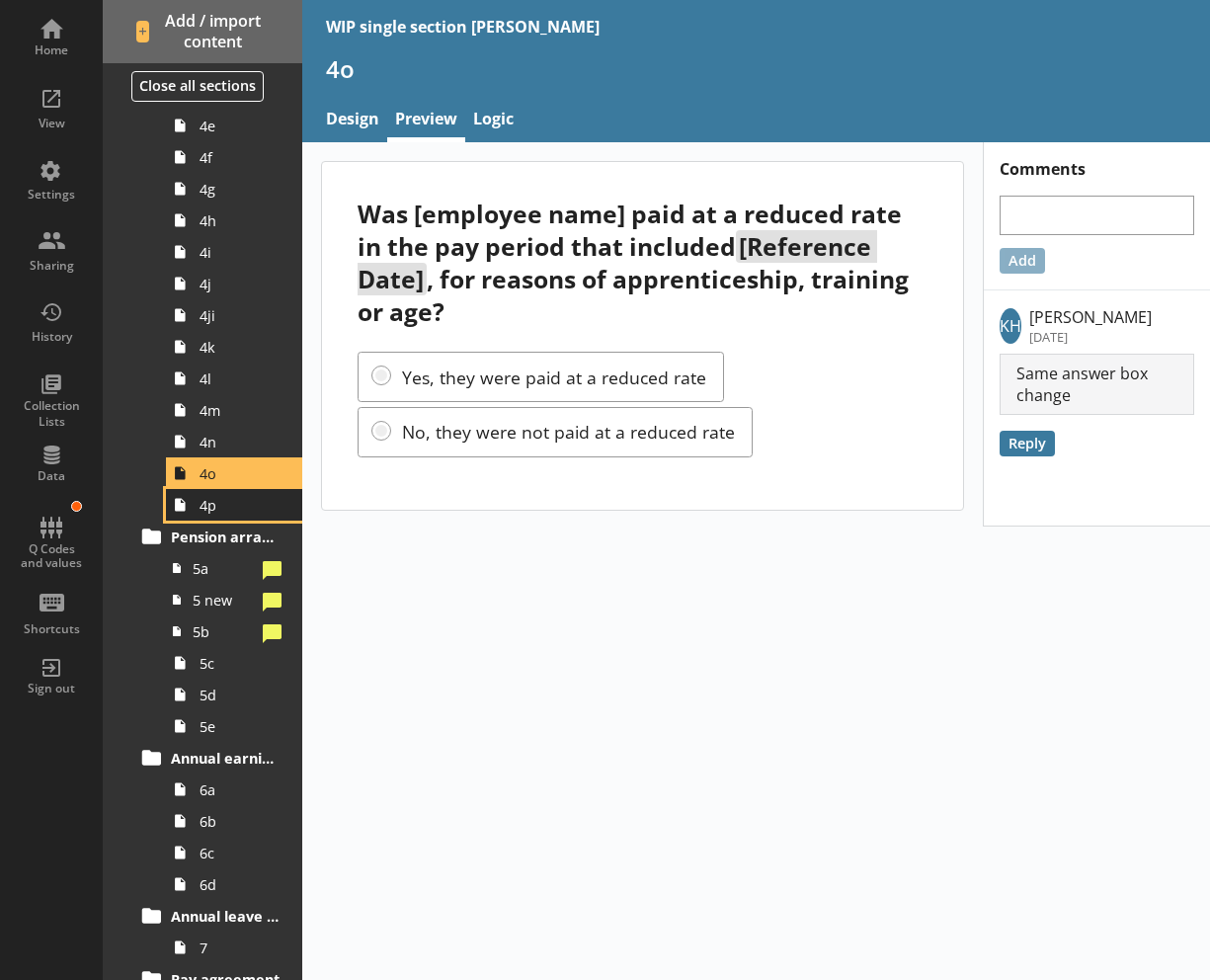 click on "4p" at bounding box center [240, 505] 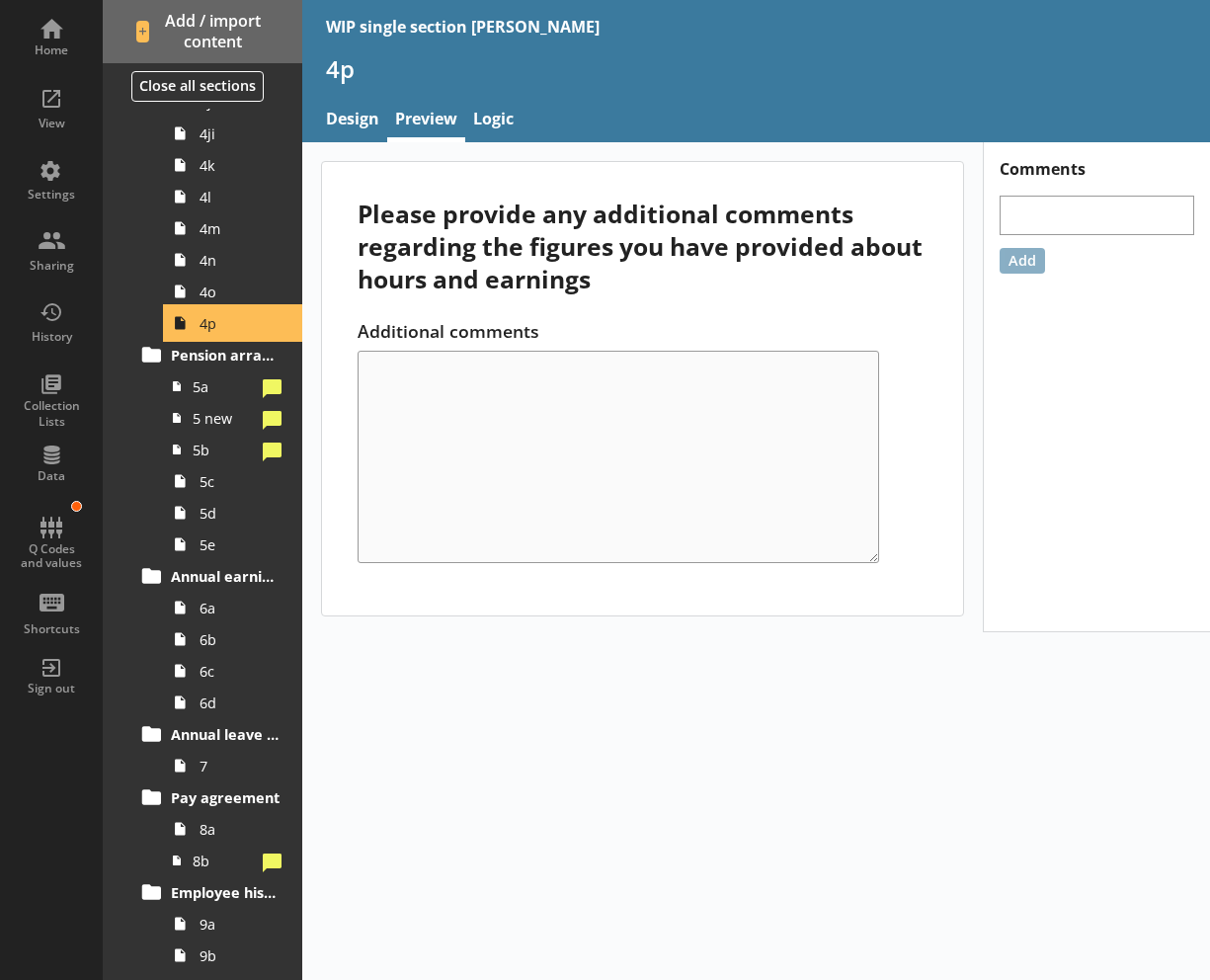 scroll, scrollTop: 1083, scrollLeft: 0, axis: vertical 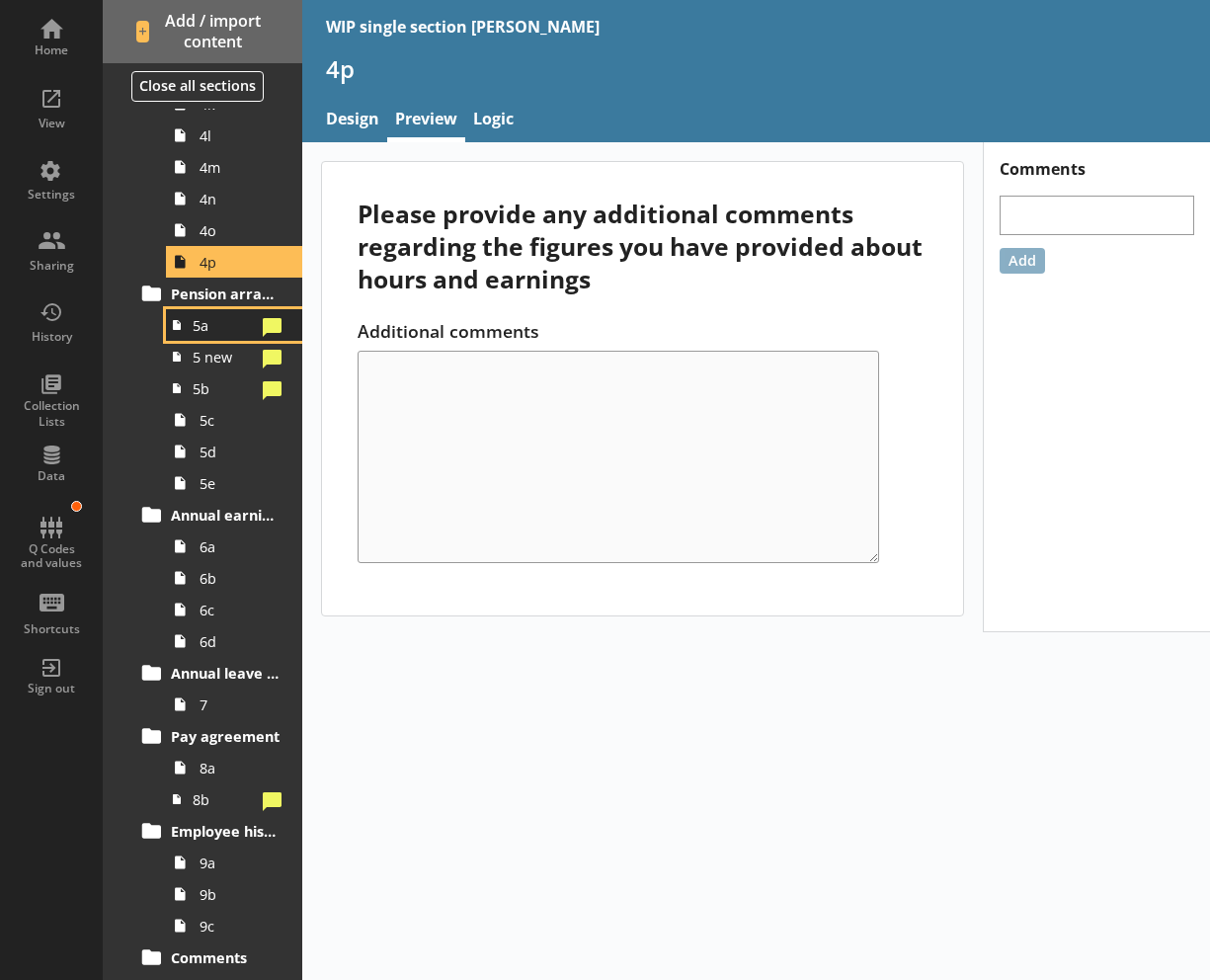 click on "5a" at bounding box center (224, 325) 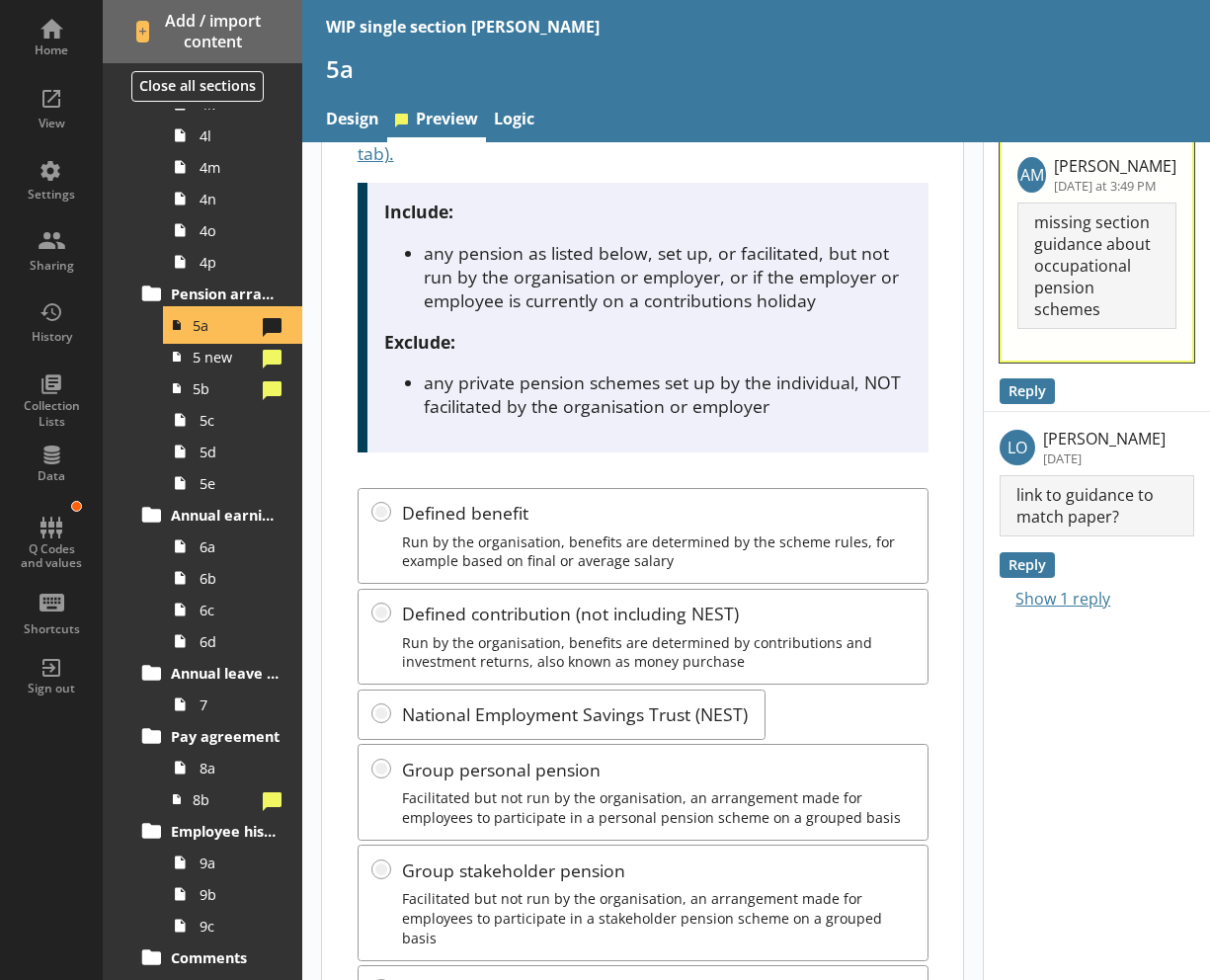 scroll, scrollTop: 11, scrollLeft: 0, axis: vertical 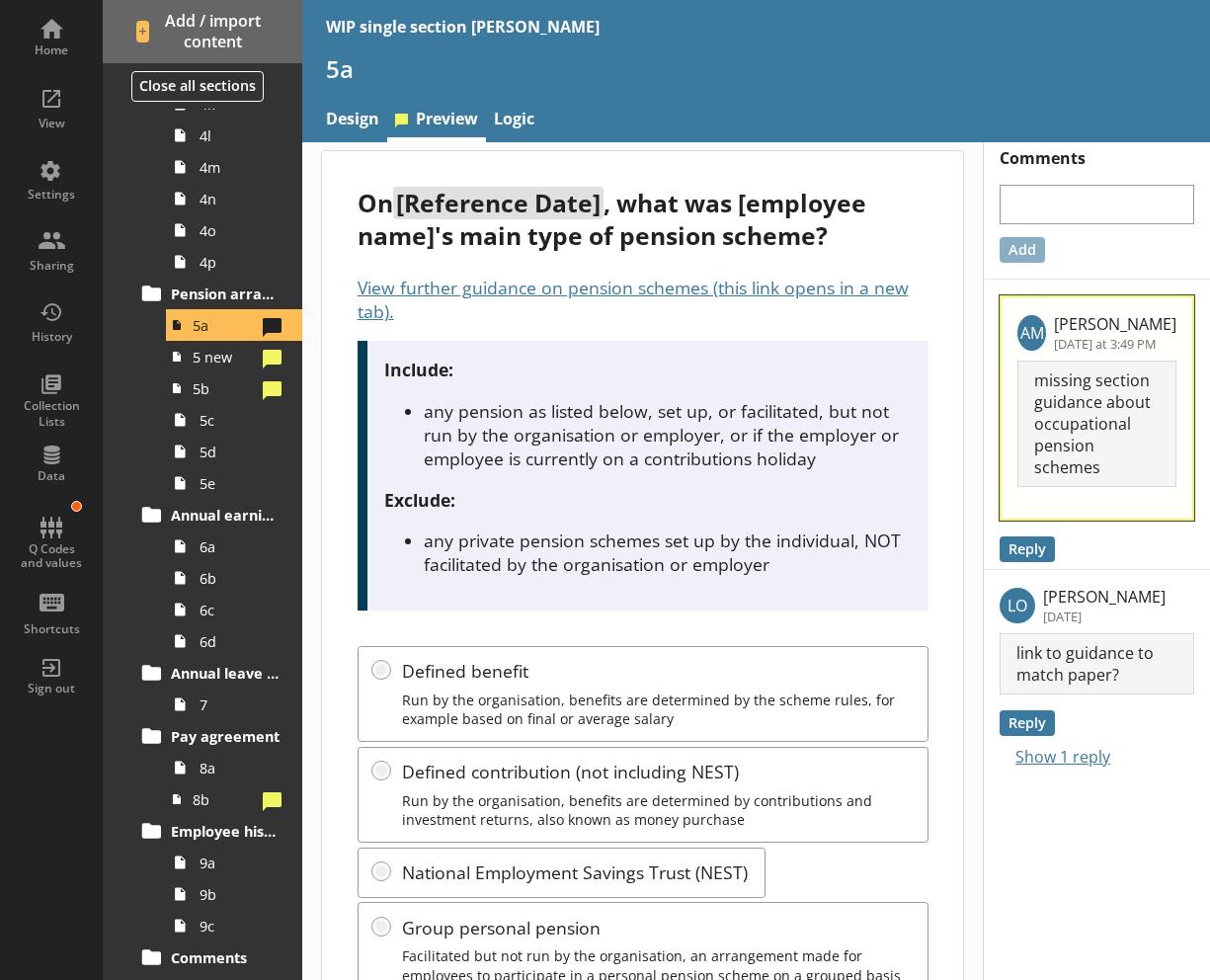 click on "any pension as listed below, set up, or facilitated, but not run by the organisation or employer, or if the employer or employee is currently on a contributions holiday" at bounding box center (667, 435) 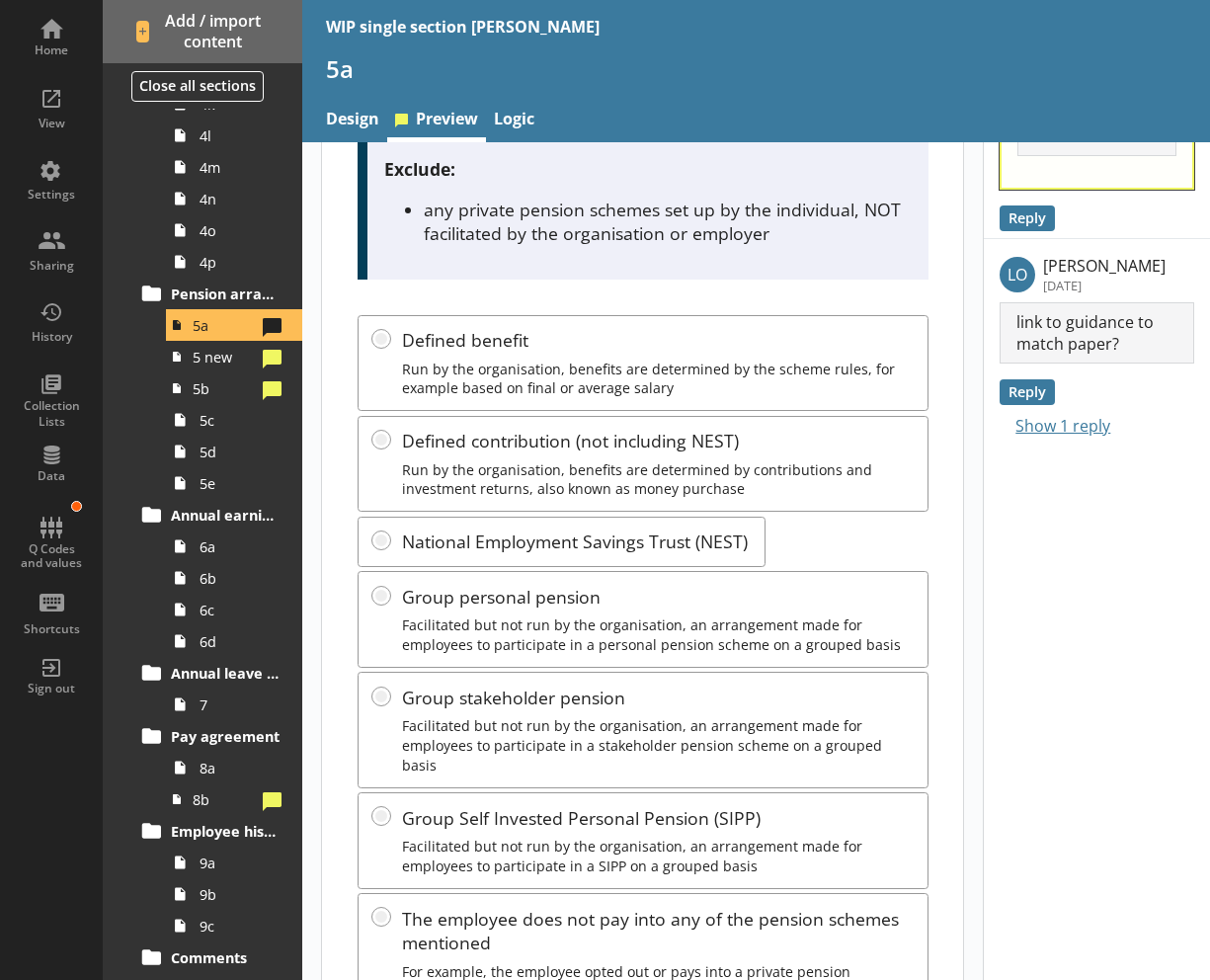 scroll, scrollTop: 425, scrollLeft: 0, axis: vertical 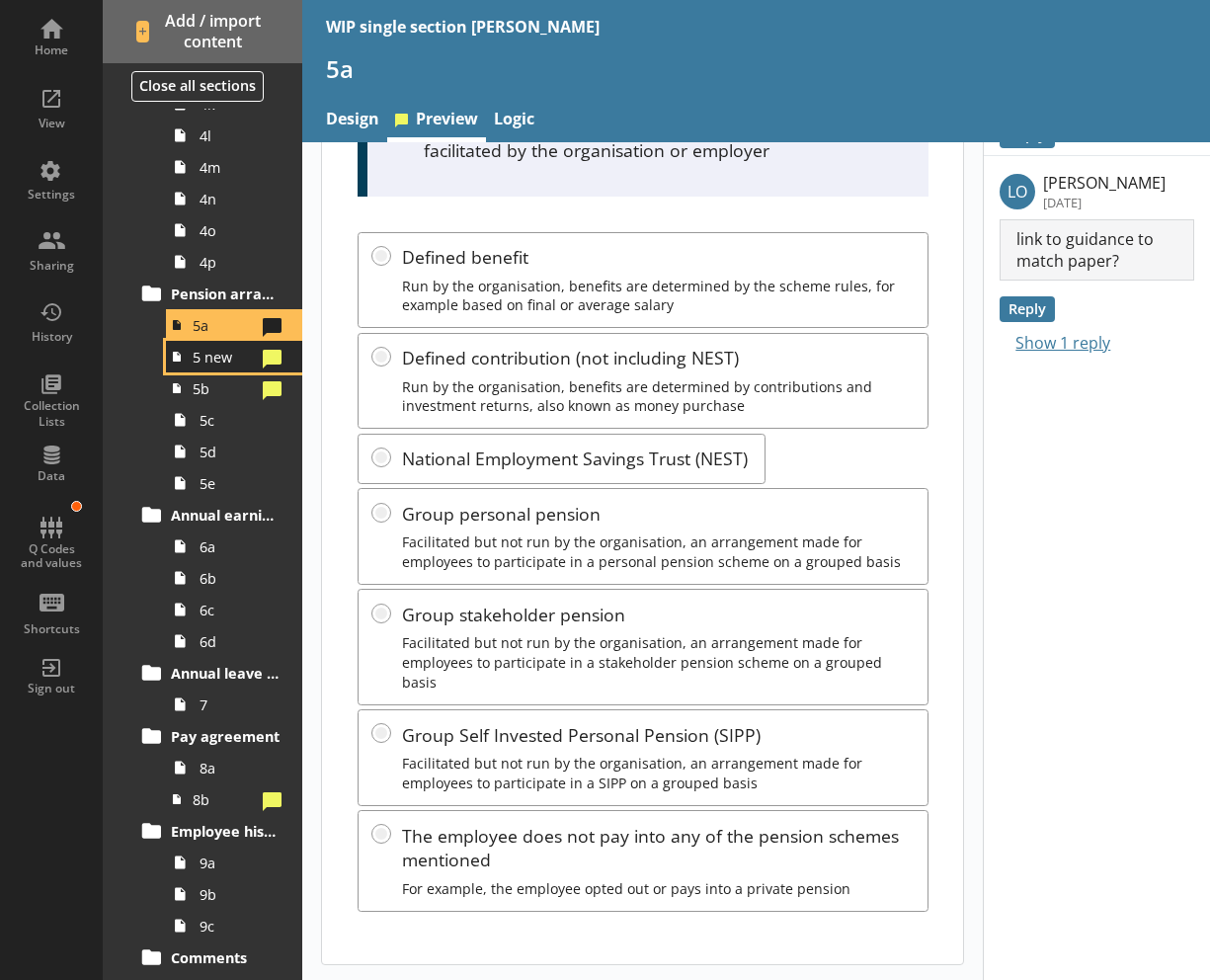 click on "5 new" at bounding box center [224, 357] 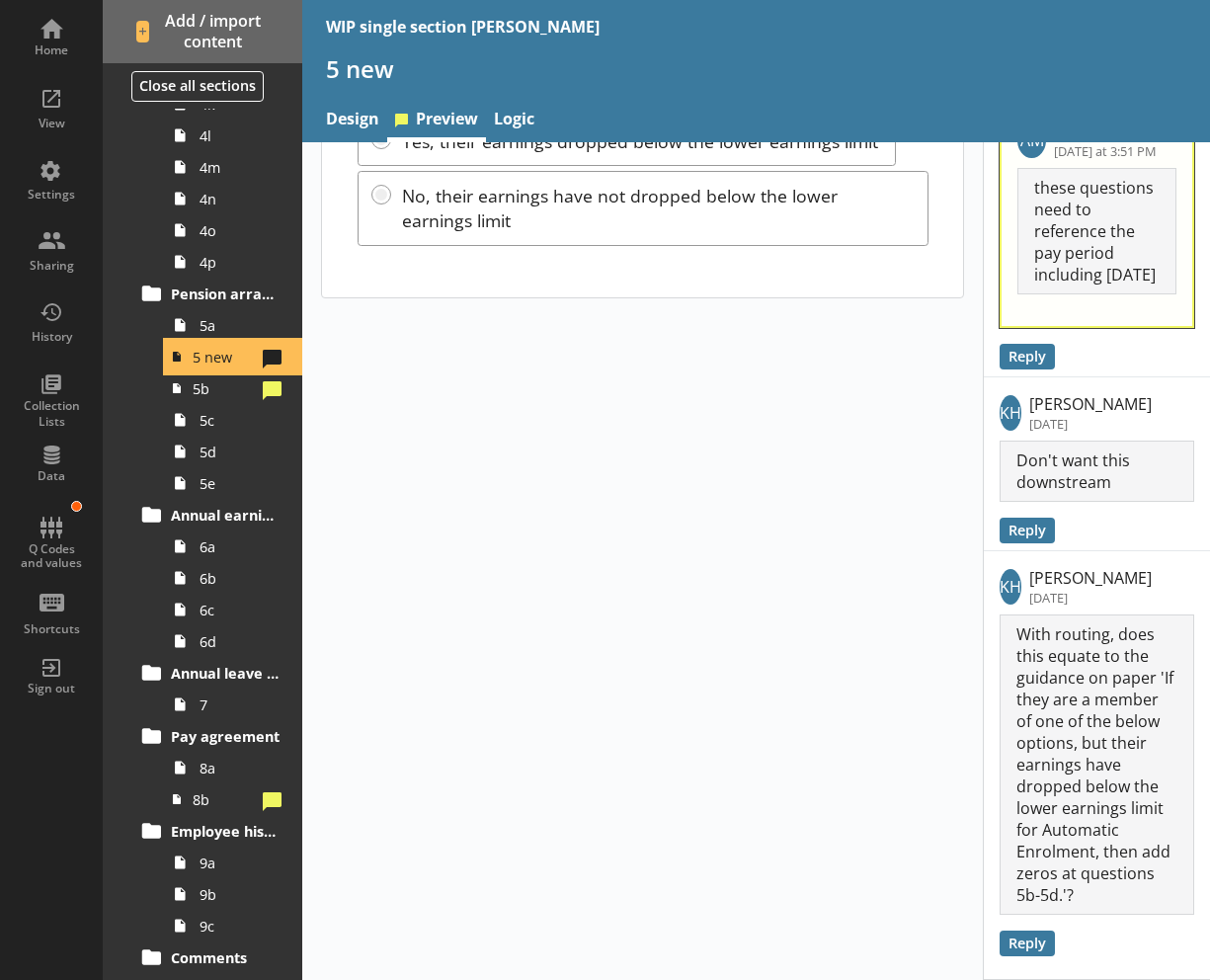 scroll, scrollTop: 0, scrollLeft: 0, axis: both 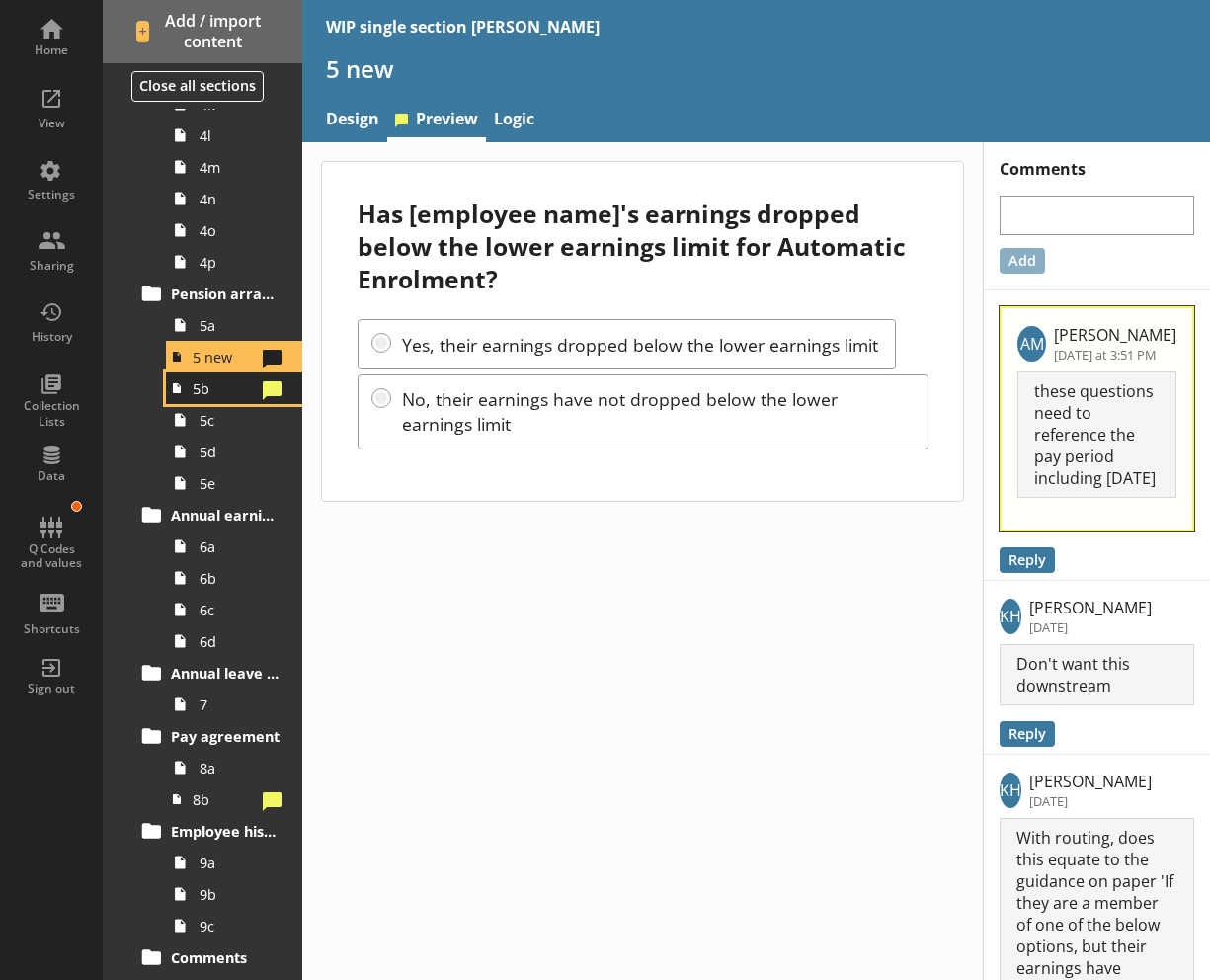 click on "5b" at bounding box center (224, 388) 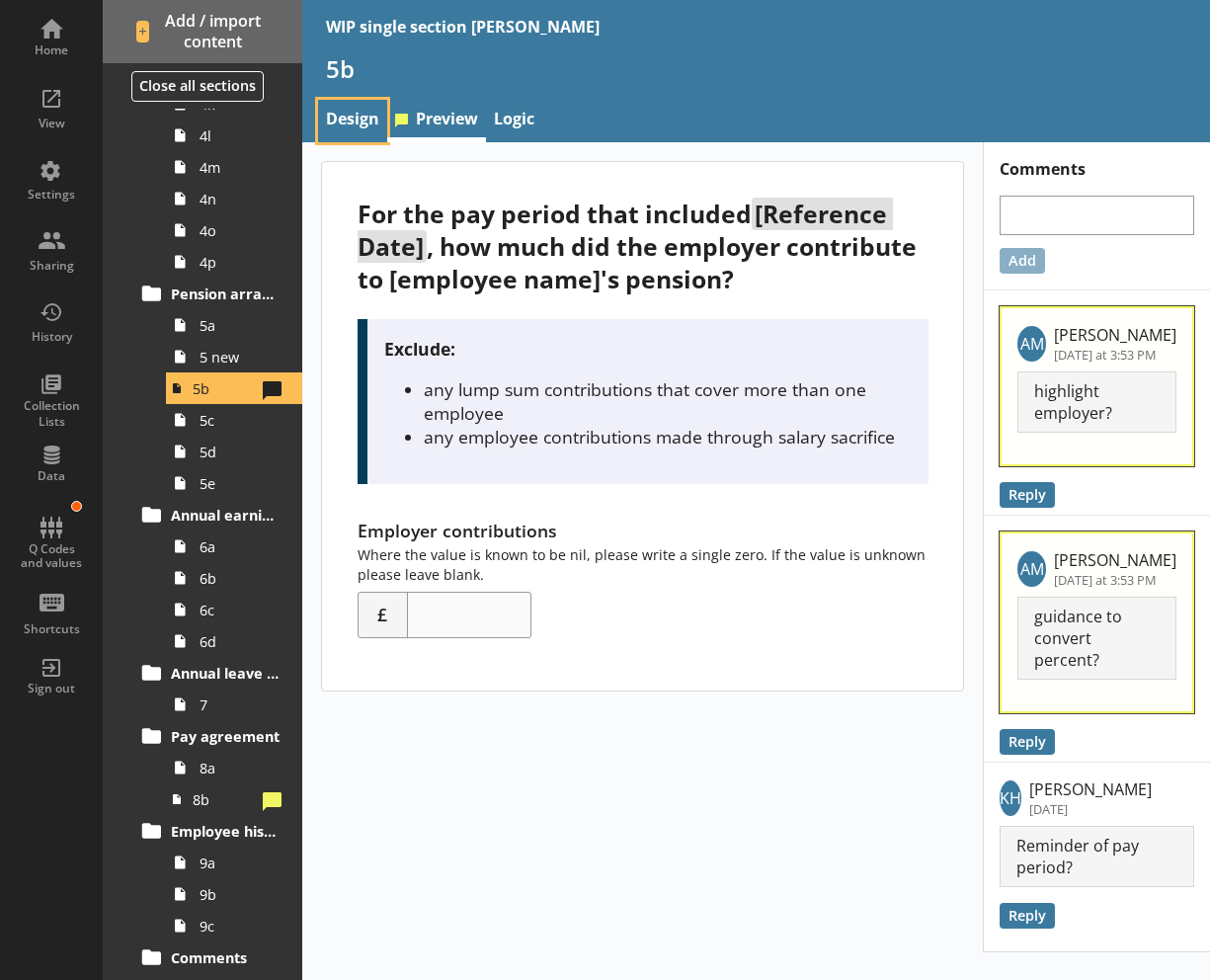 click on "Design" at bounding box center [353, 121] 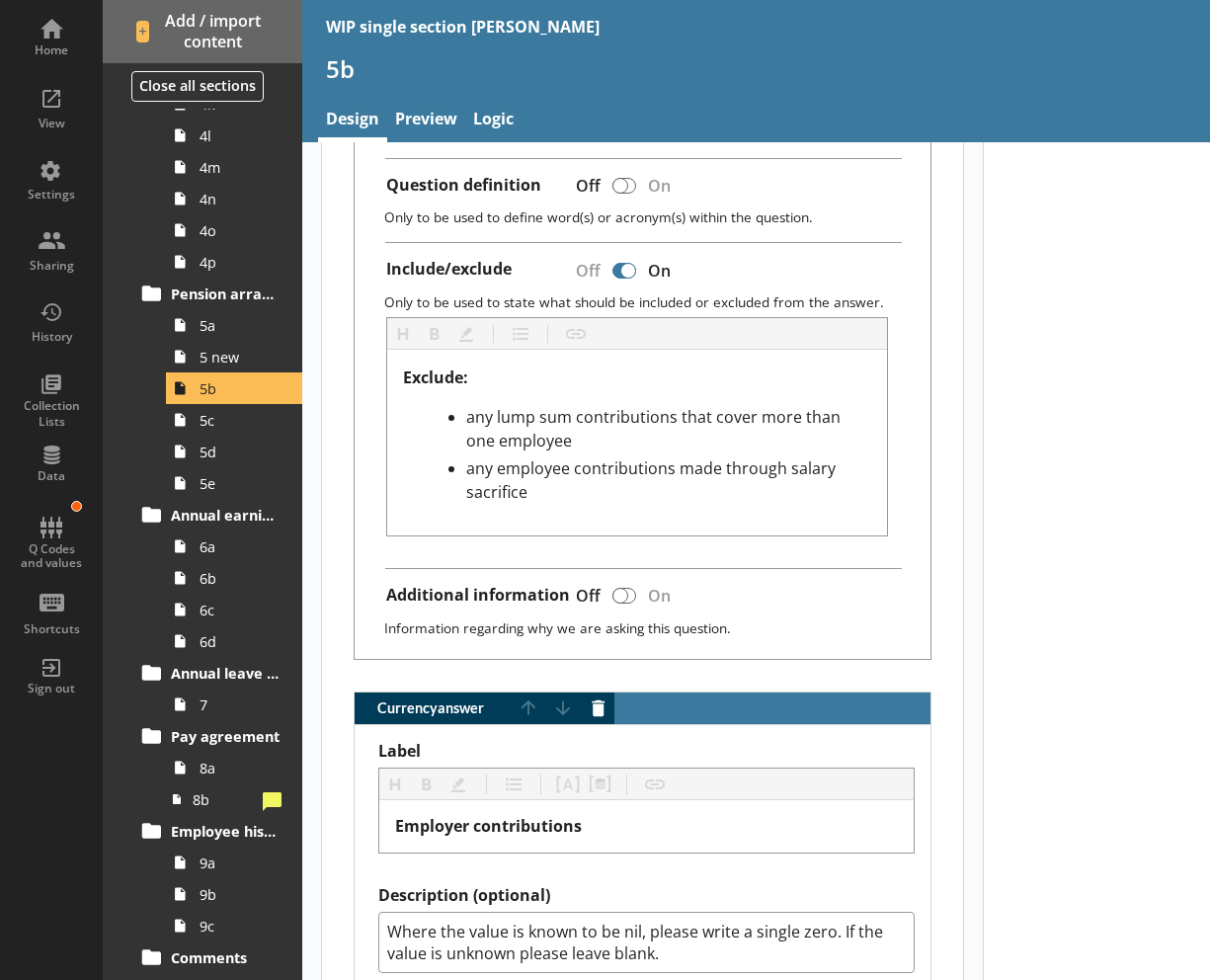 scroll, scrollTop: 1173, scrollLeft: 0, axis: vertical 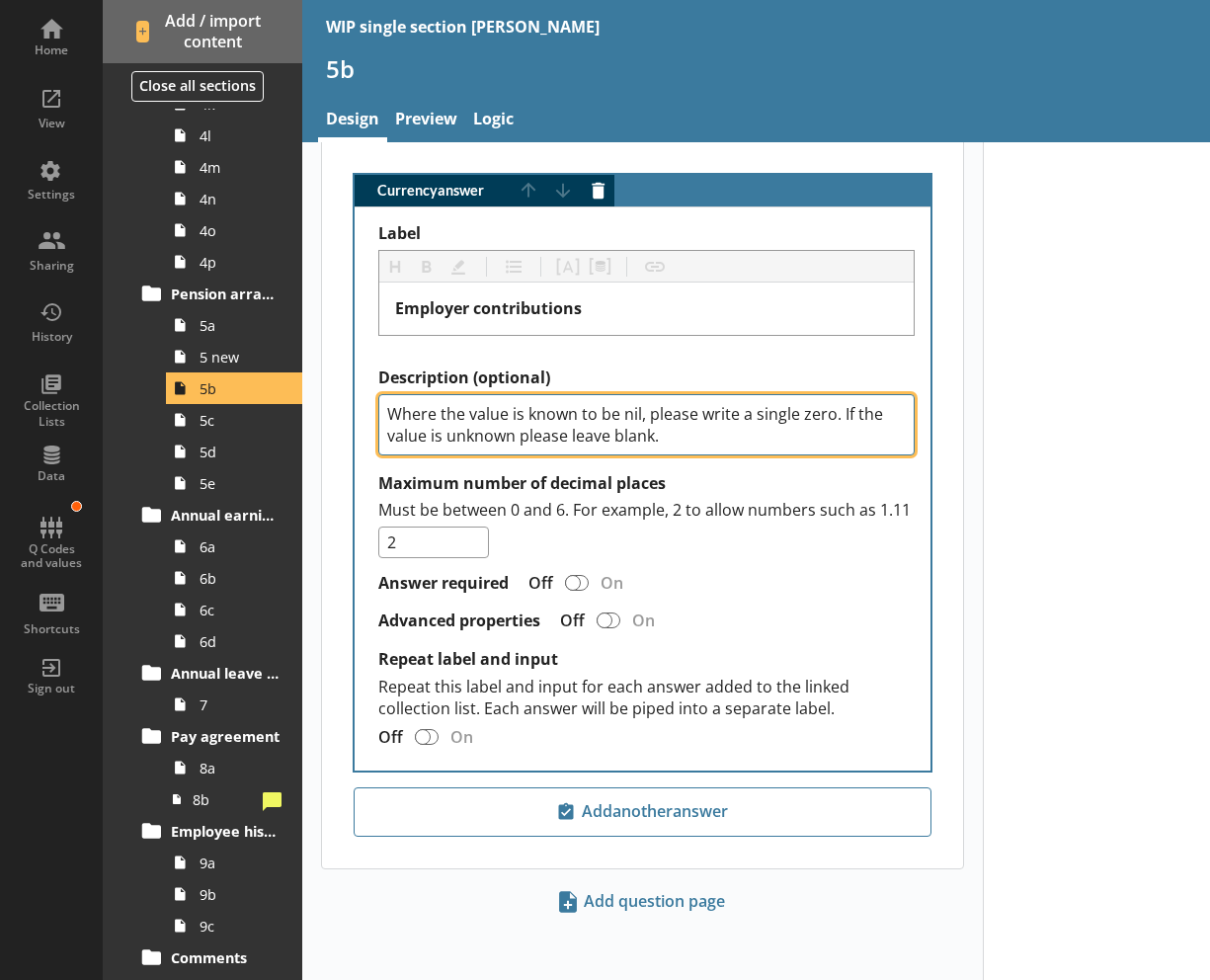 click on "Where the value is known to be nil, please write a single zero. If the value is unknown please leave blank." at bounding box center [646, 425] 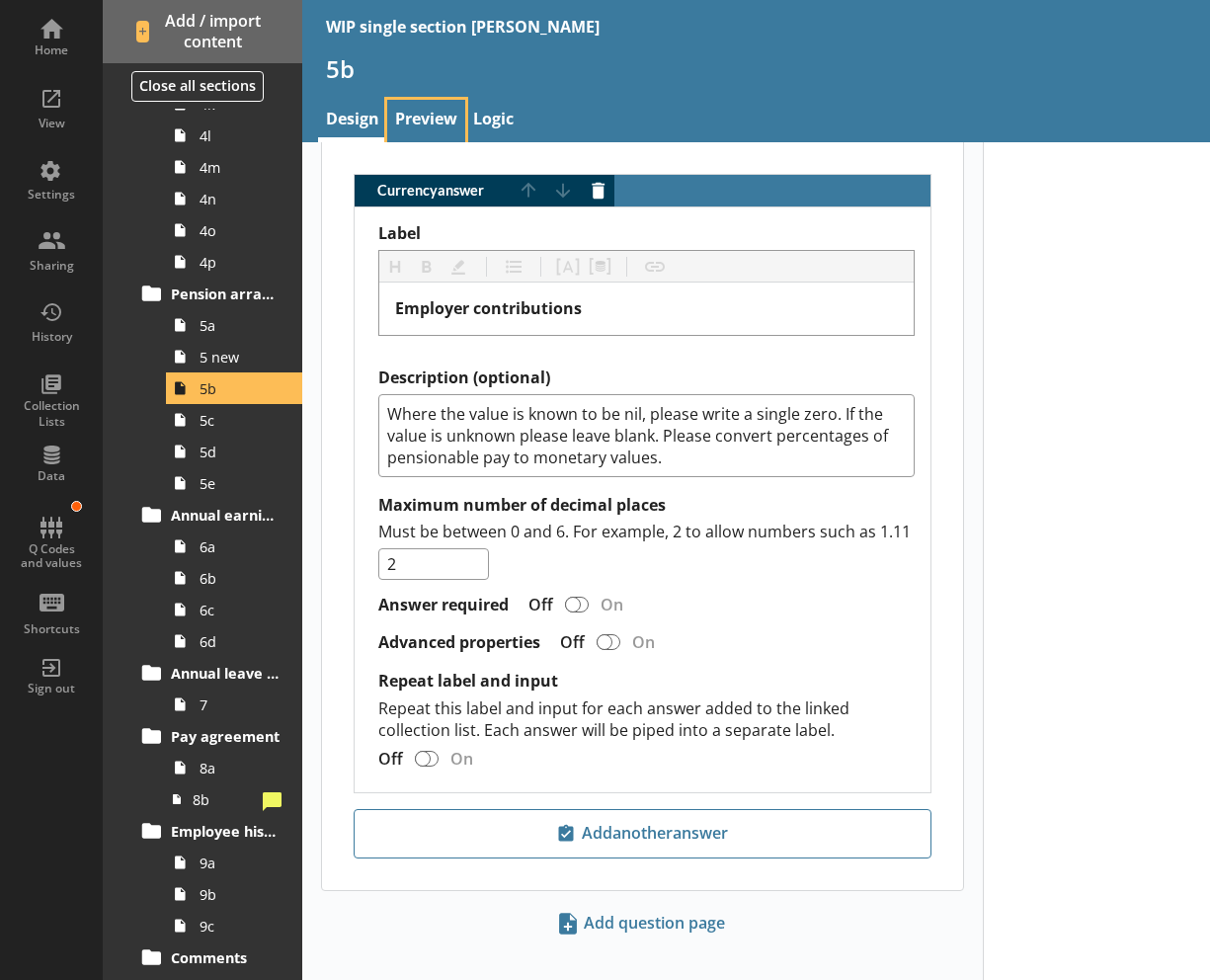 click on "Preview" at bounding box center [426, 121] 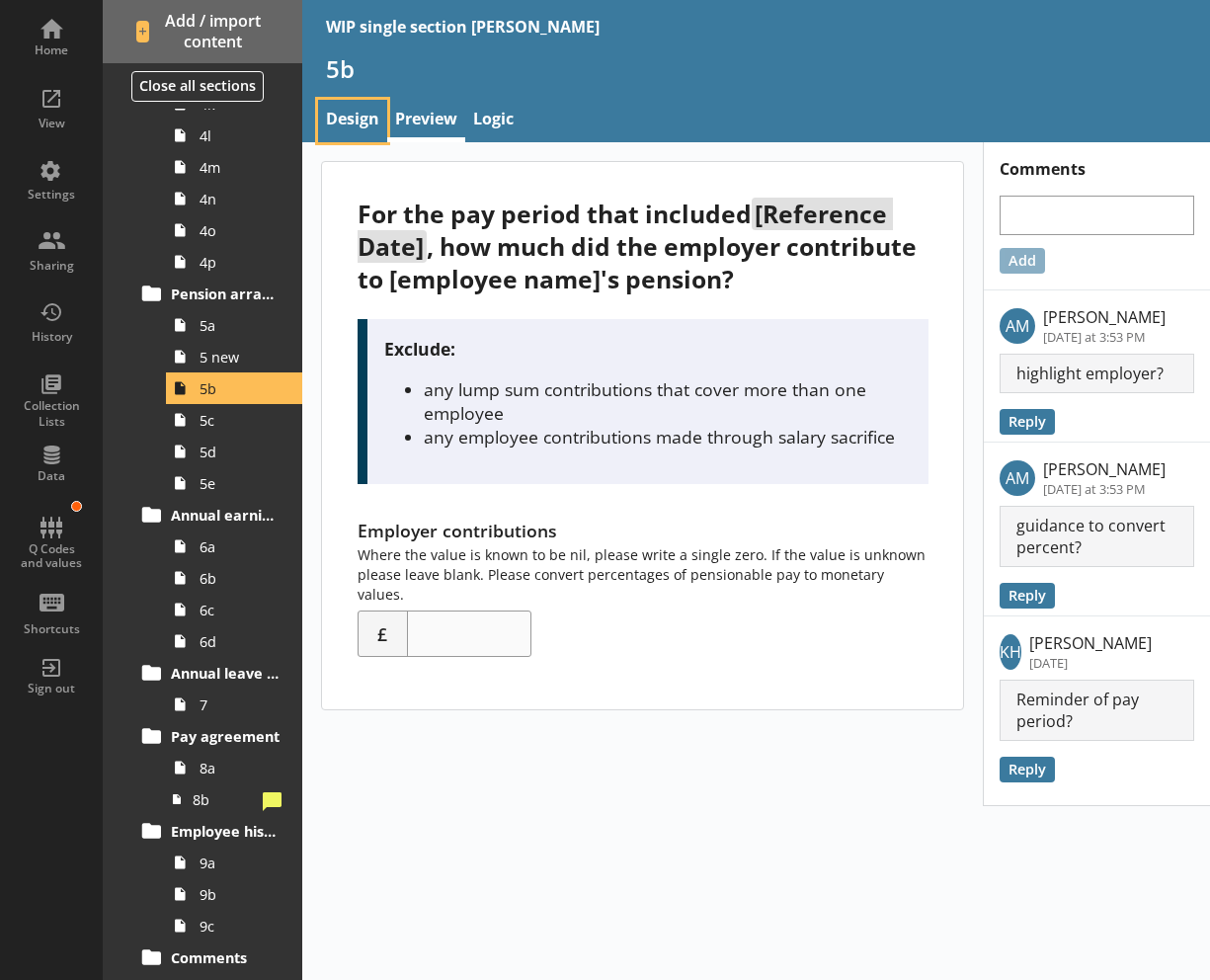 click on "Design" at bounding box center [353, 121] 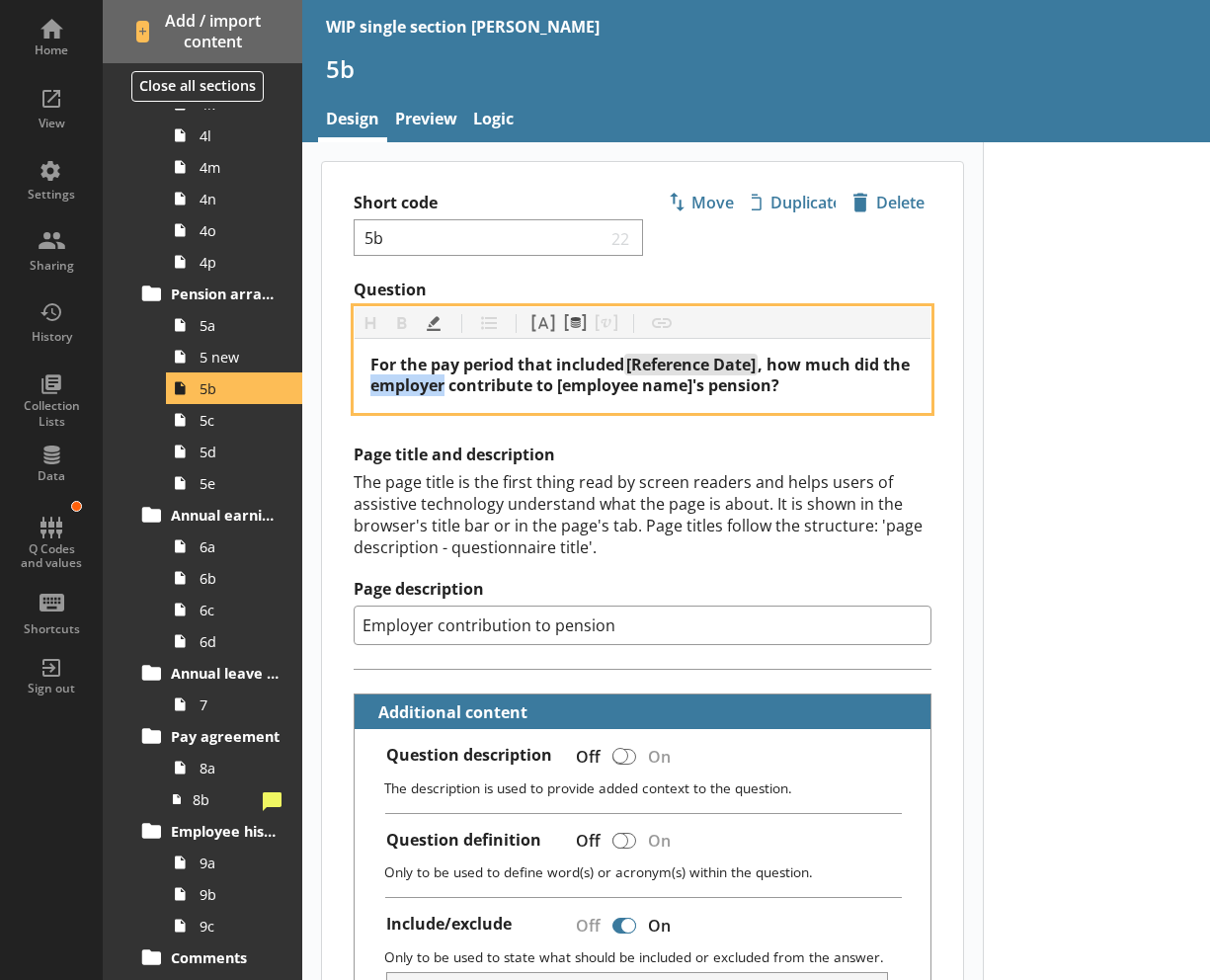 drag, startPoint x: 477, startPoint y: 381, endPoint x: 403, endPoint y: 388, distance: 74.33034 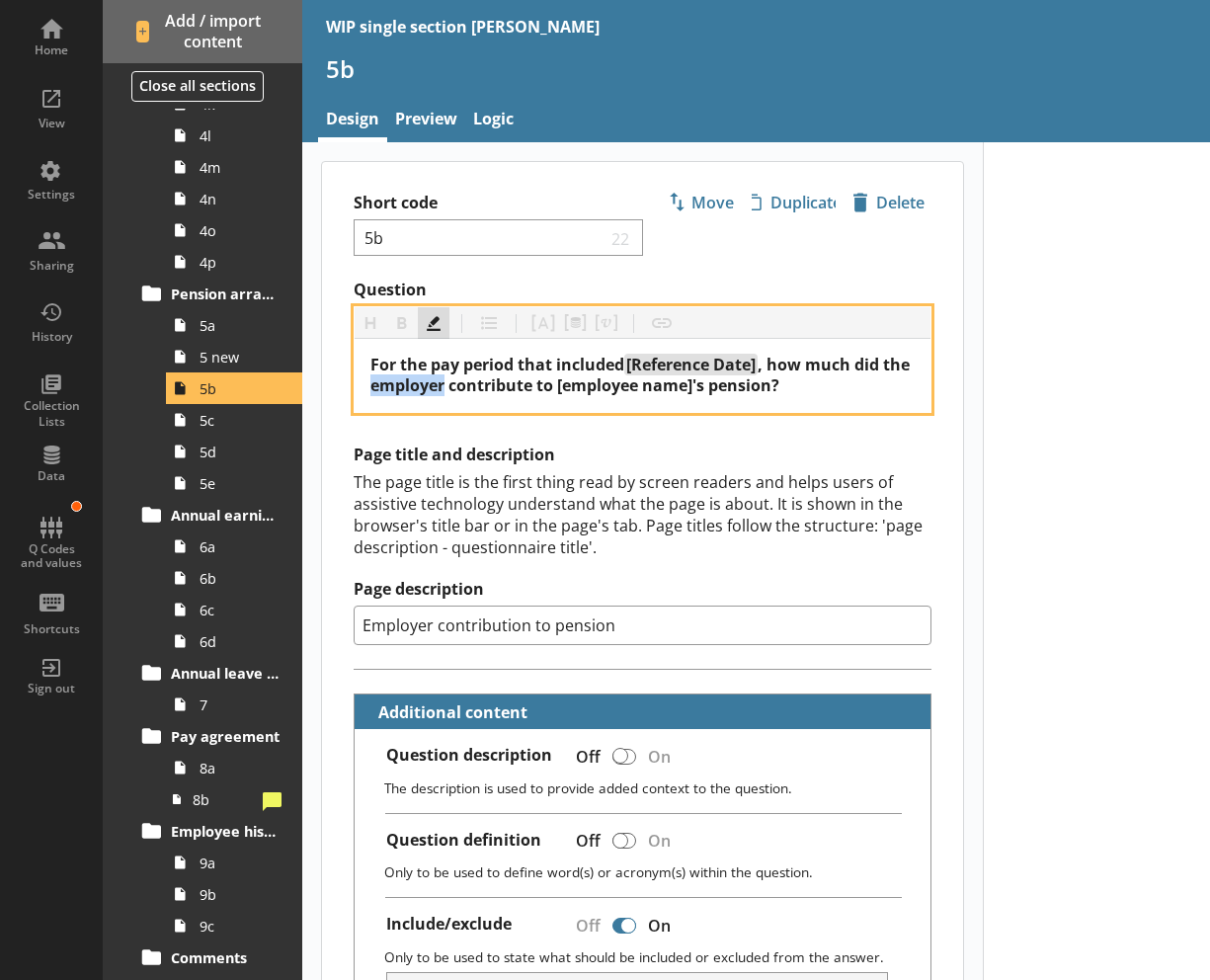 click on "Highlight" at bounding box center (434, 323) 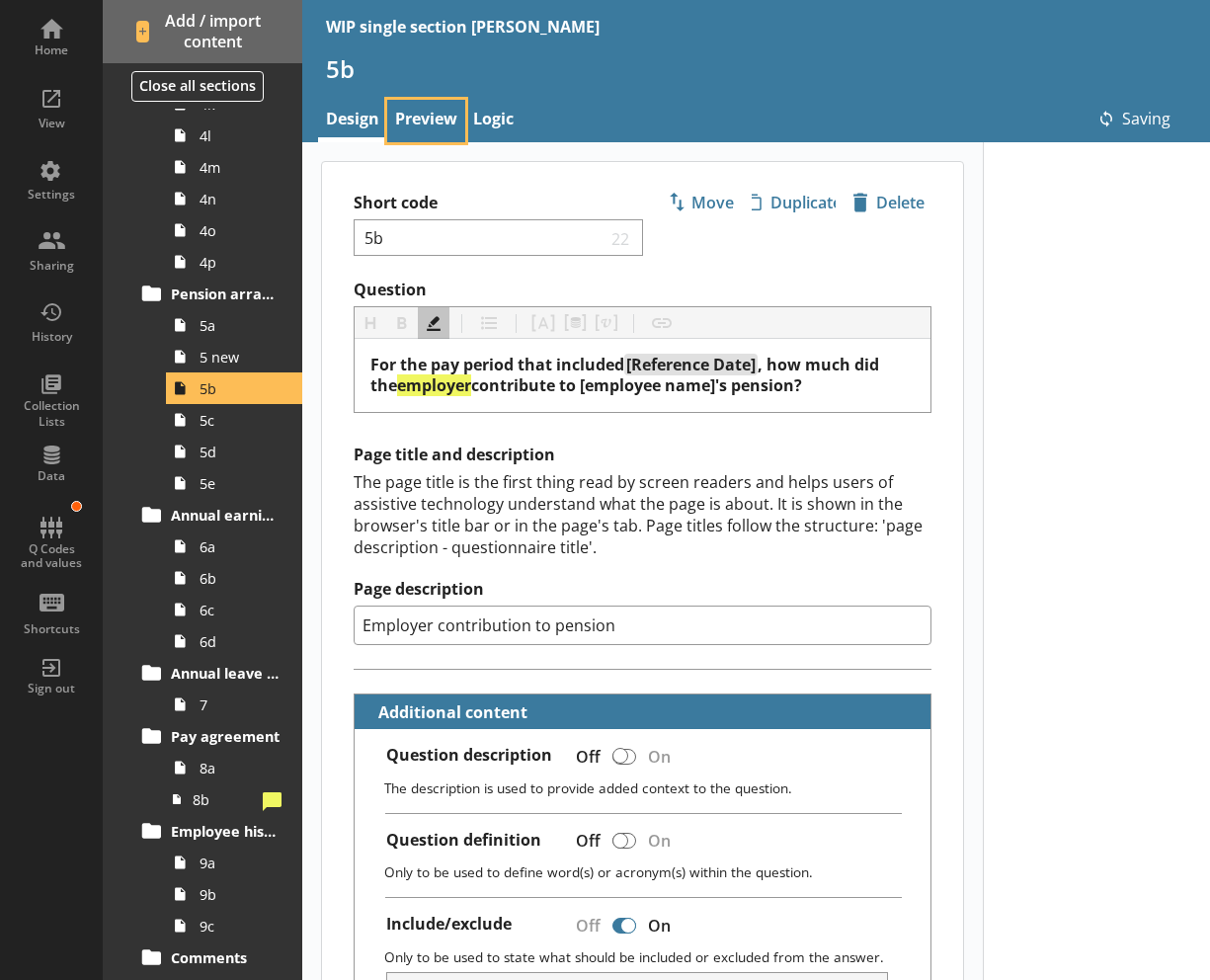 click on "Preview" at bounding box center [426, 121] 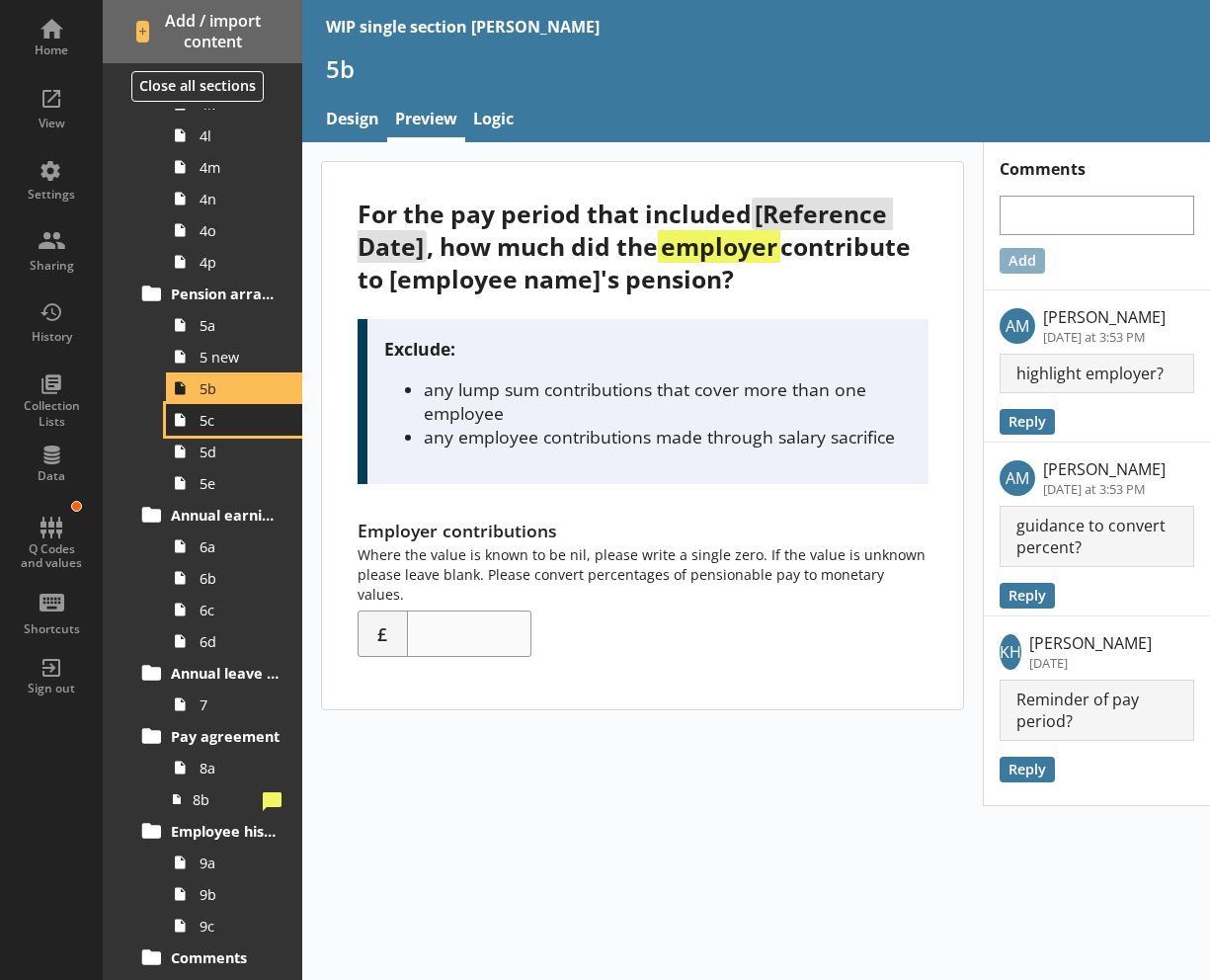 click on "5c" at bounding box center (234, 420) 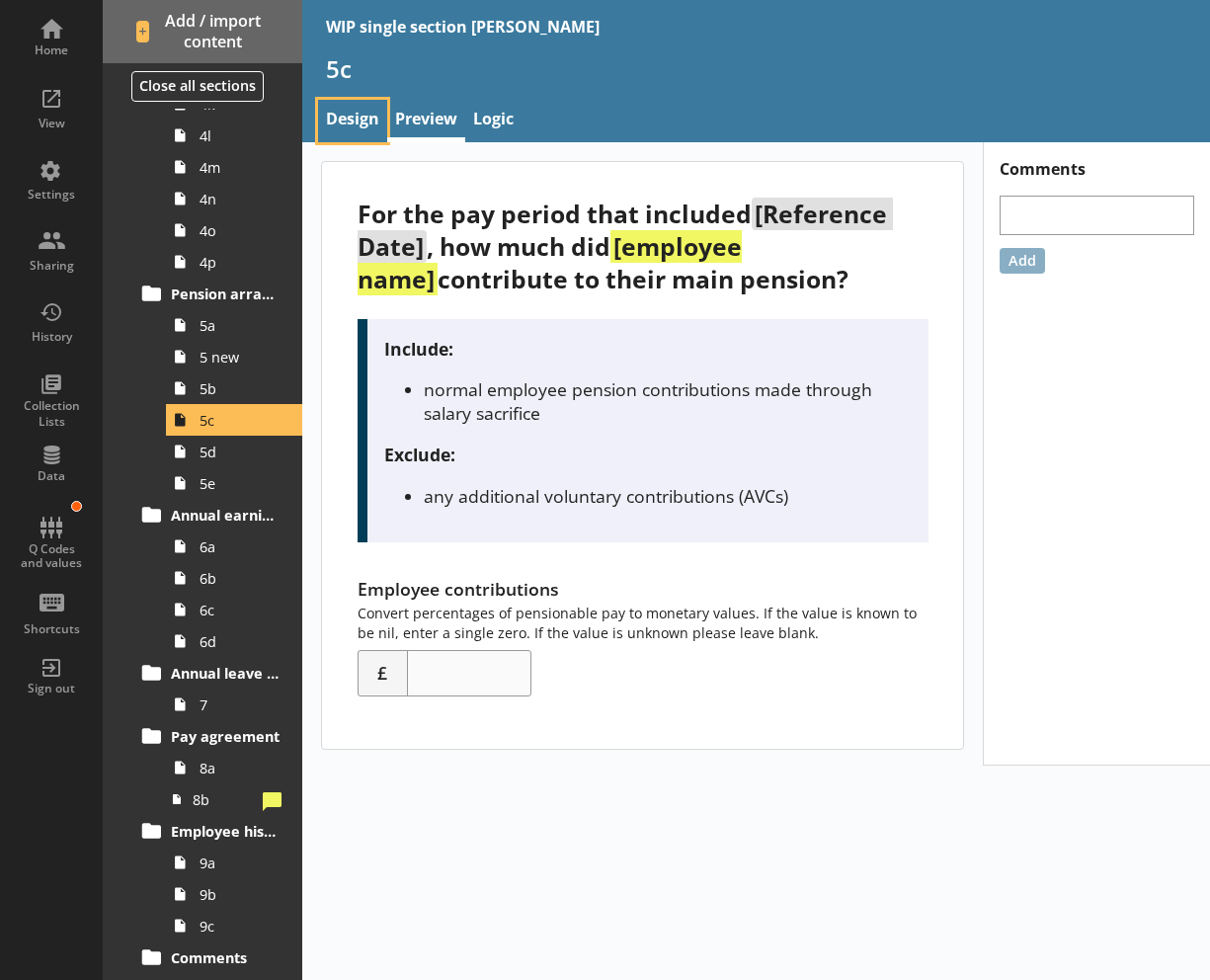 click on "Design" at bounding box center (353, 121) 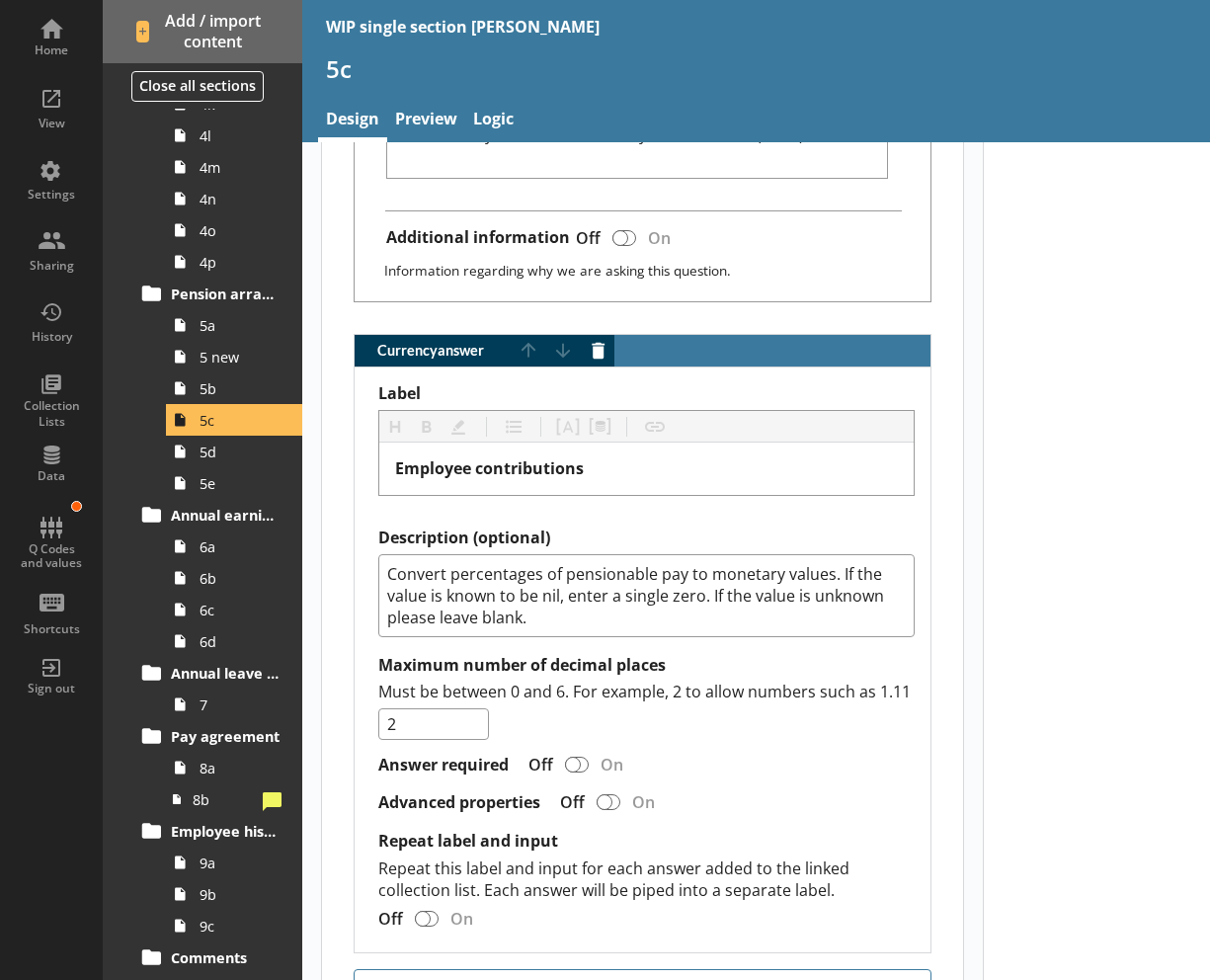 scroll, scrollTop: 1246, scrollLeft: 0, axis: vertical 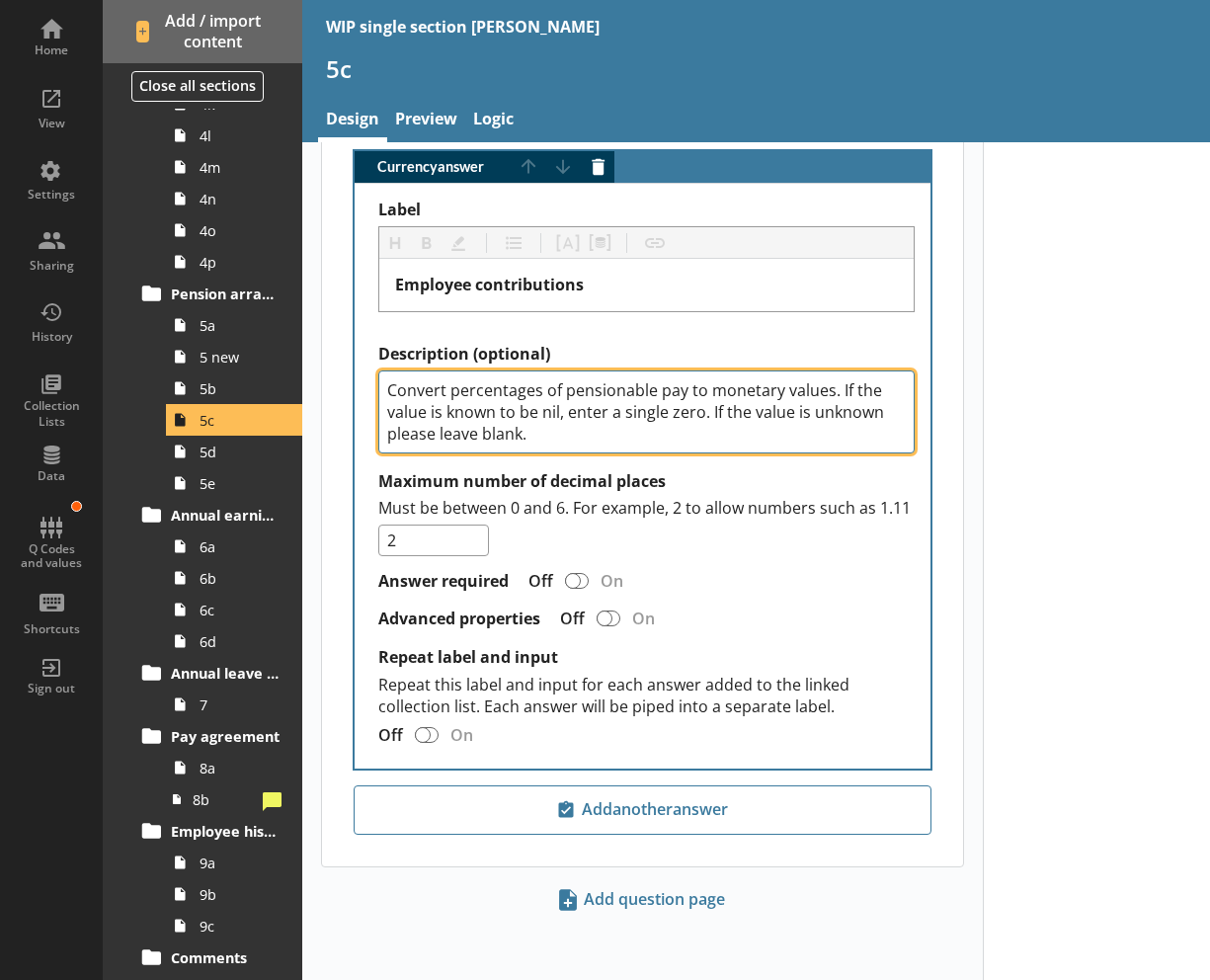 click on "Convert percentages of pensionable pay to monetary values. If the value is known to be nil, enter a single zero. If the value is unknown please leave blank." at bounding box center [646, 412] 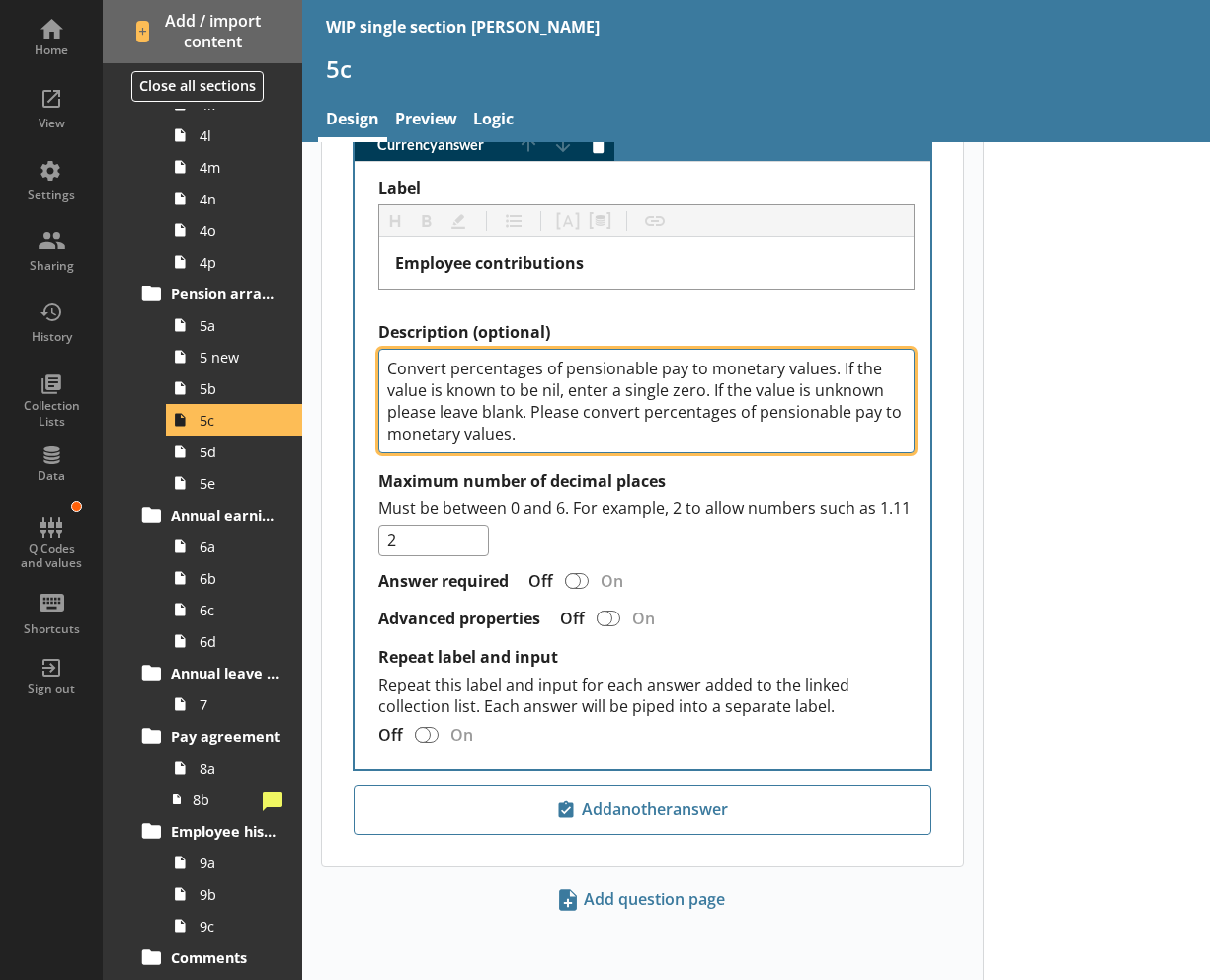 drag, startPoint x: 626, startPoint y: 437, endPoint x: 535, endPoint y: 419, distance: 92.76314 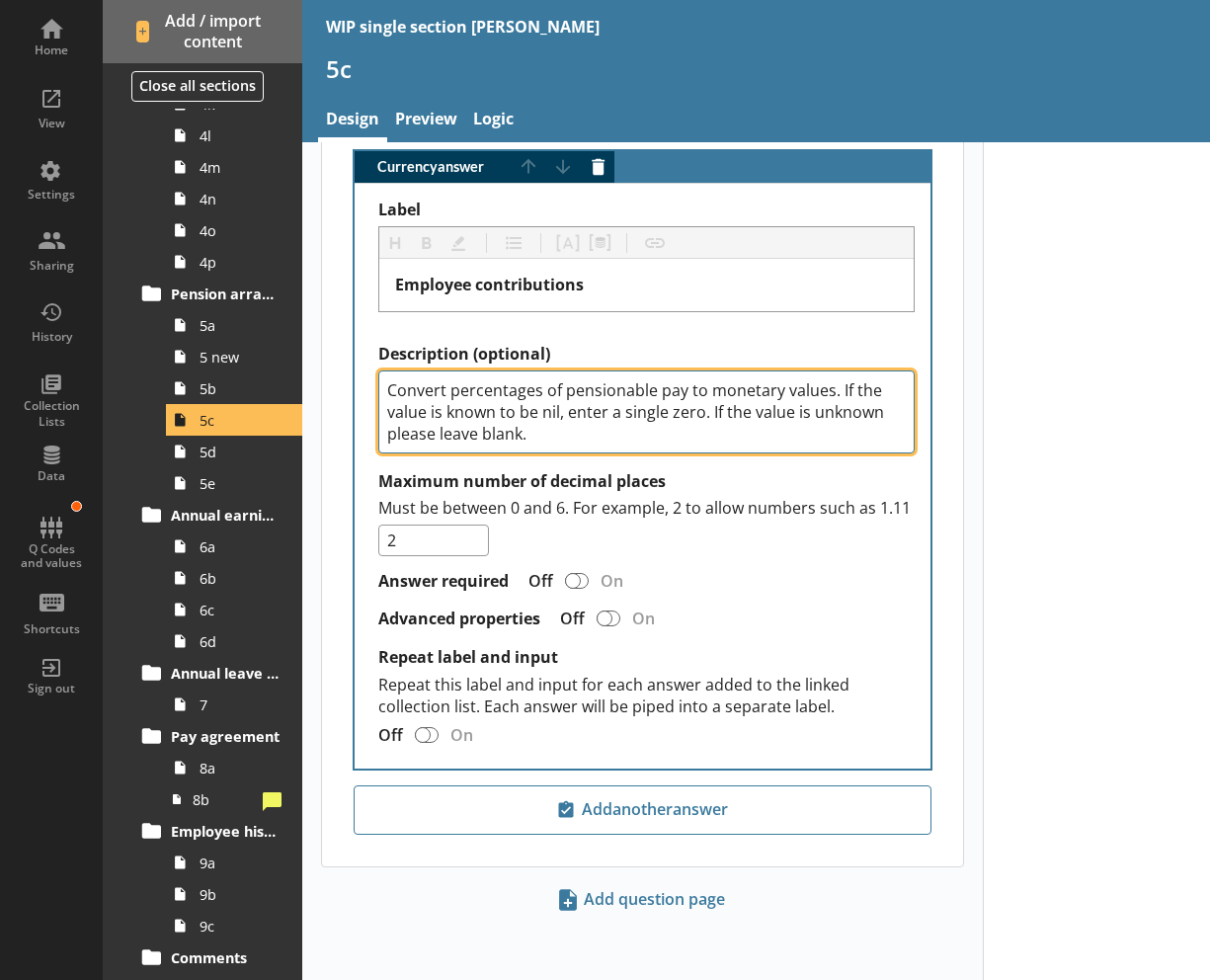 drag, startPoint x: 540, startPoint y: 416, endPoint x: 371, endPoint y: 342, distance: 184.4912 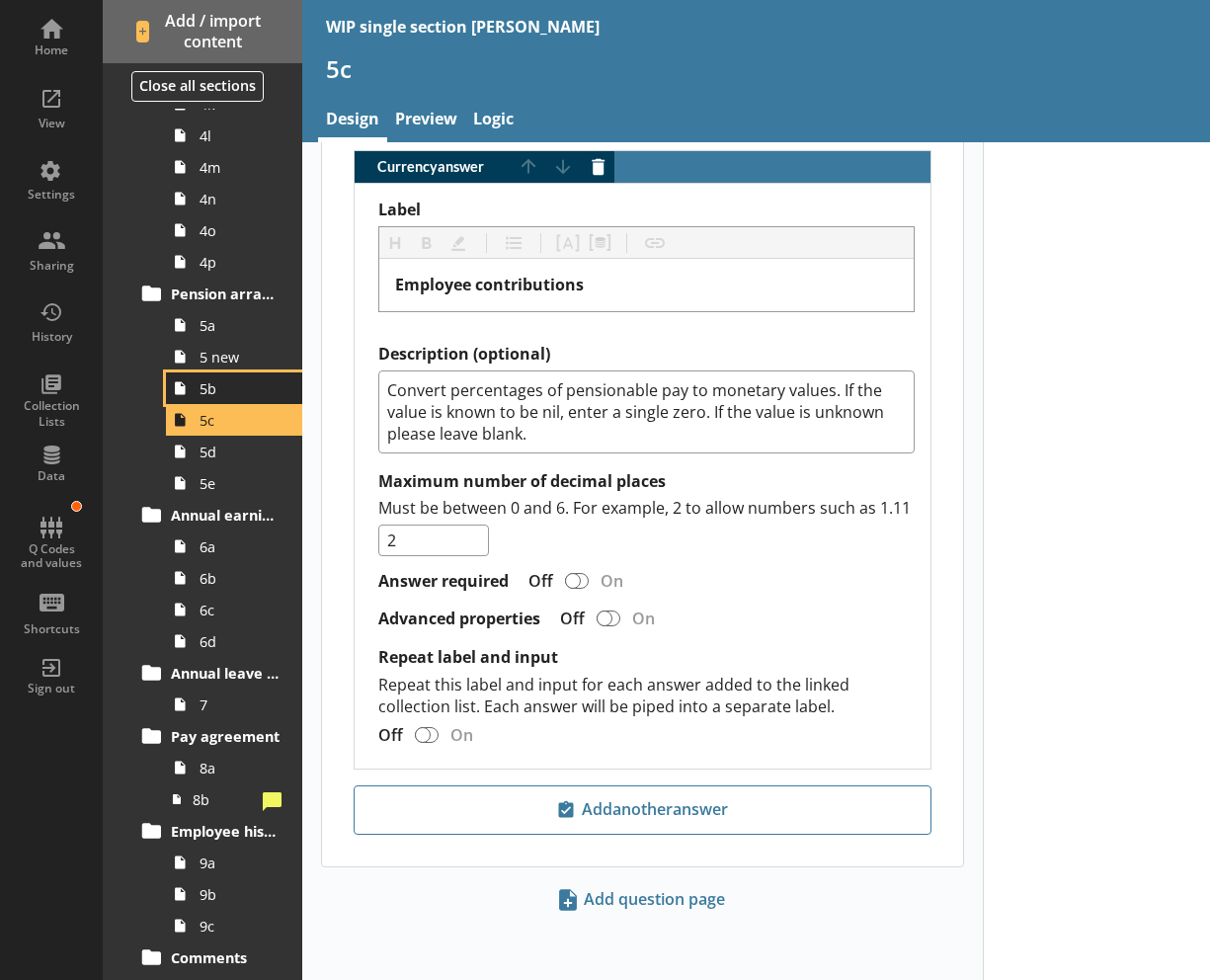 click on "5b" at bounding box center (240, 388) 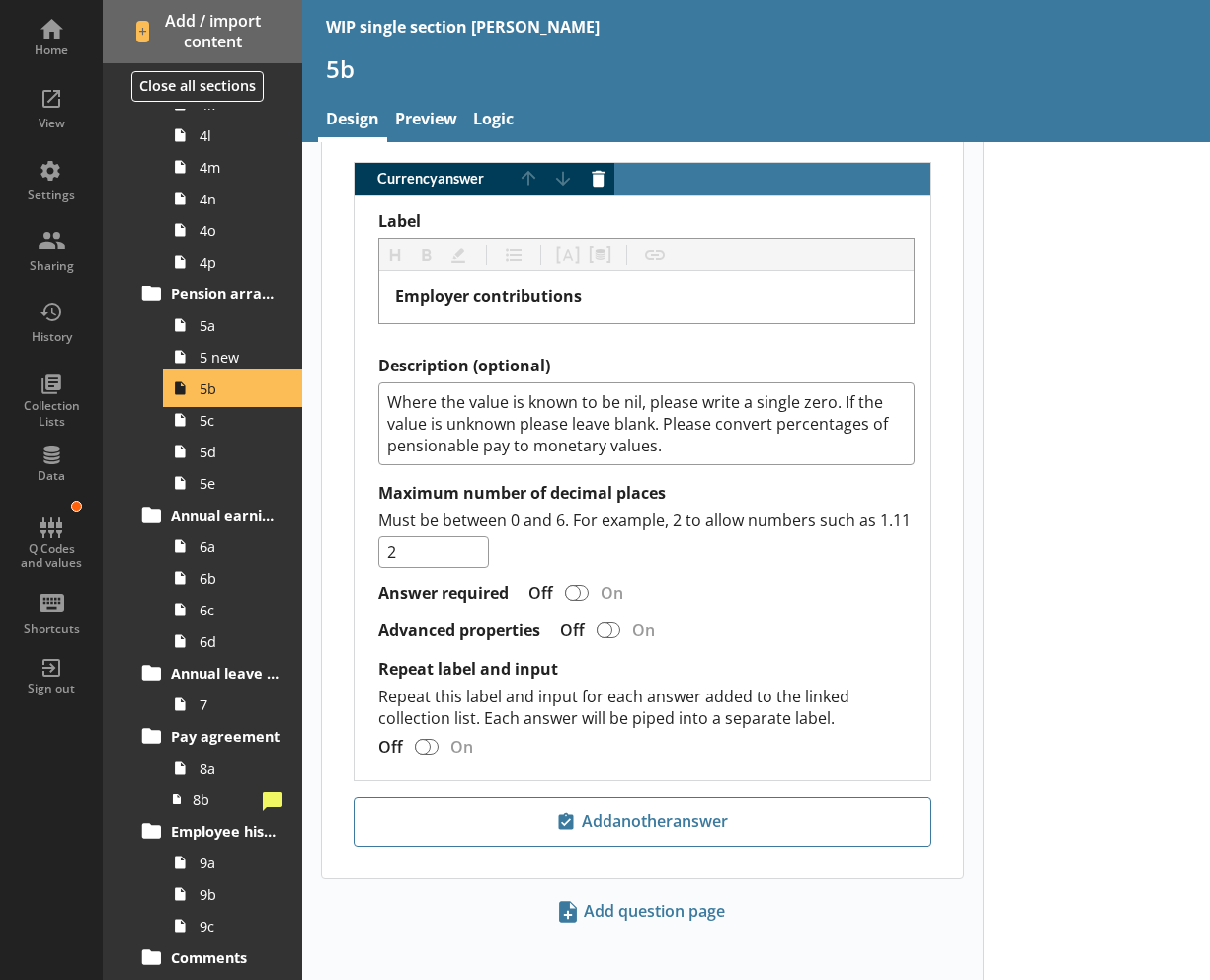 scroll, scrollTop: 1185, scrollLeft: 0, axis: vertical 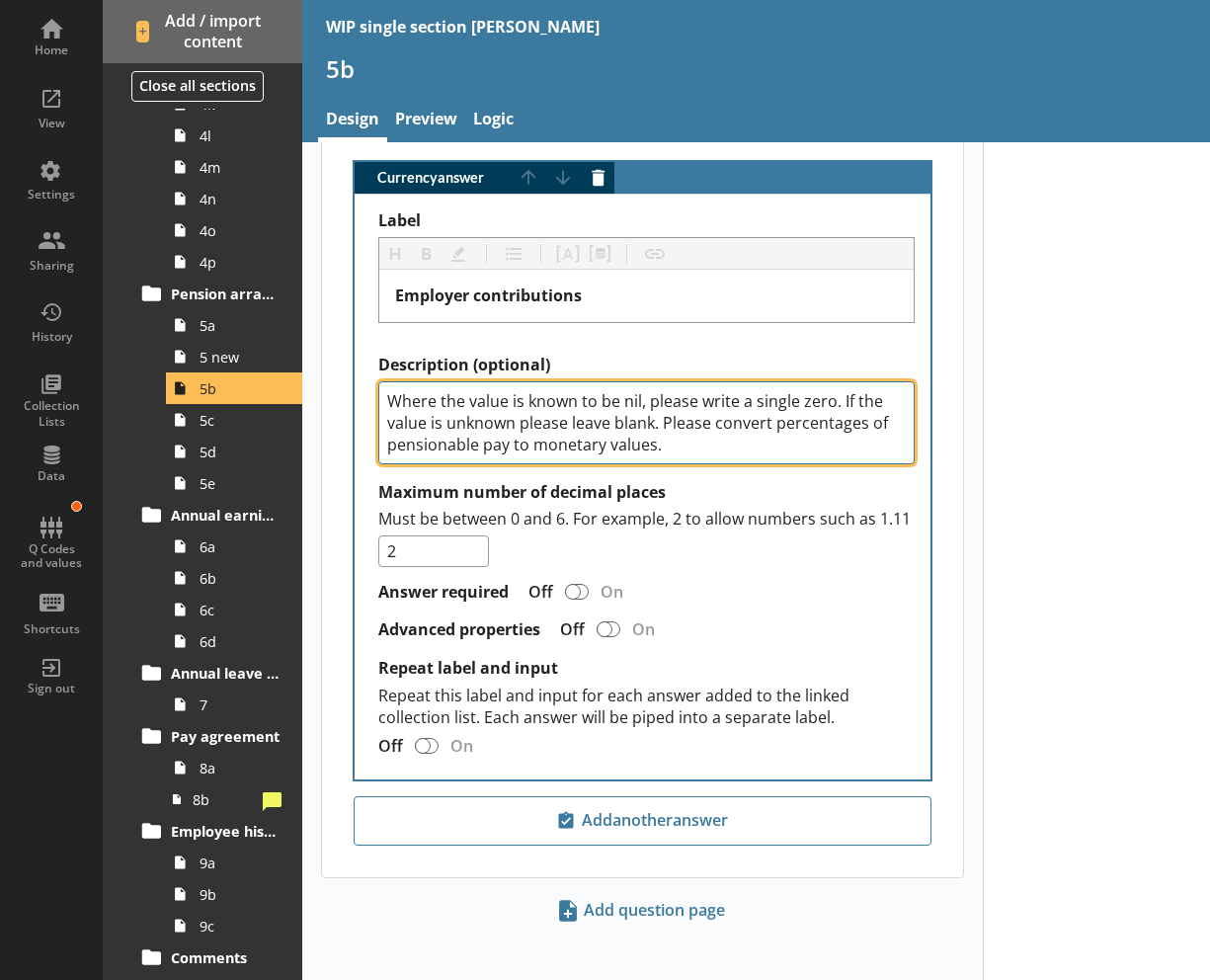 drag, startPoint x: 525, startPoint y: 397, endPoint x: 392, endPoint y: 359, distance: 138.32209 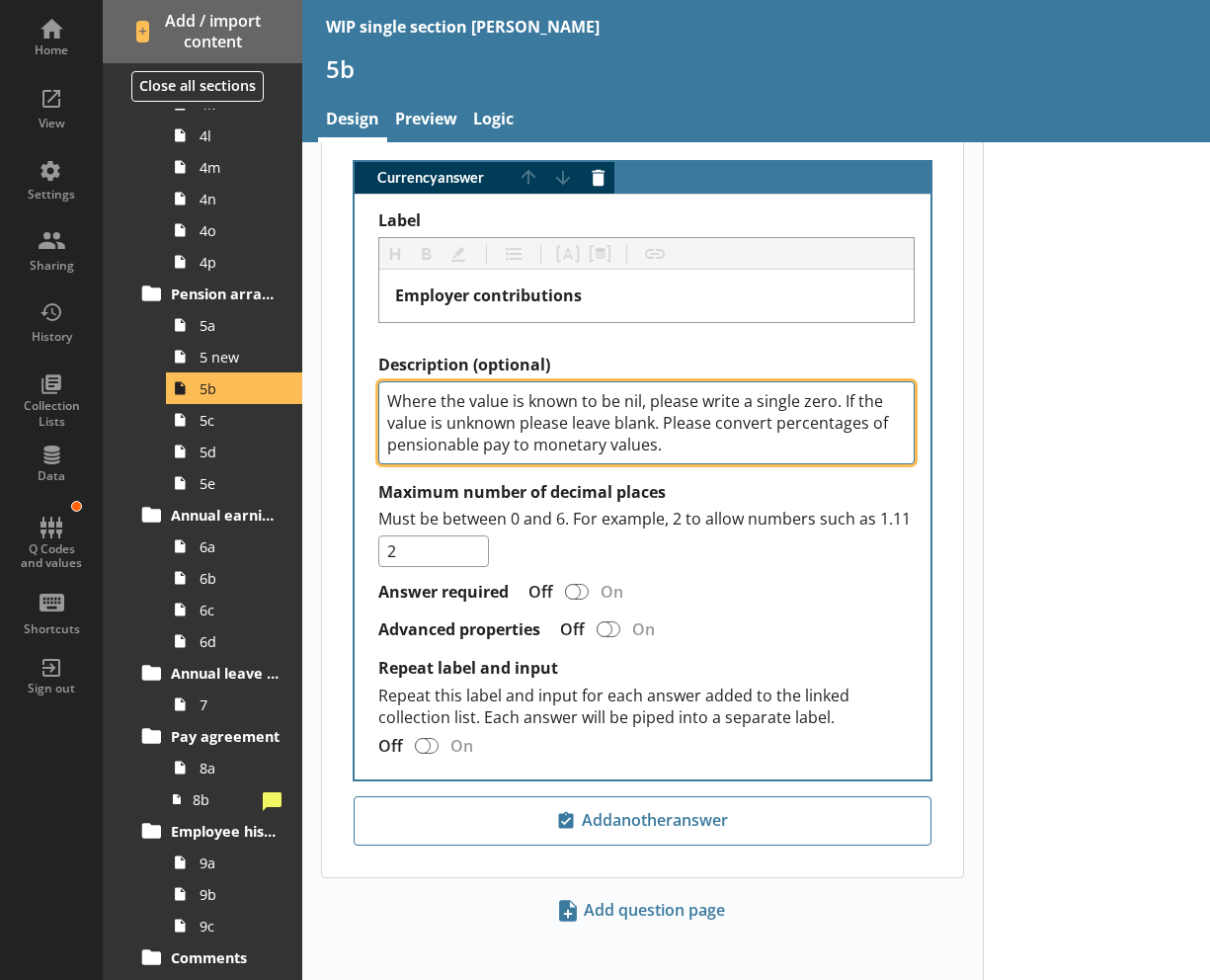 click on "Where the value is known to be nil, please write a single zero. If the value is unknown please leave blank. Please convert percentages of pensionable pay to monetary values." at bounding box center [646, 423] 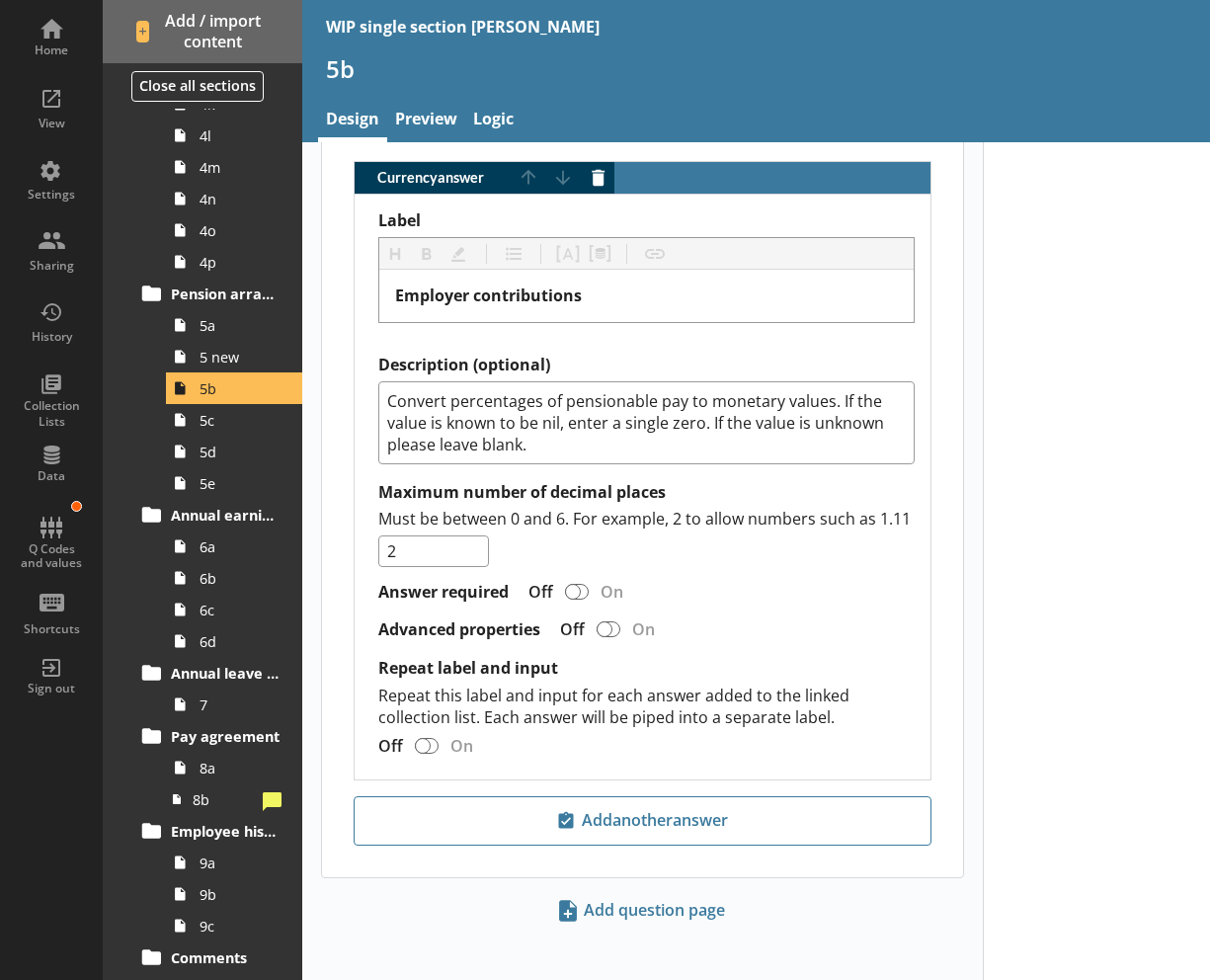 click at bounding box center (1096, -27) 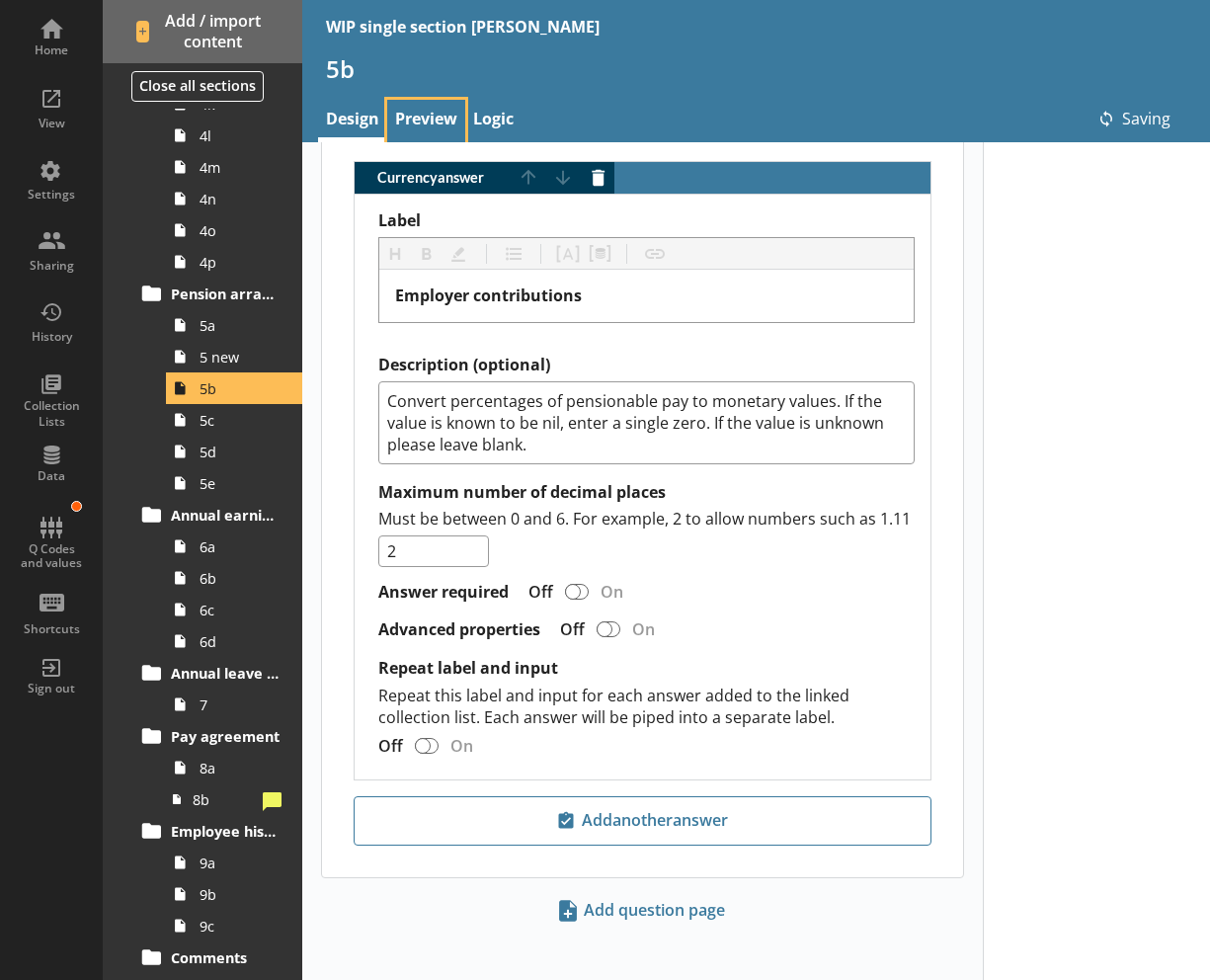 click on "Preview" at bounding box center [426, 121] 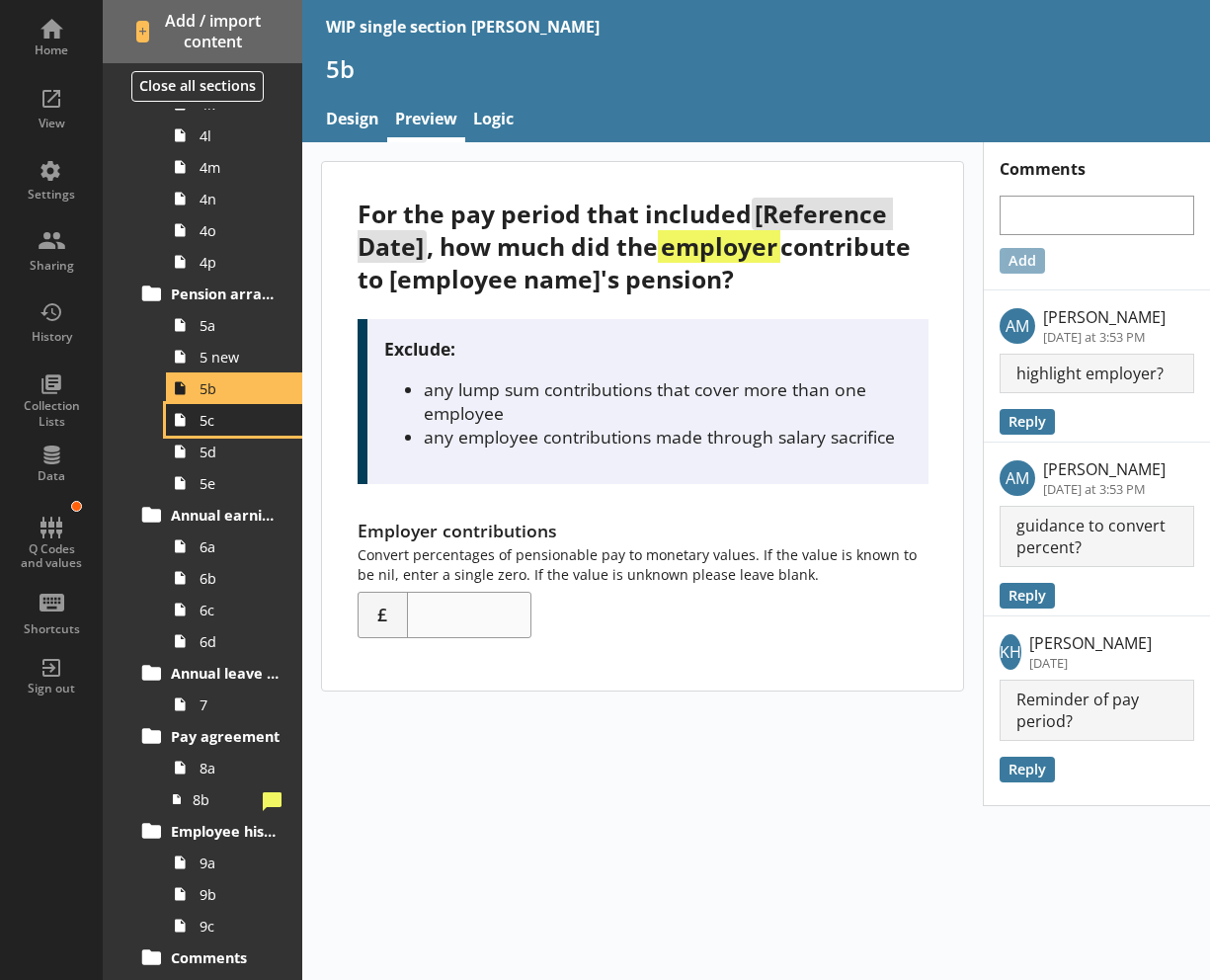 click on "5c" at bounding box center [240, 420] 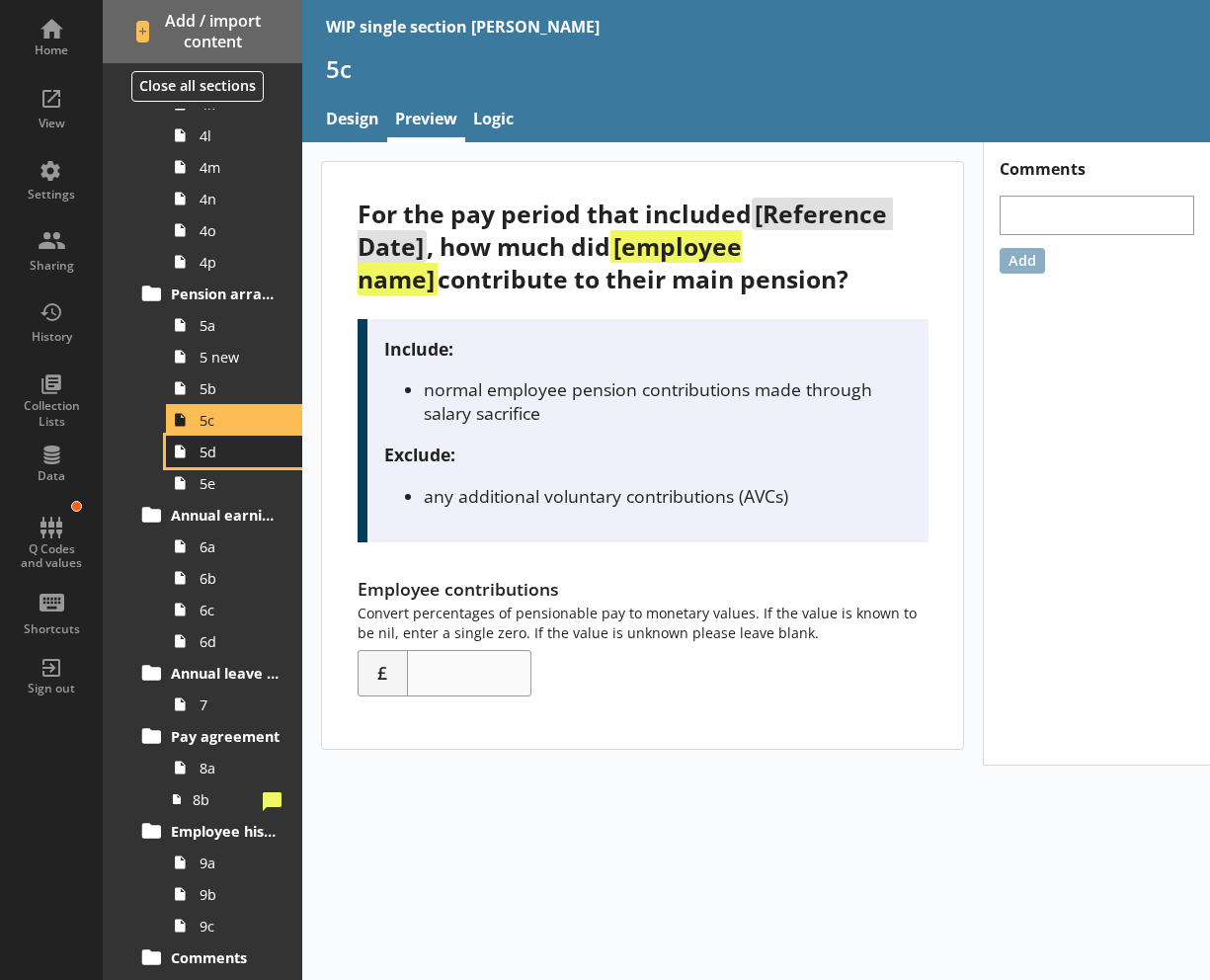 click on "5d" at bounding box center [240, 451] 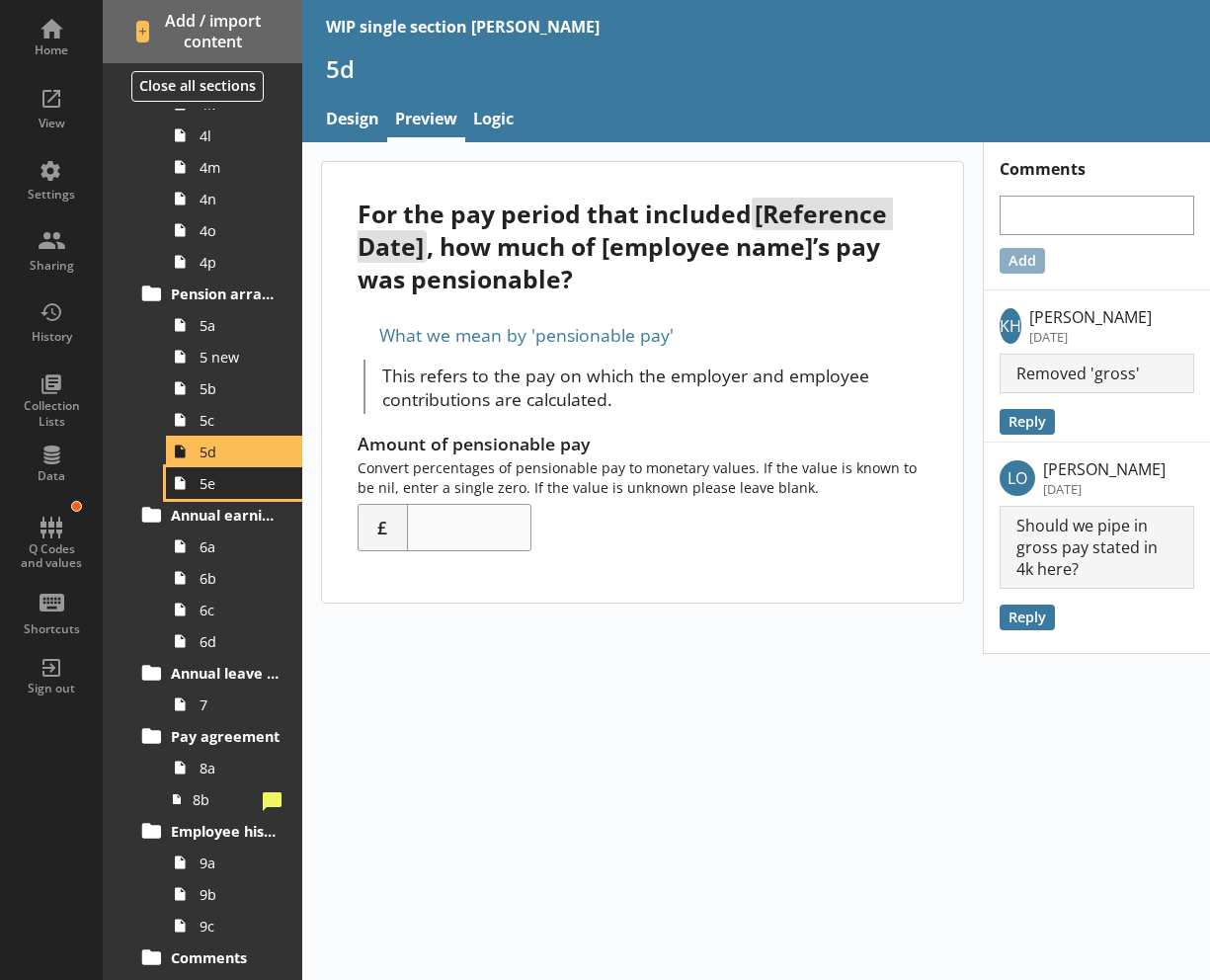 click on "5e" at bounding box center [240, 483] 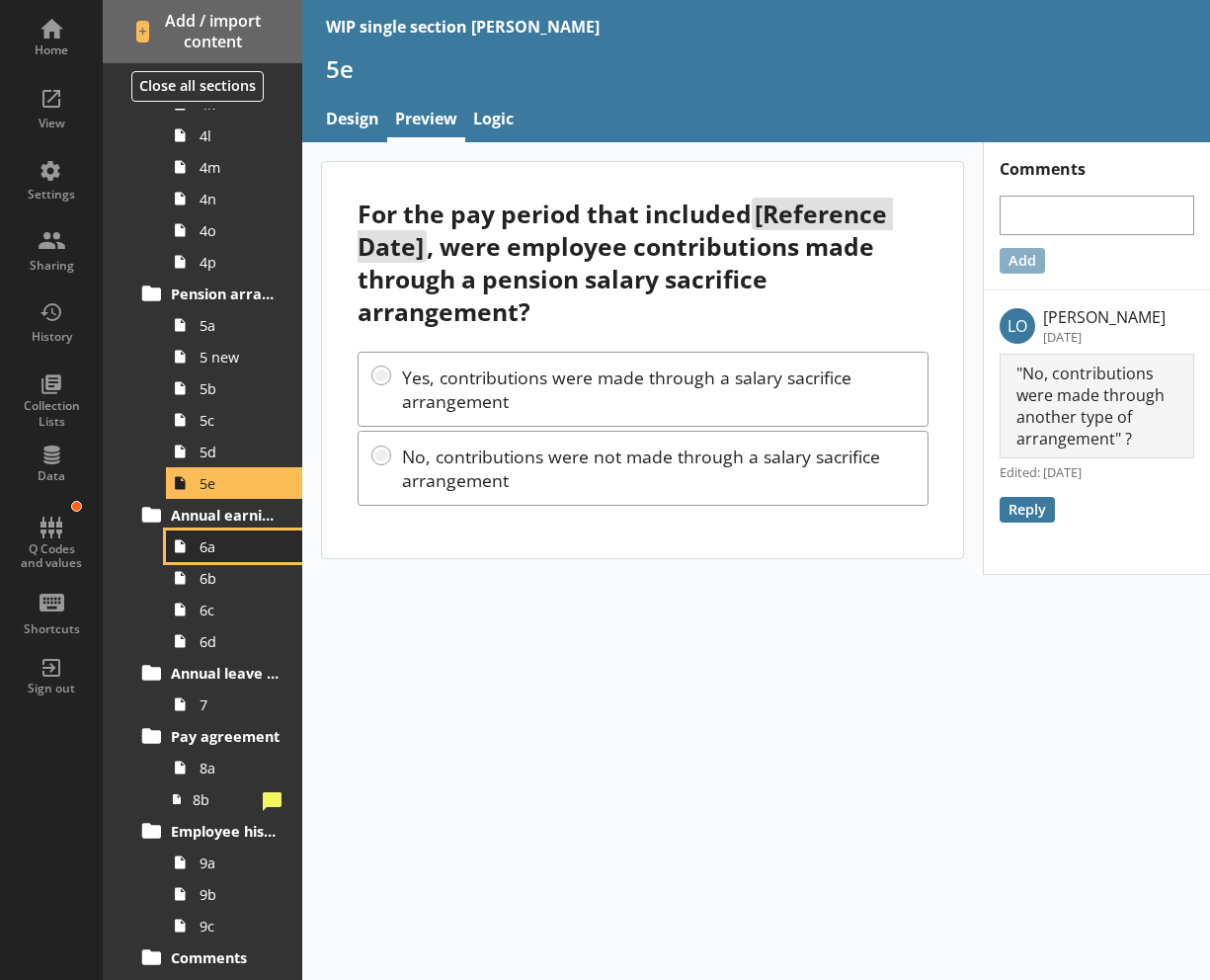 click on "6a" at bounding box center [234, 546] 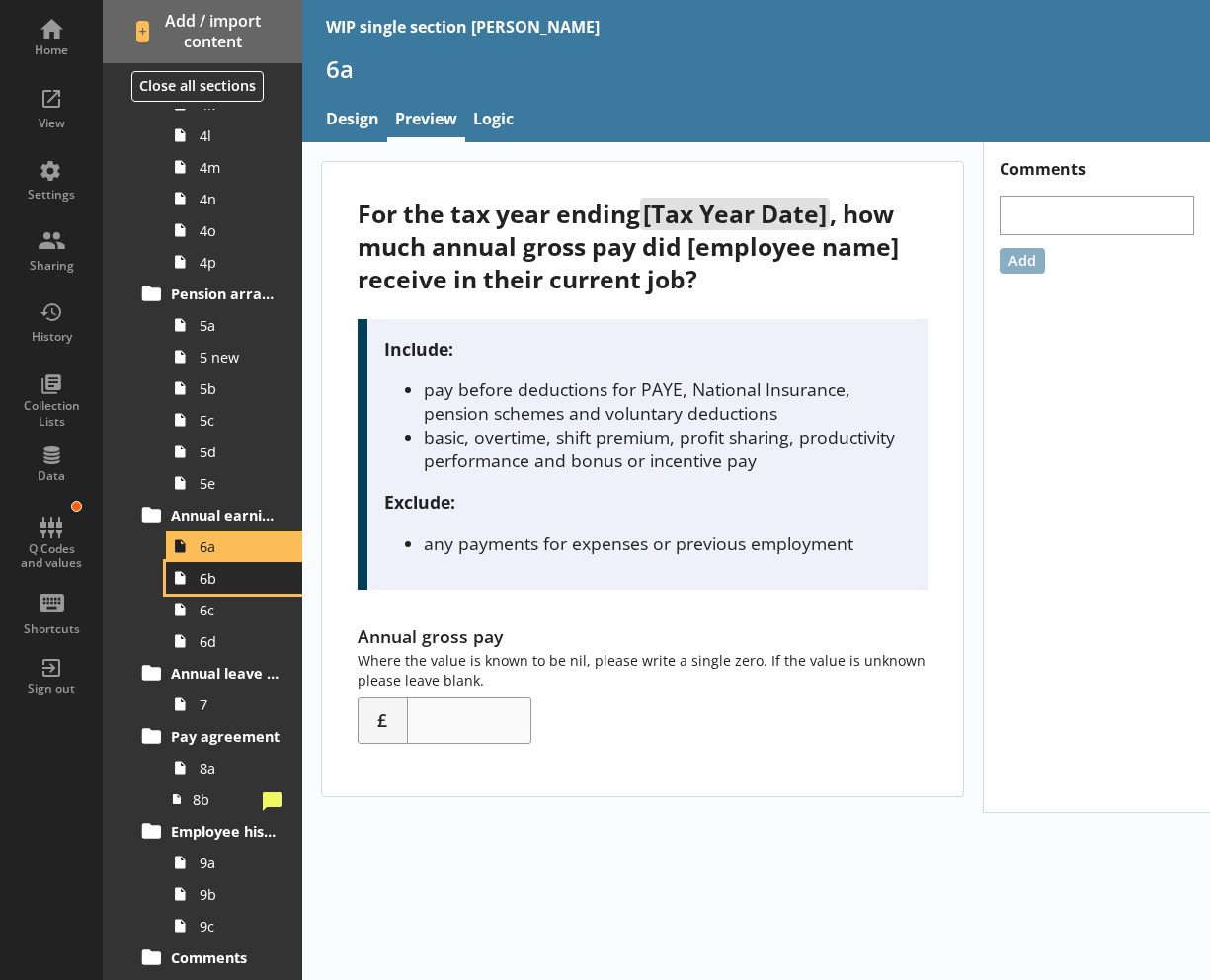 click 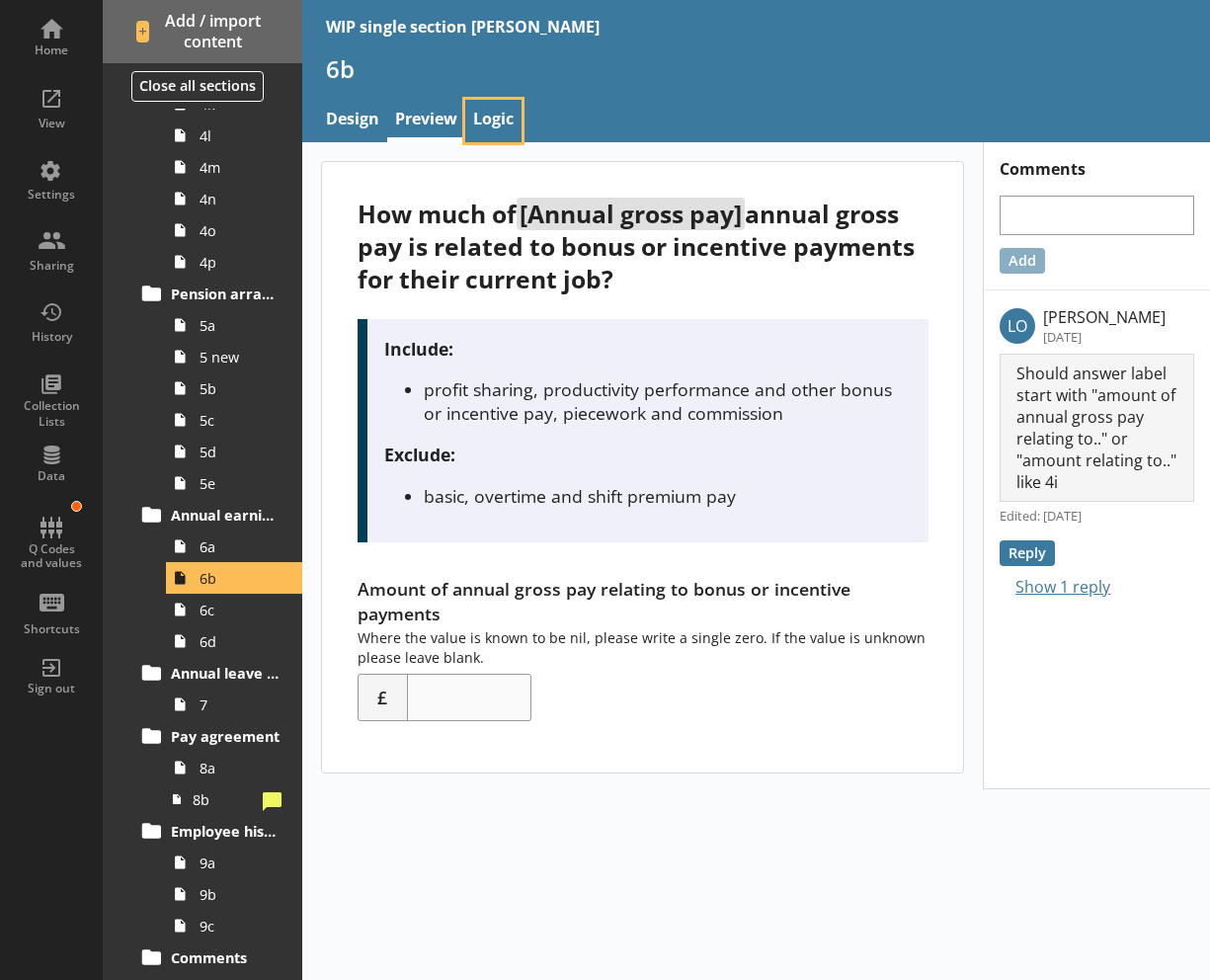 click on "Logic" at bounding box center (493, 121) 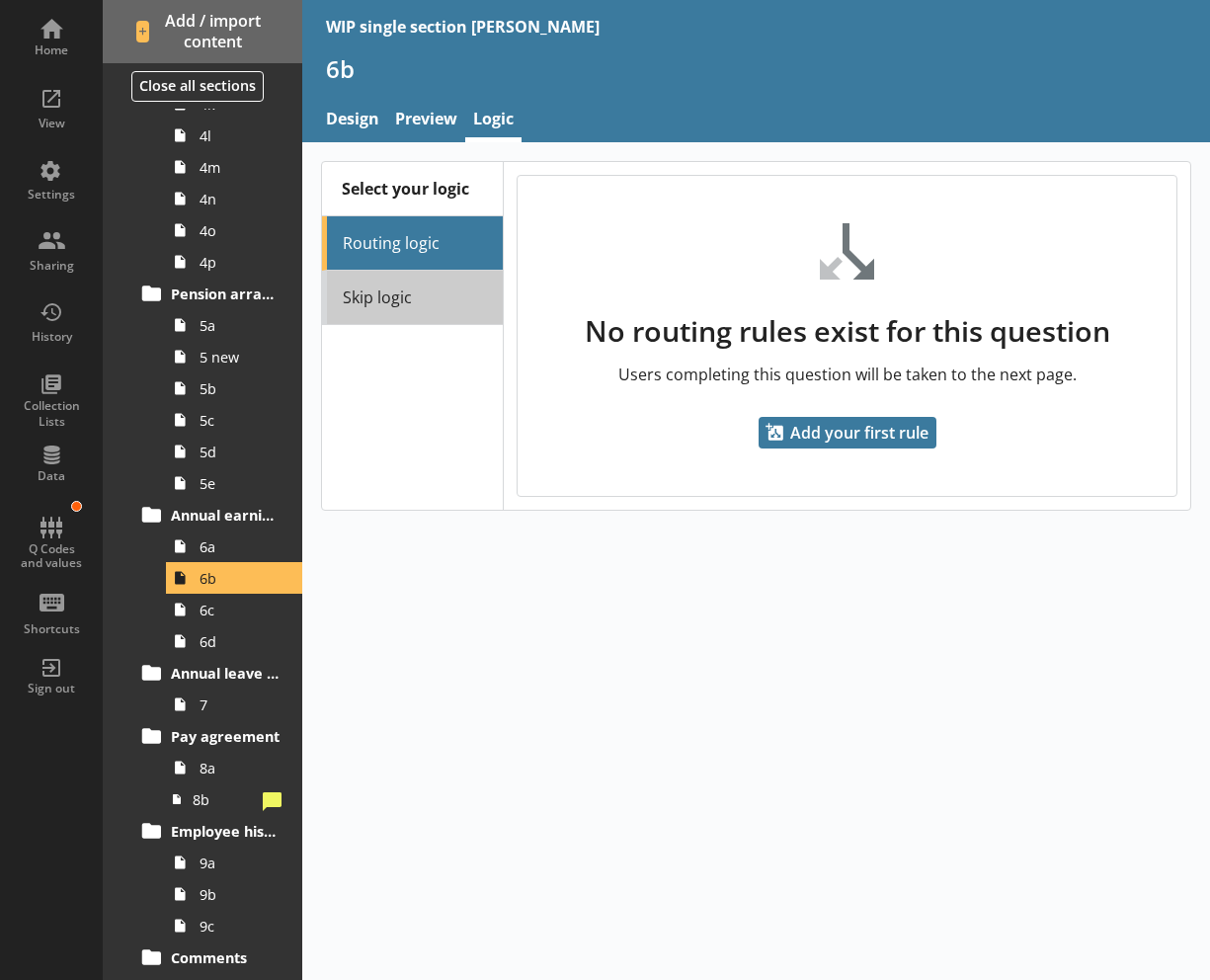 click on "Skip logic" at bounding box center [412, 297] 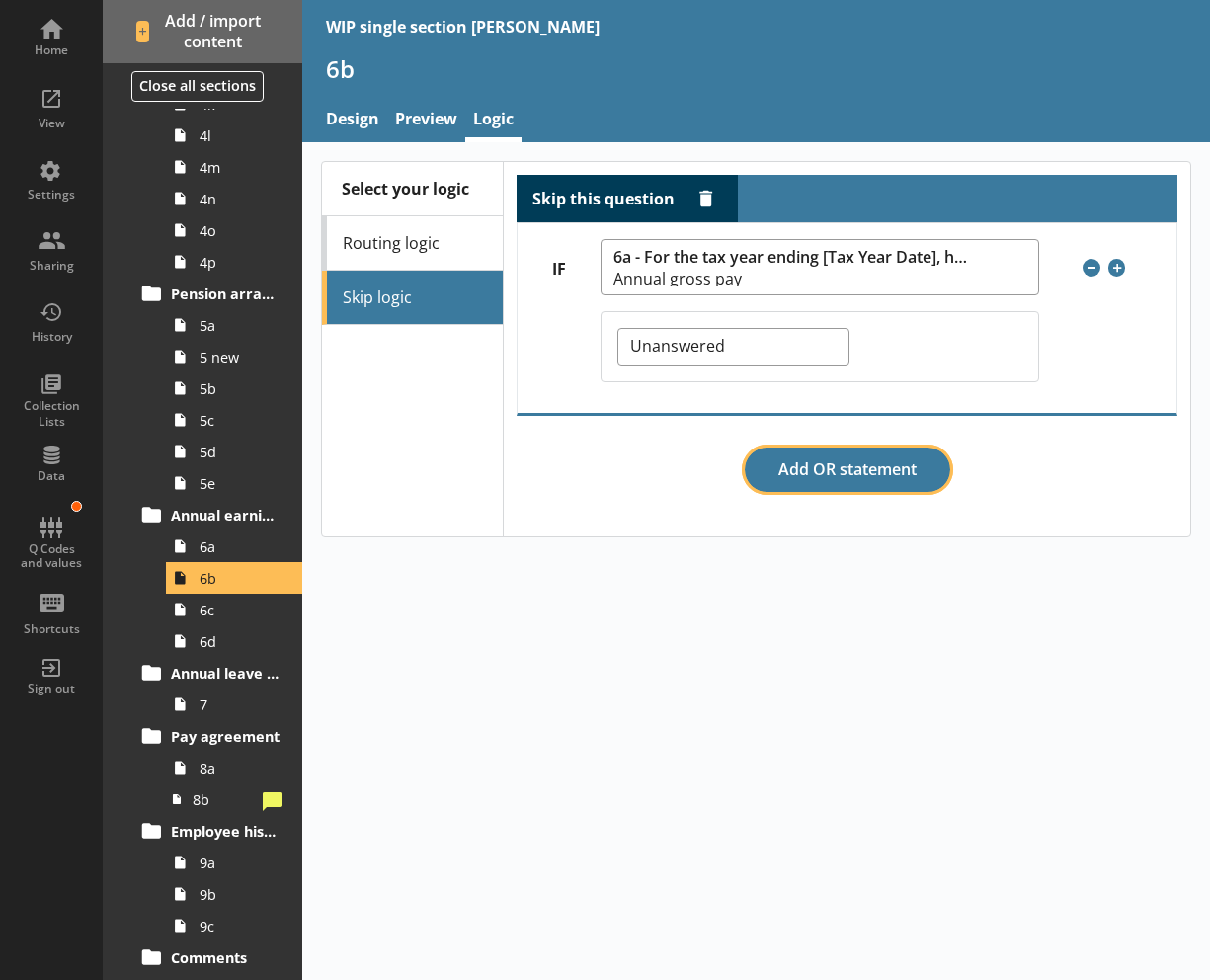 click on "Add OR statement" at bounding box center (847, 470) 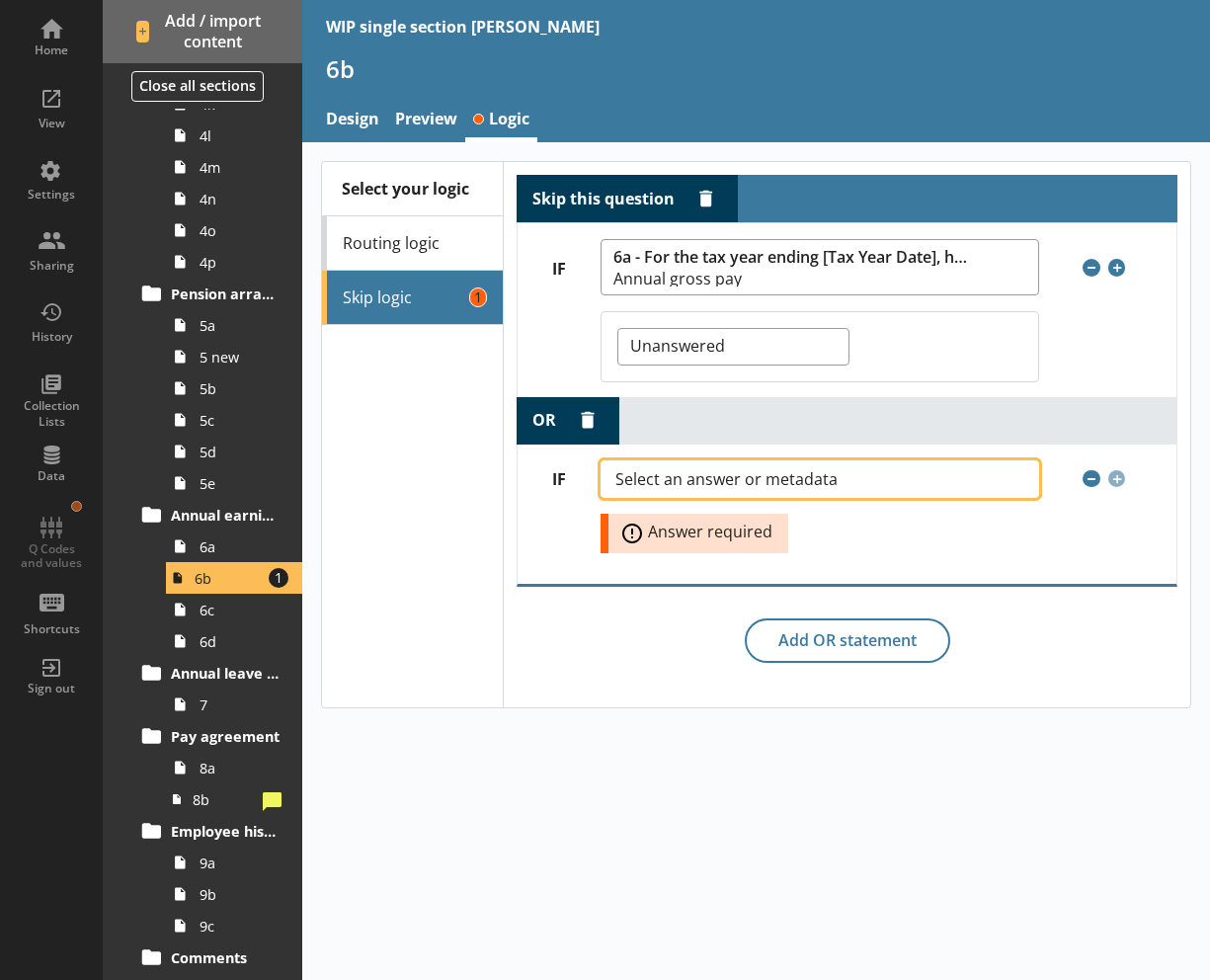 click on "Select an answer or metadata" at bounding box center (820, 479) 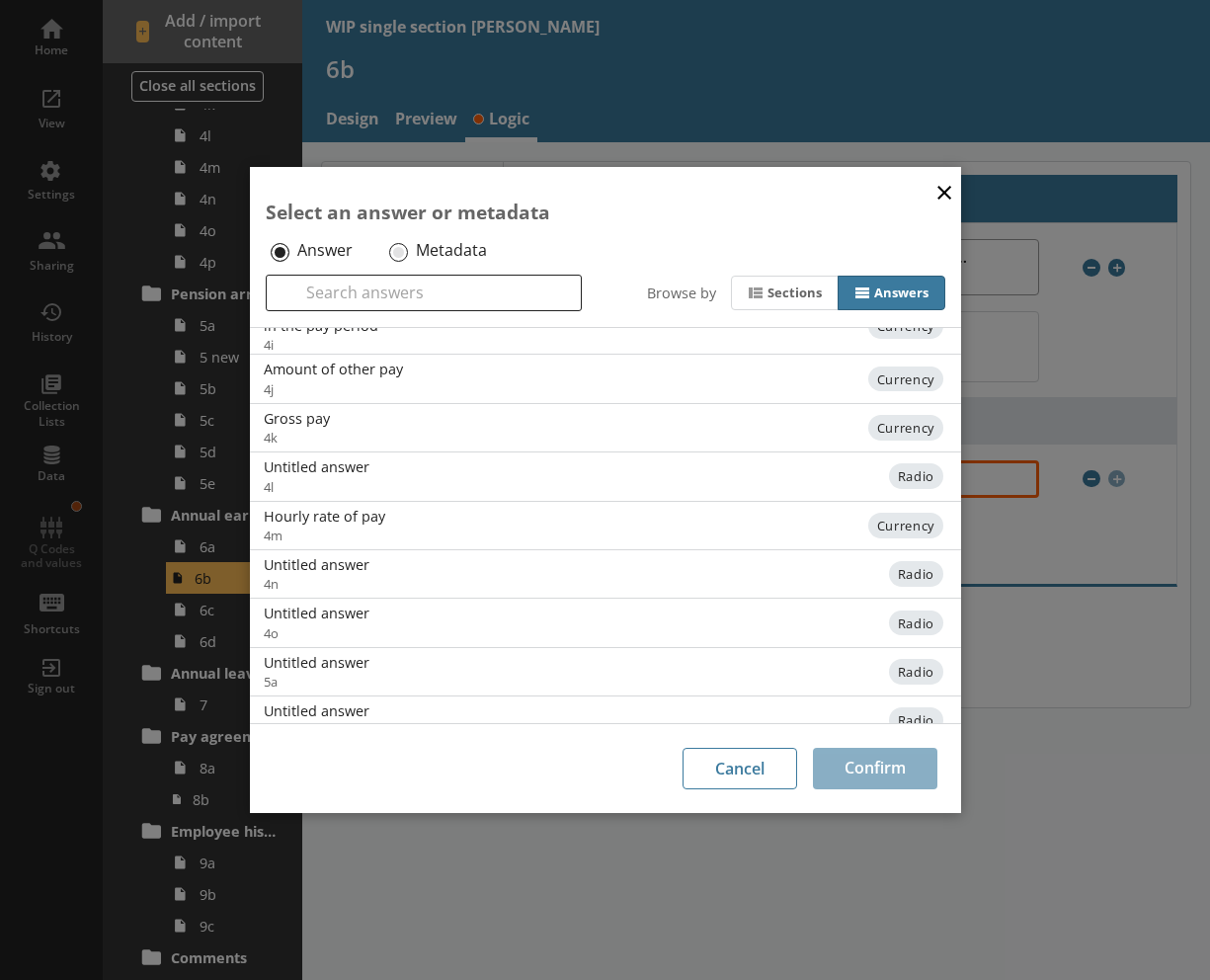 scroll, scrollTop: 1391, scrollLeft: 0, axis: vertical 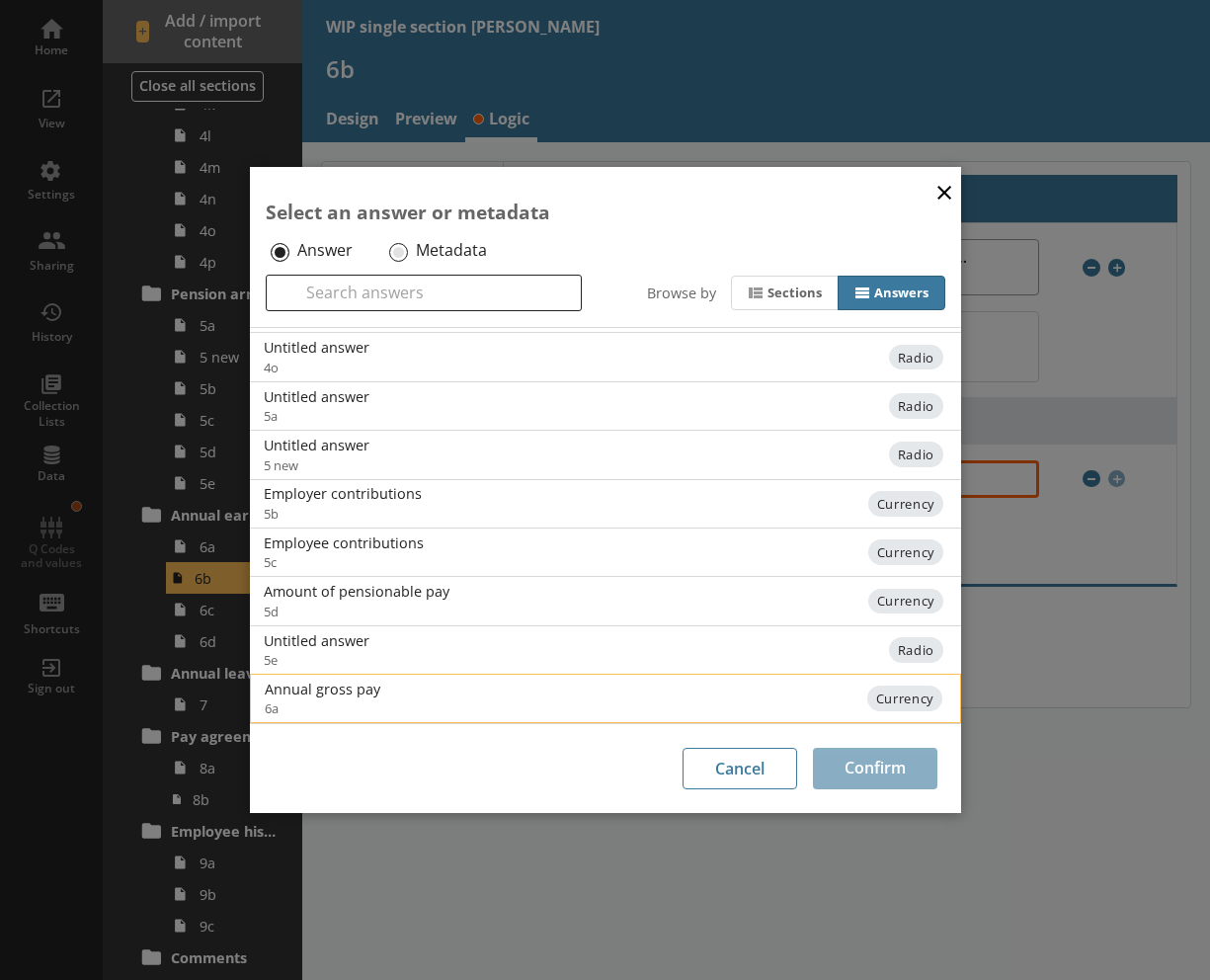 click on "Annual gross pay" at bounding box center [463, 689] 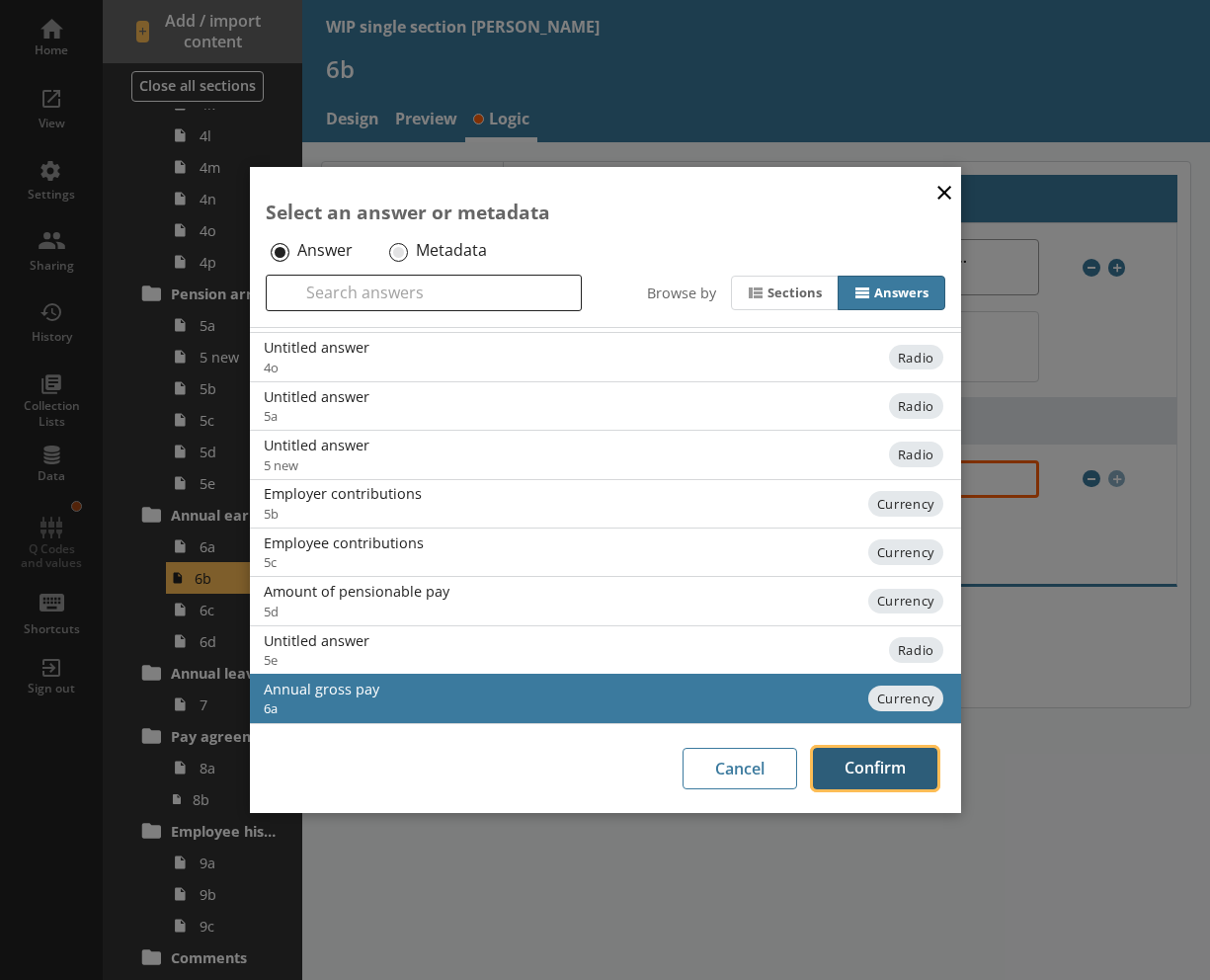 click on "Confirm" at bounding box center (875, 769) 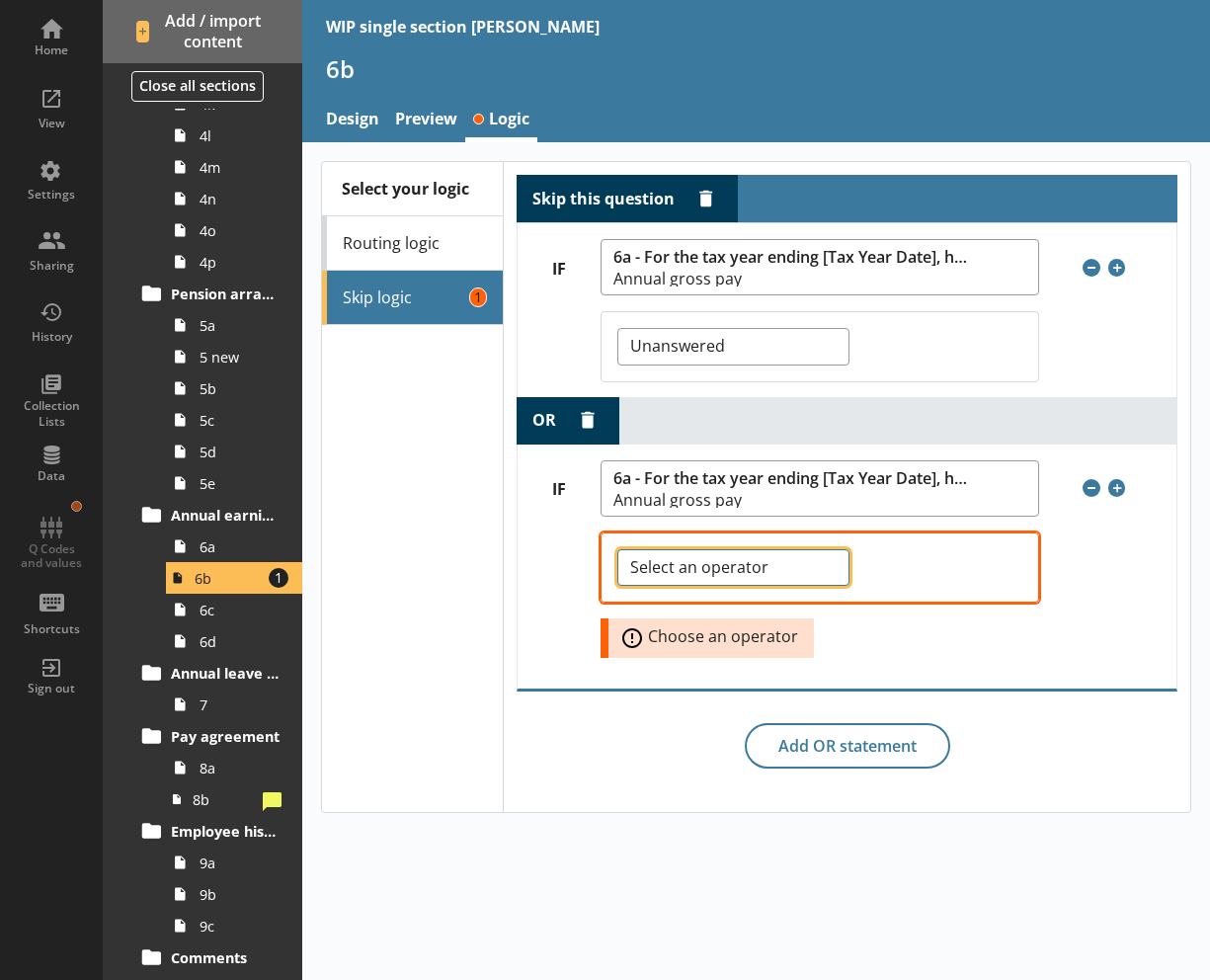 click on "Select an operator (=) Equal to (≠) Not equal to (>) More than (<) Less than (≥) More than or equal to (≤) Less than or equal to Unanswered" at bounding box center [733, 567] 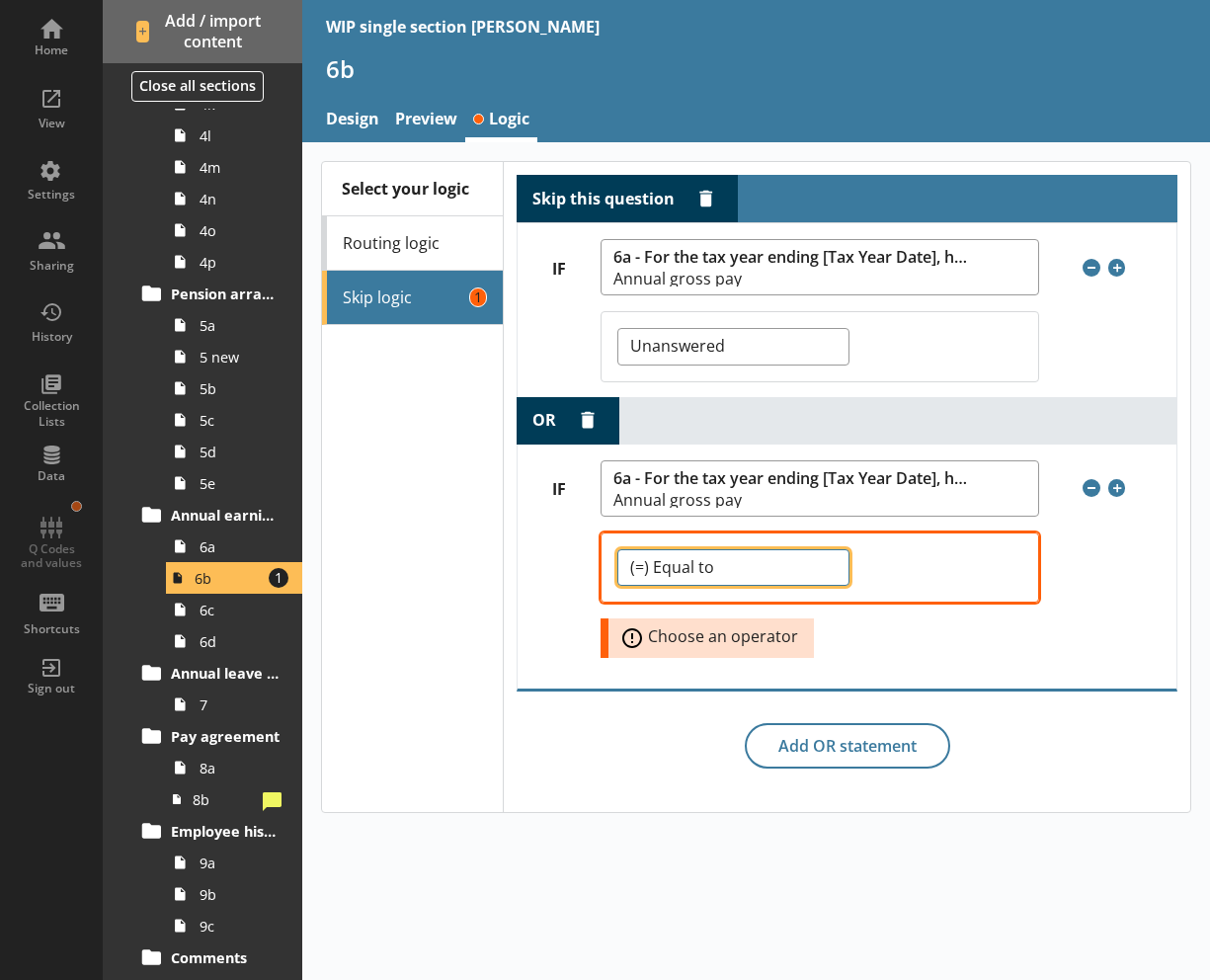 click on "Select an operator (=) Equal to (≠) Not equal to (>) More than (<) Less than (≥) More than or equal to (≤) Less than or equal to Unanswered" at bounding box center (733, 567) 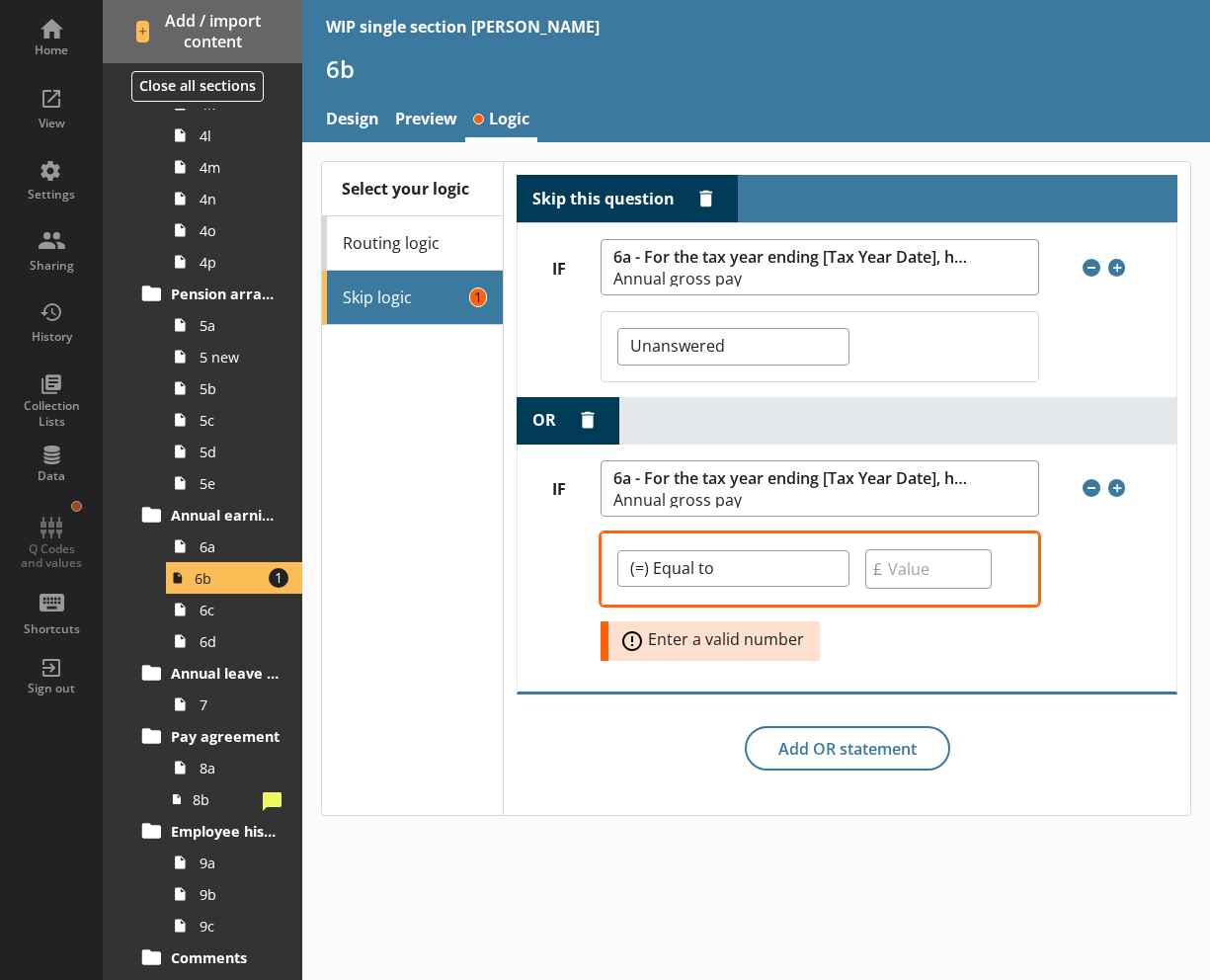 click on "£" at bounding box center (877, 569) 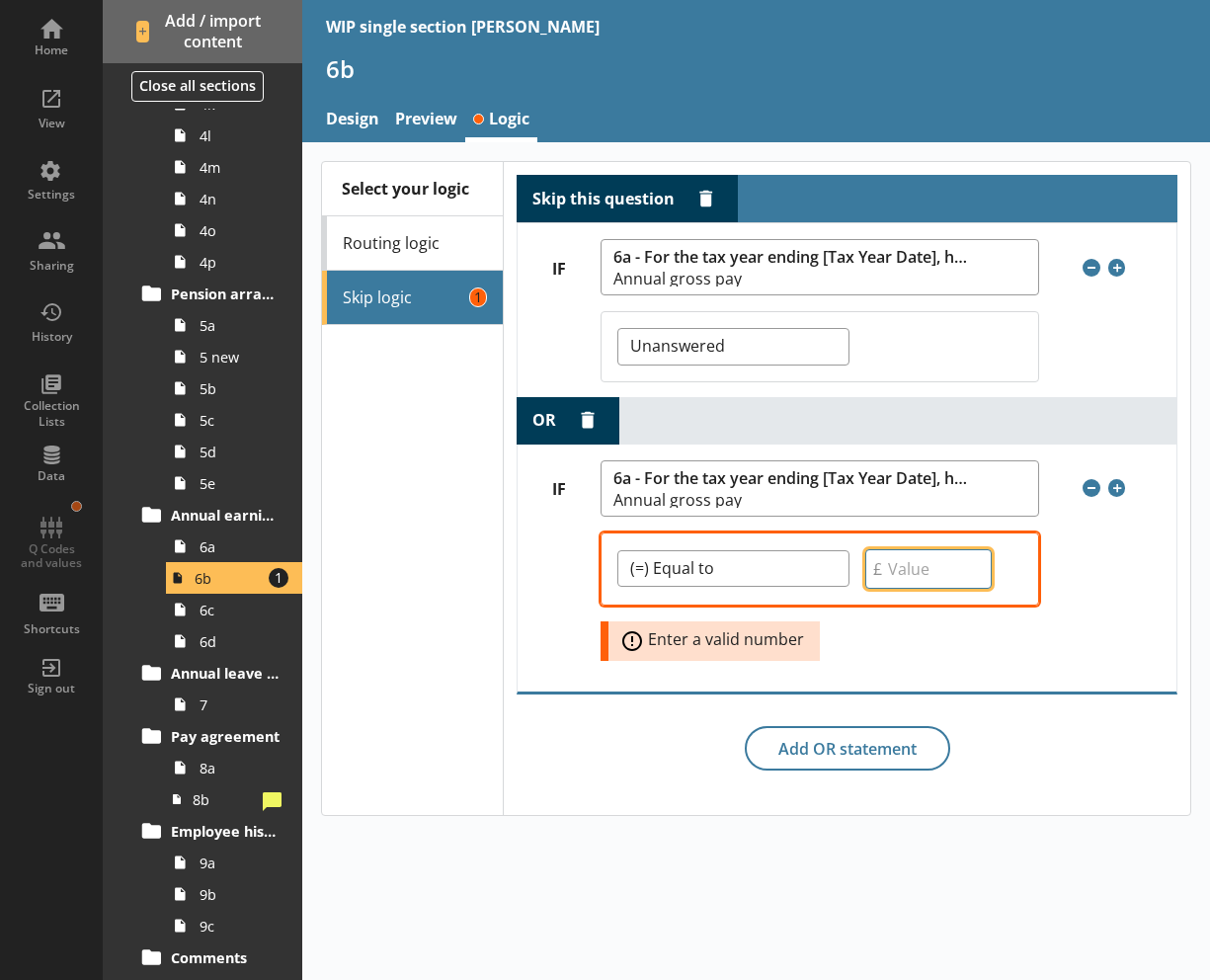 click on "Value" at bounding box center [928, 569] 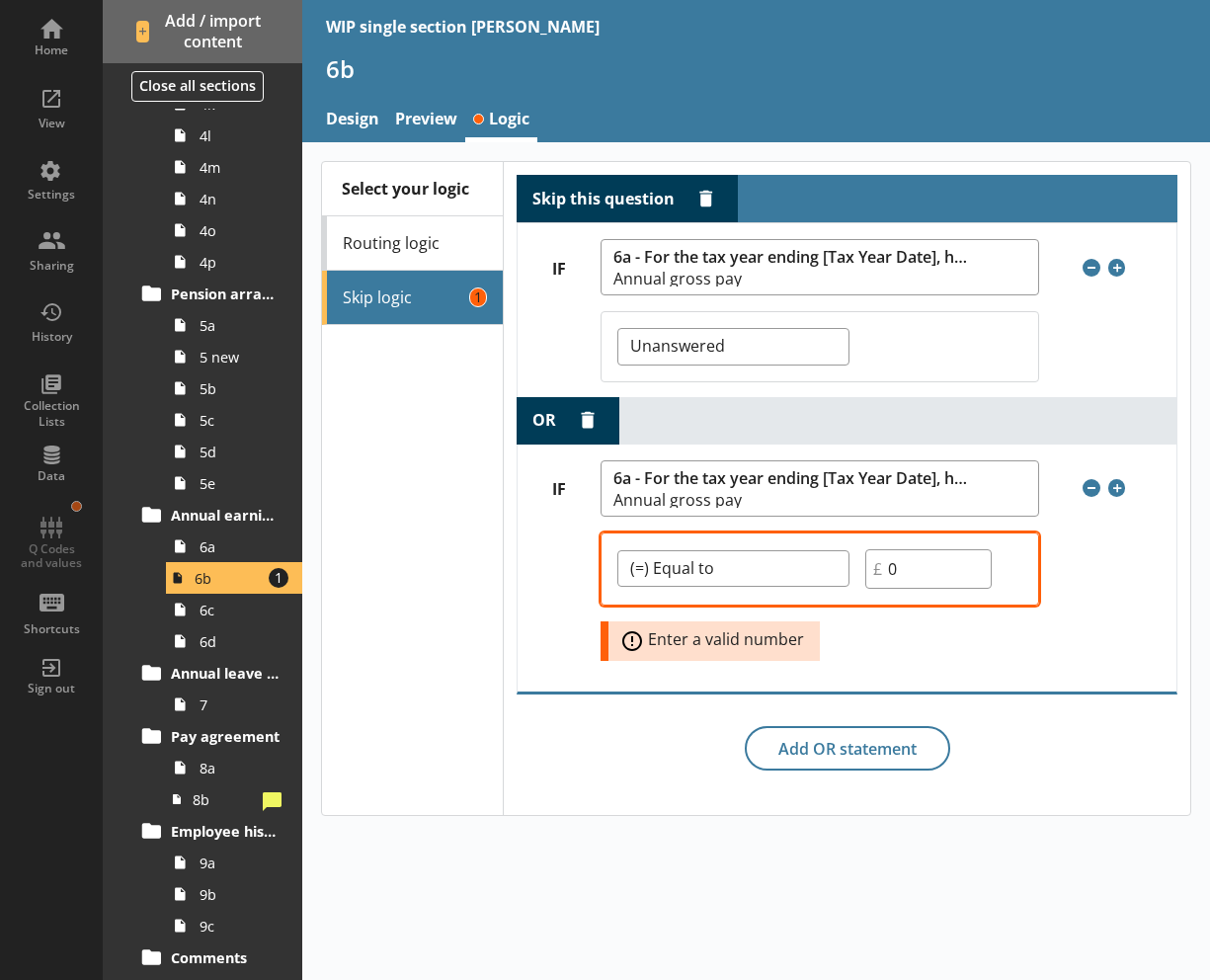 click on "Select your logic Routing logic Skip logic 1" at bounding box center [412, 488] 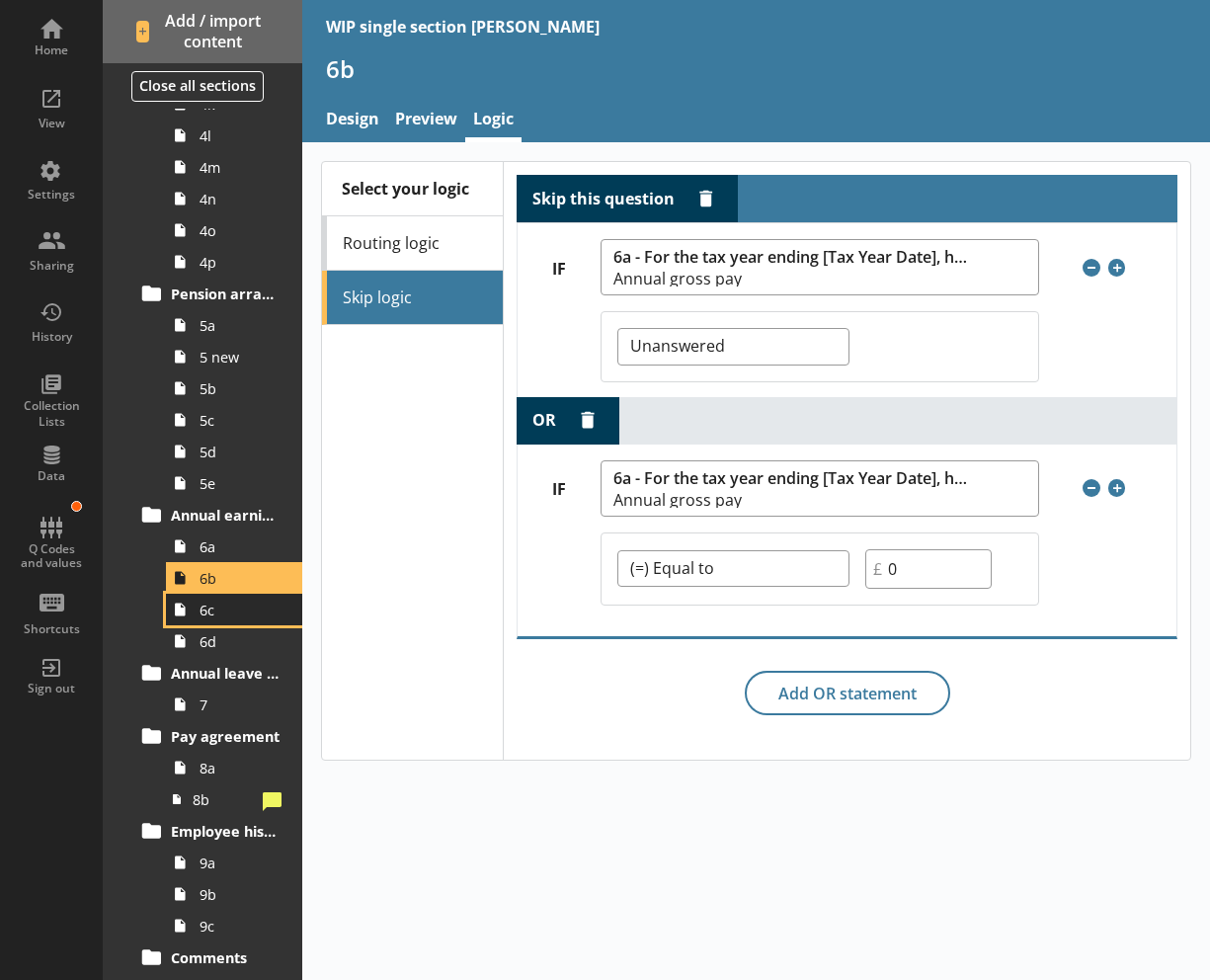 click on "6c" at bounding box center (240, 610) 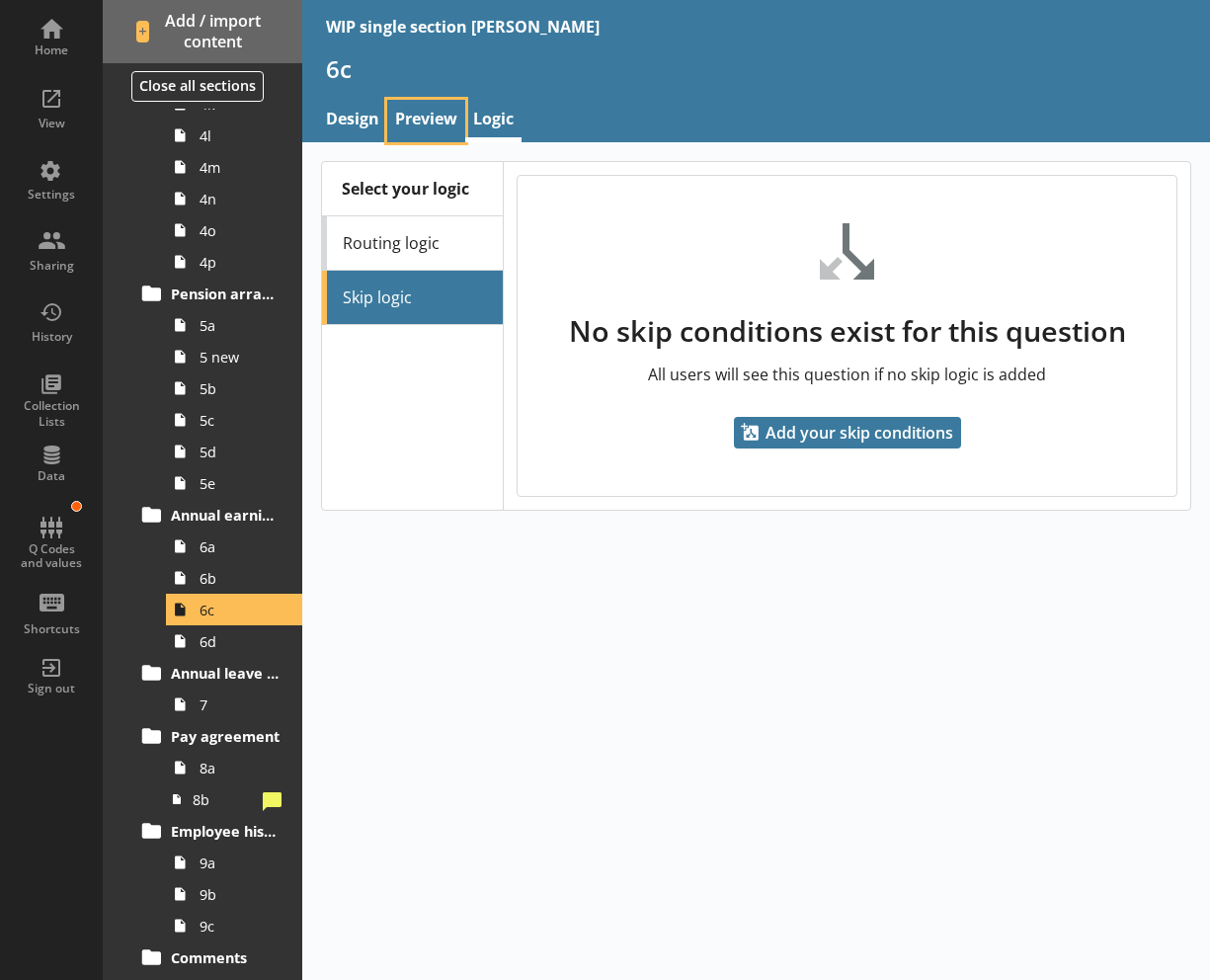 click on "Preview" at bounding box center [426, 121] 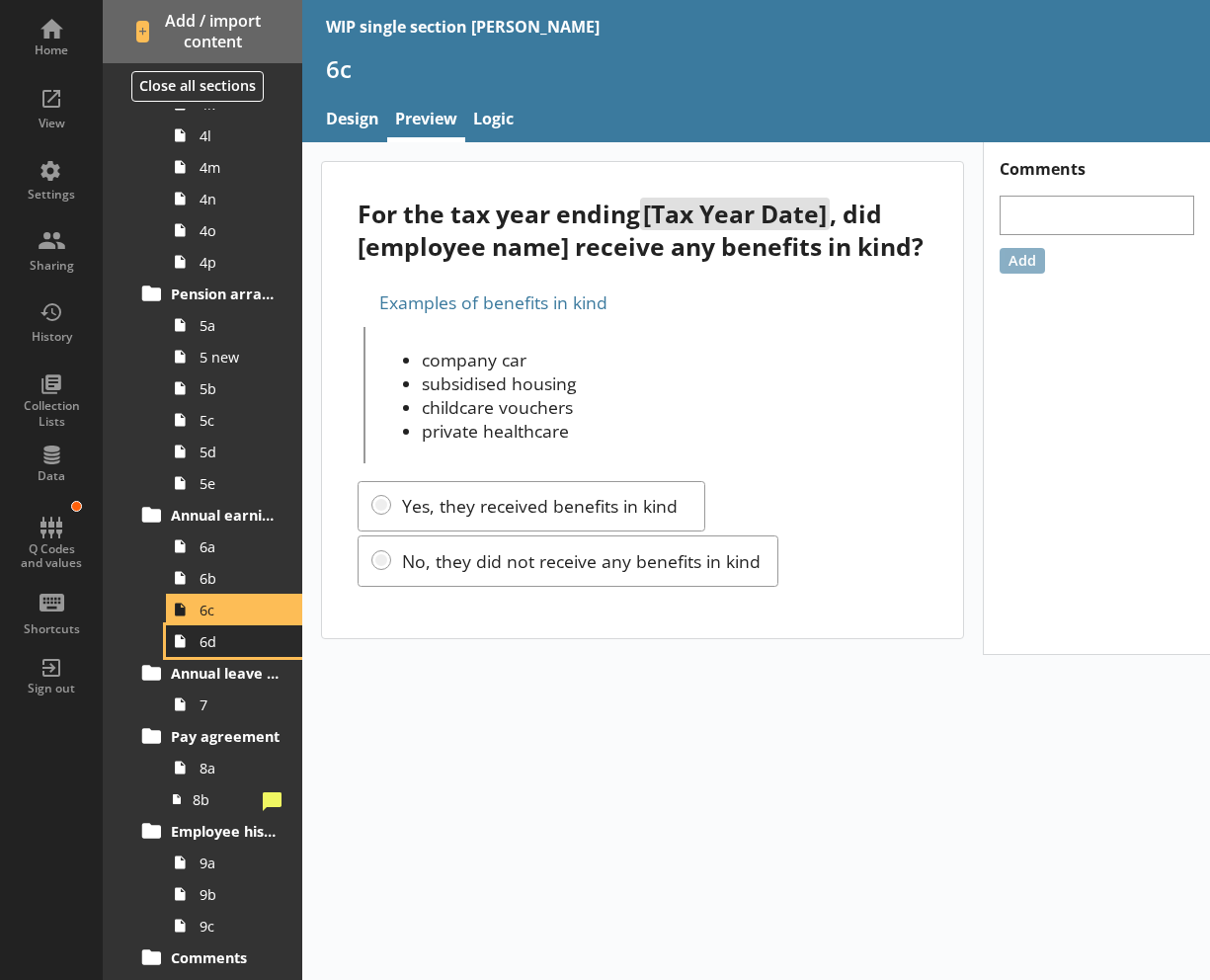 click on "6d" at bounding box center [240, 641] 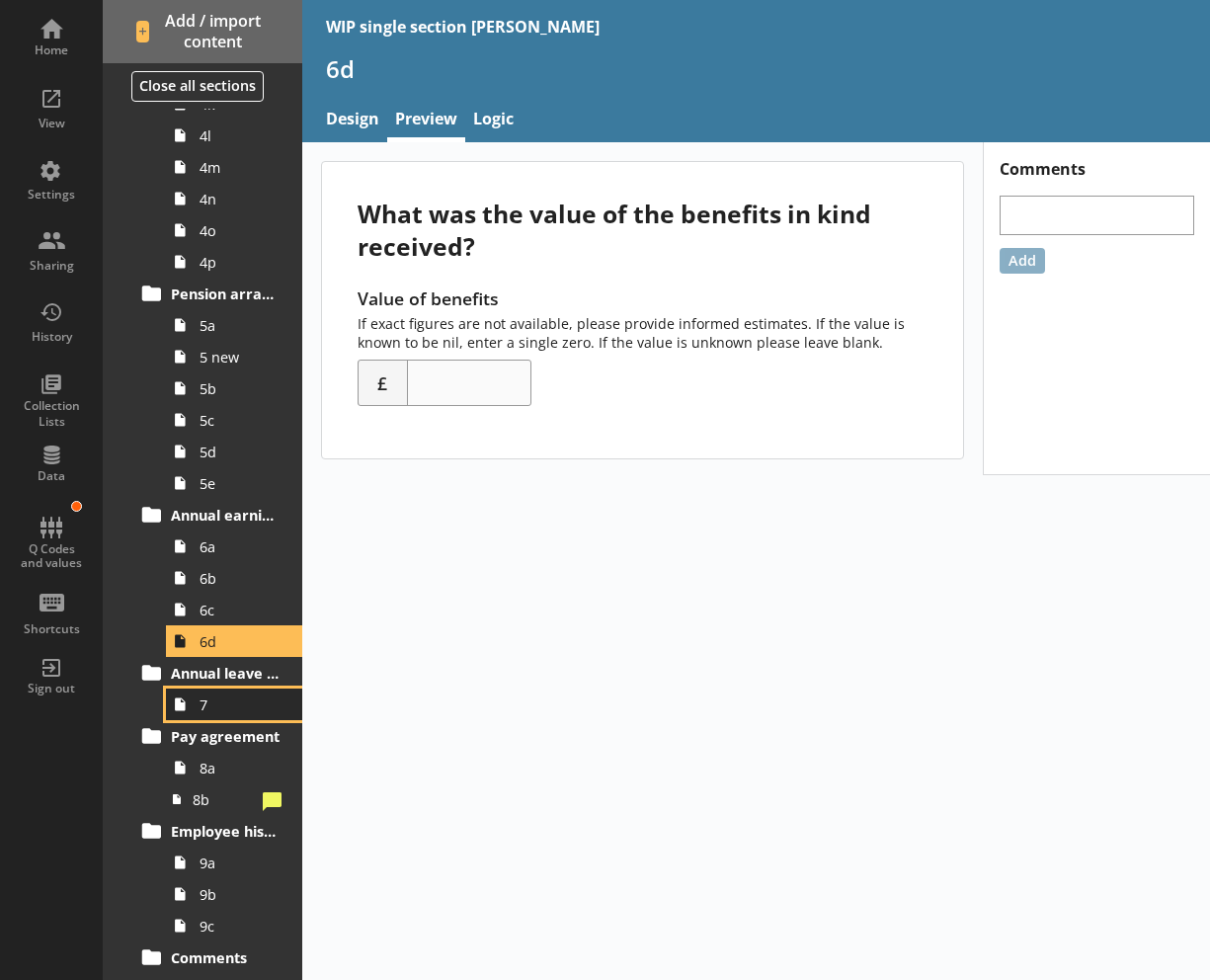 click on "7" at bounding box center [240, 704] 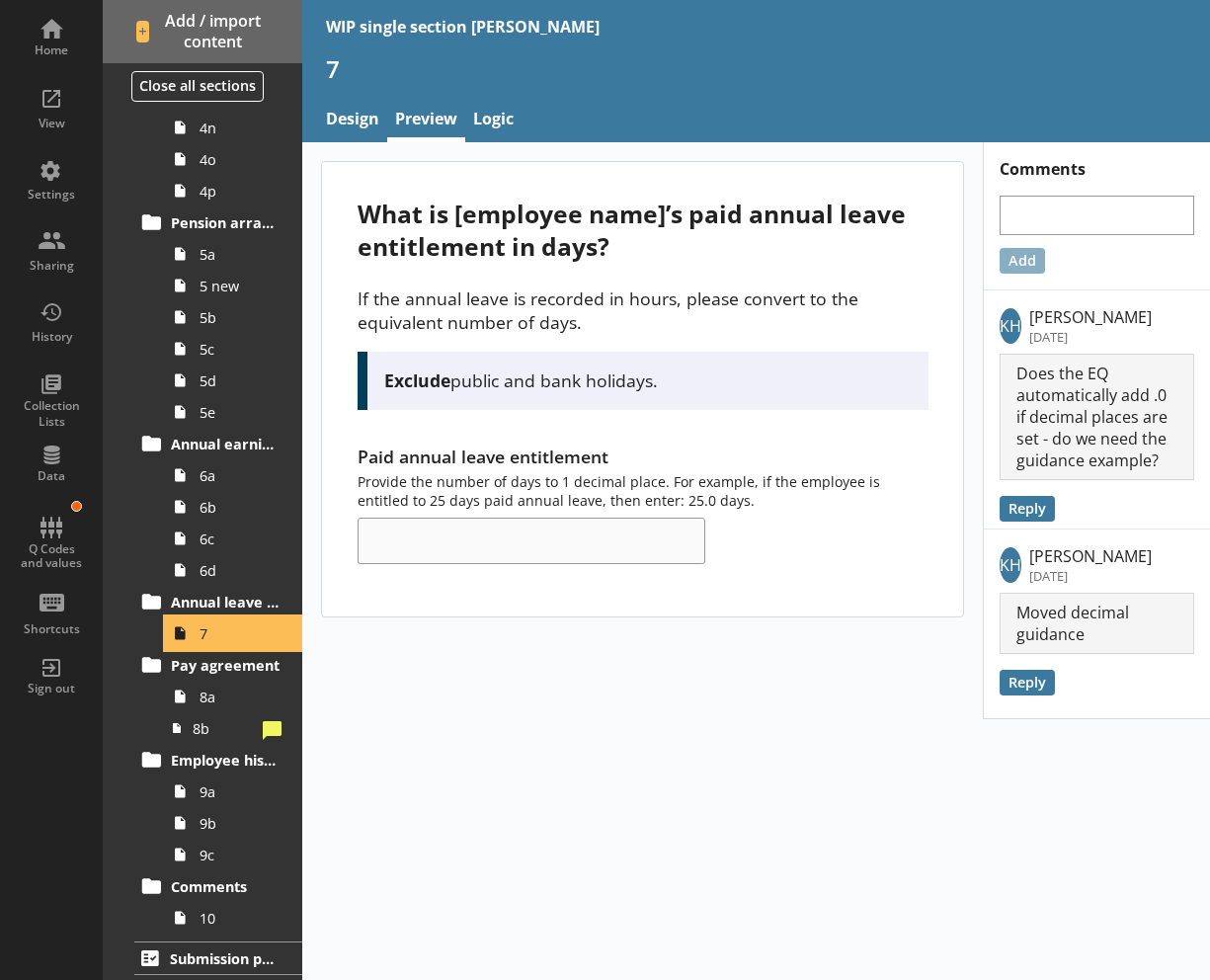scroll, scrollTop: 1157, scrollLeft: 0, axis: vertical 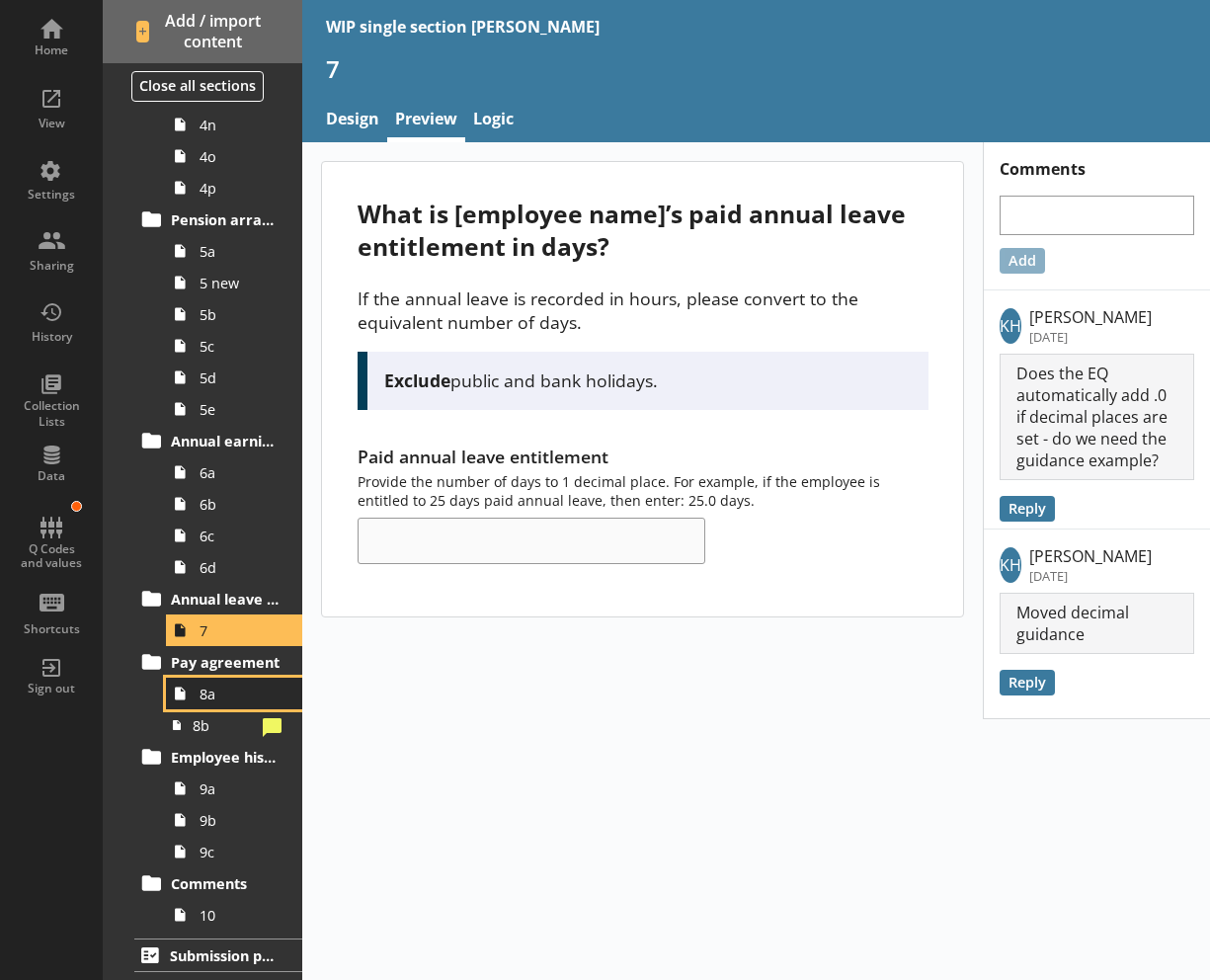 click on "8a" at bounding box center (240, 694) 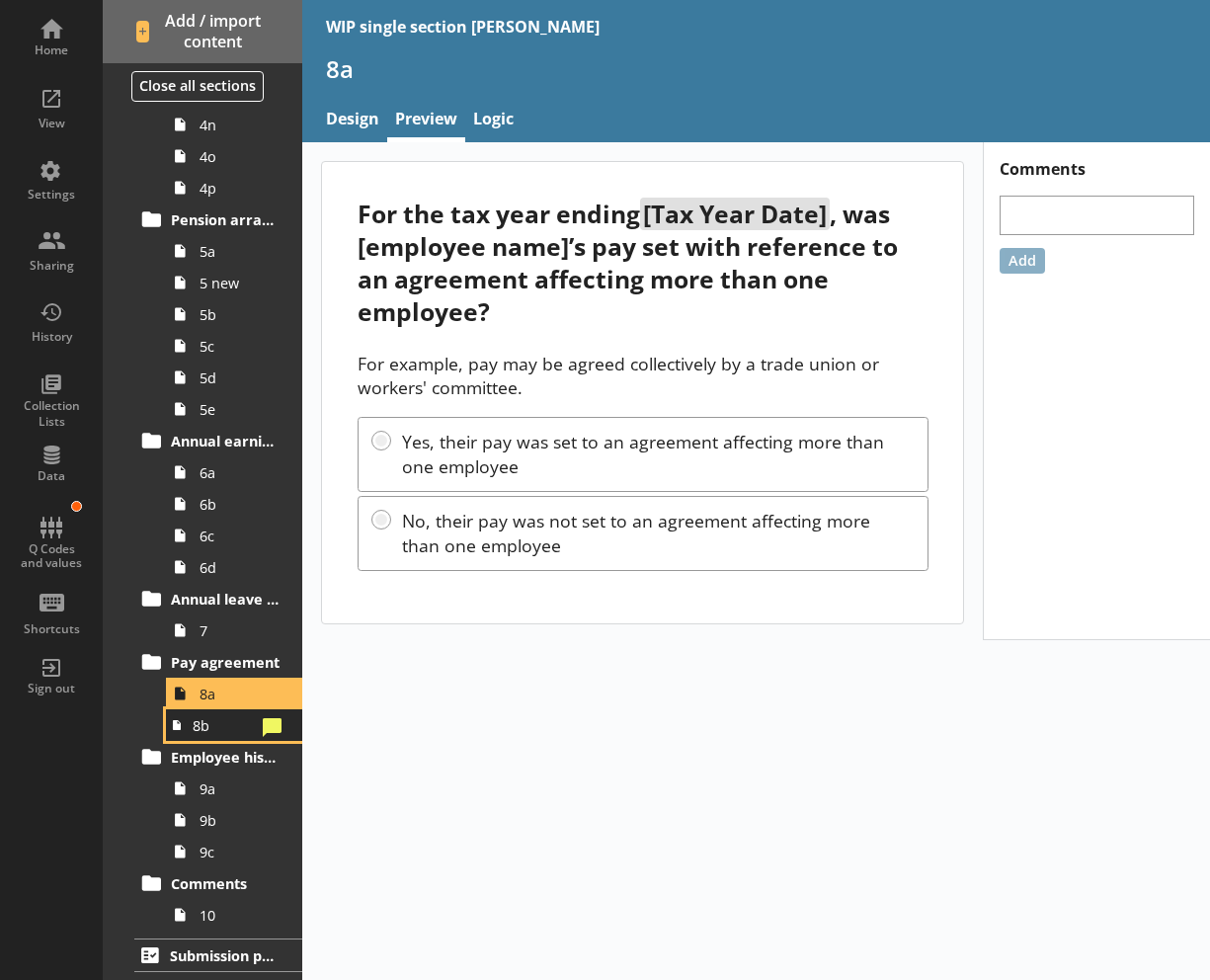 click on "8b" at bounding box center (224, 725) 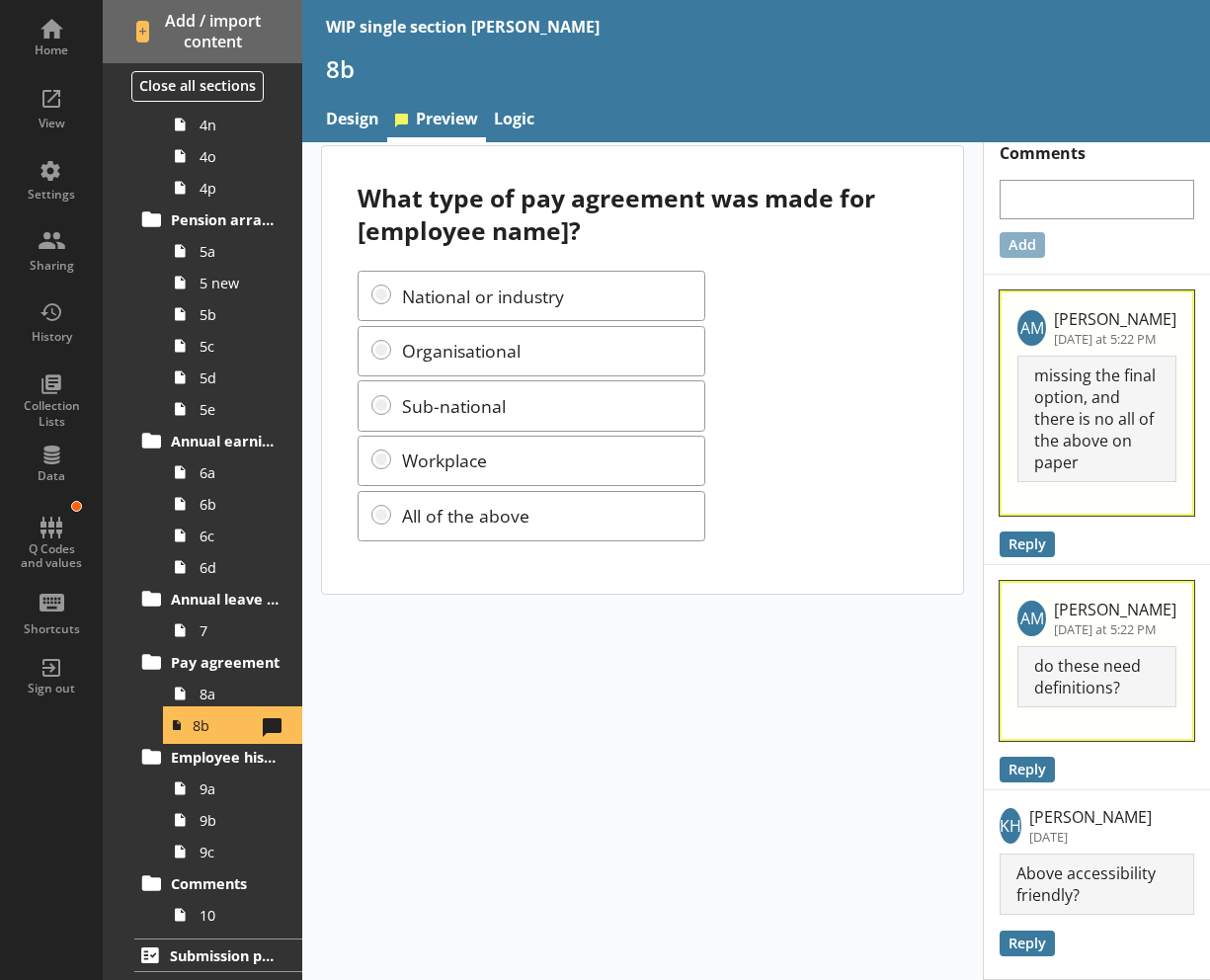scroll, scrollTop: 0, scrollLeft: 0, axis: both 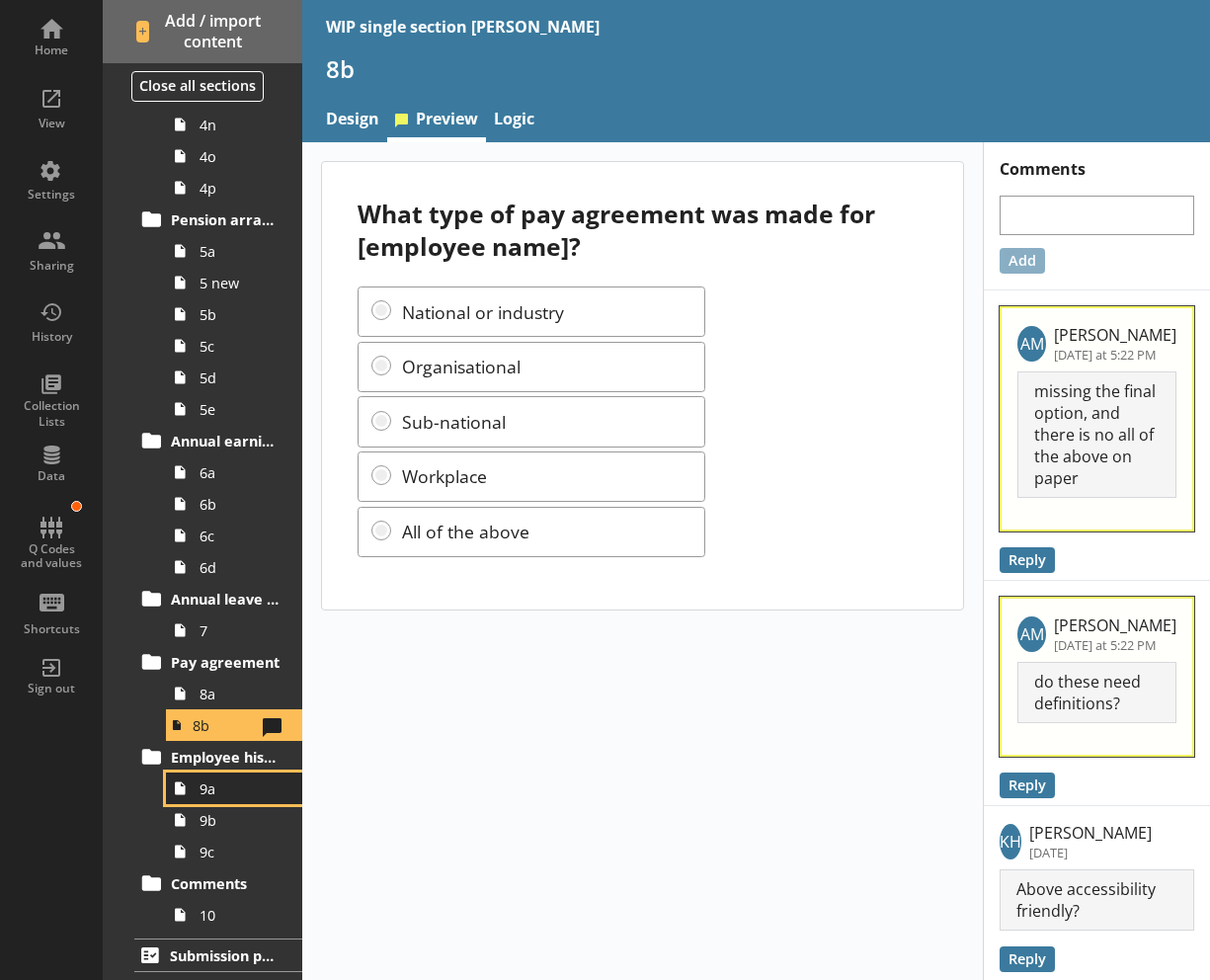 click on "9a" at bounding box center (240, 788) 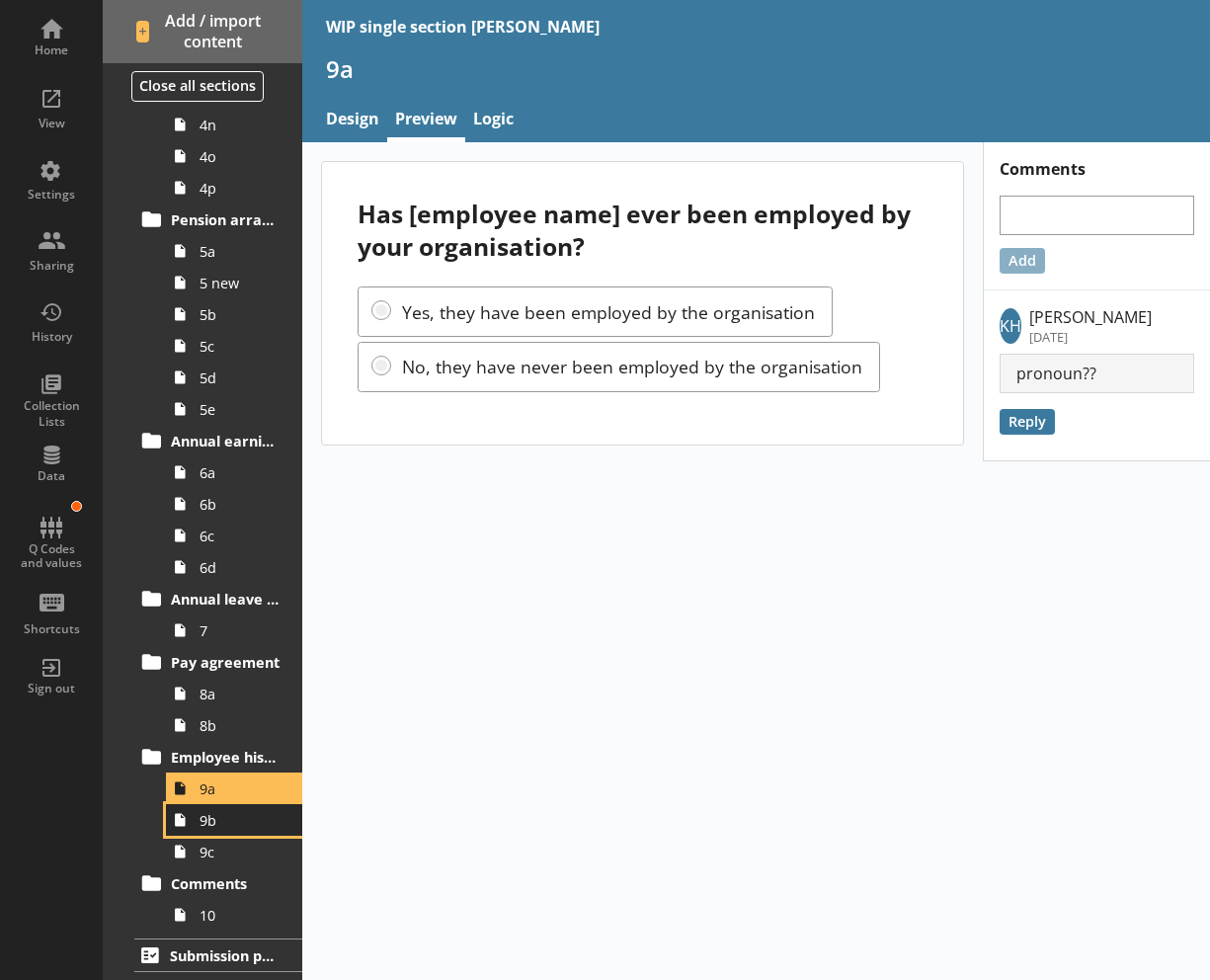 click on "9b" at bounding box center (240, 820) 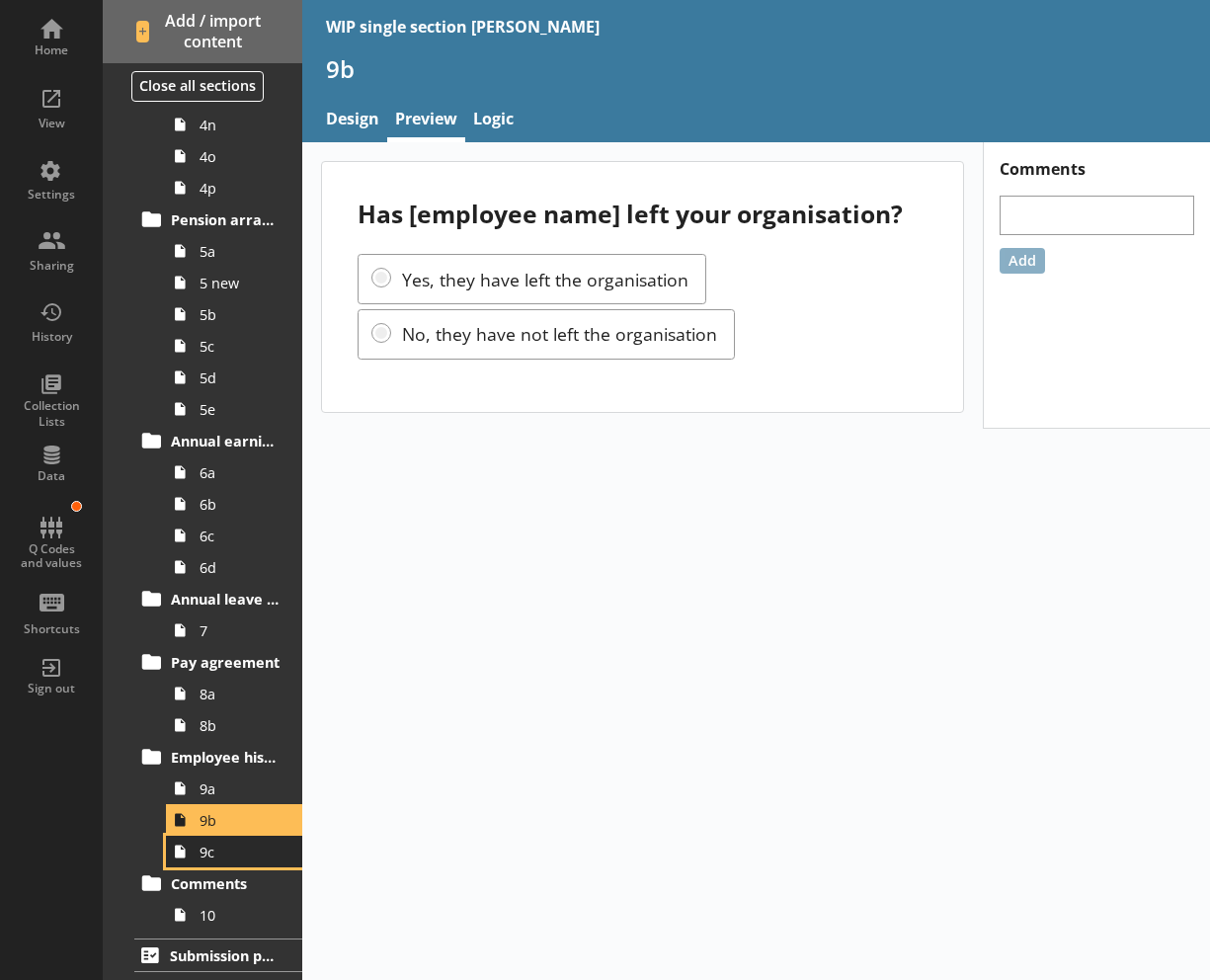 click on "9c" at bounding box center (240, 852) 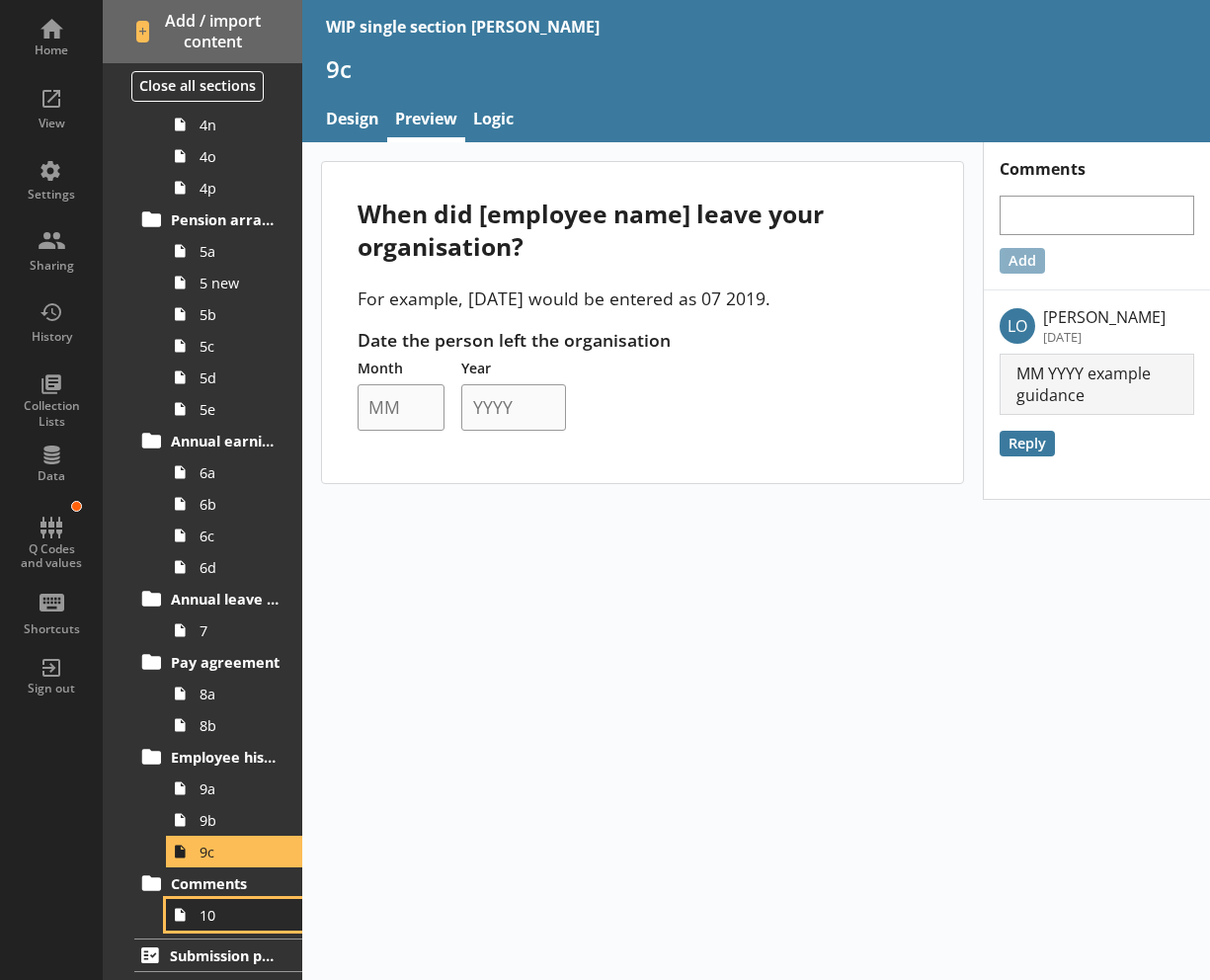 click on "10" at bounding box center [240, 915] 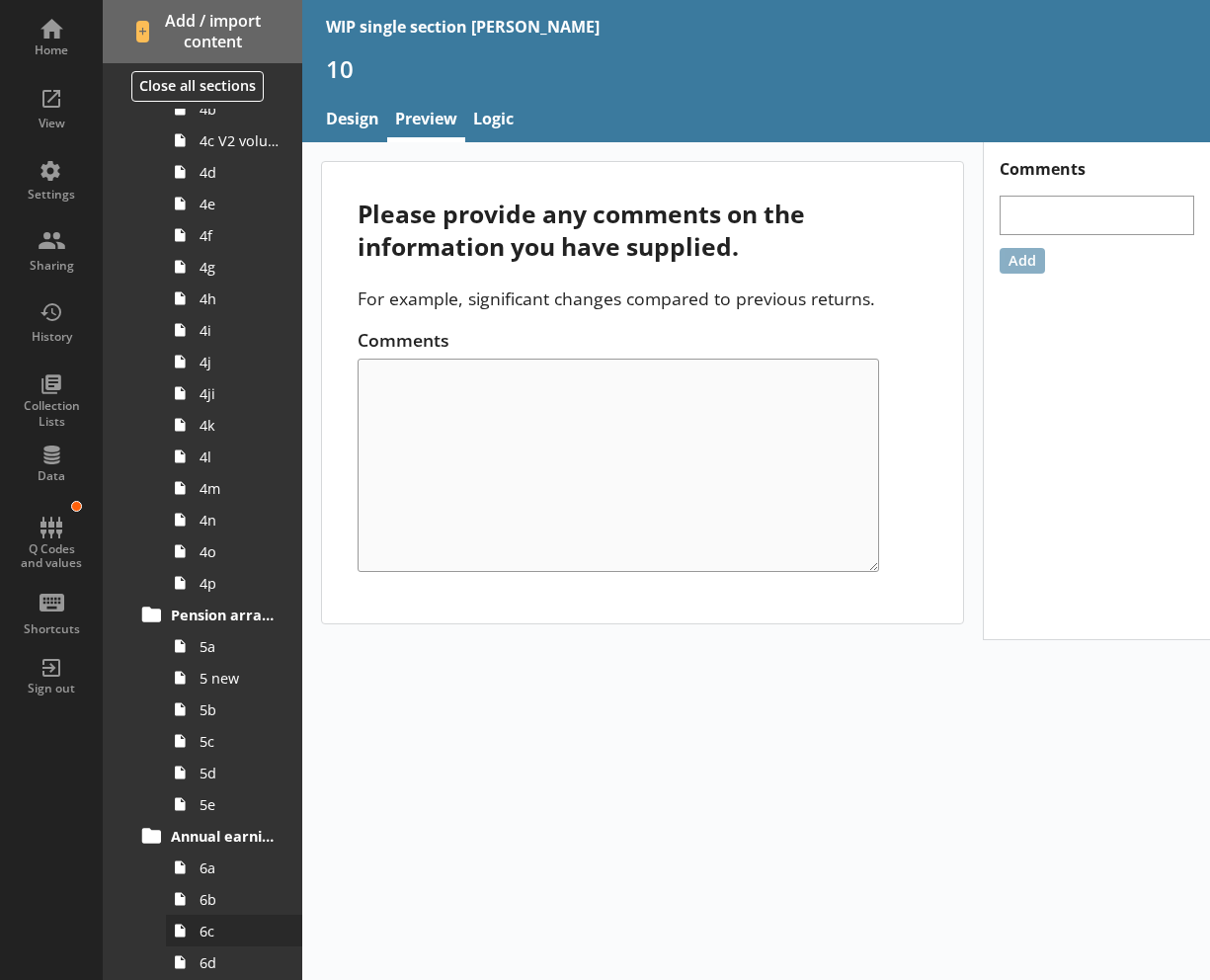 scroll, scrollTop: 1157, scrollLeft: 0, axis: vertical 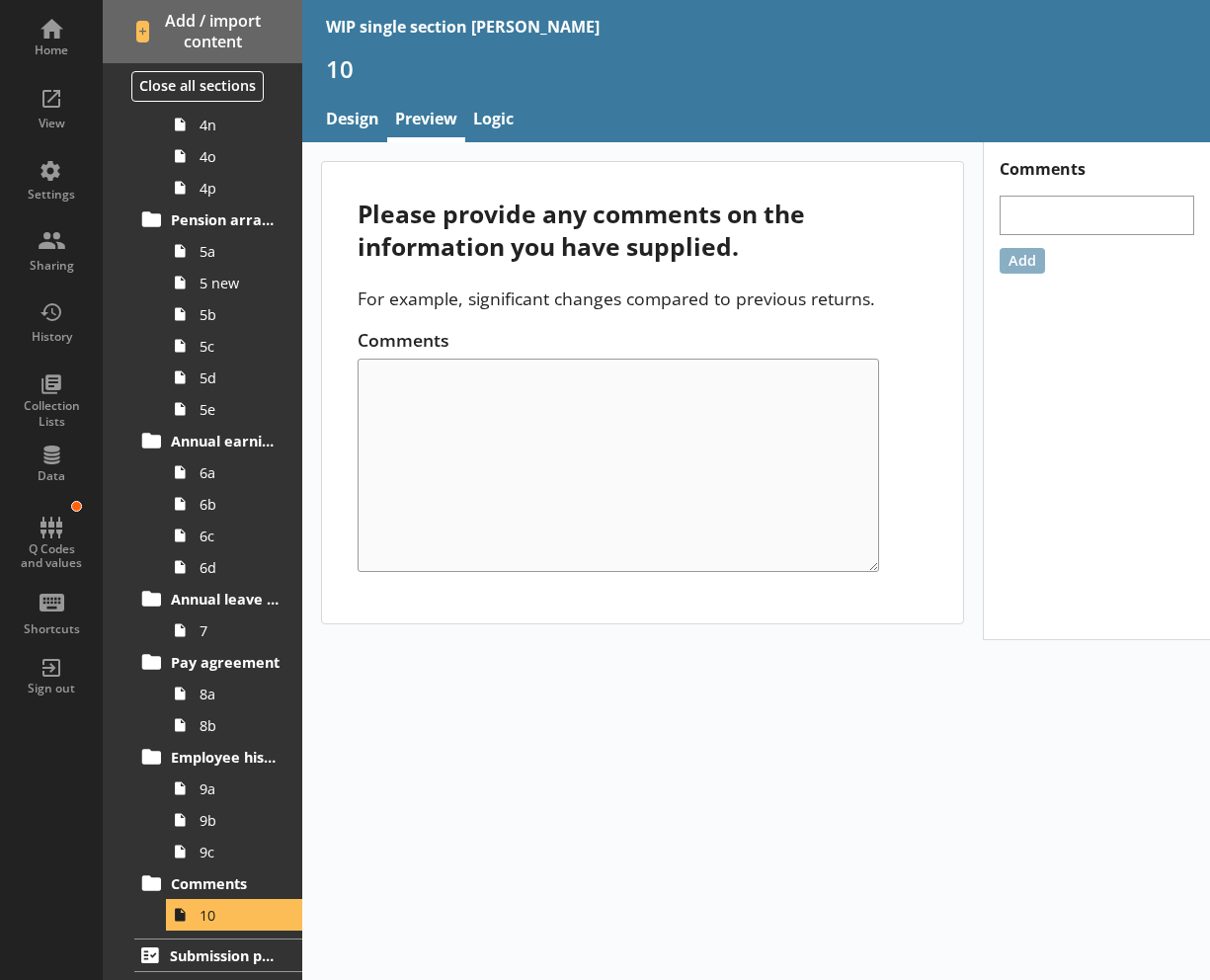 click on "10" at bounding box center (756, 76) 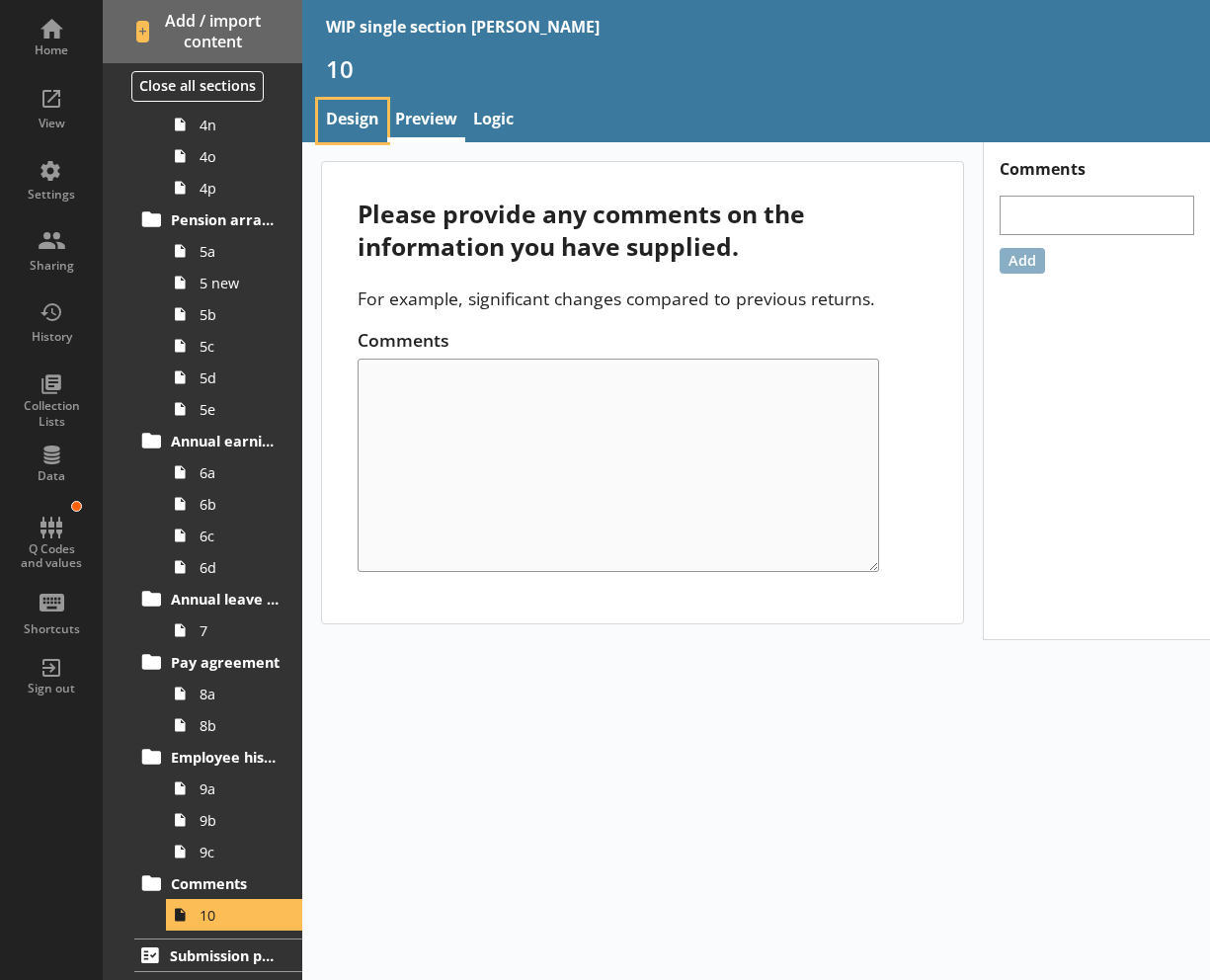 click on "Design" at bounding box center [353, 121] 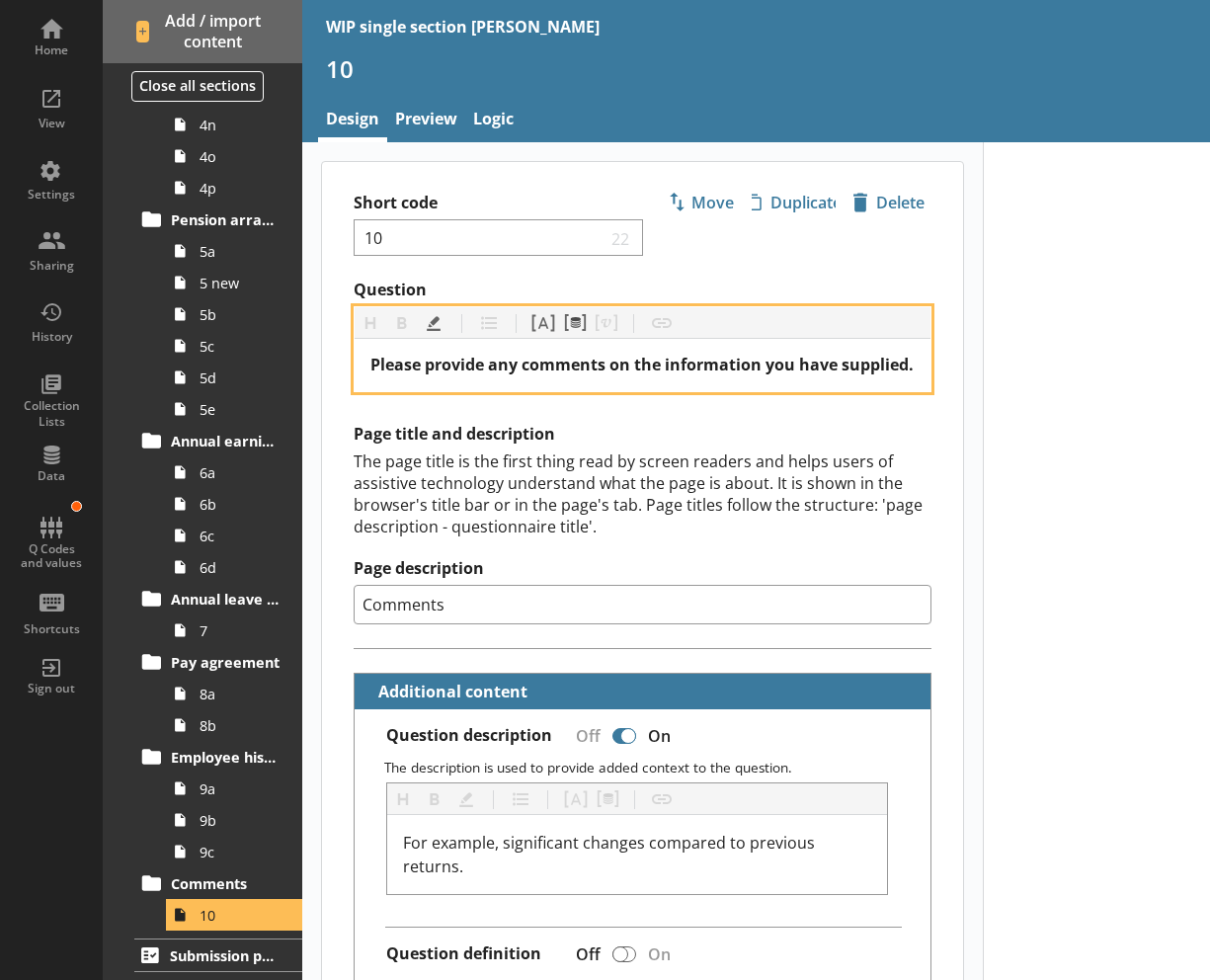 click on "Please provide any comments on the information you have supplied." at bounding box center [642, 365] 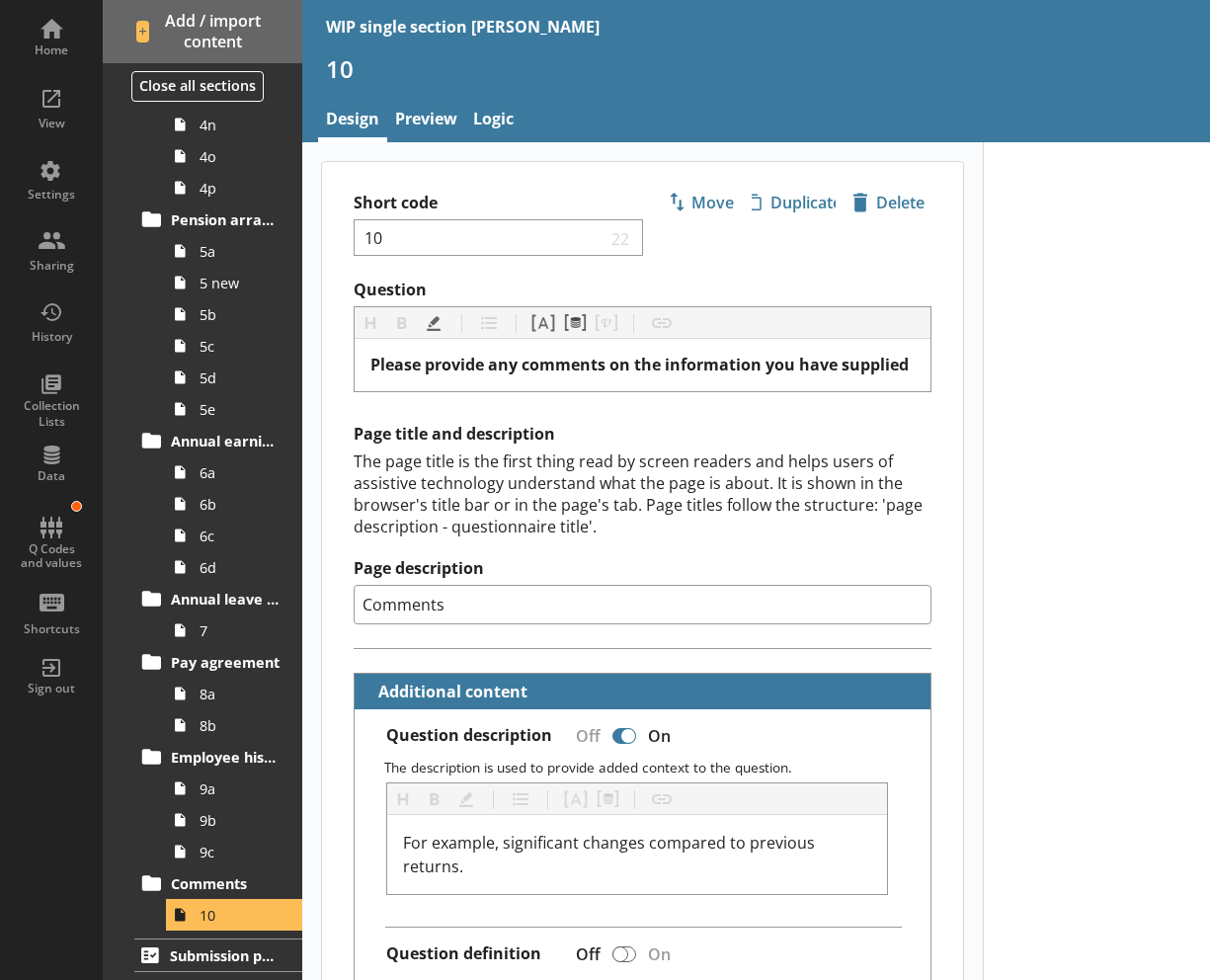 click at bounding box center [1096, 984] 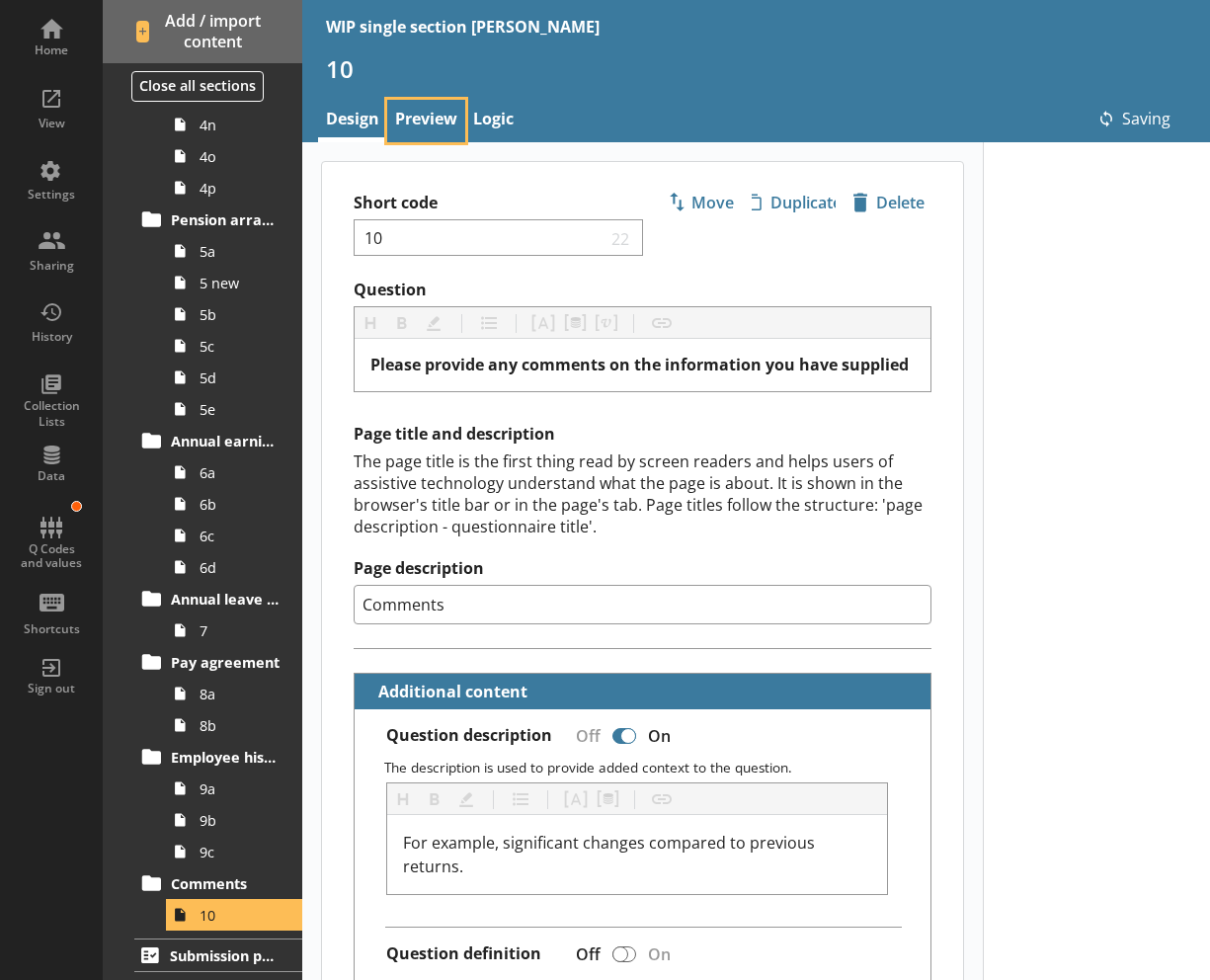 click on "Preview" at bounding box center [426, 121] 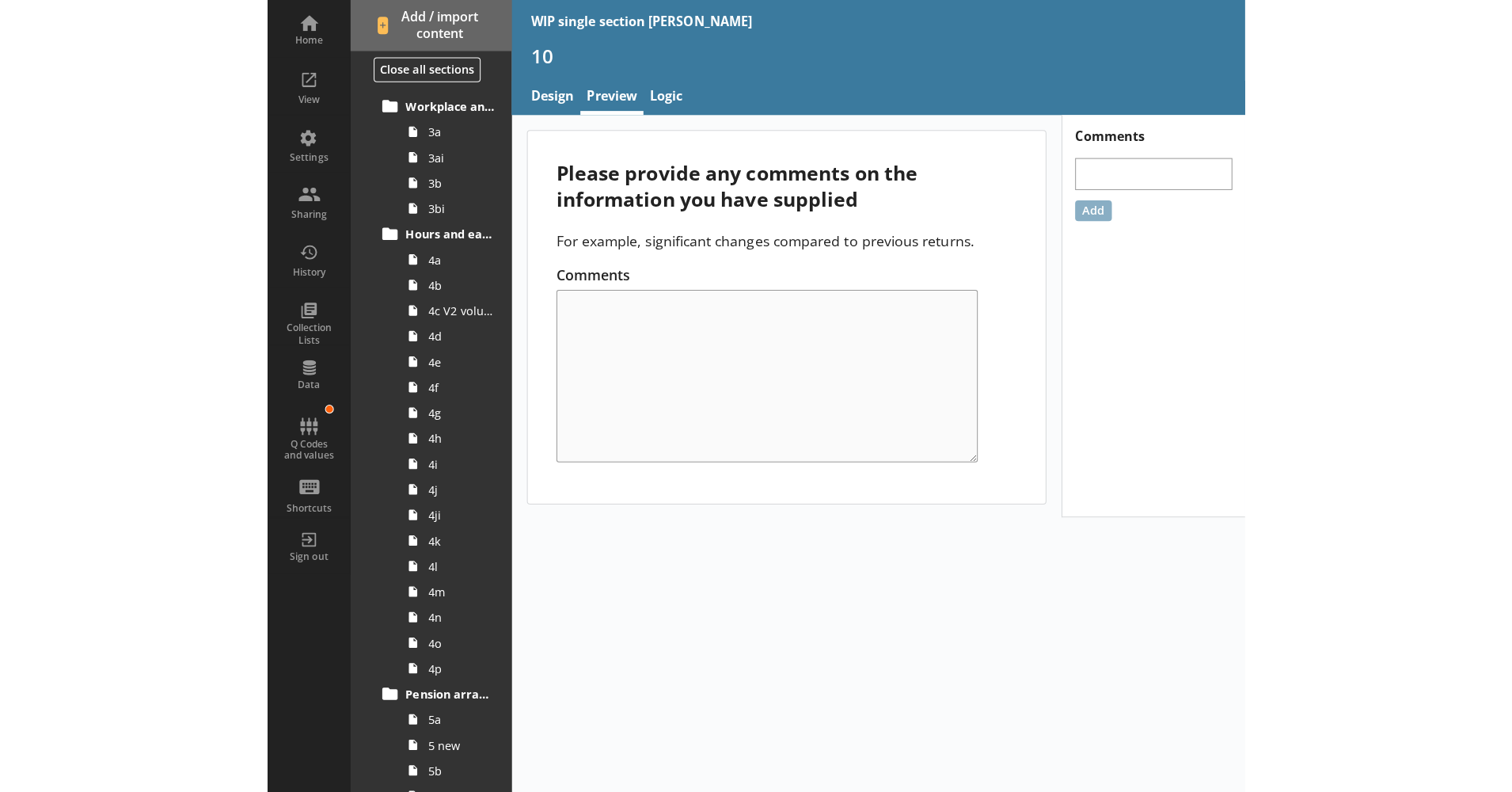 scroll, scrollTop: 0, scrollLeft: 0, axis: both 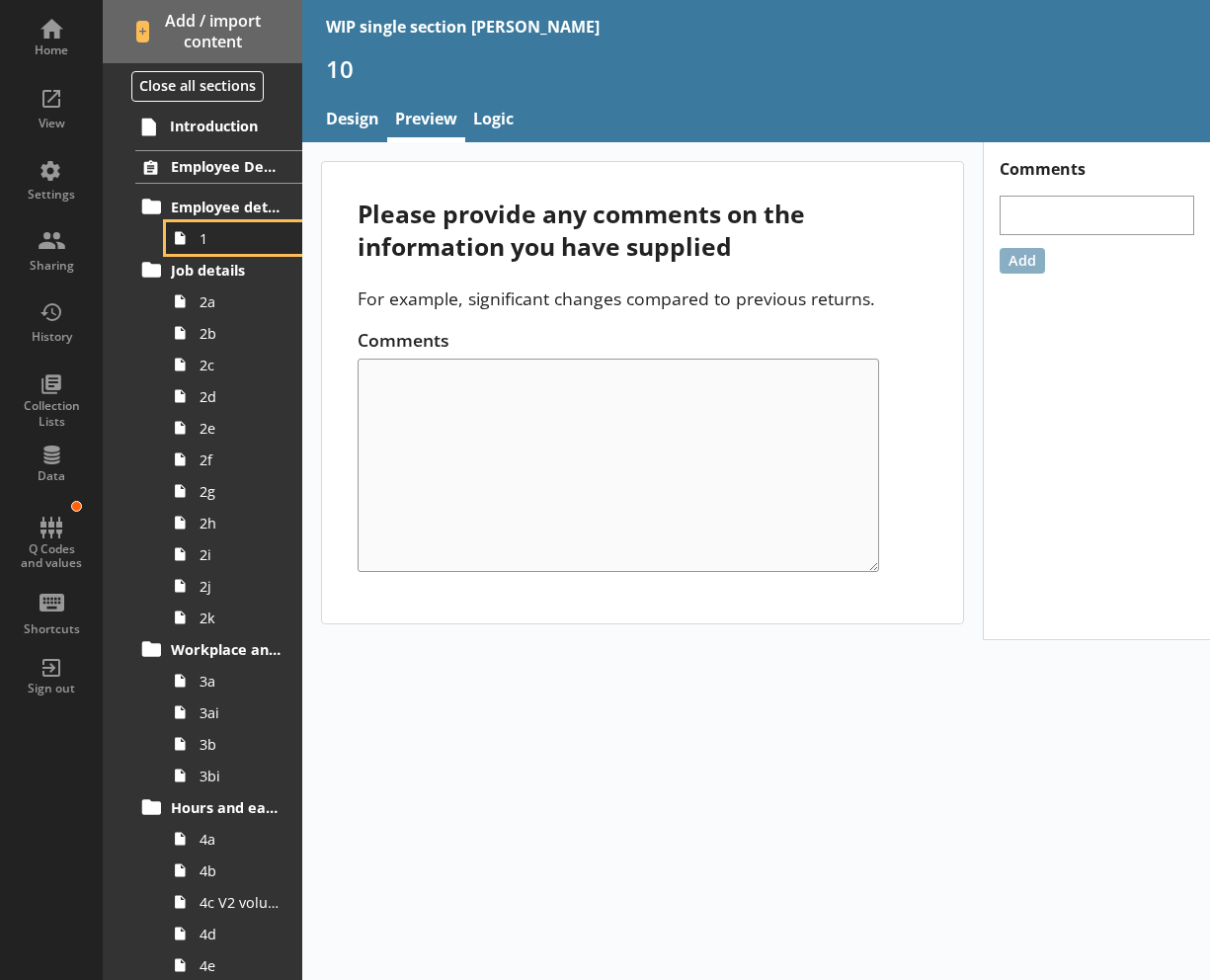 click on "1" at bounding box center (240, 238) 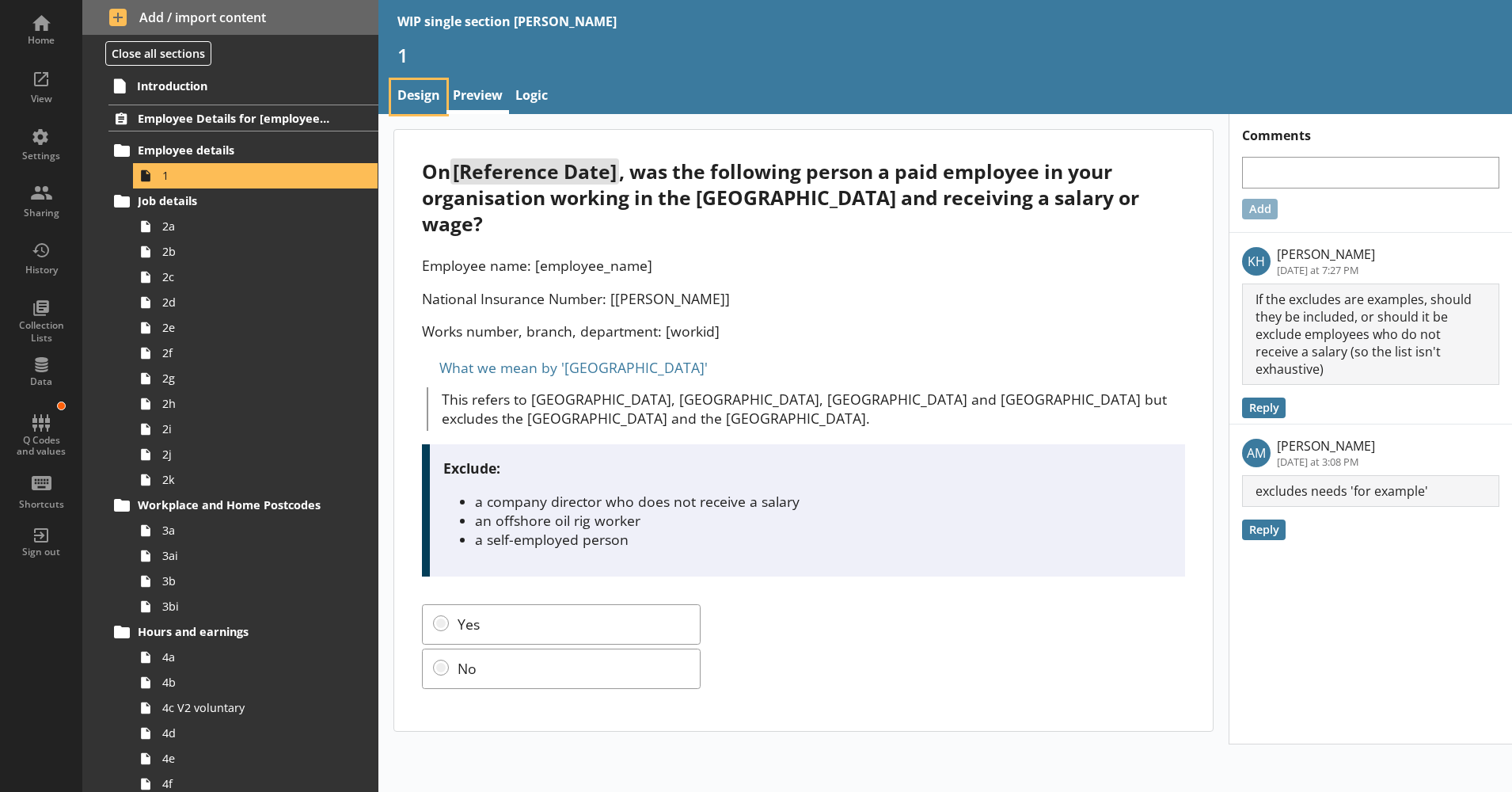 click on "Design" at bounding box center (419, 97) 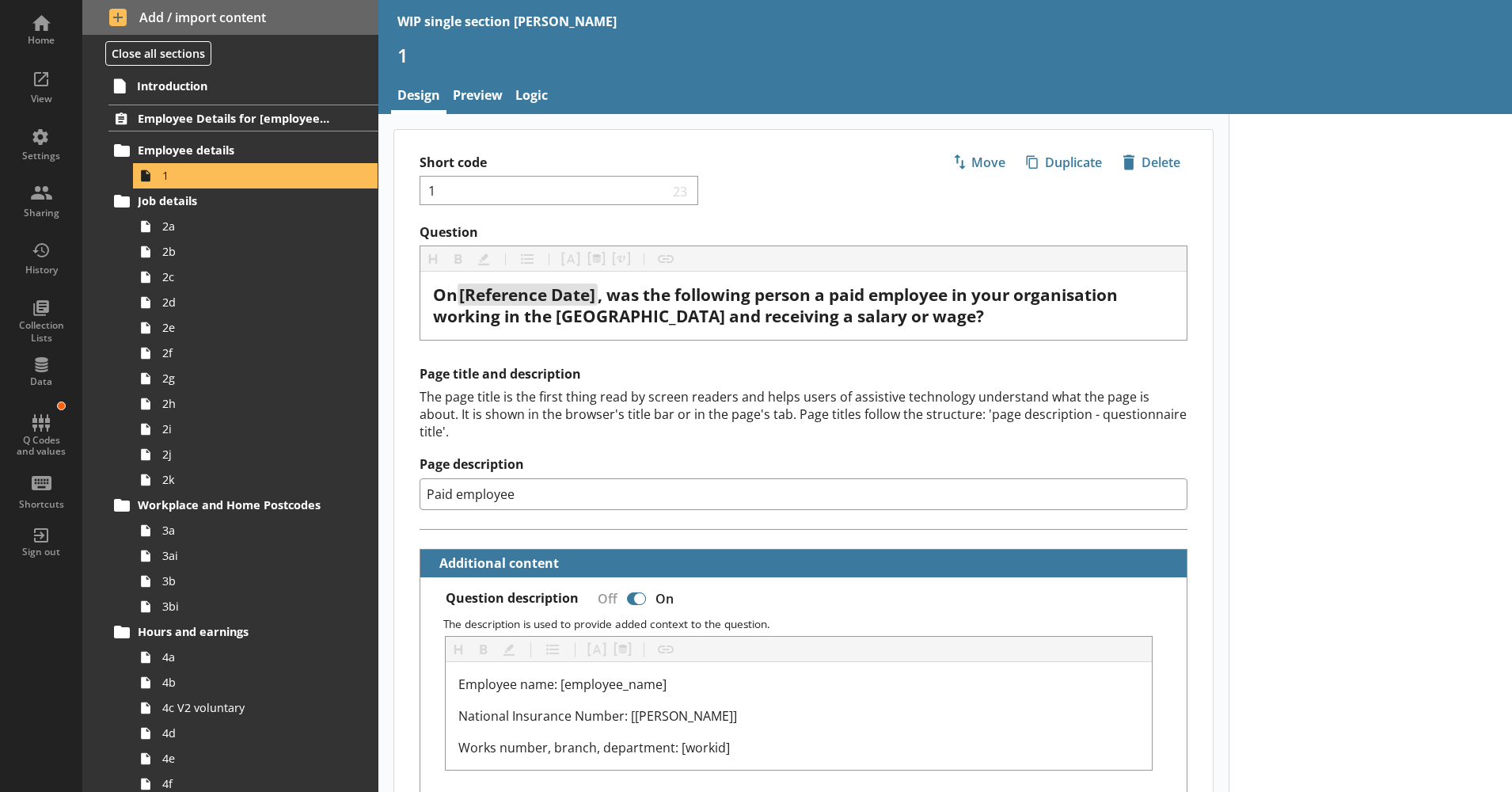 click on "Paid employee" at bounding box center [803, 494] 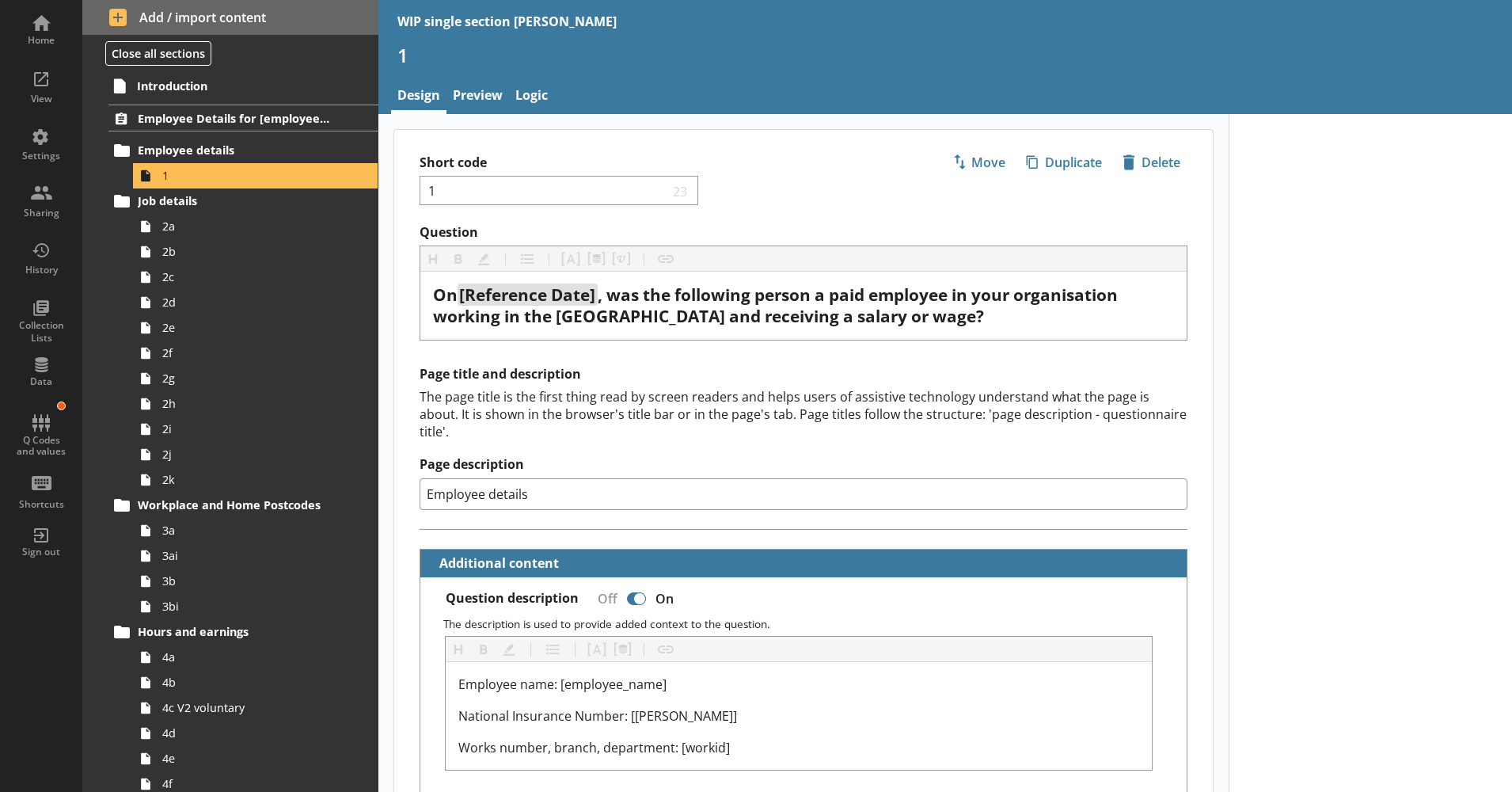 click on "Page title and description The page title is the first thing read by screen readers and helps users of assistive technology understand what the page is about. It is shown in the browser's title bar or in the page's tab. Page titles follow the structure: 'page description - questionnaire title'. Page description Employee details" at bounding box center [803, 437] 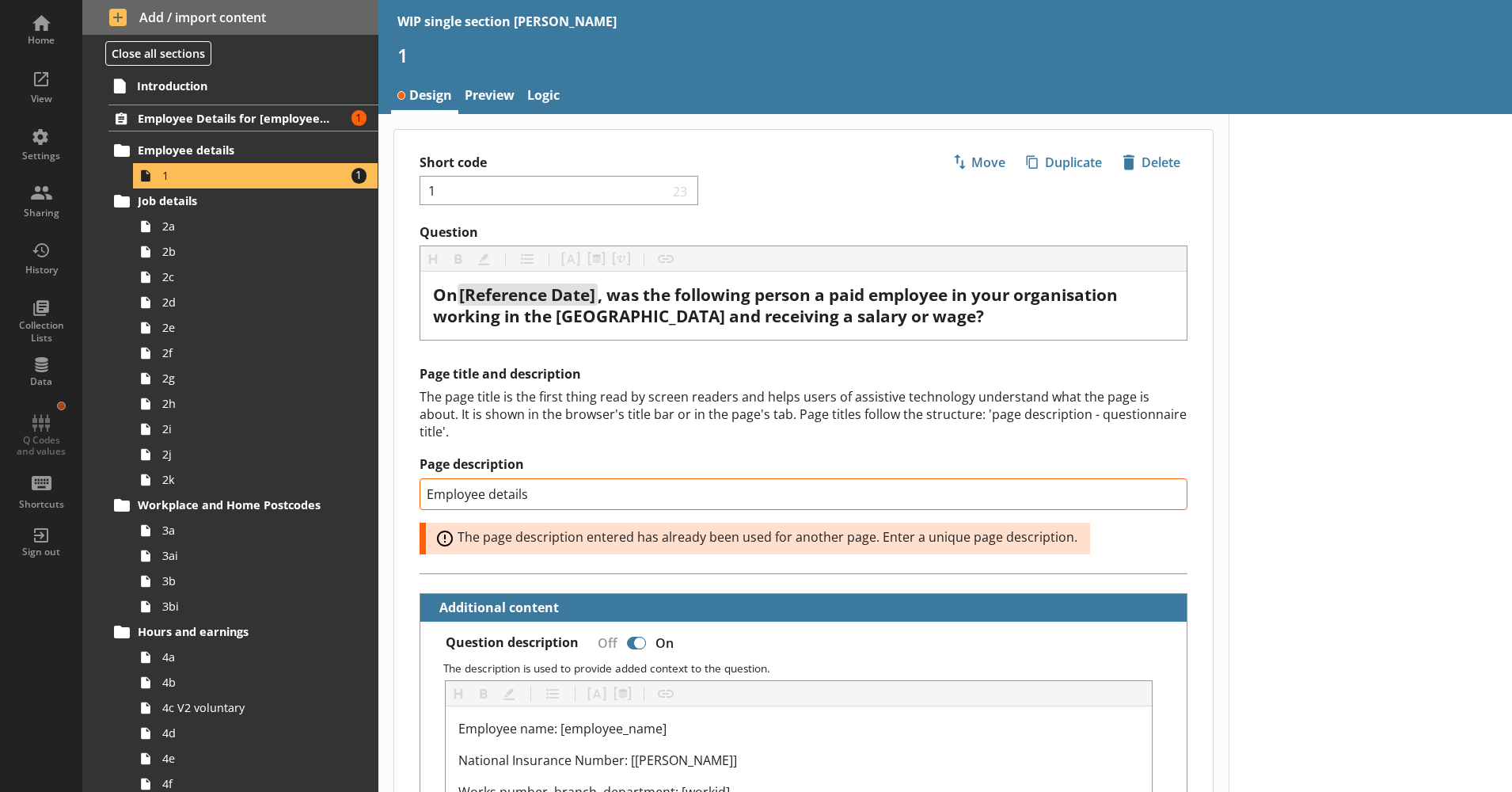 click on "Page title and description The page title is the first thing read by screen readers and helps users of assistive technology understand what the page is about. It is shown in the browser's title bar or in the page's tab. Page titles follow the structure: 'page description - questionnaire title'. Page description Employee details Error:  The page description entered has already been used for another page. Enter a unique page description." at bounding box center [803, 459] 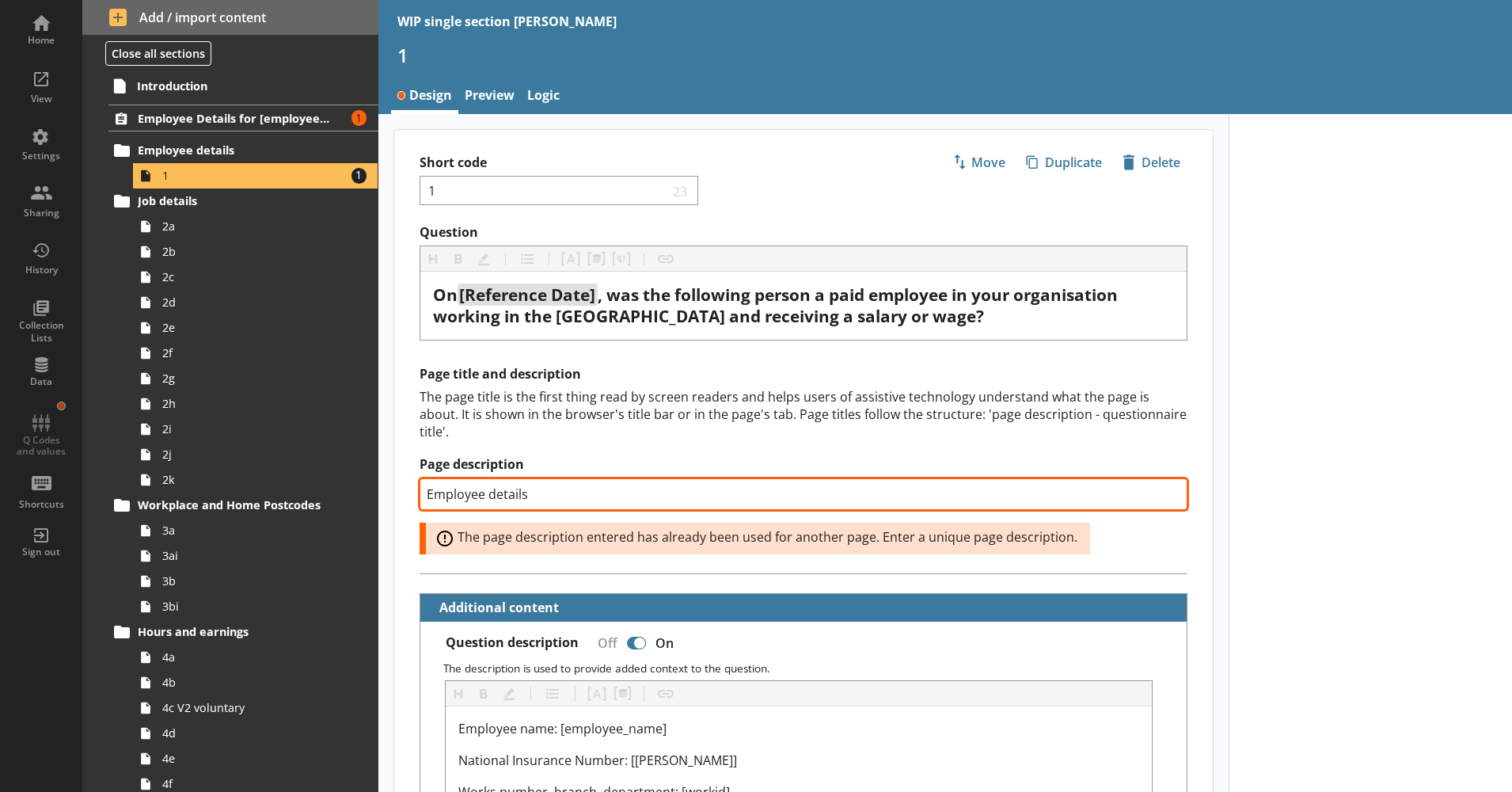 click on "Employee details" at bounding box center (803, 494) 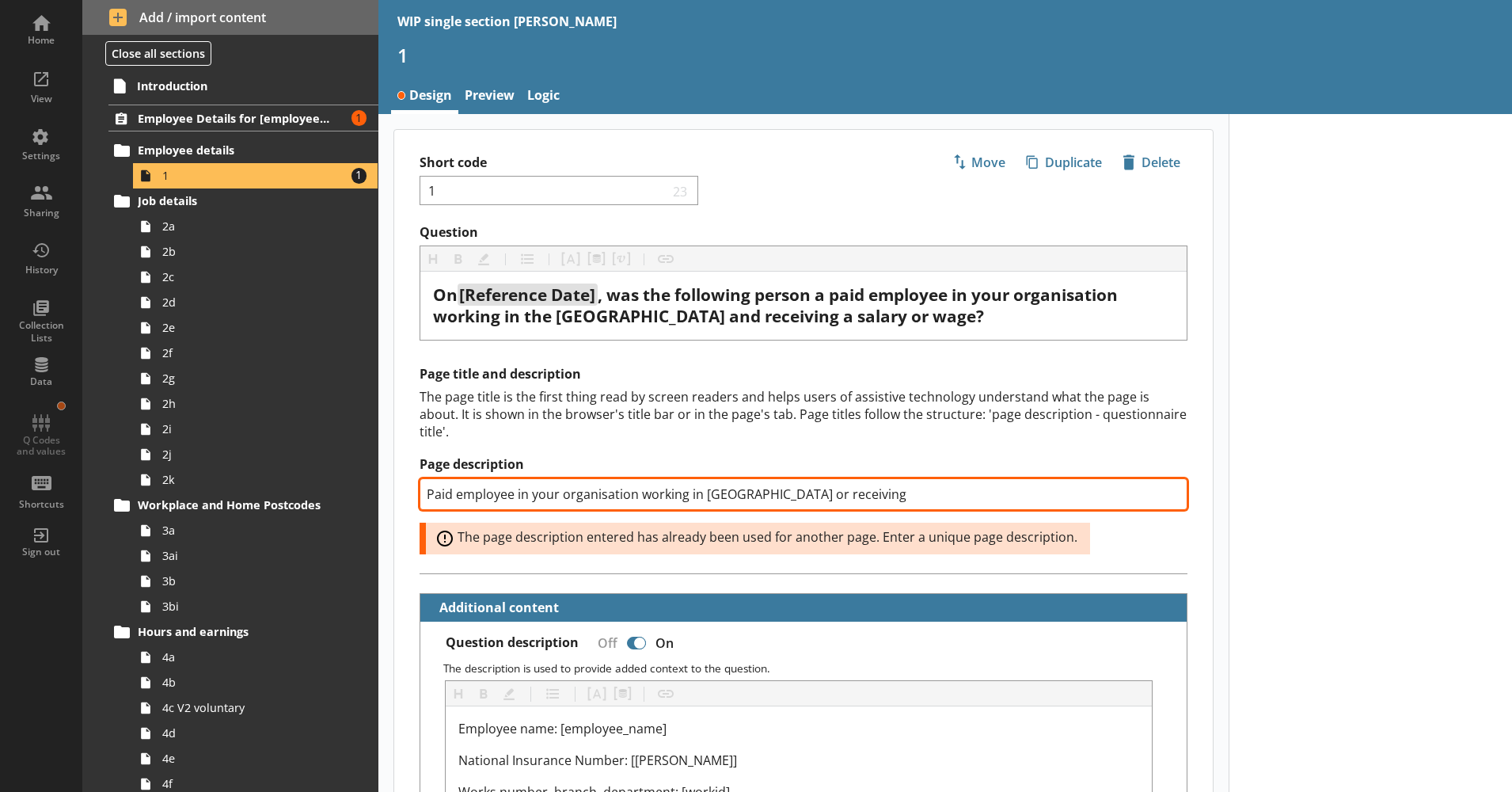 drag, startPoint x: 810, startPoint y: 485, endPoint x: 408, endPoint y: 483, distance: 402.00498 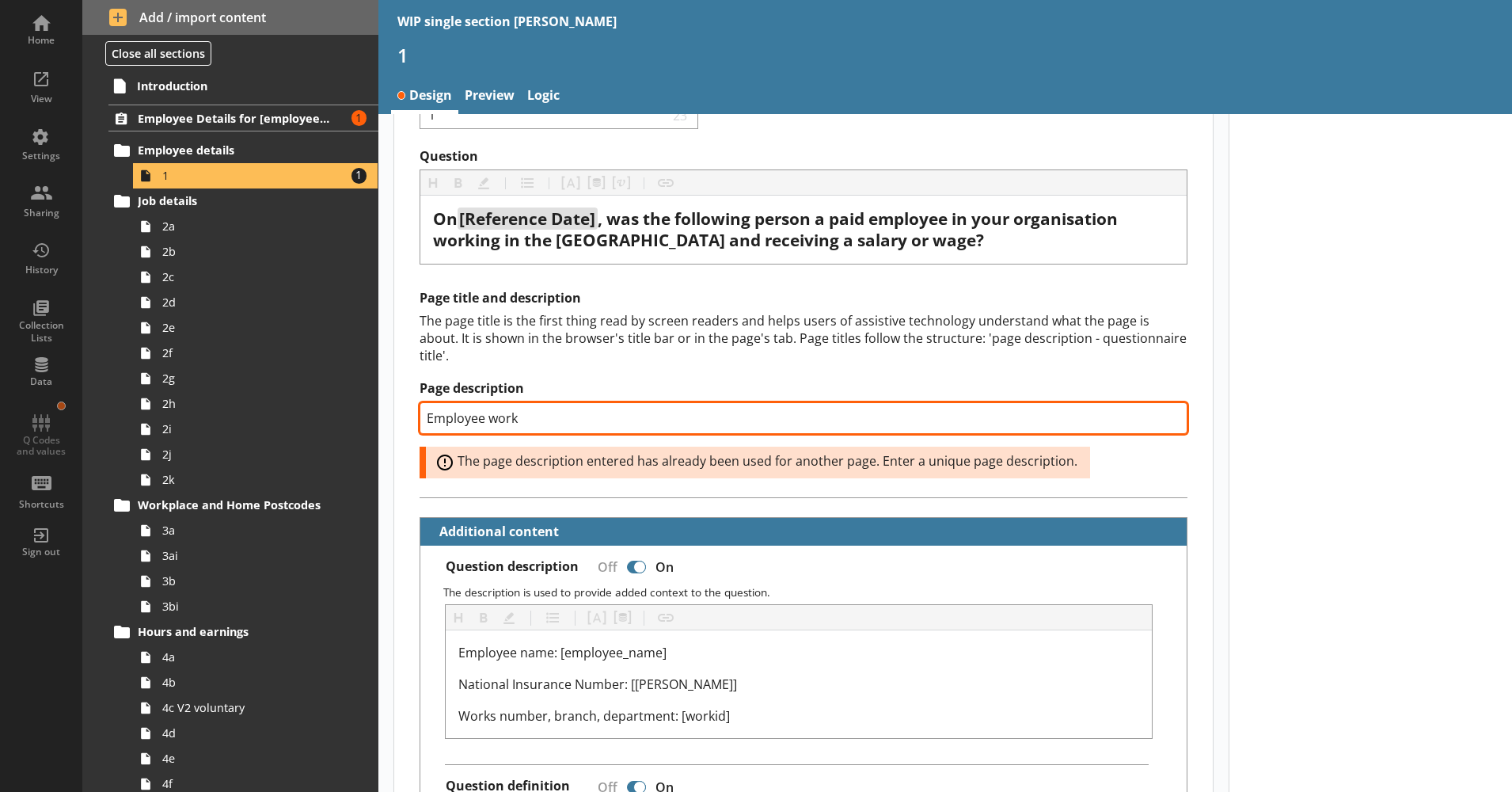 scroll, scrollTop: 0, scrollLeft: 0, axis: both 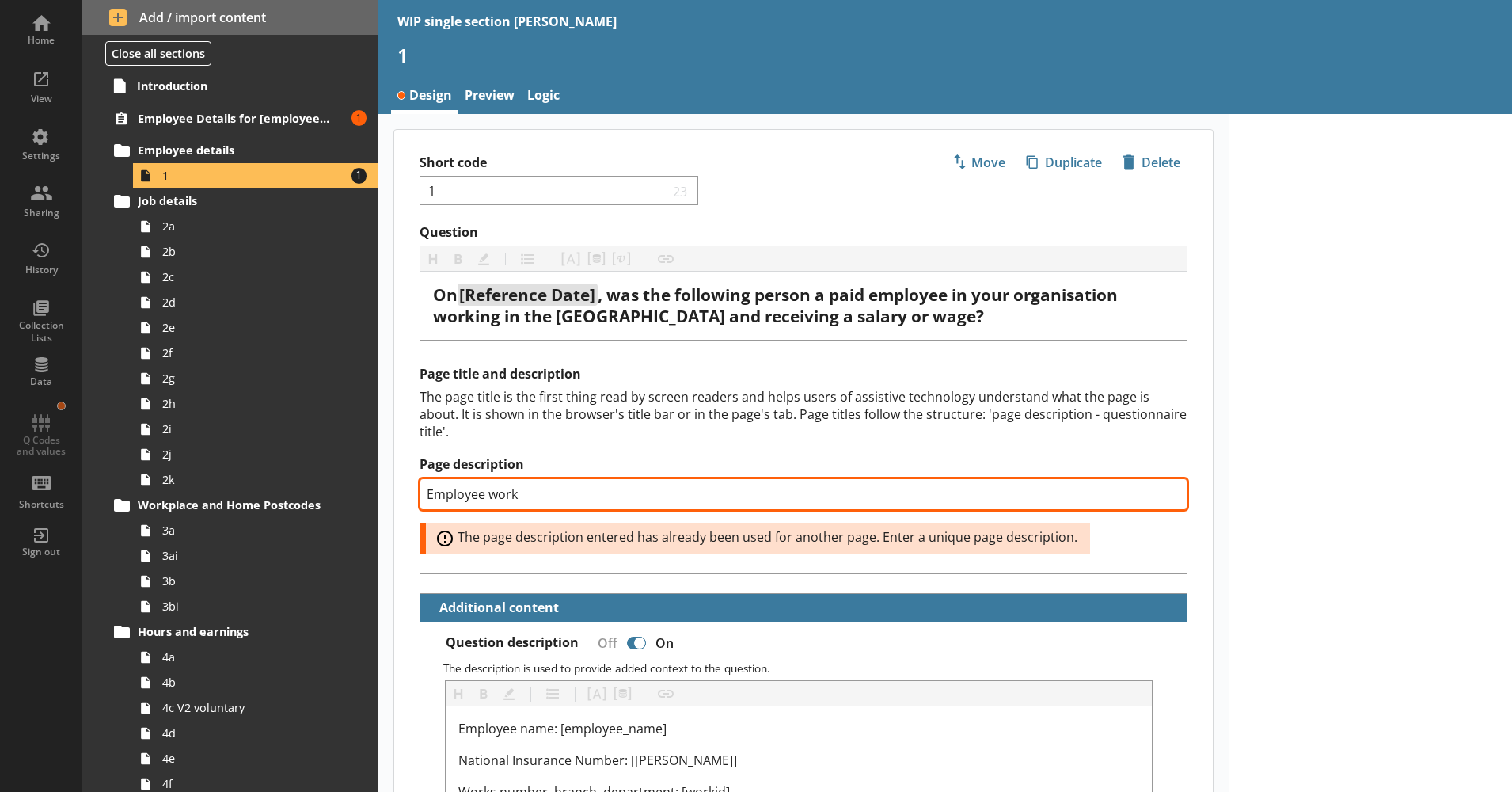 click on "Employee work" at bounding box center (803, 494) 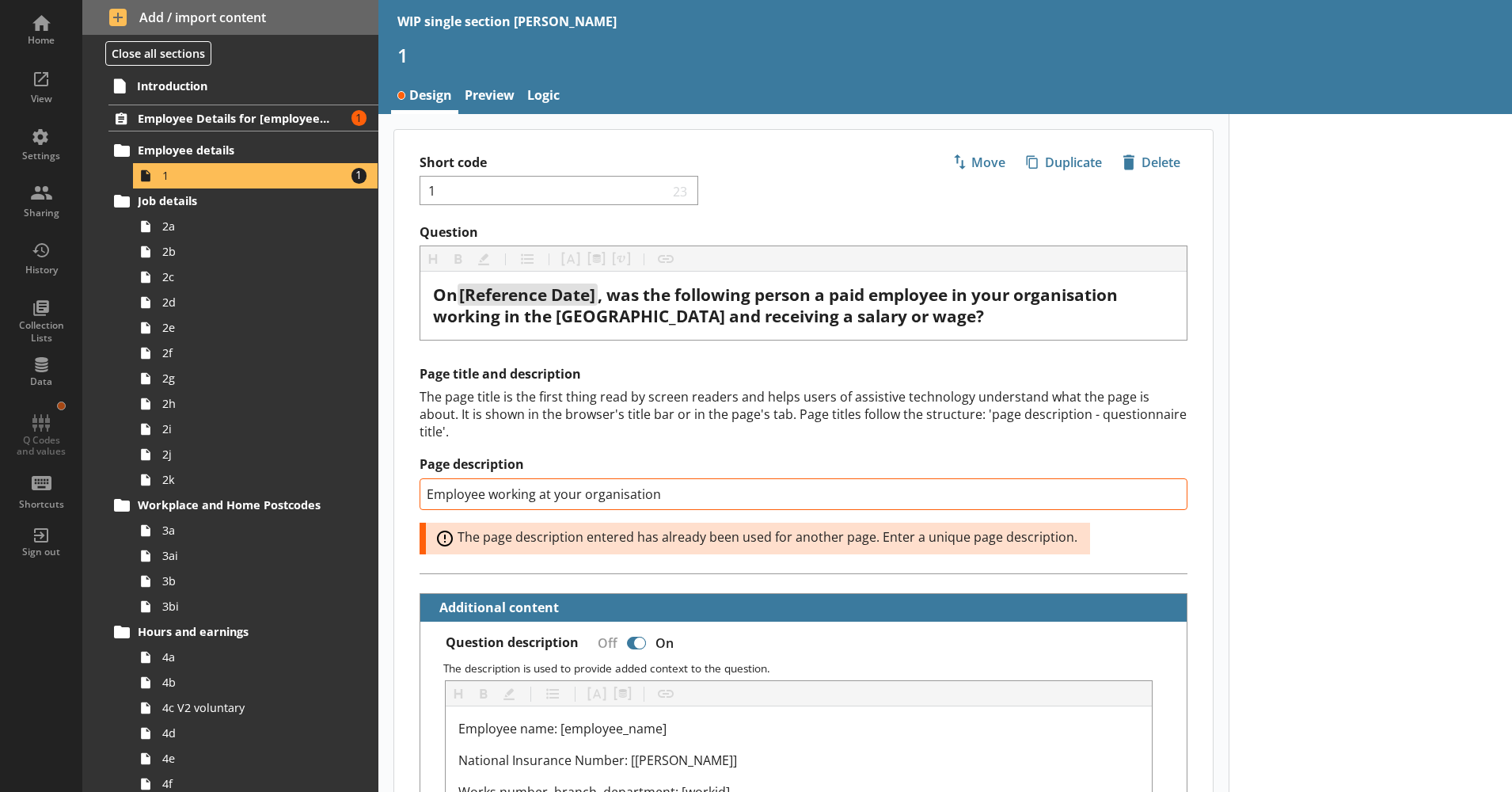 click on "The page title is the first thing read by screen readers and helps users of assistive technology understand what the page is about. It is shown in the browser's title bar or in the page's tab. Page titles follow the structure: 'page description - questionnaire title'." at bounding box center [803, 414] 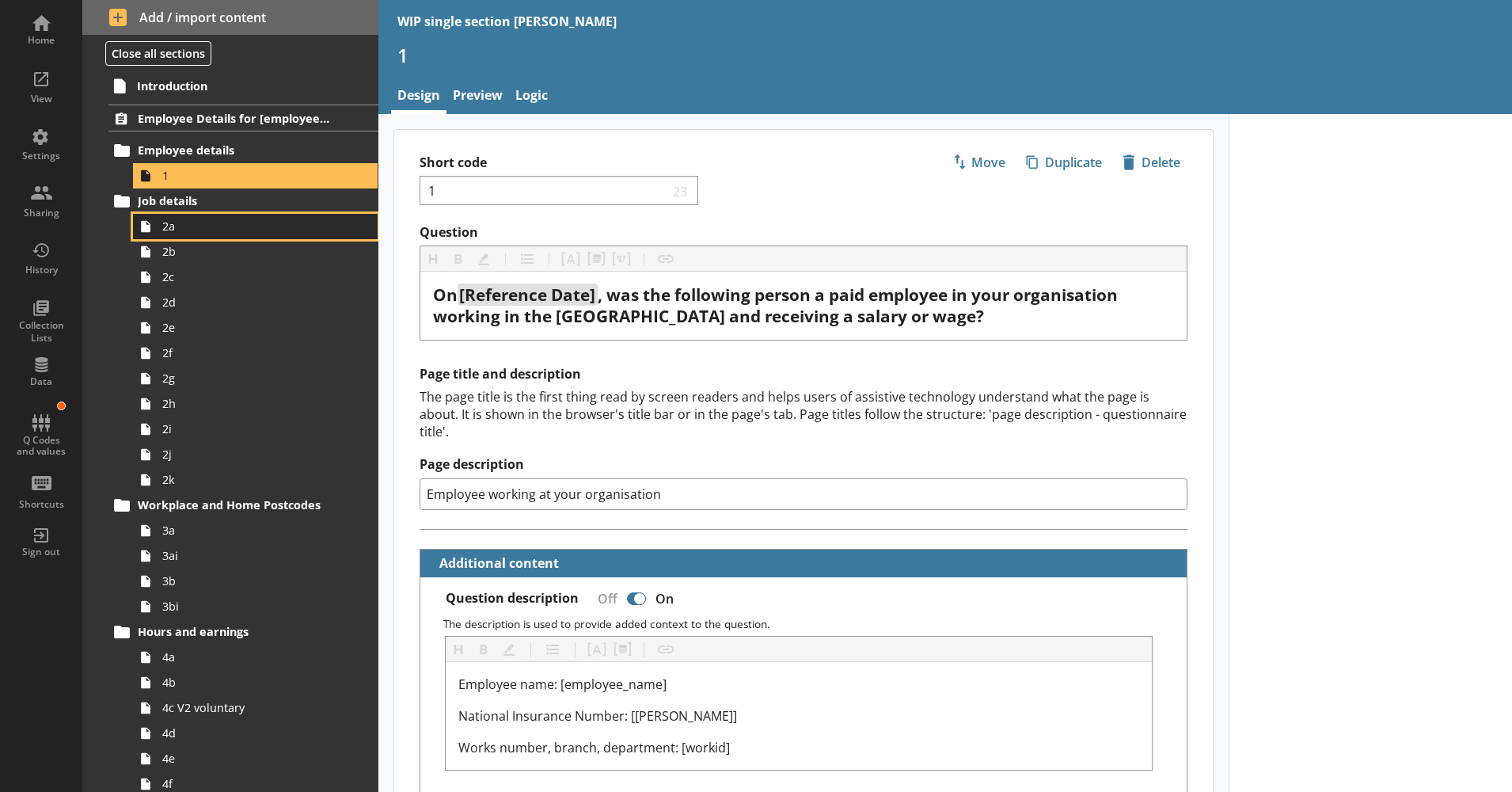 click on "2a" at bounding box center (249, 226) 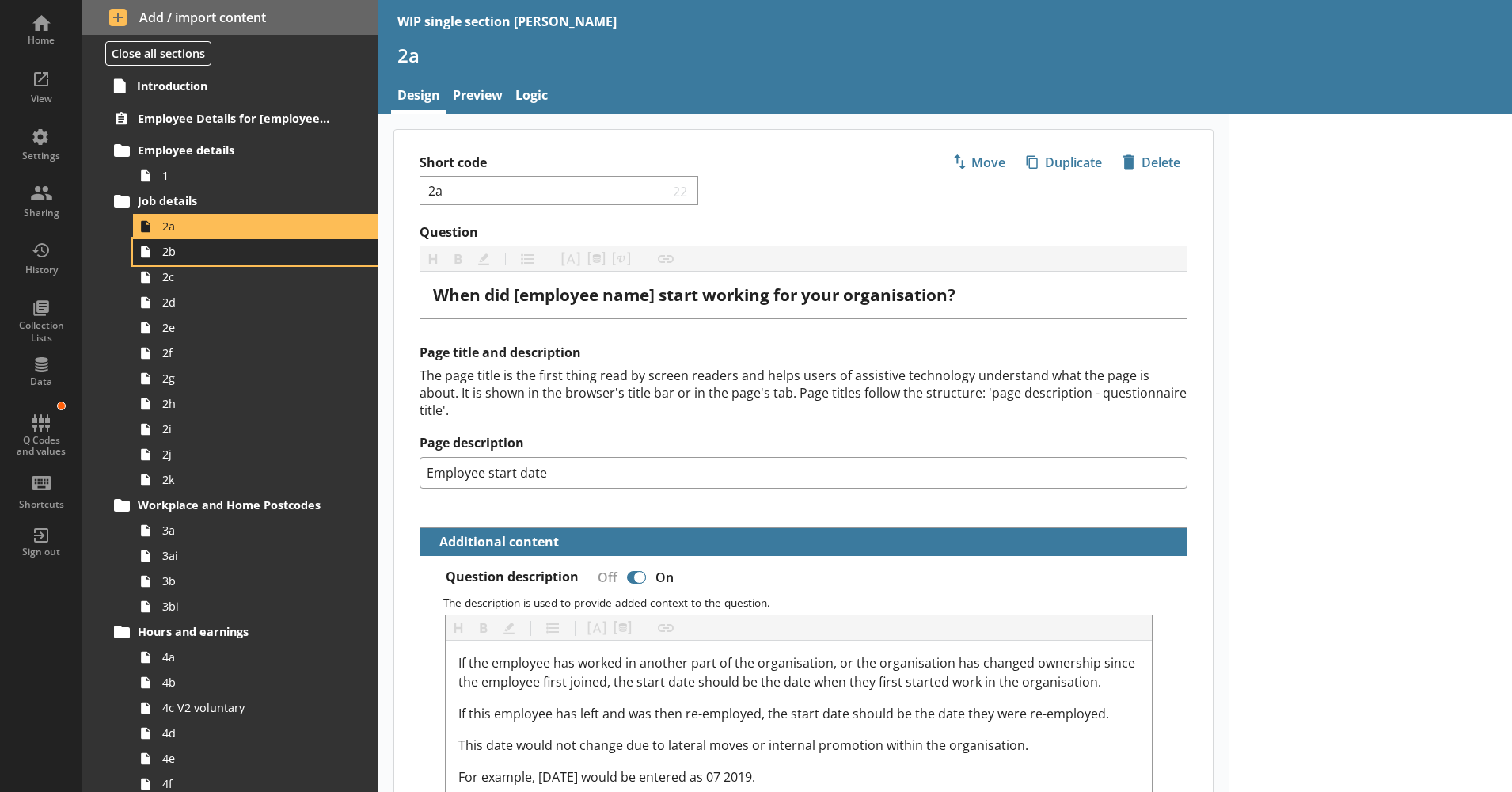 click on "2b" at bounding box center (255, 252) 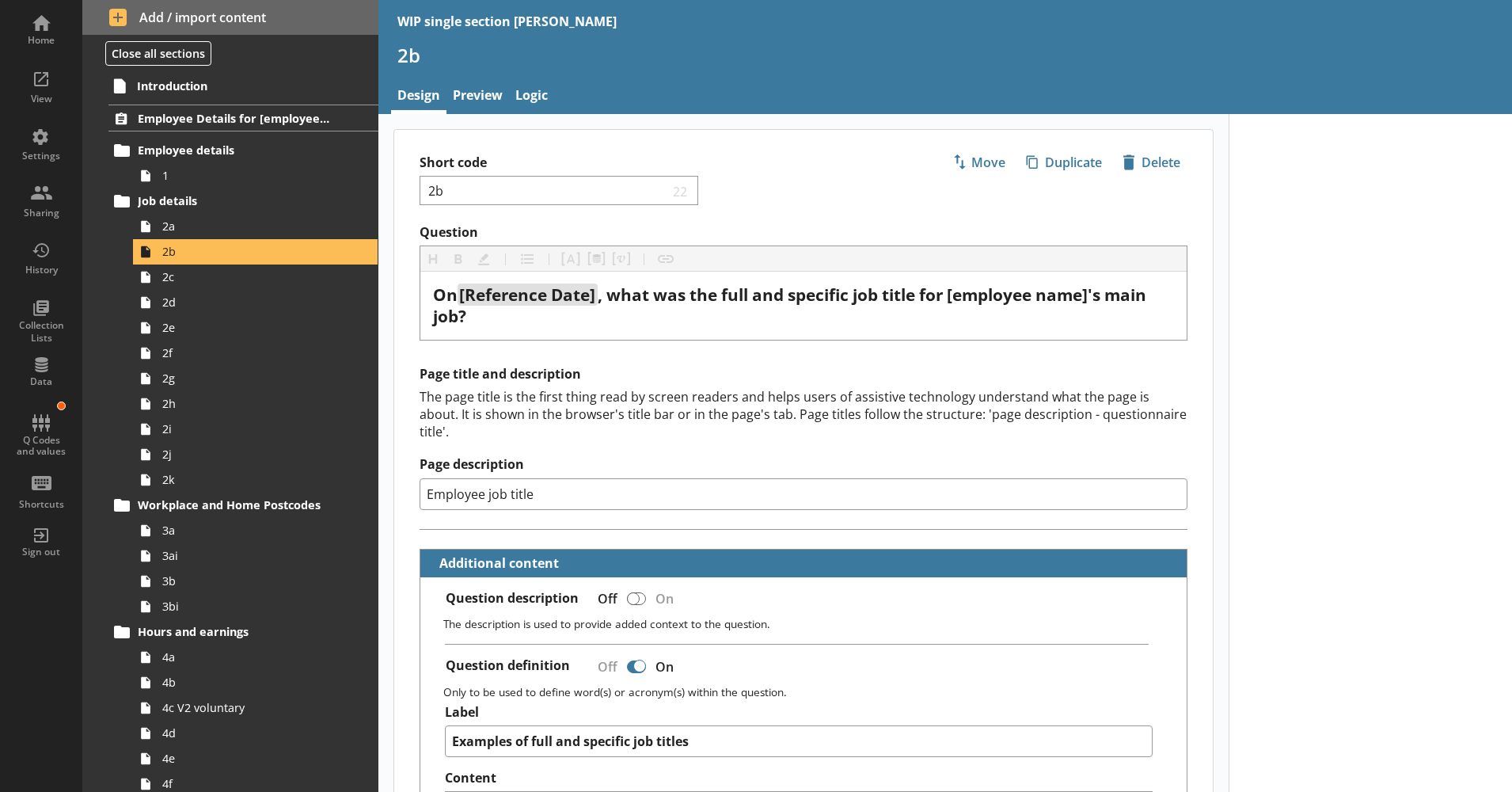 click on "Employee job title" at bounding box center [803, 494] 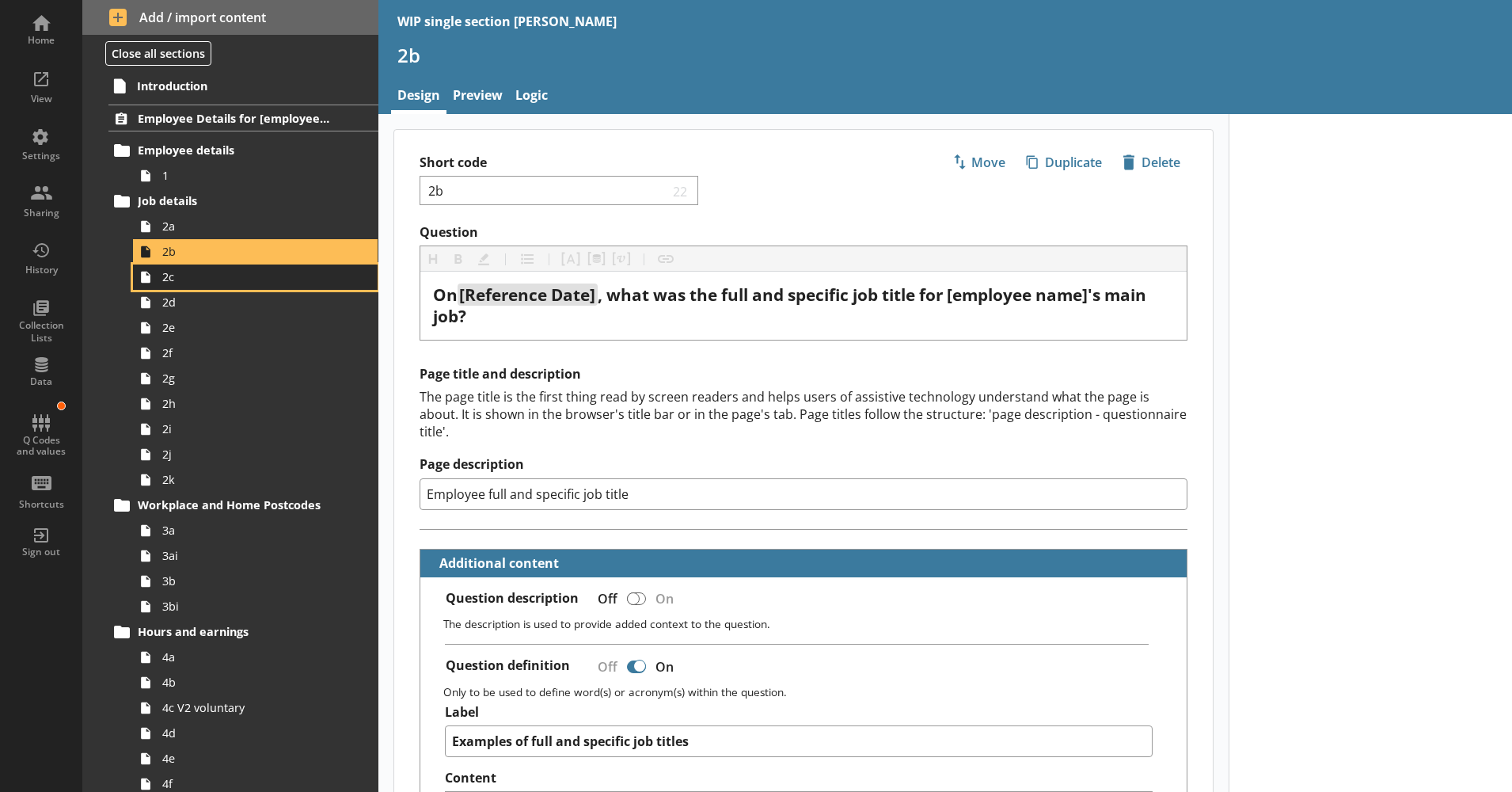 click on "2c" at bounding box center (249, 276) 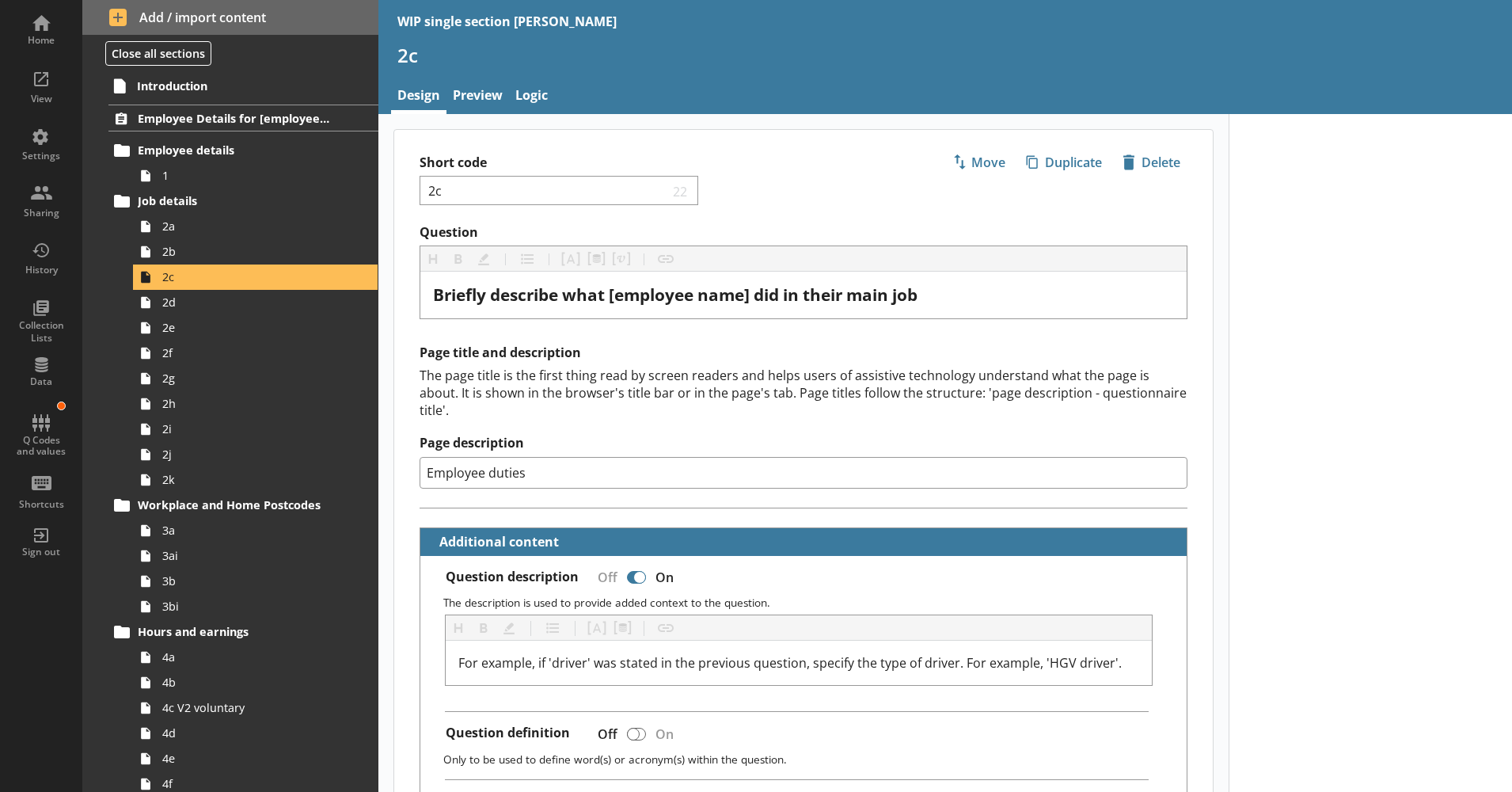 drag, startPoint x: 530, startPoint y: 474, endPoint x: 487, endPoint y: 482, distance: 43.737855 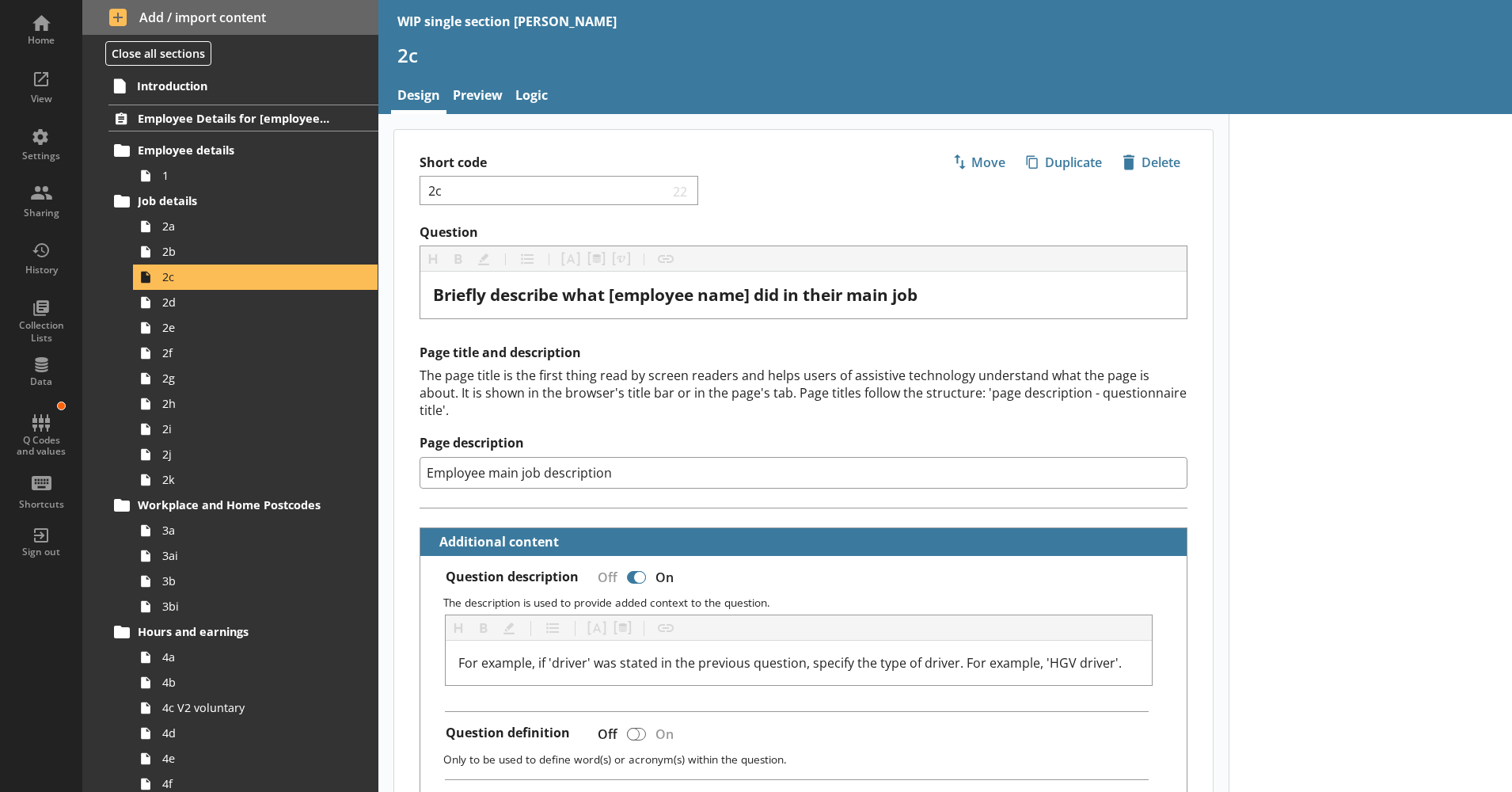 click on "Page title and description The page title is the first thing read by screen readers and helps users of assistive technology understand what the page is about. It is shown in the browser's title bar or in the page's tab. Page titles follow the structure: 'page description - questionnaire title'. Page description Employee main job description" at bounding box center (803, 416) 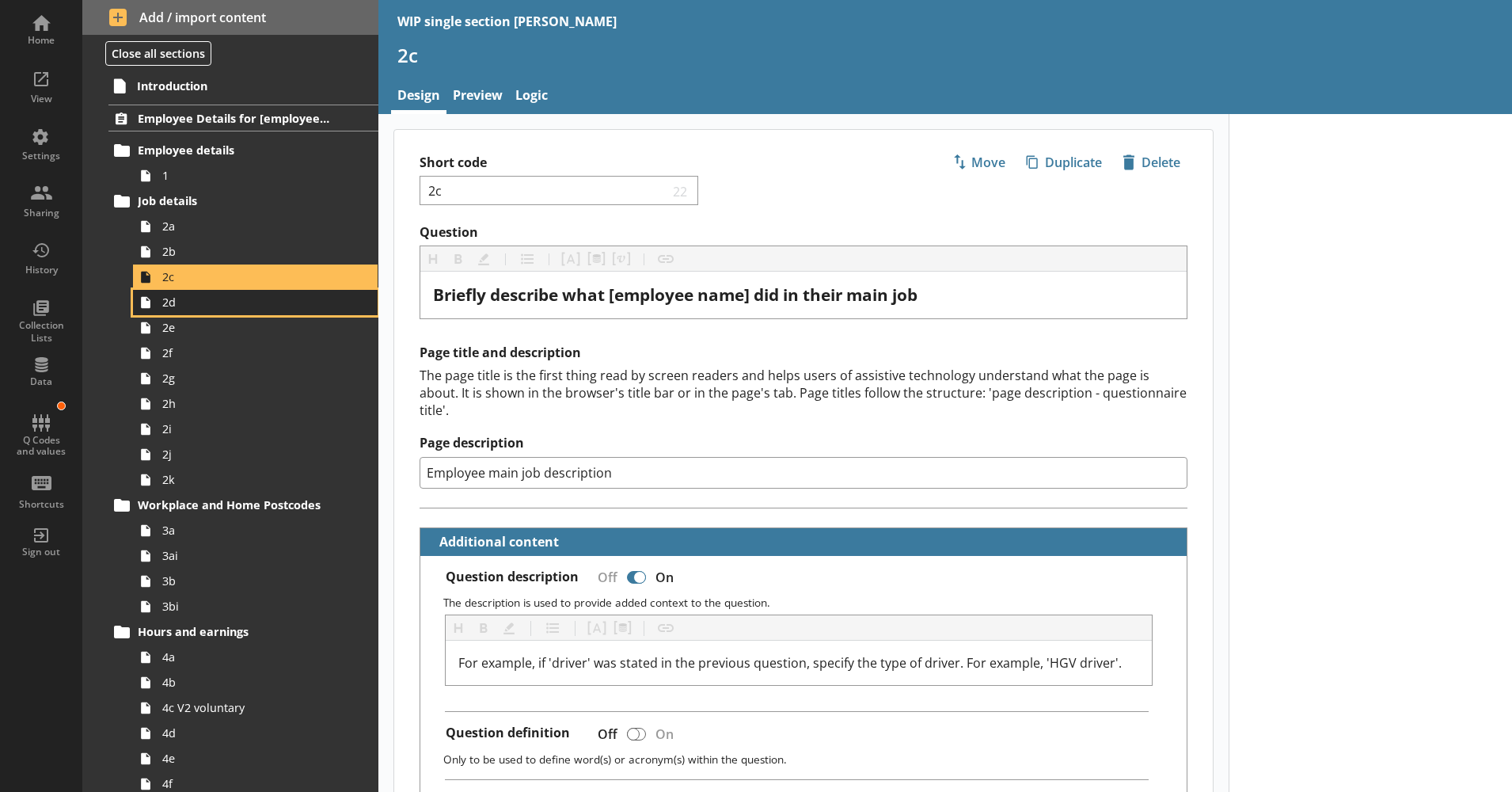click on "2d" at bounding box center (249, 302) 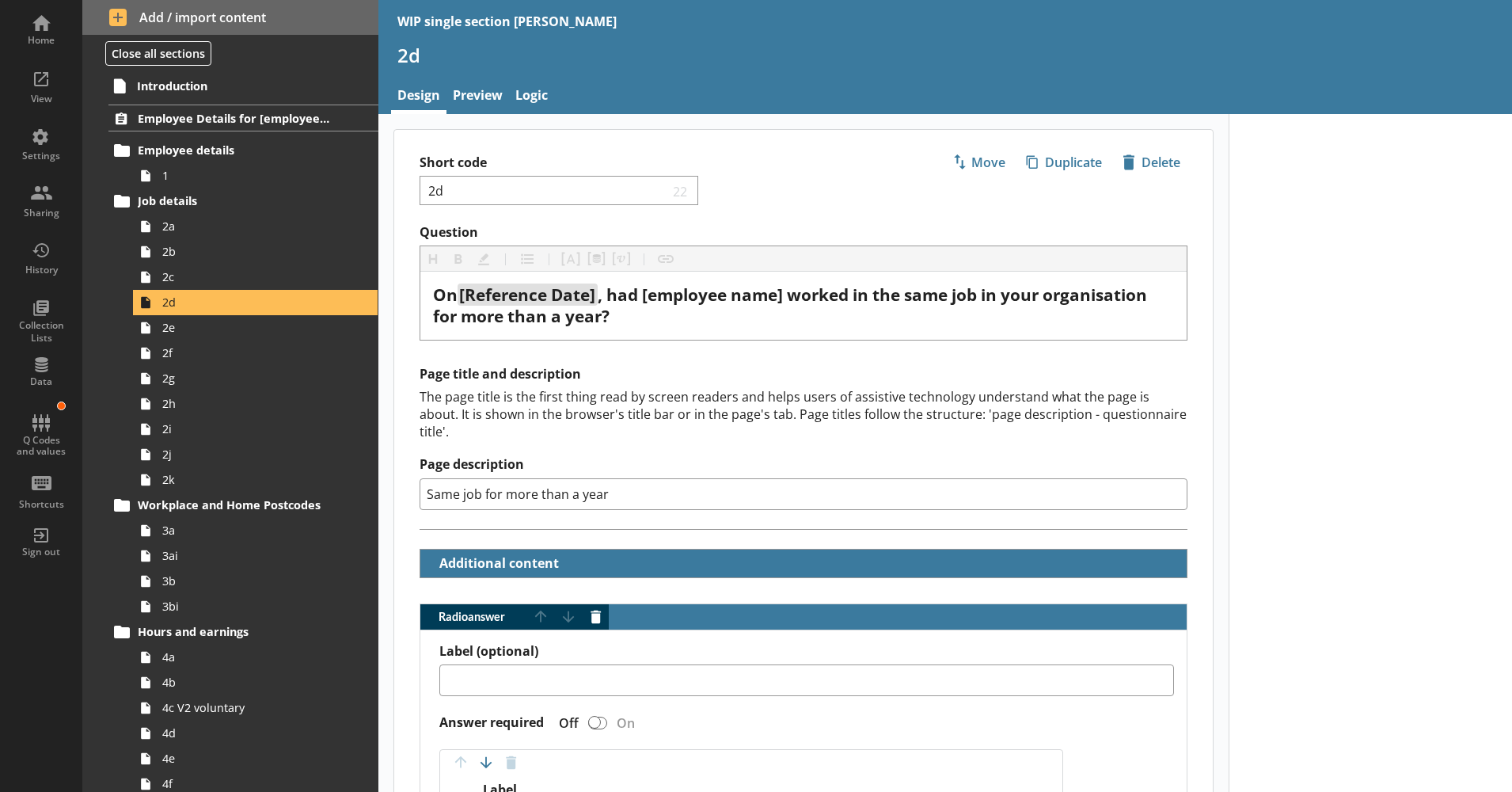 drag, startPoint x: 437, startPoint y: 493, endPoint x: 410, endPoint y: 490, distance: 27.166155 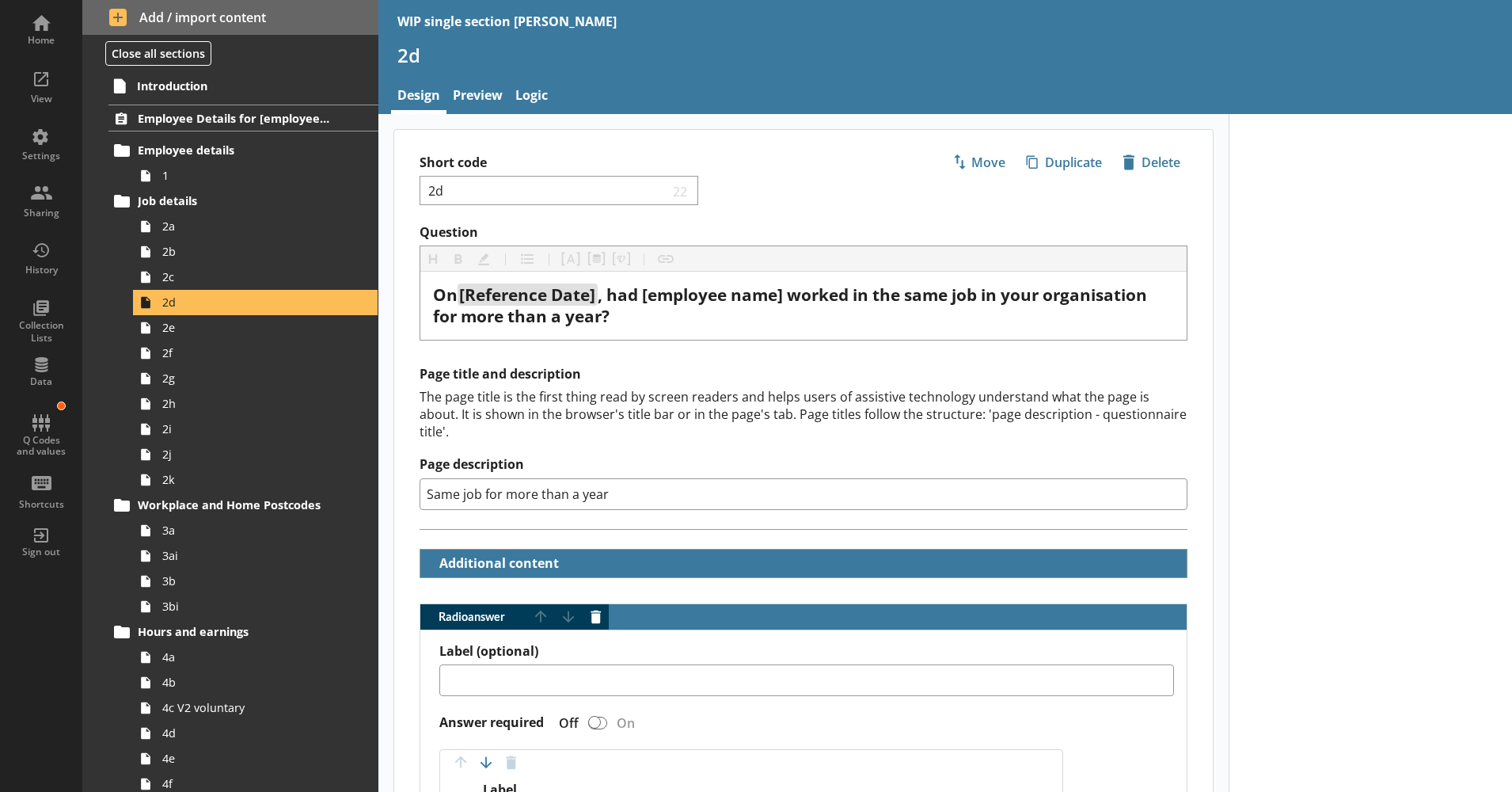 click on "Page title and description The page title is the first thing read by screen readers and helps users of assistive technology understand what the page is about. It is shown in the browser's title bar or in the page's tab. Page titles follow the structure: 'page description - questionnaire title'. Page description Same job for more than a year" at bounding box center (803, 447) 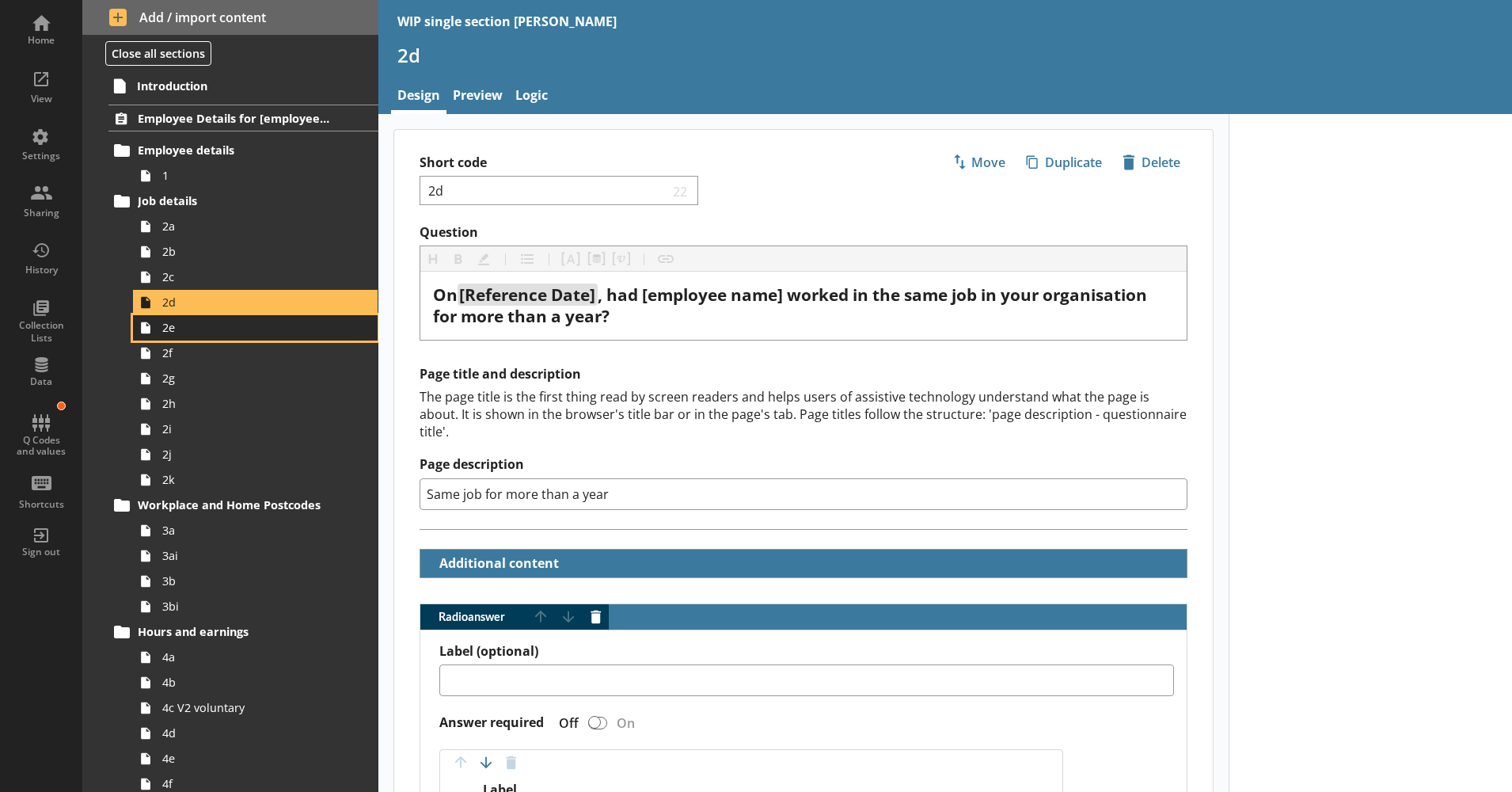 click on "2e" at bounding box center [255, 328] 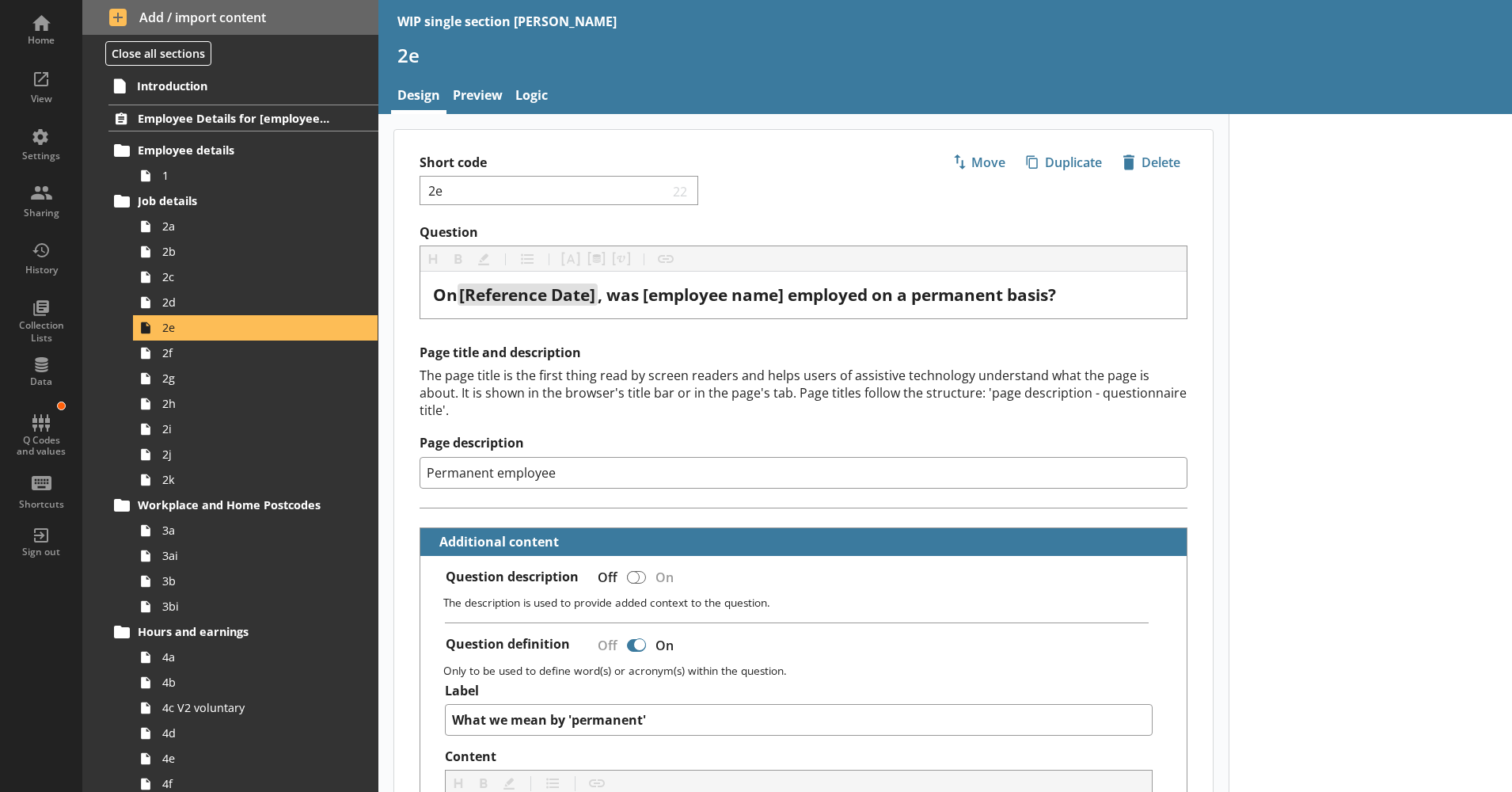 drag, startPoint x: 562, startPoint y: 477, endPoint x: 416, endPoint y: 478, distance: 146.0034 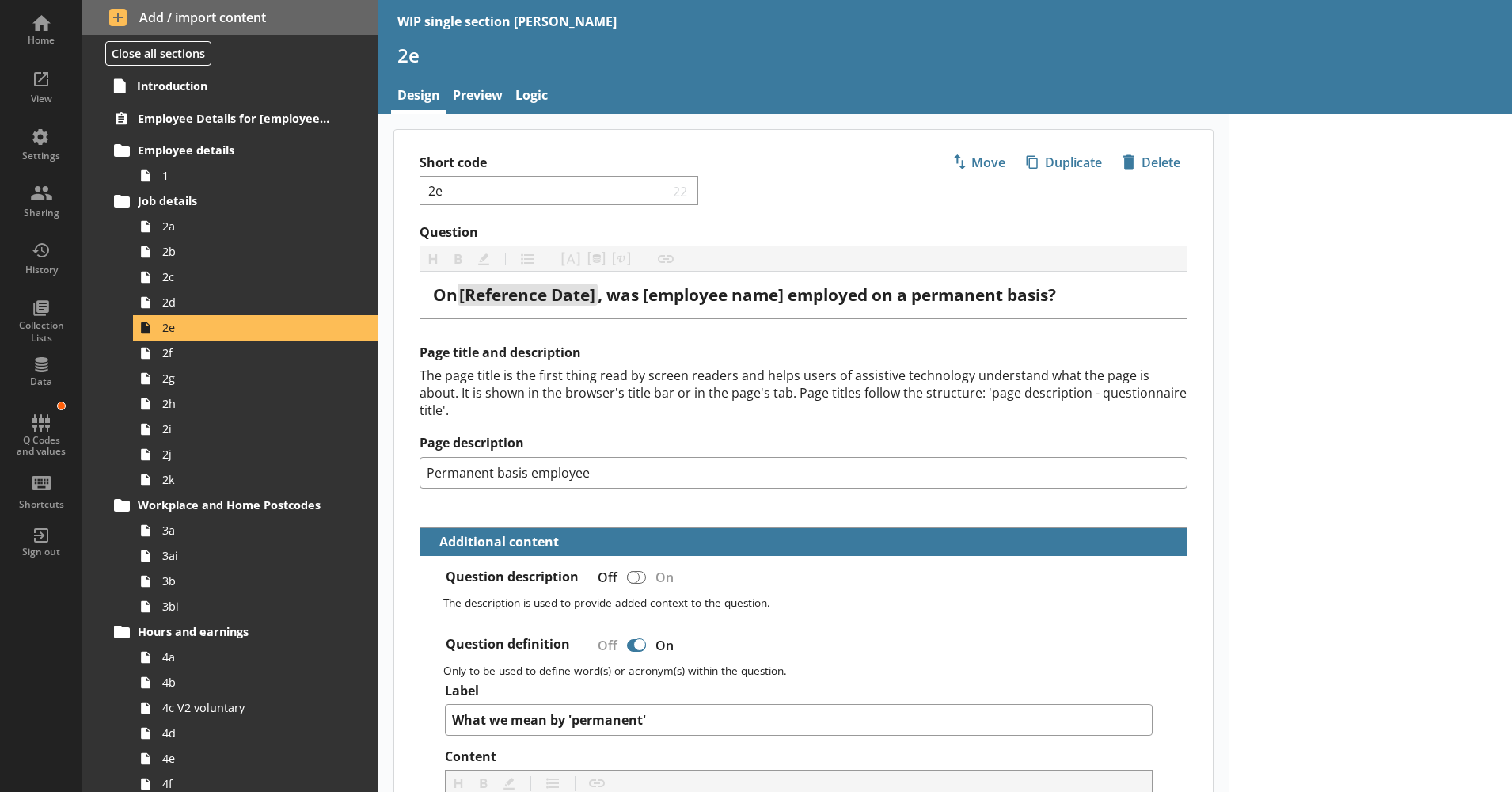 drag, startPoint x: 602, startPoint y: 478, endPoint x: 408, endPoint y: 486, distance: 194.16488 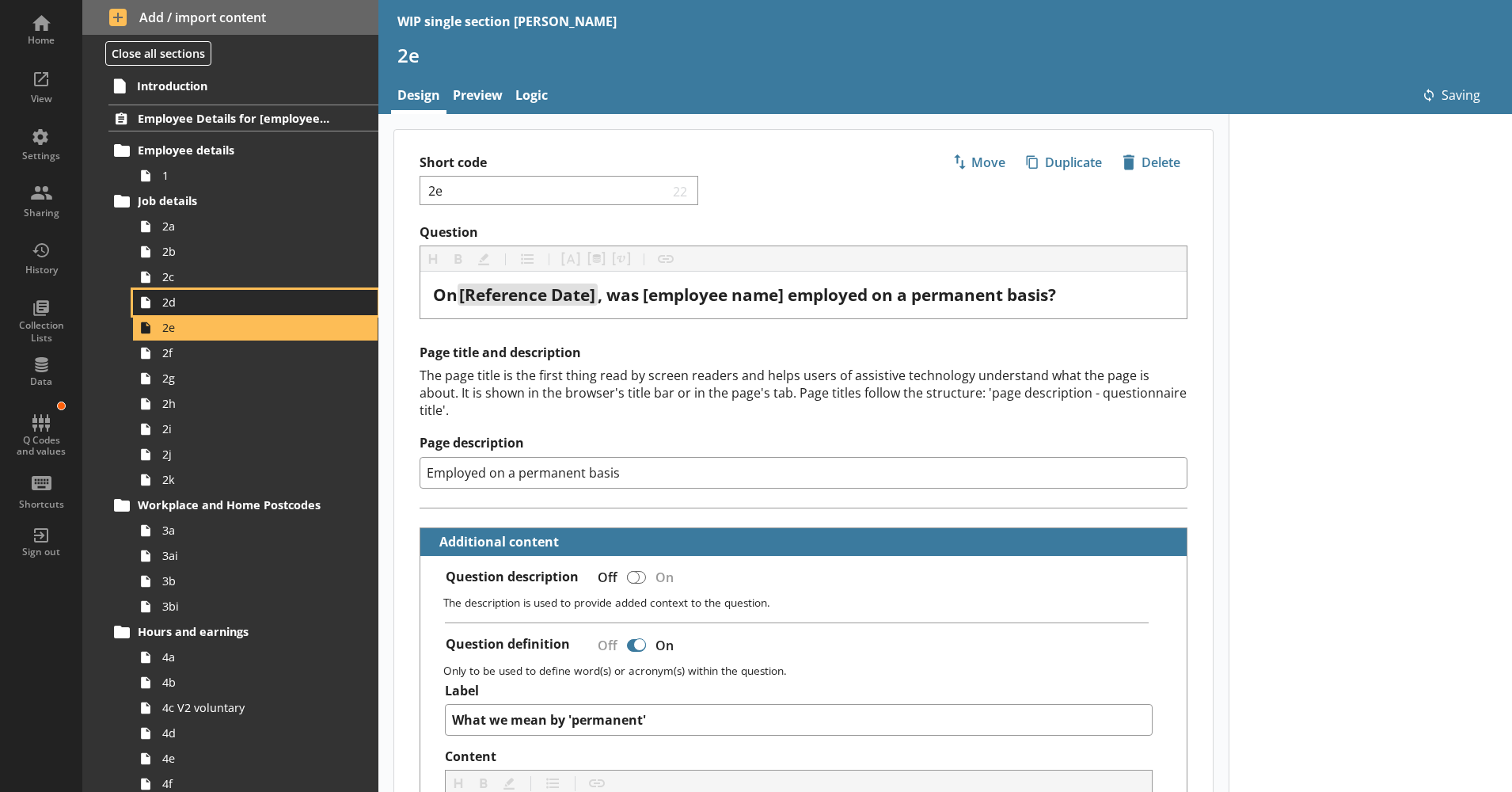 click on "2d" at bounding box center [255, 303] 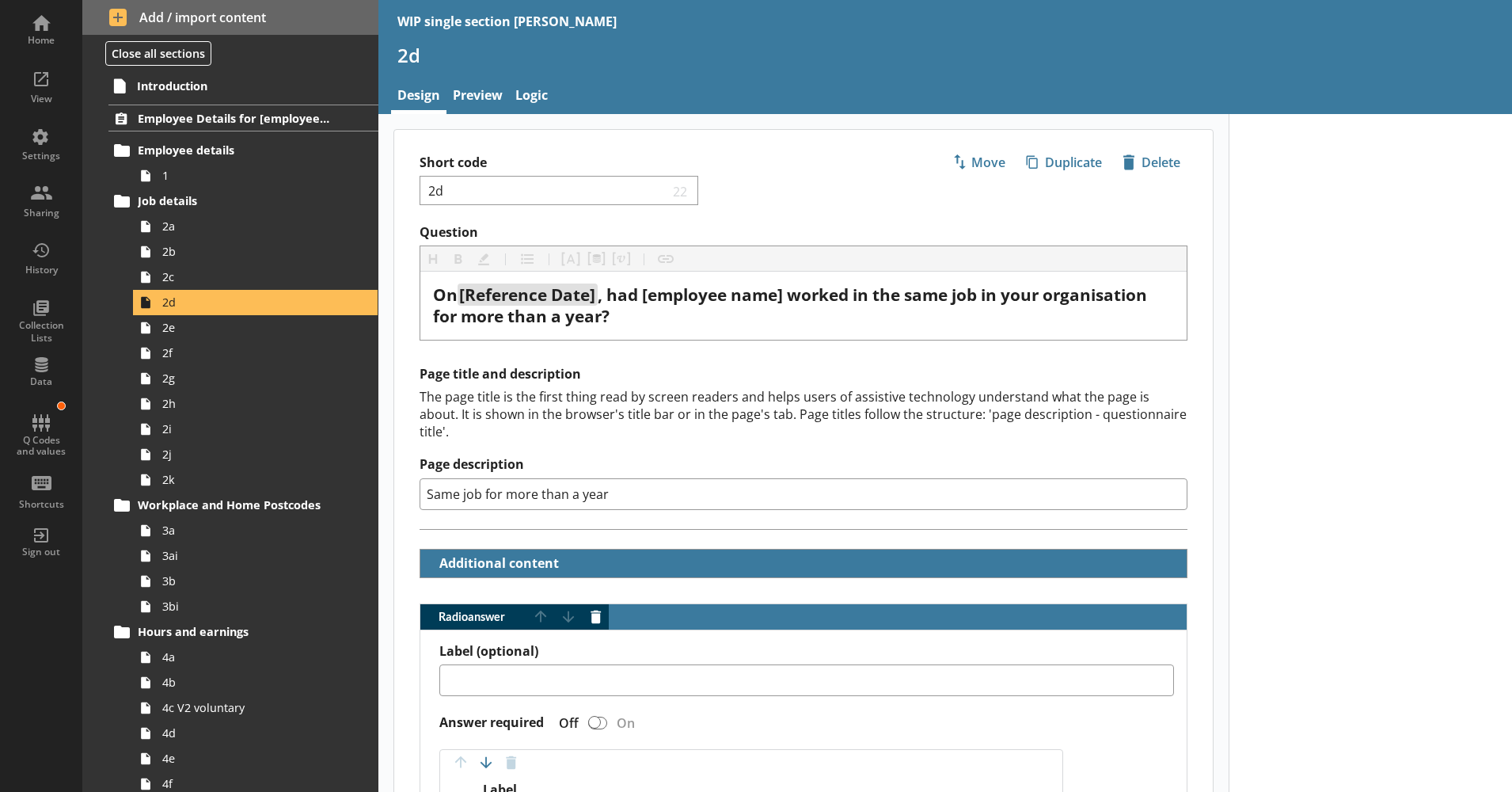 drag, startPoint x: 458, startPoint y: 490, endPoint x: 374, endPoint y: 500, distance: 84.59314 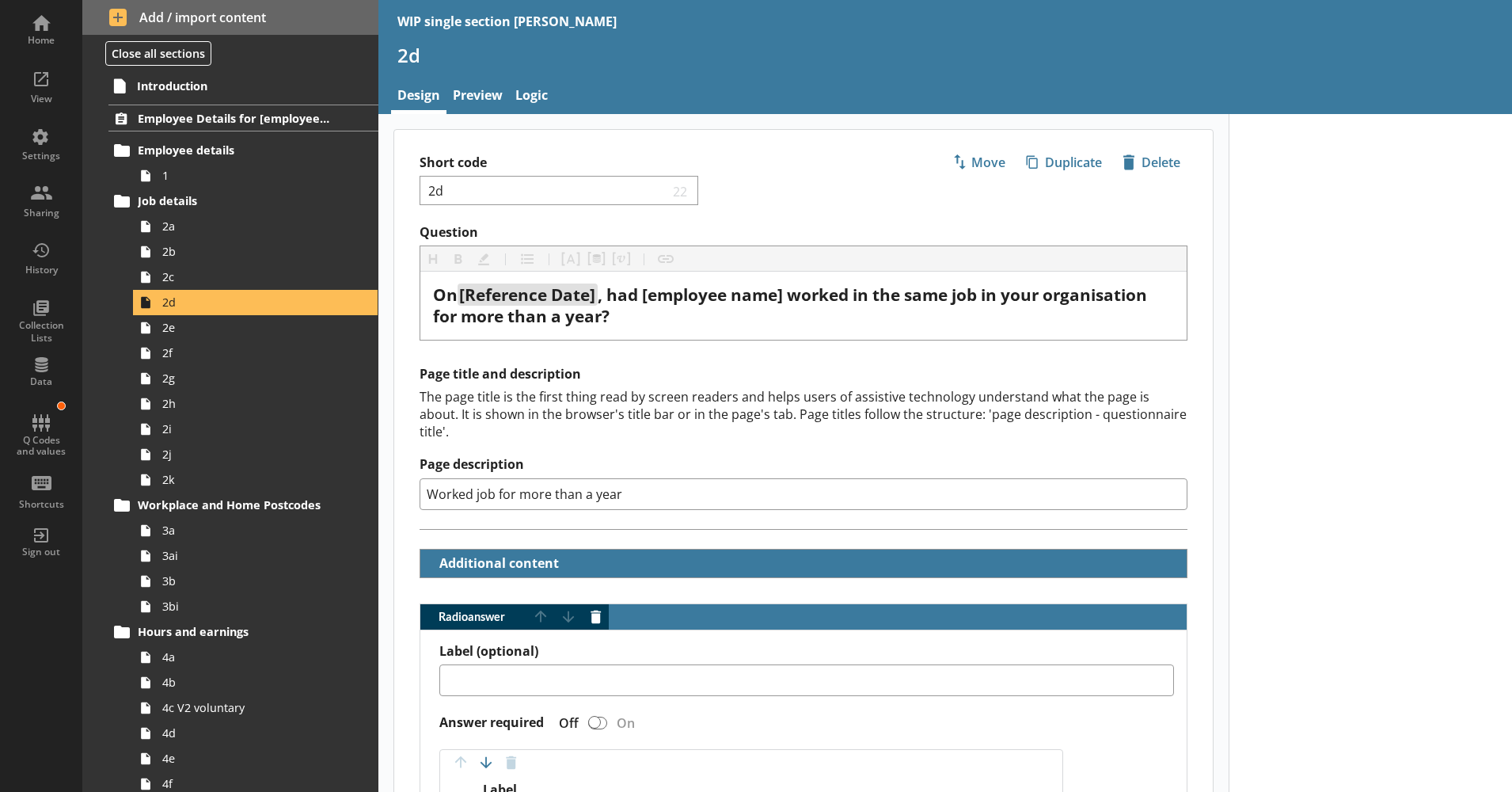 click on "Worked job for more than a year" at bounding box center [803, 494] 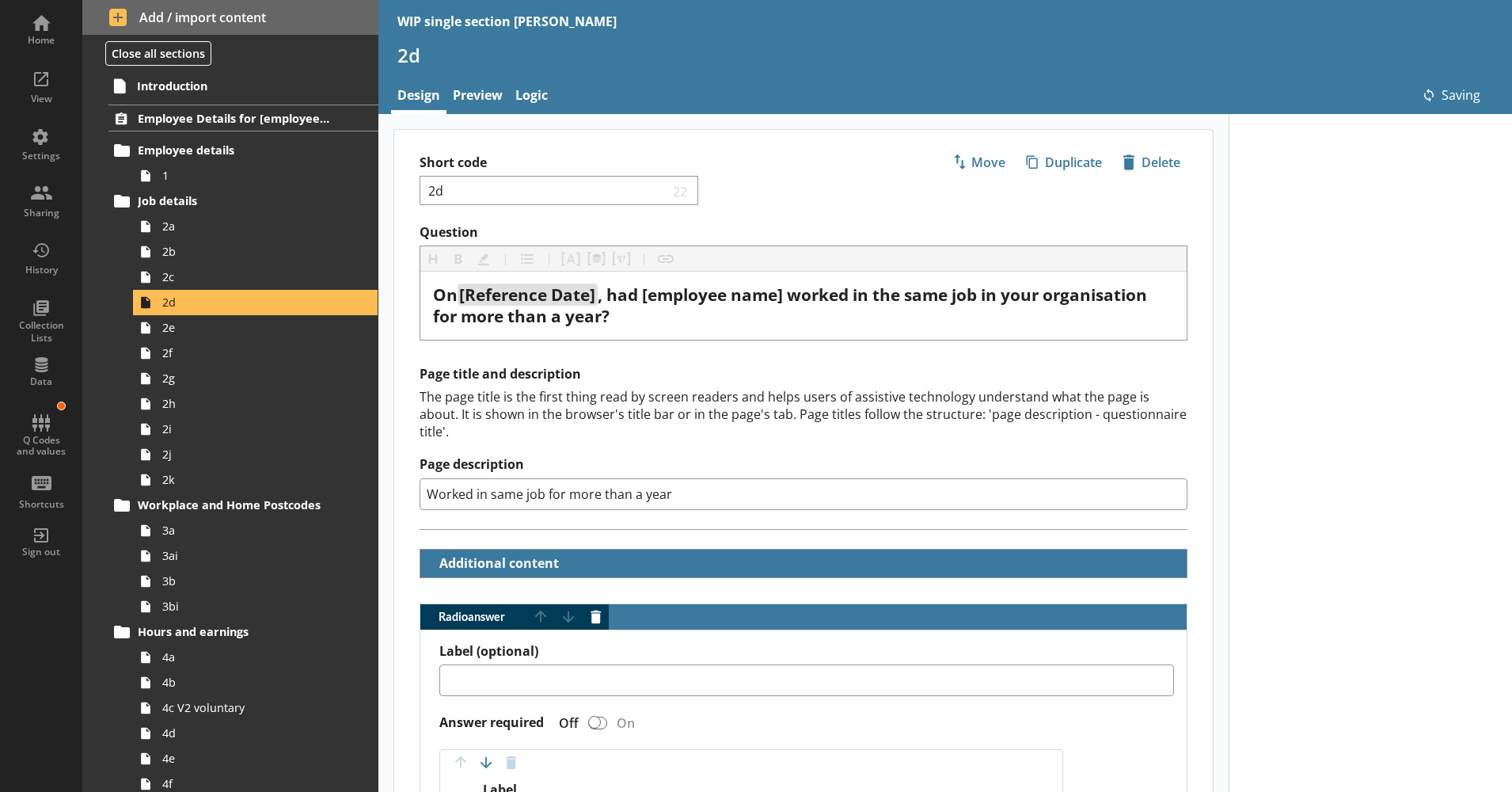 click on "The page title is the first thing read by screen readers and helps users of assistive technology understand what the page is about. It is shown in the browser's title bar or in the page's tab. Page titles follow the structure: 'page description - questionnaire title'." at bounding box center [803, 414] 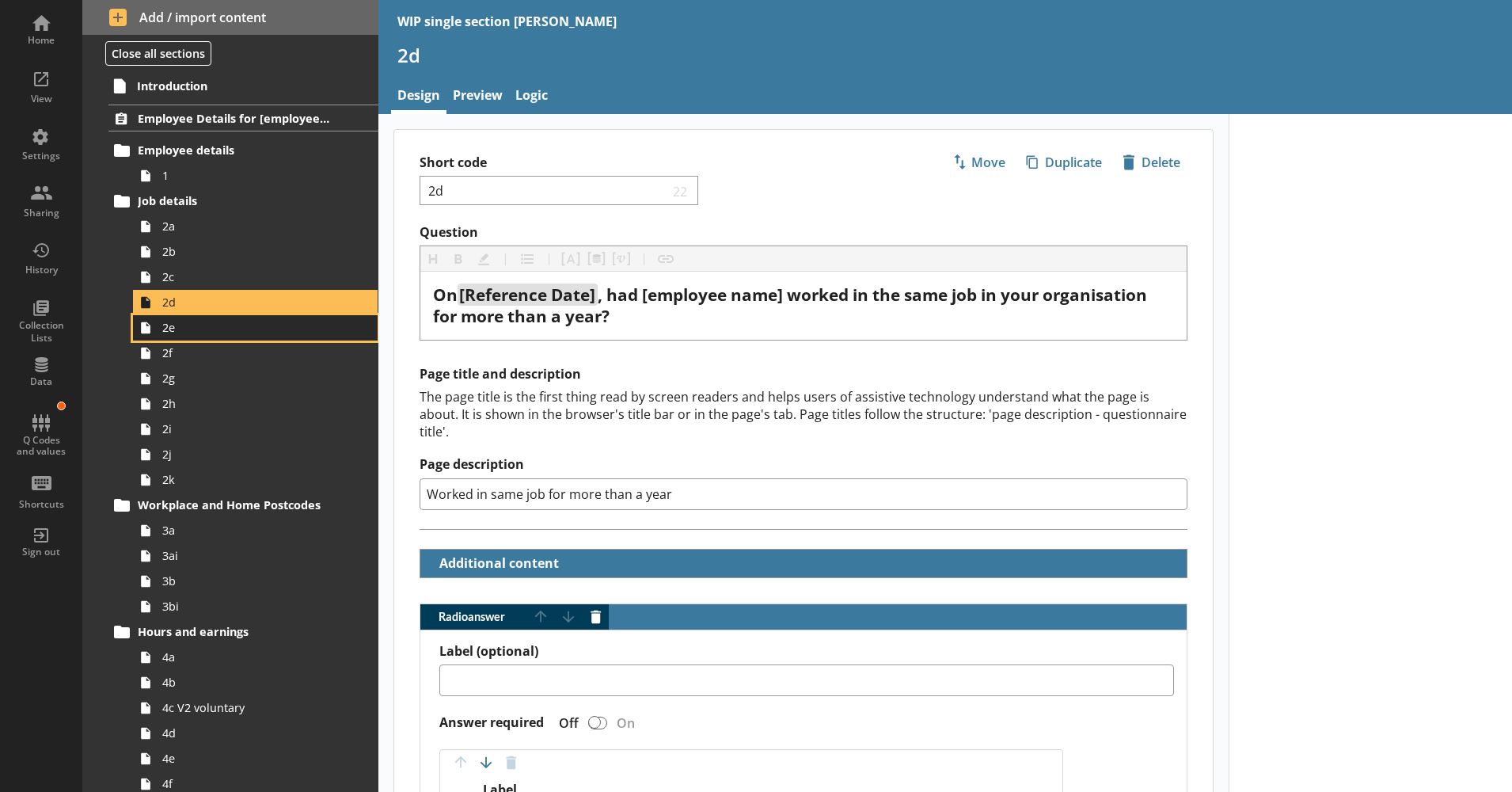 drag, startPoint x: 199, startPoint y: 321, endPoint x: 203, endPoint y: 330, distance: 9.848858 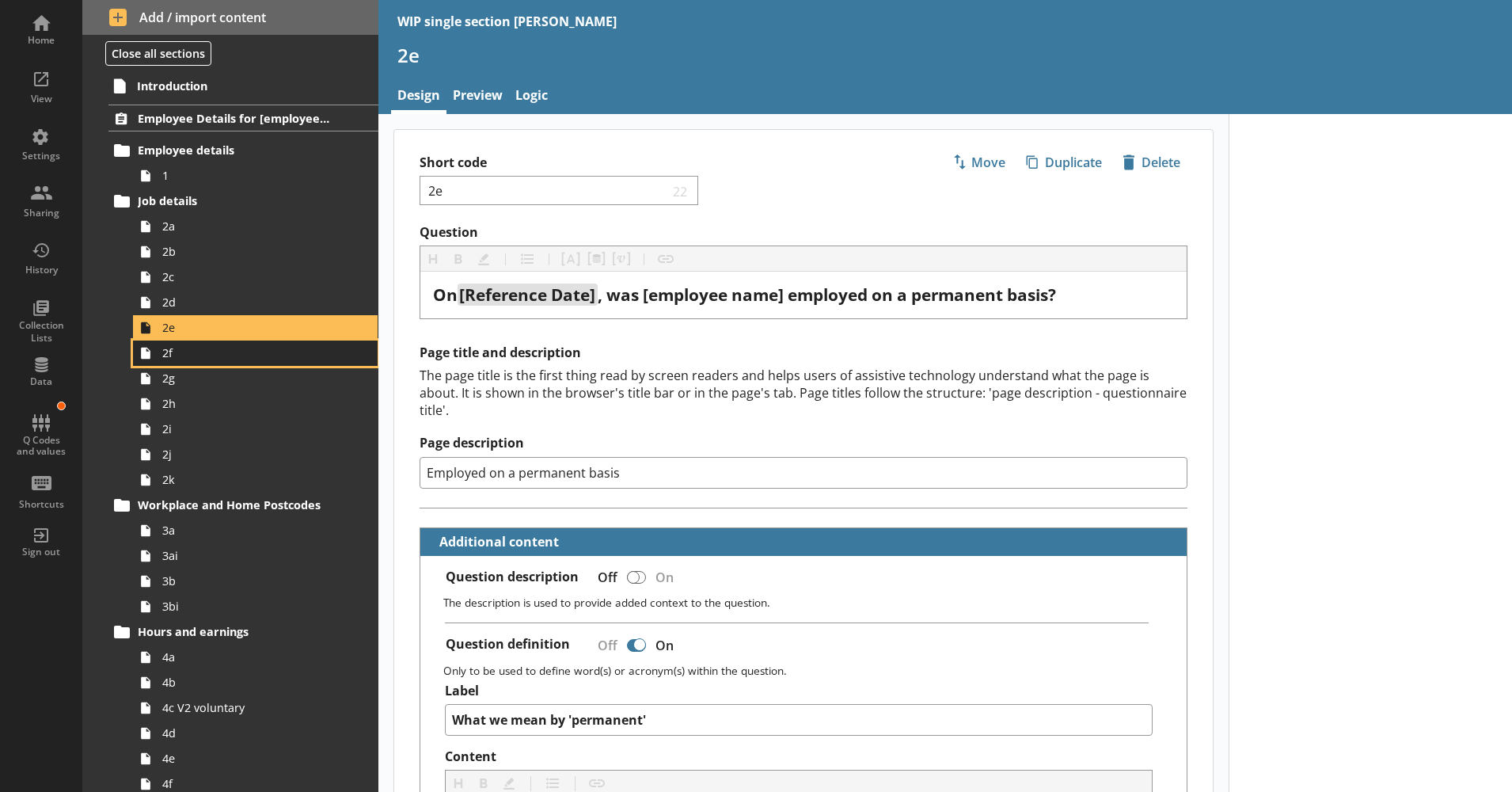 click on "2f" at bounding box center (255, 353) 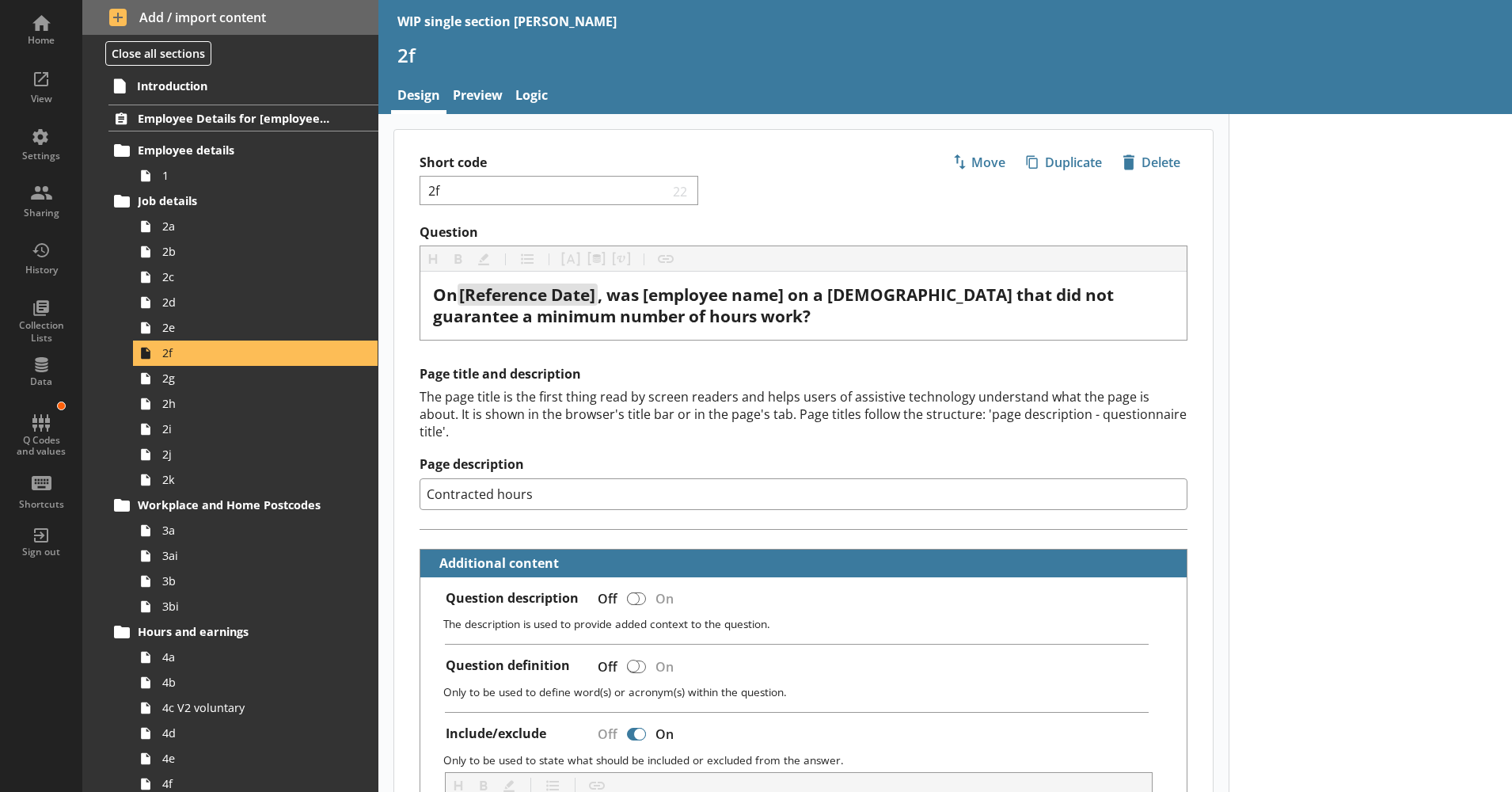 drag, startPoint x: 545, startPoint y: 492, endPoint x: 410, endPoint y: 485, distance: 135.18136 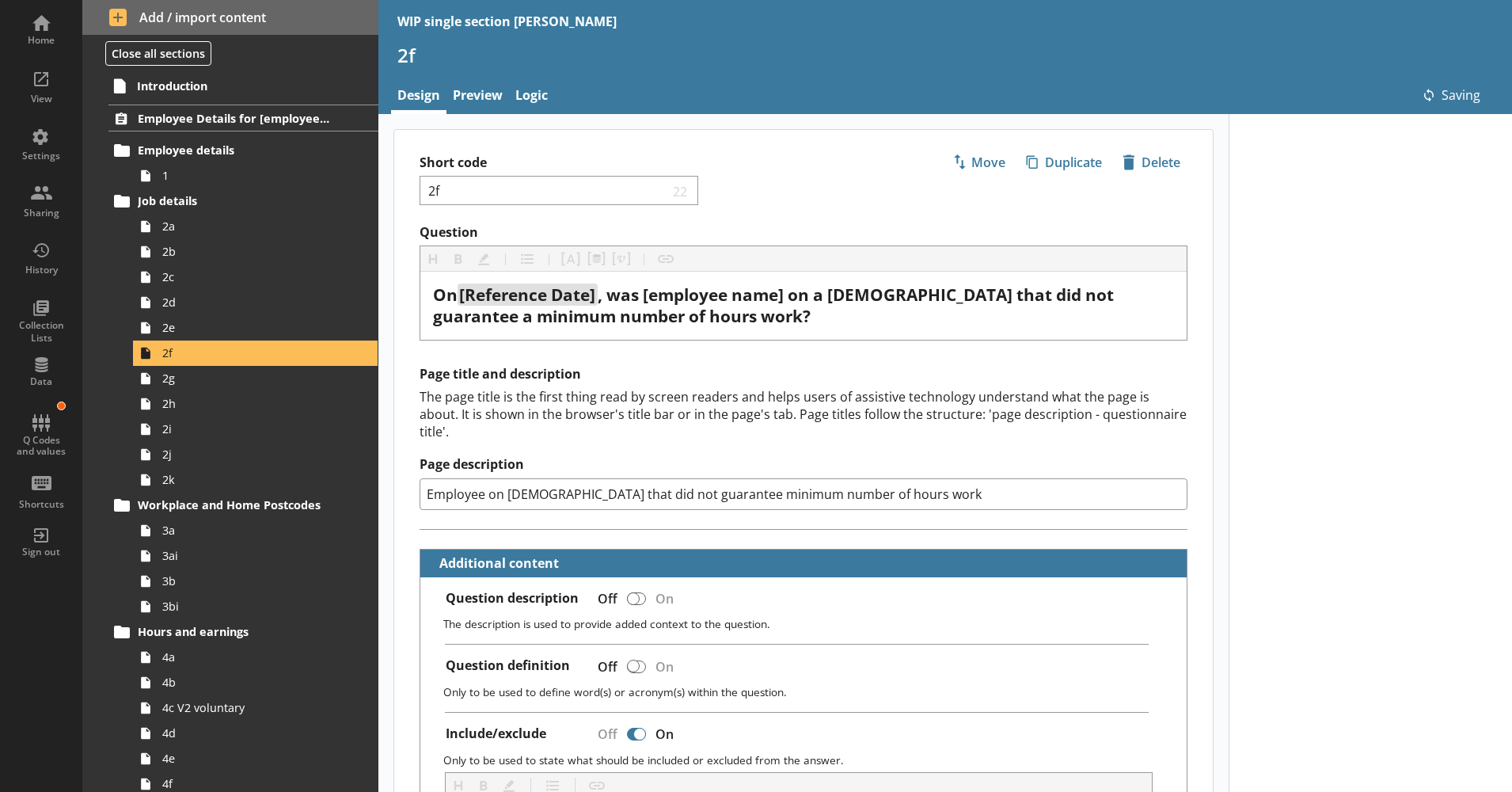 click on "The page title is the first thing read by screen readers and helps users of assistive technology understand what the page is about. It is shown in the browser's title bar or in the page's tab. Page titles follow the structure: 'page description - questionnaire title'." at bounding box center (803, 414) 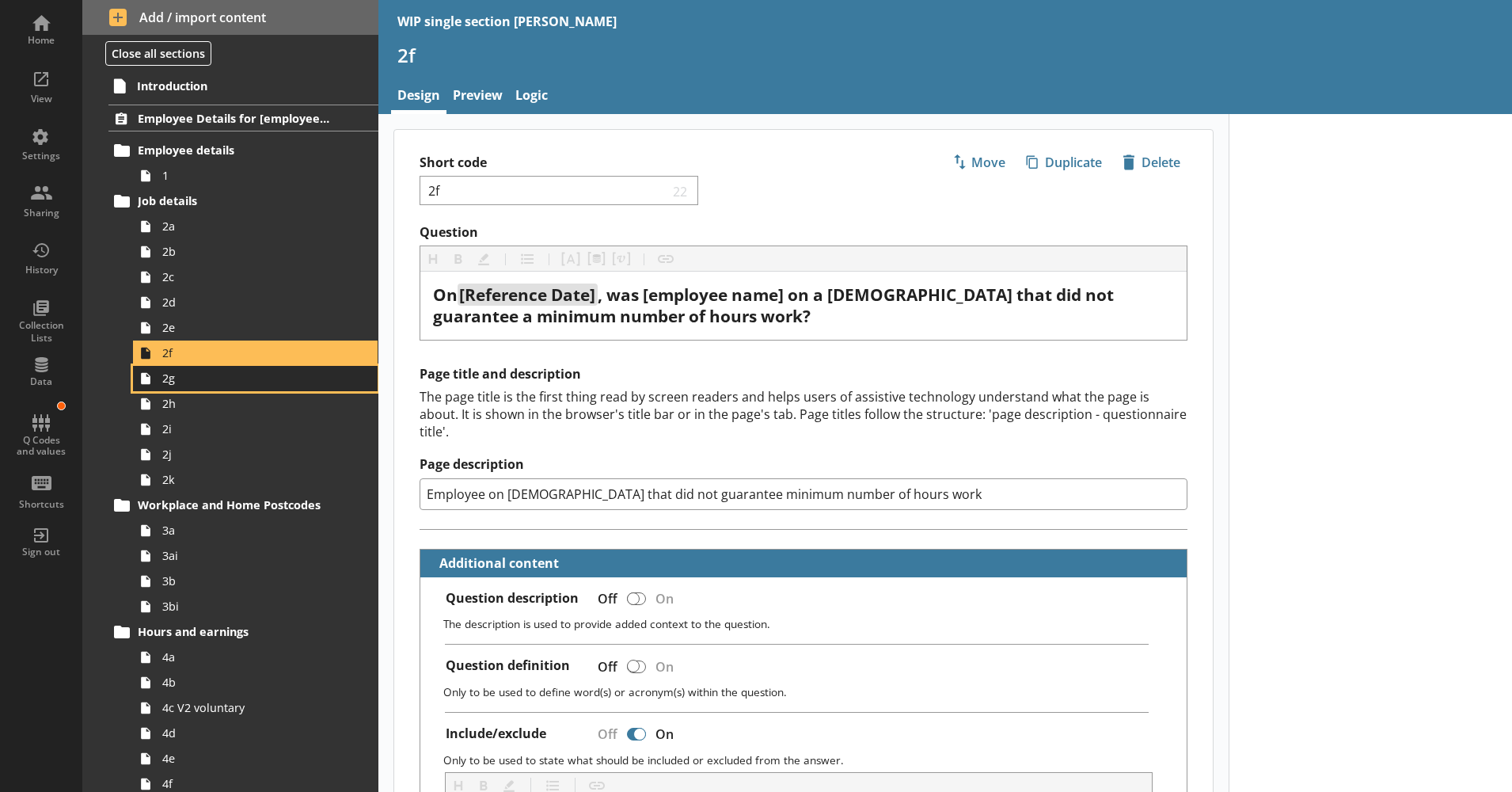 click on "2g" at bounding box center [249, 378] 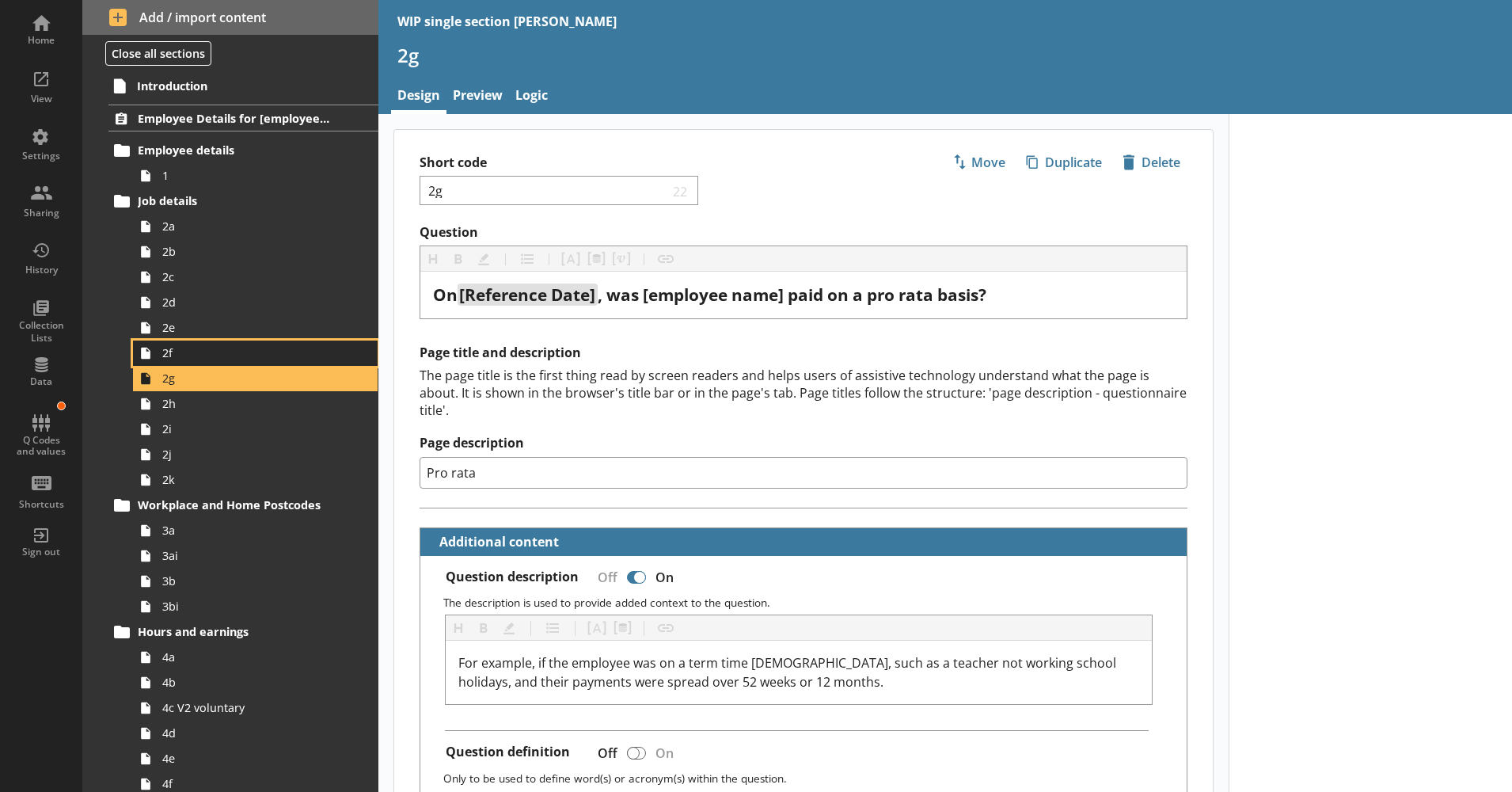 click on "2f" at bounding box center [249, 352] 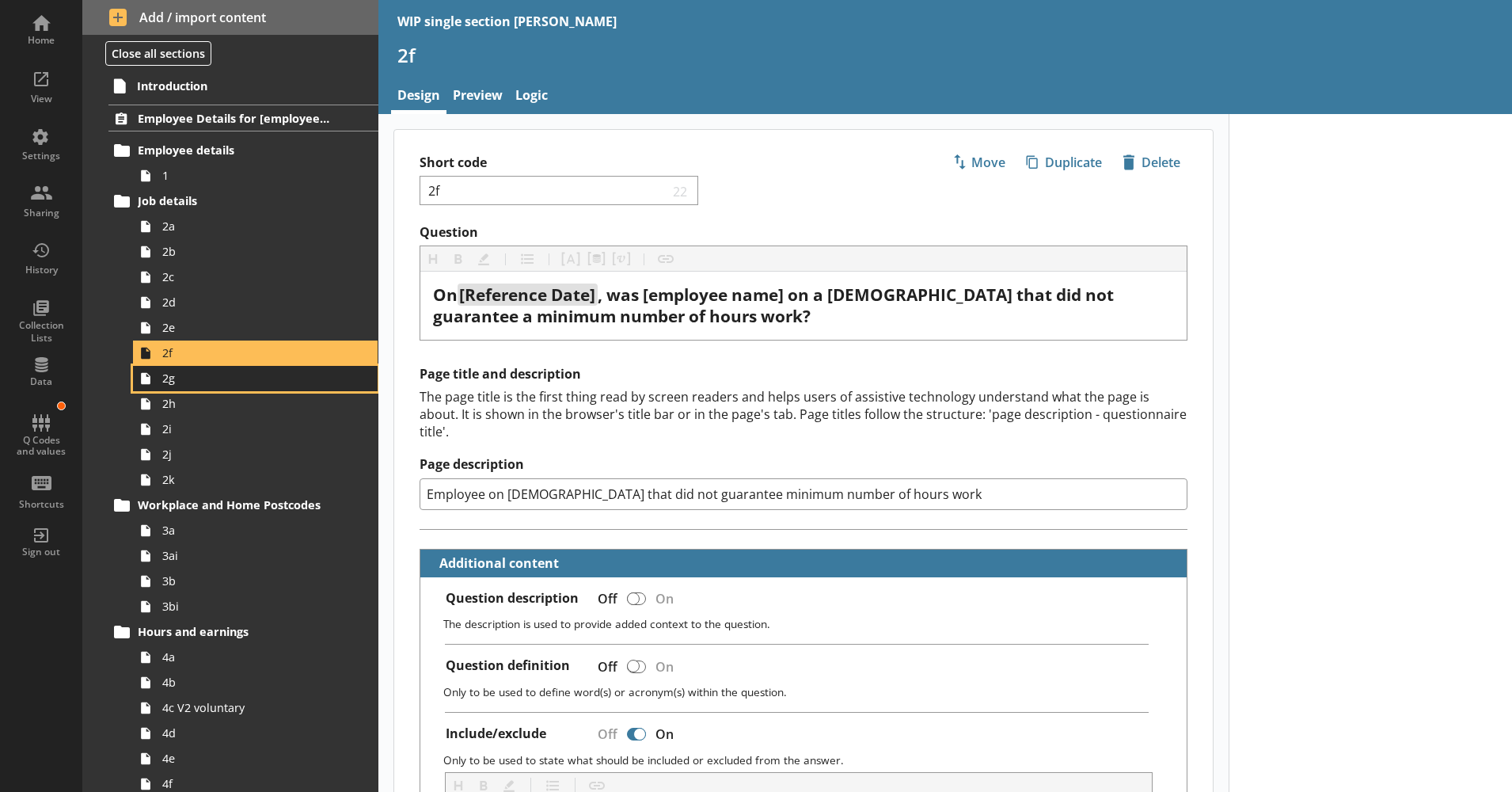 click on "2g" at bounding box center [249, 378] 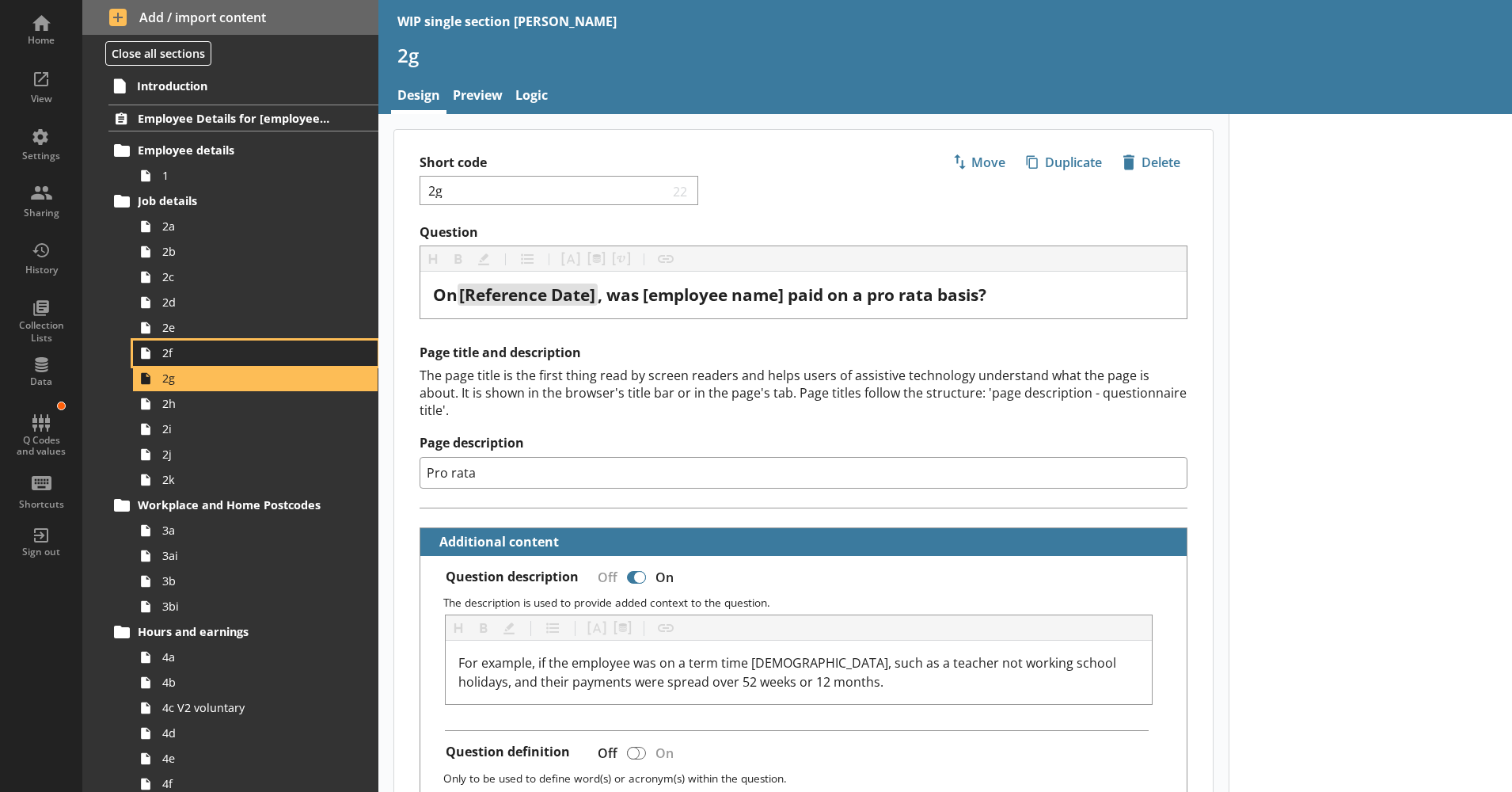 click on "2f" at bounding box center (249, 352) 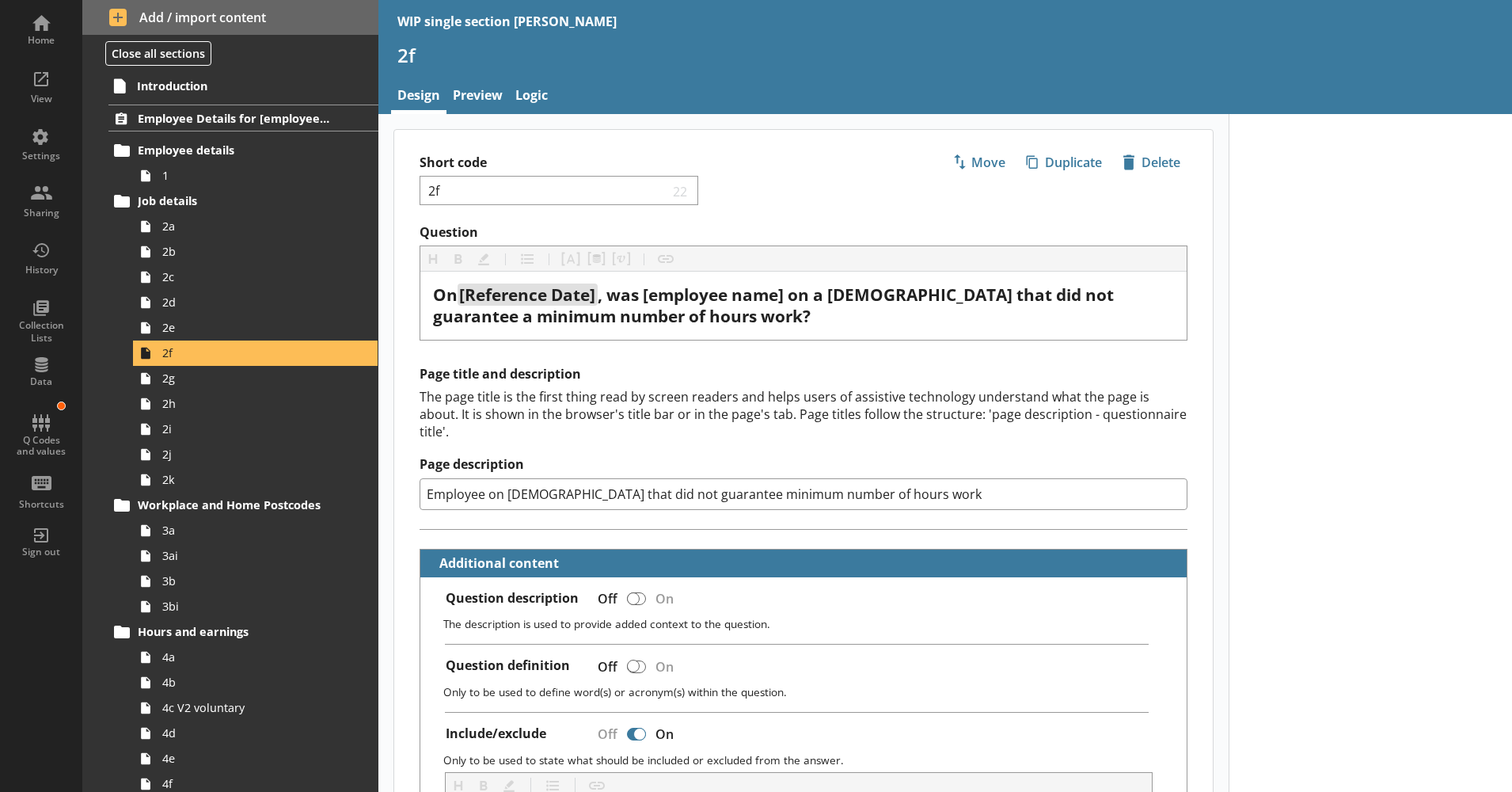 drag, startPoint x: 927, startPoint y: 493, endPoint x: 506, endPoint y: 510, distance: 421.3431 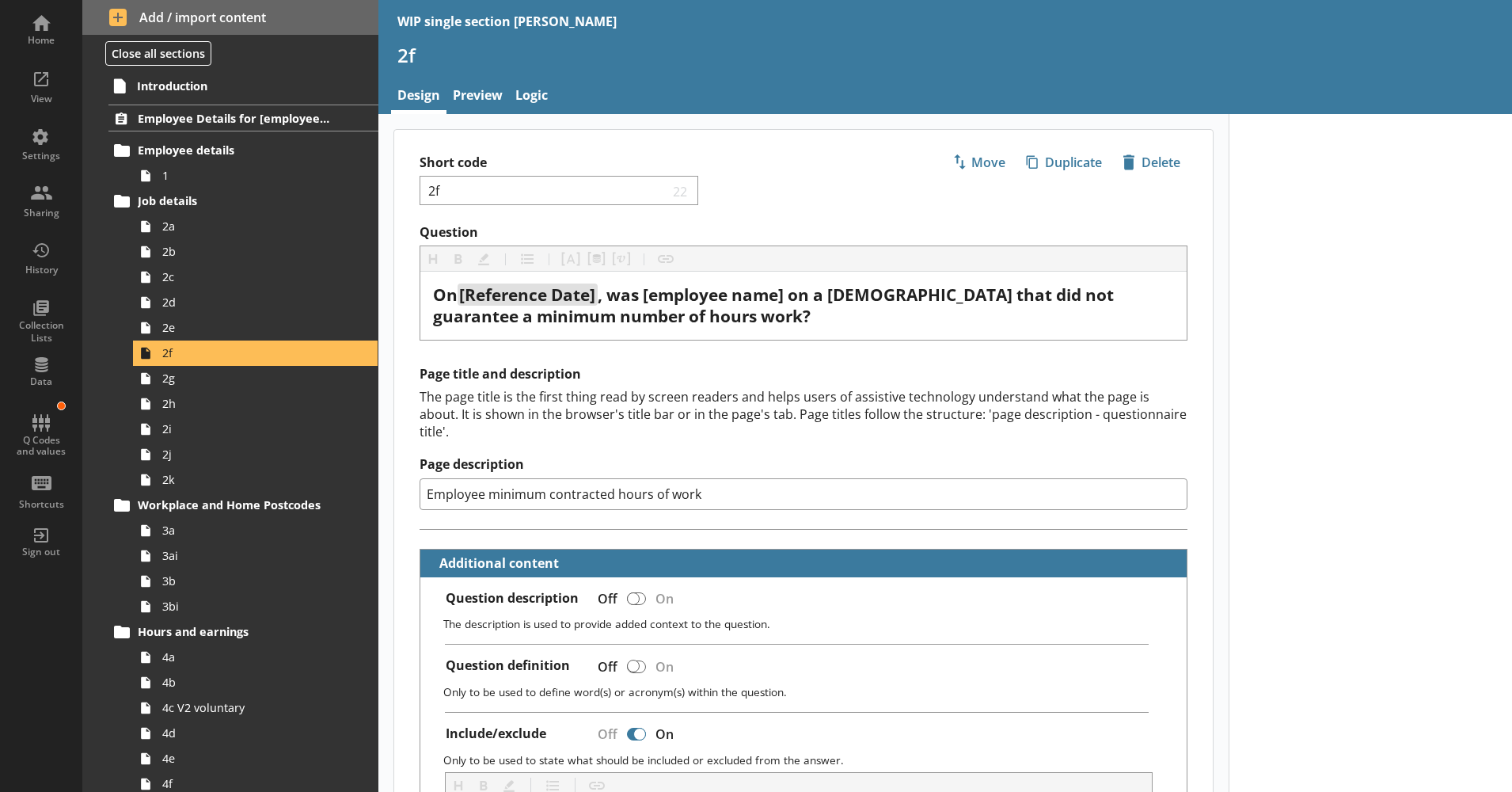click on "Page title and description The page title is the first thing read by screen readers and helps users of assistive technology understand what the page is about. It is shown in the browser's title bar or in the page's tab. Page titles follow the structure: 'page description - questionnaire title'. Page description Employee minimum contracted hours of work" at bounding box center [803, 437] 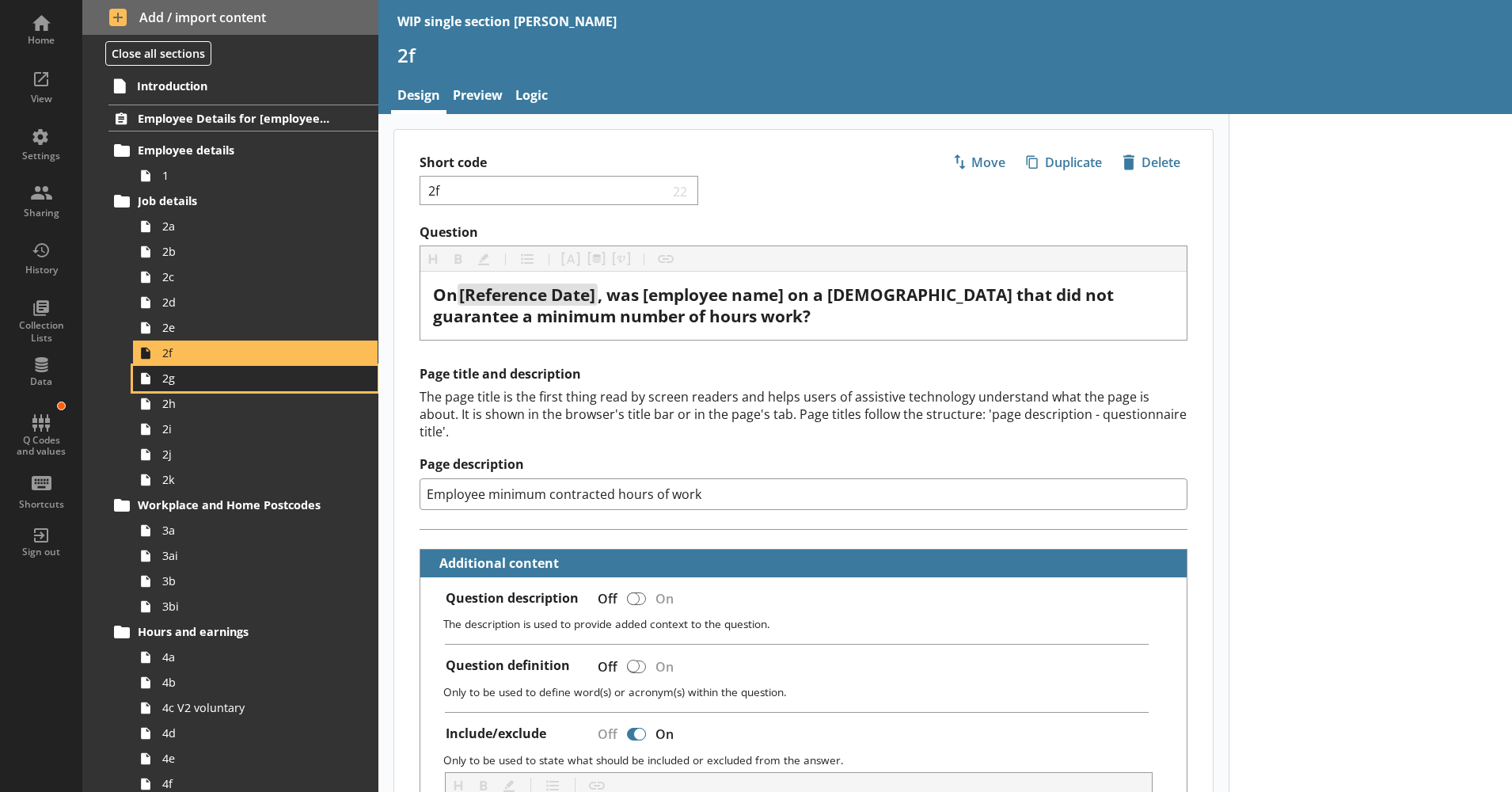 click on "2g" at bounding box center [255, 379] 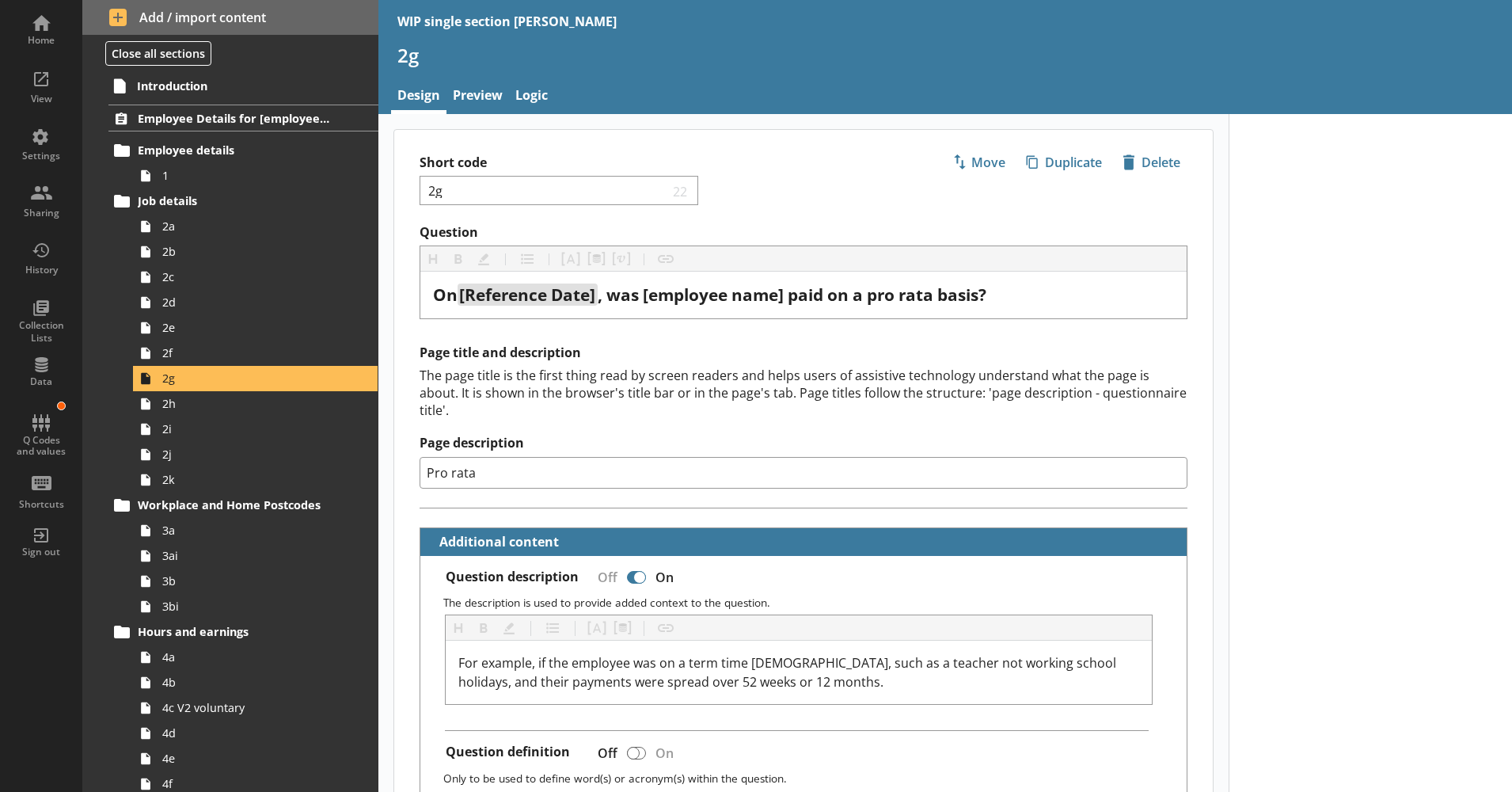 drag, startPoint x: 496, startPoint y: 475, endPoint x: 392, endPoint y: 480, distance: 104.12012 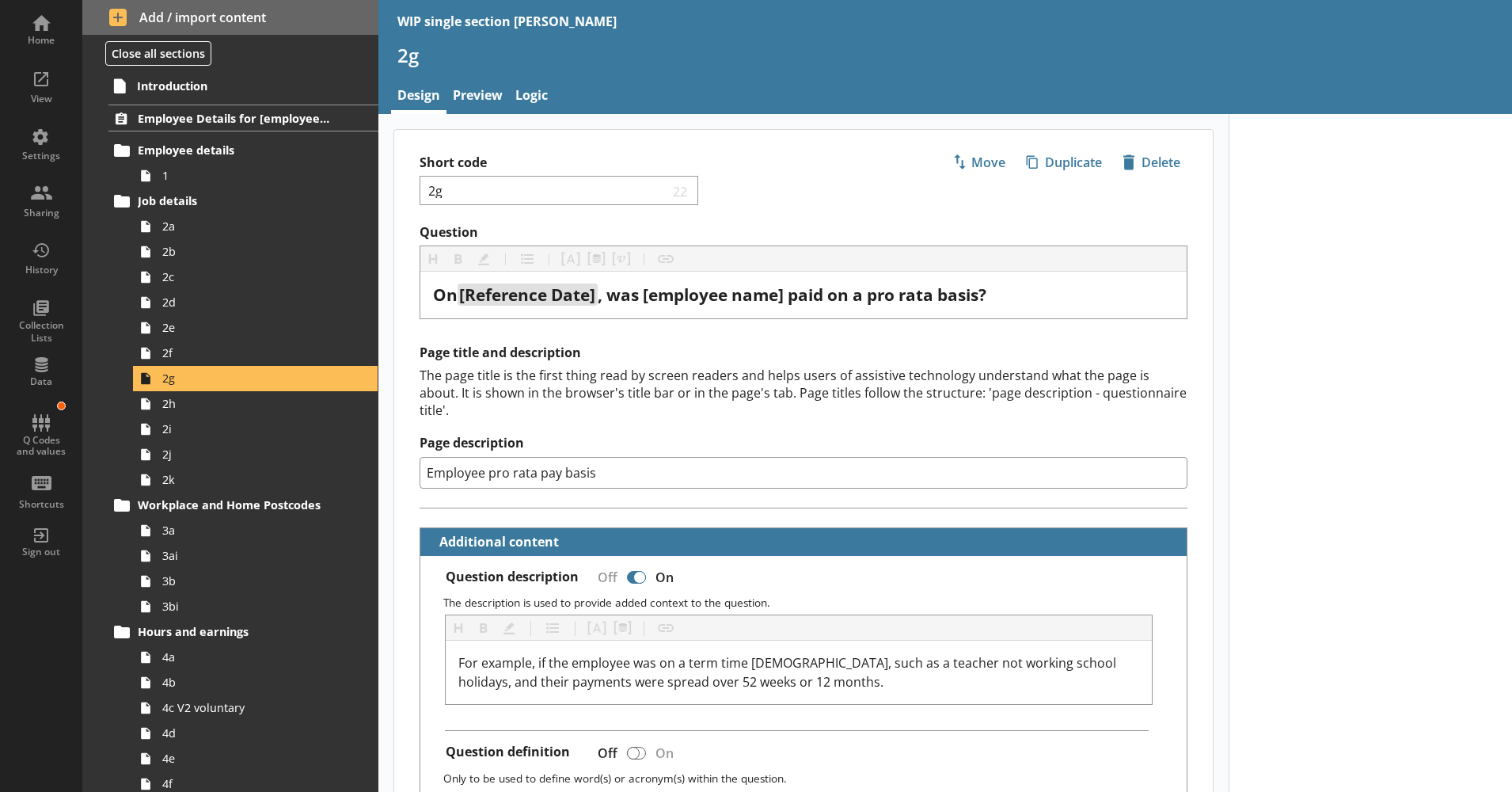 click on "The page title is the first thing read by screen readers and helps users of assistive technology understand what the page is about. It is shown in the browser's title bar or in the page's tab. Page titles follow the structure: 'page description - questionnaire title'." at bounding box center [803, 393] 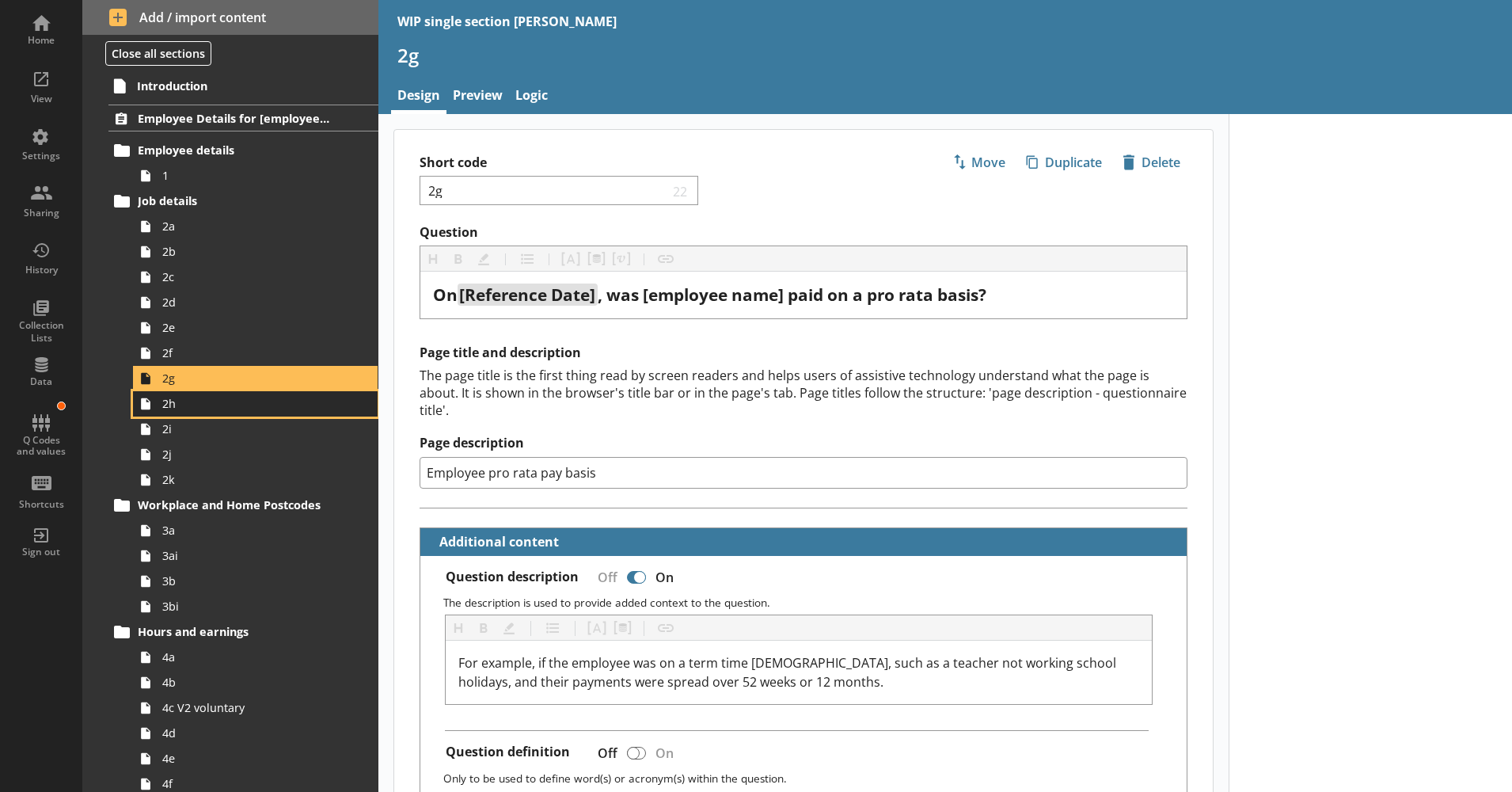 click on "2h" at bounding box center [249, 403] 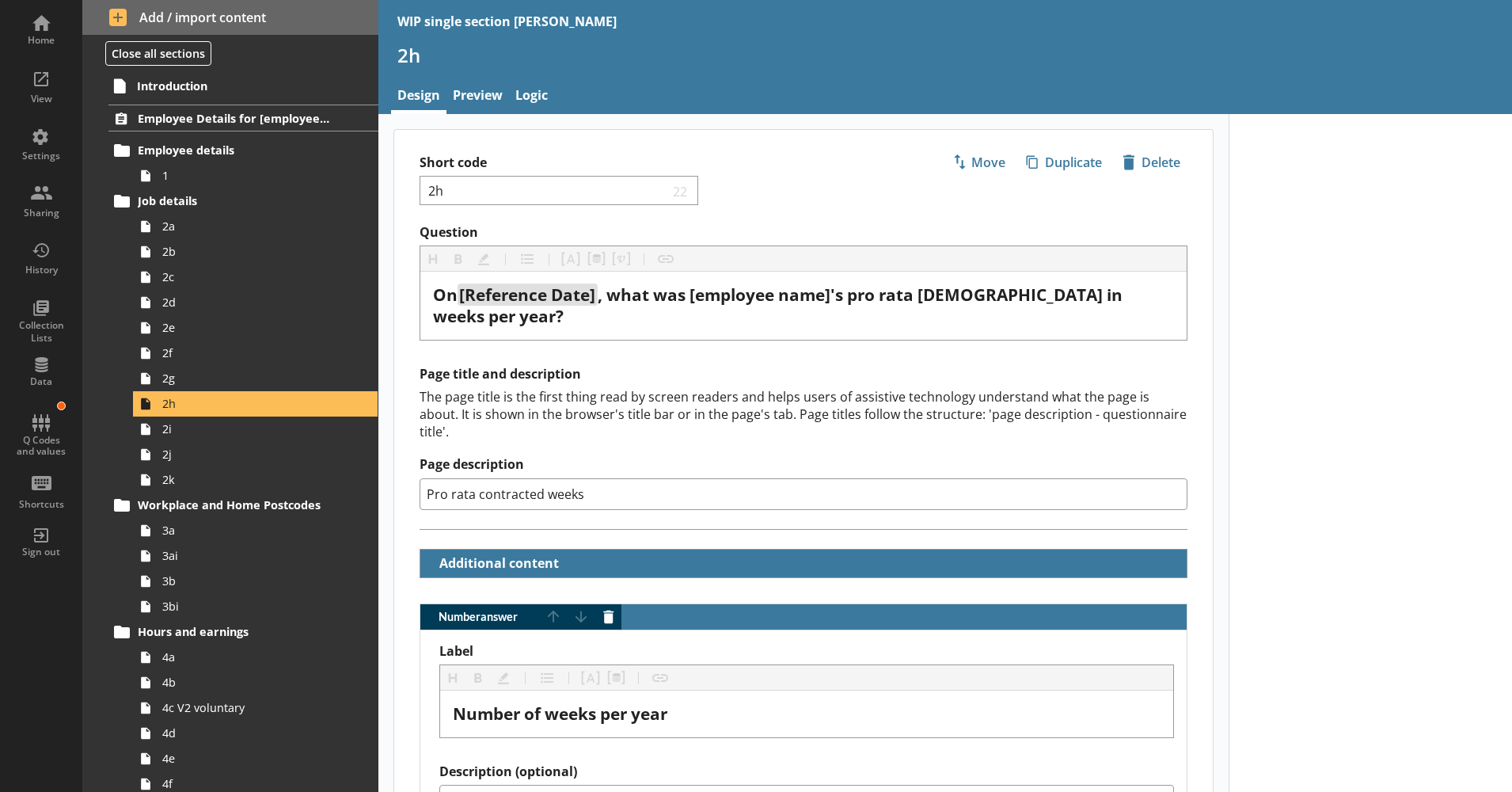 drag, startPoint x: 437, startPoint y: 475, endPoint x: 424, endPoint y: 478, distance: 13.341664 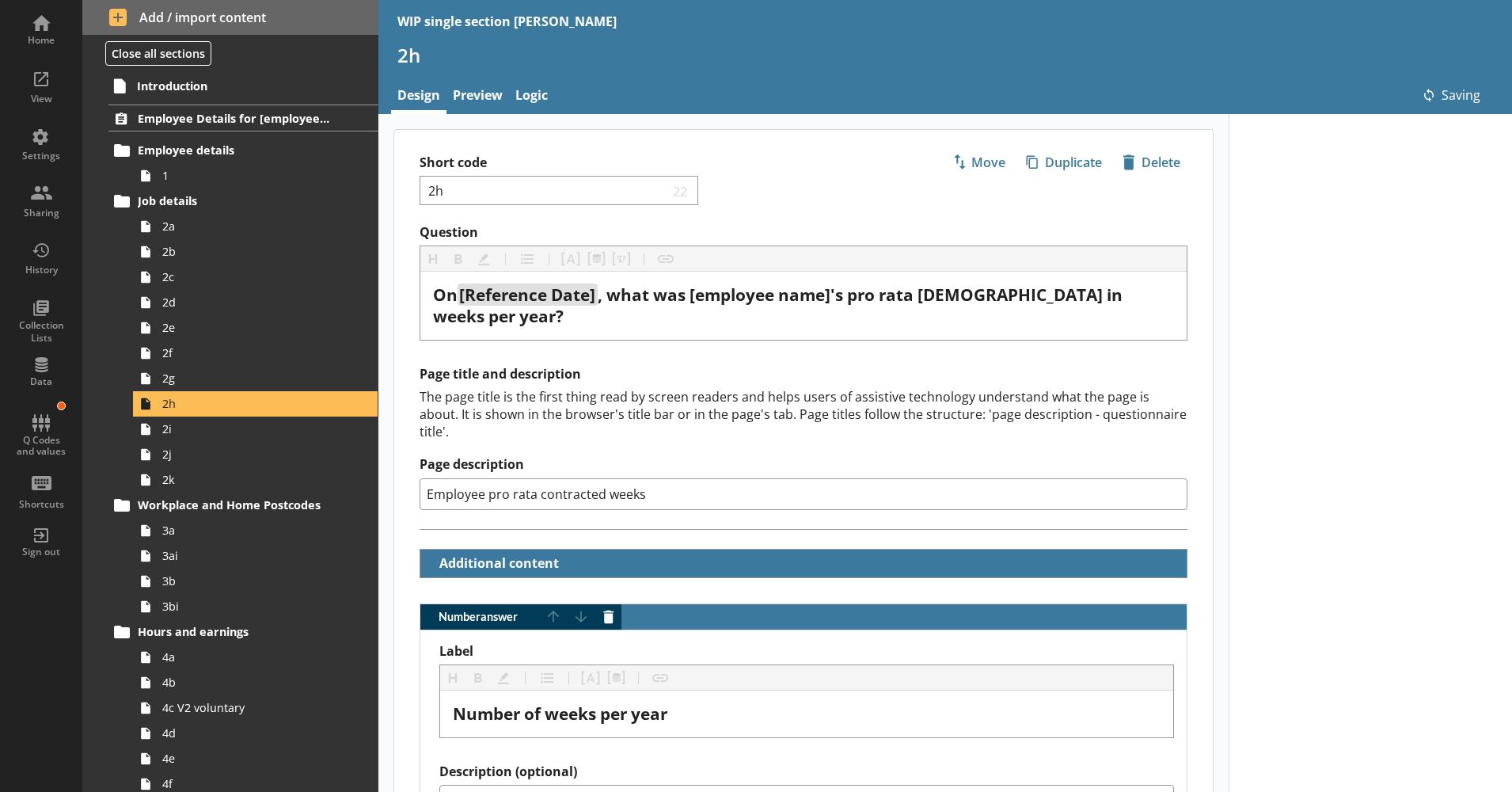 click on "Page description" at bounding box center (803, 464) 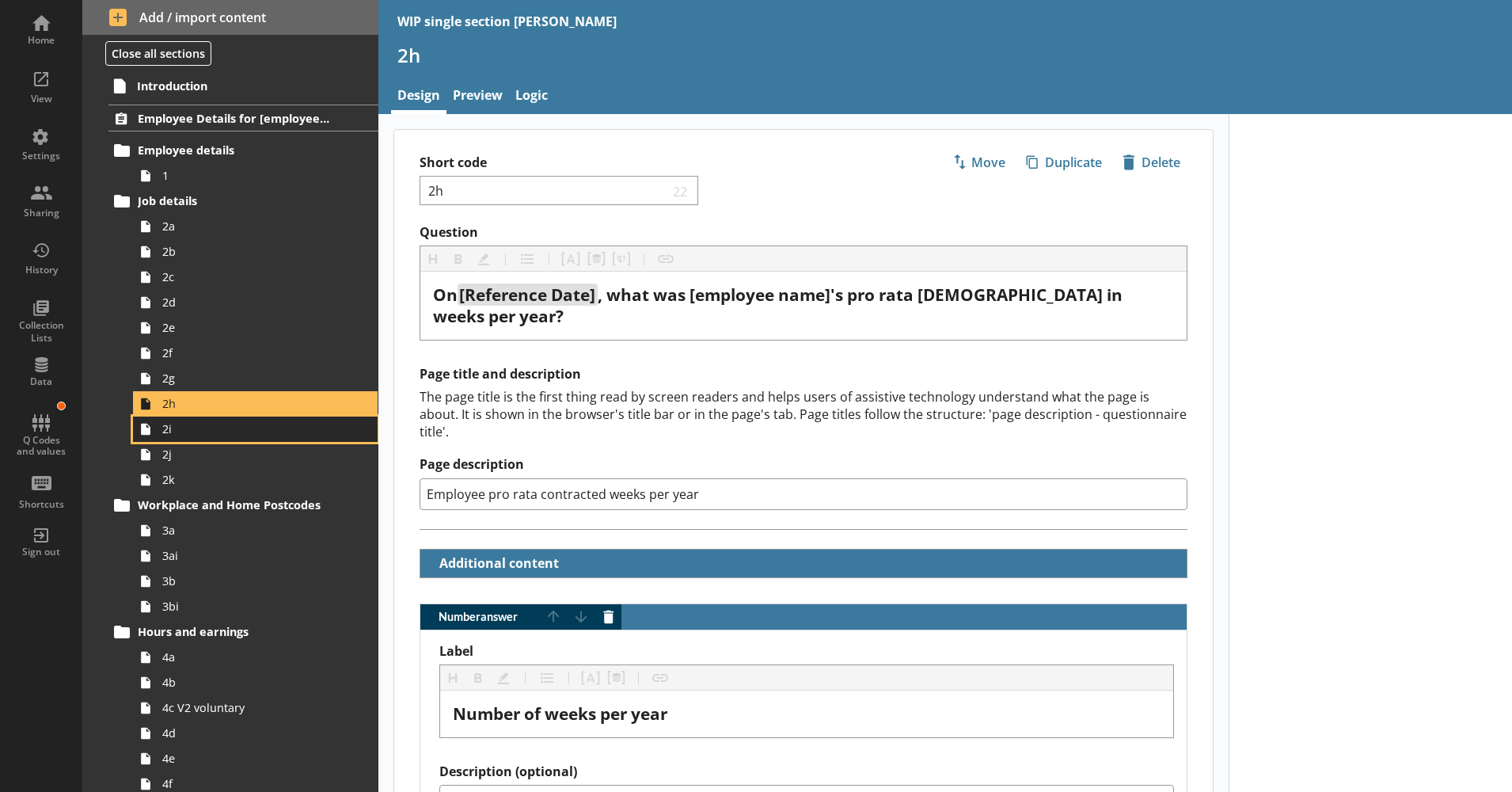 click on "2i" at bounding box center [249, 428] 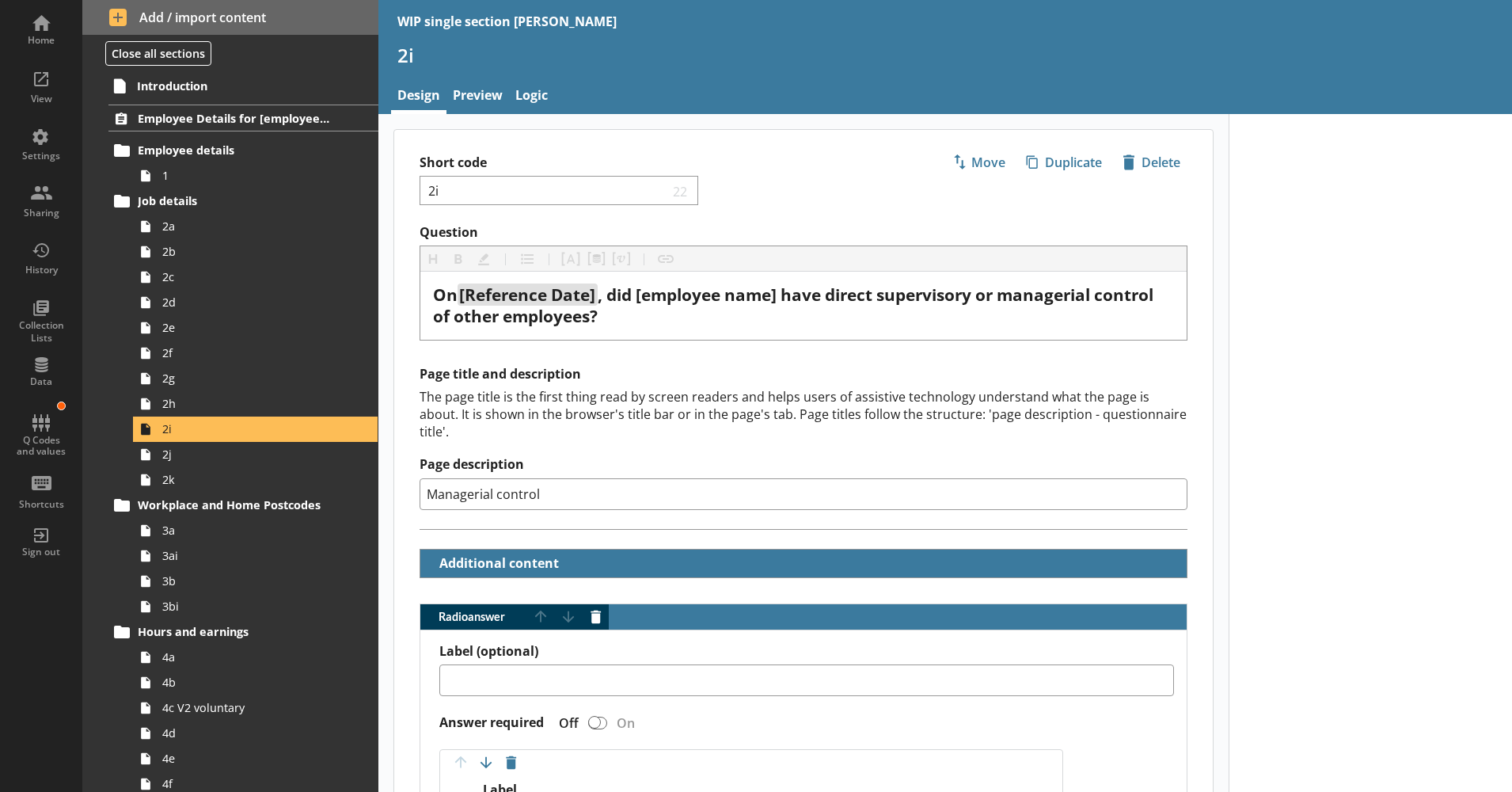 drag, startPoint x: 427, startPoint y: 496, endPoint x: 411, endPoint y: 497, distance: 16.03122 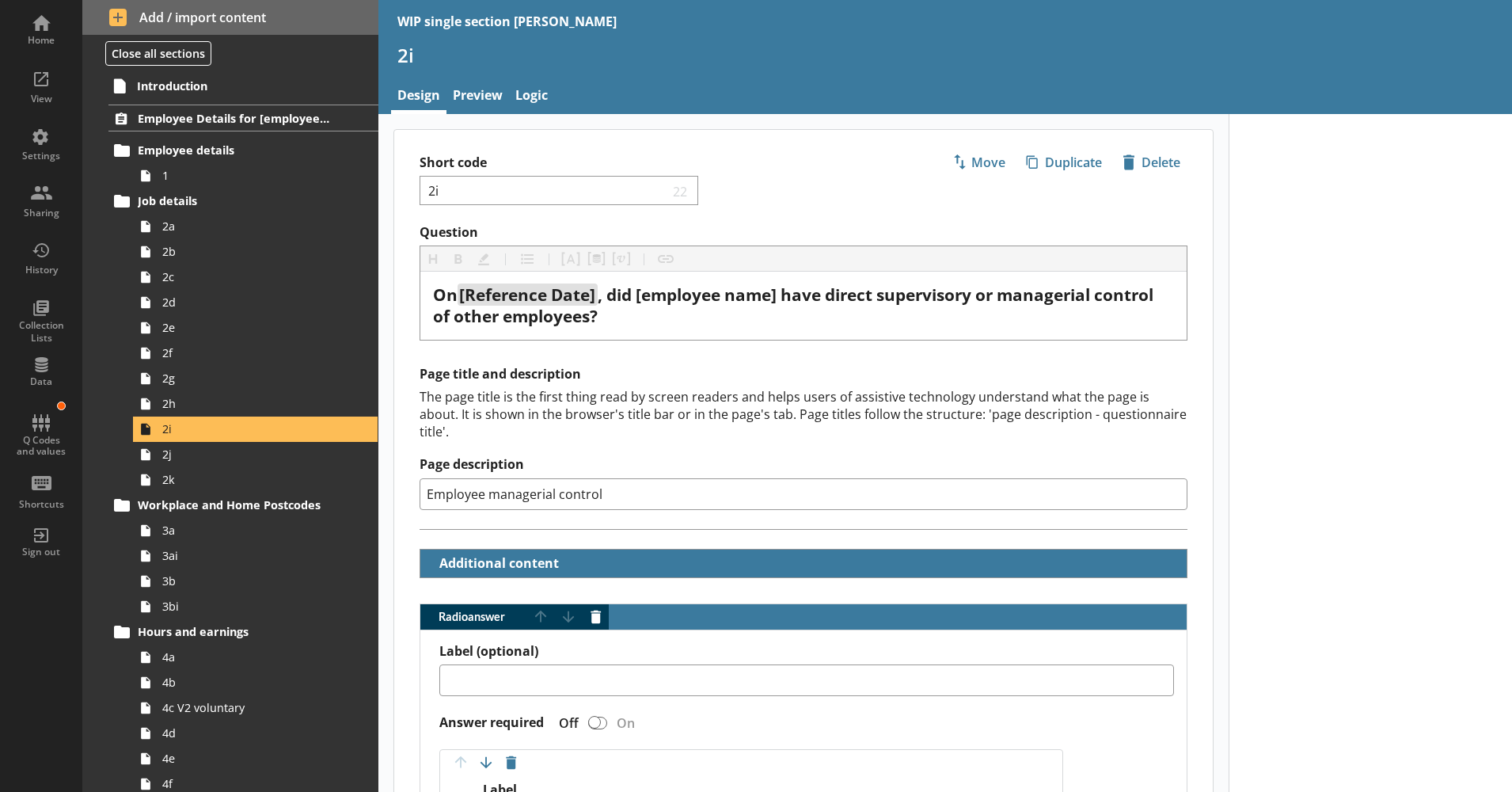 click on "Employee managerial control" at bounding box center (803, 494) 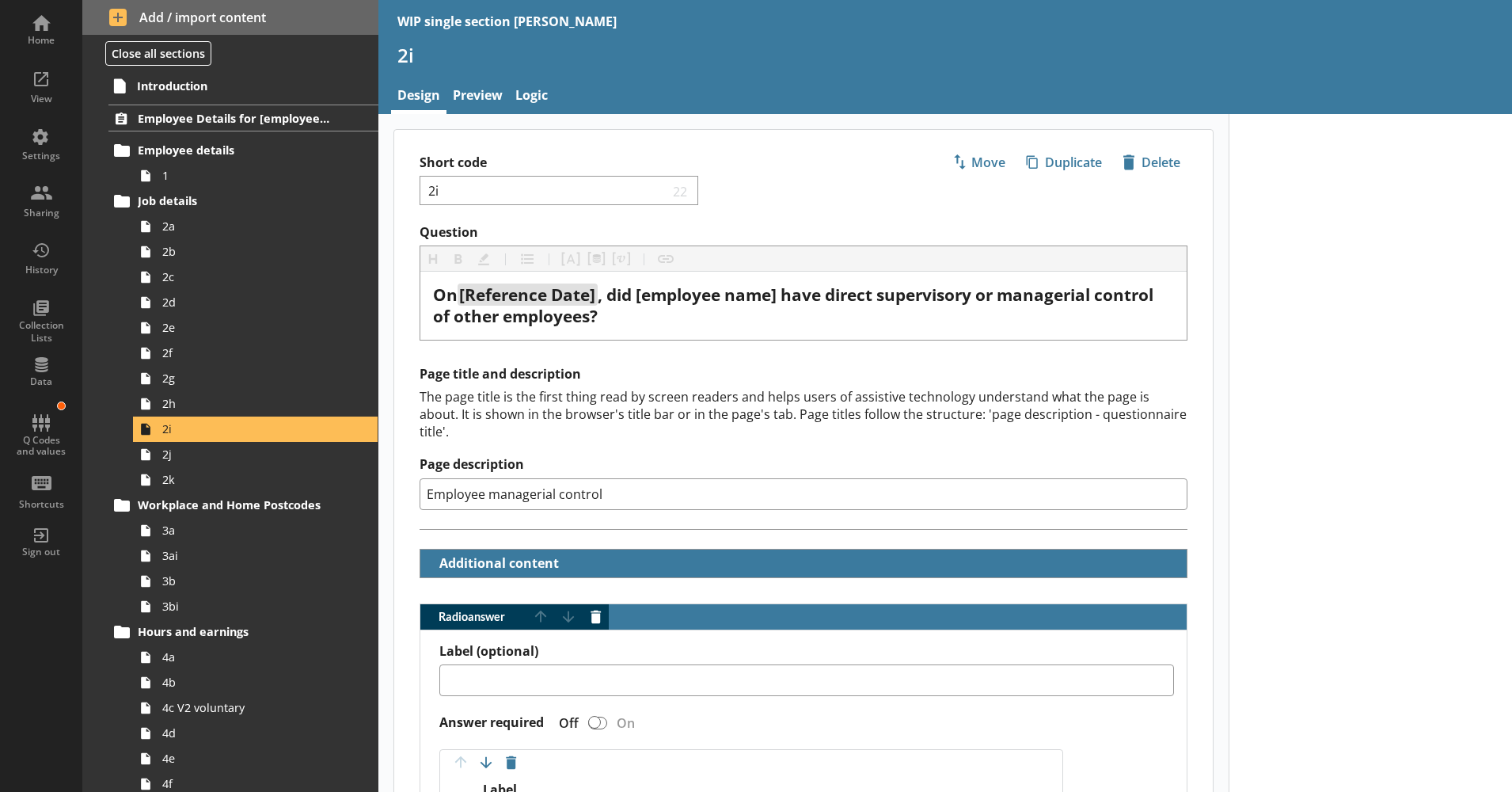 click on "Employee managerial control" at bounding box center (803, 494) 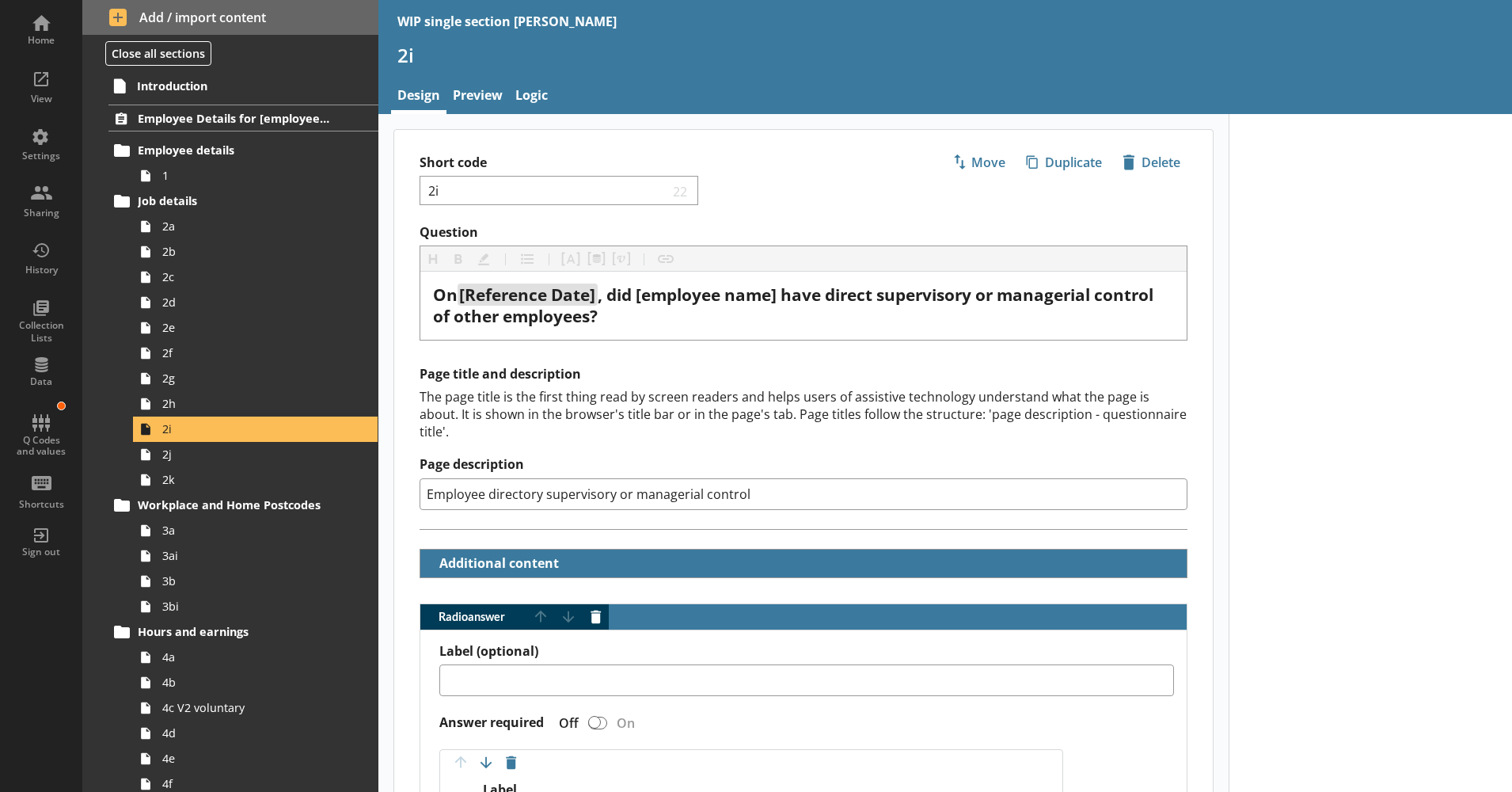 click on "Page title and description The page title is the first thing read by screen readers and helps users of assistive technology understand what the page is about. It is shown in the browser's title bar or in the page's tab. Page titles follow the structure: 'page description - questionnaire title'. Page description Employee directory supervisory or managerial control" at bounding box center (803, 437) 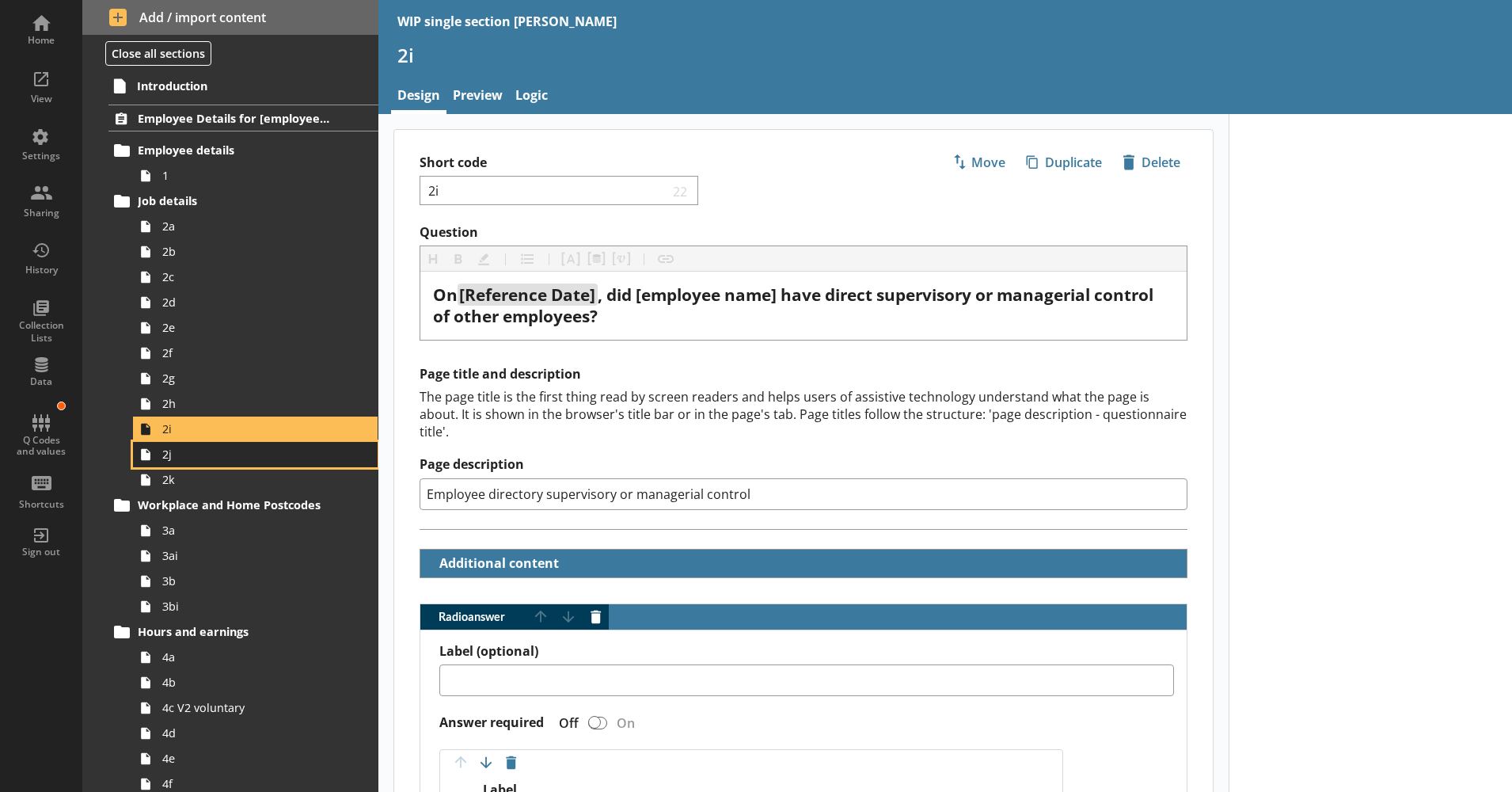 click on "2j" at bounding box center (249, 454) 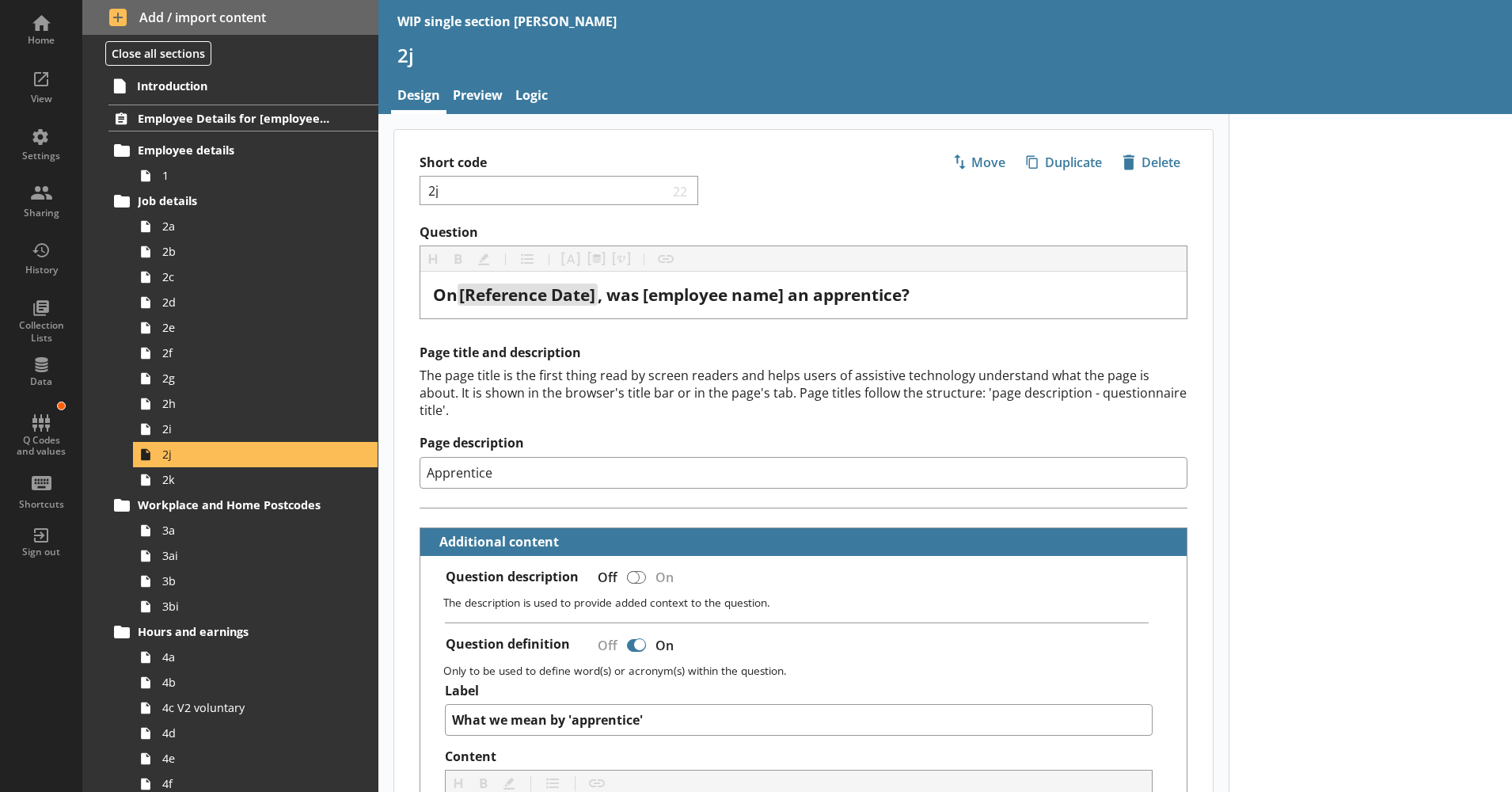 drag, startPoint x: 435, startPoint y: 474, endPoint x: 418, endPoint y: 480, distance: 18.027756 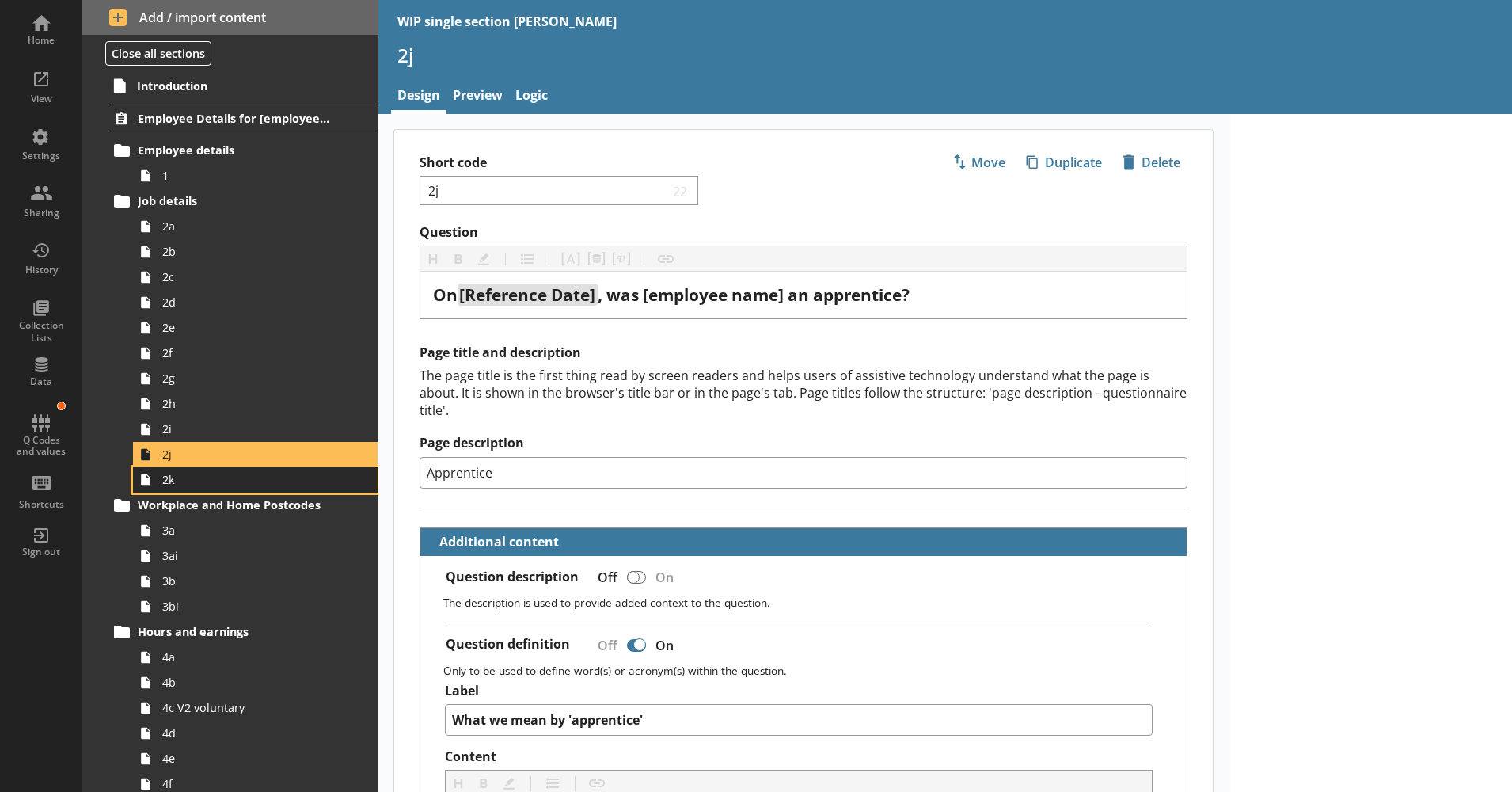 click on "2k" at bounding box center [249, 479] 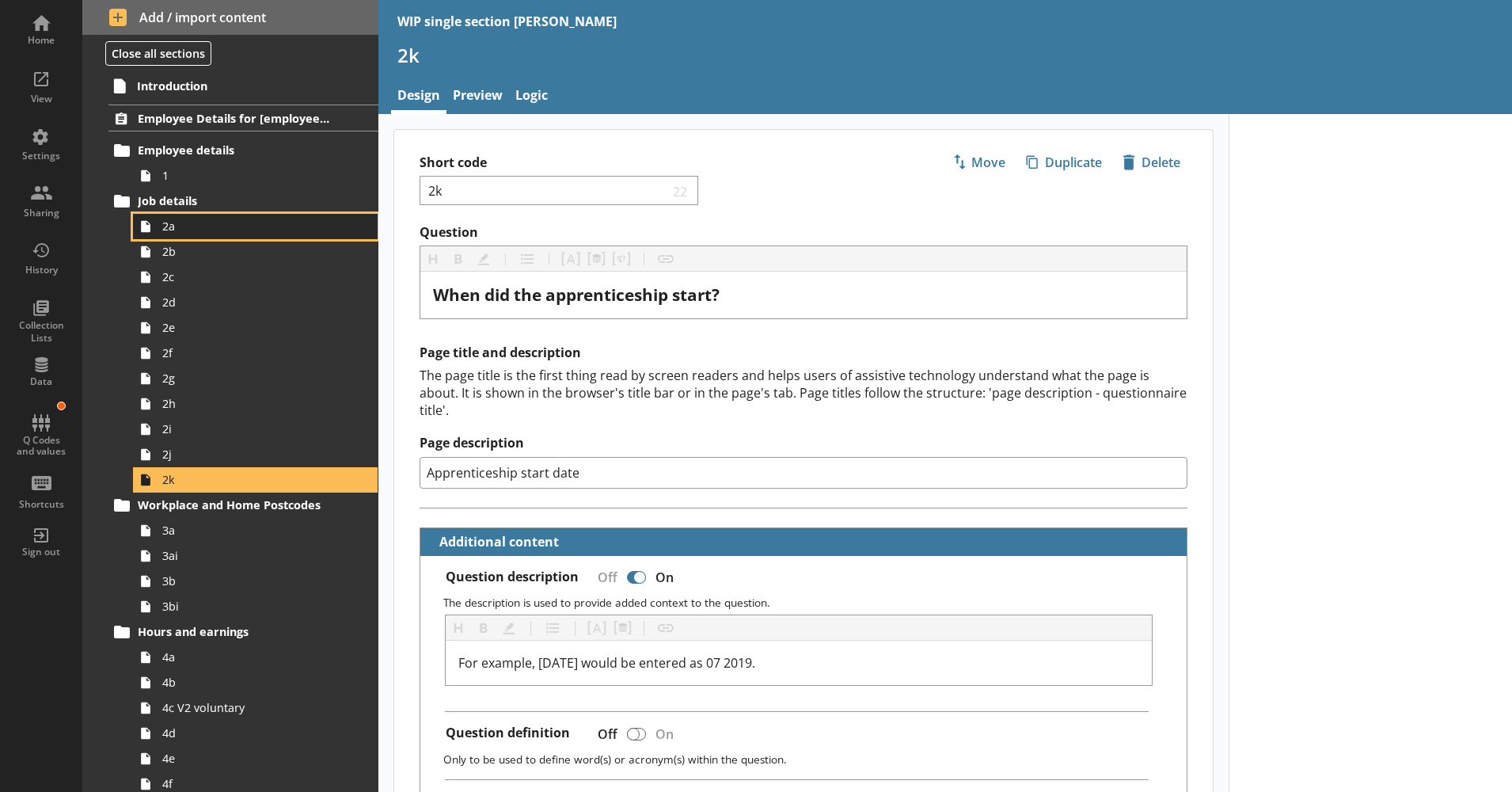 click on "2a" at bounding box center [249, 226] 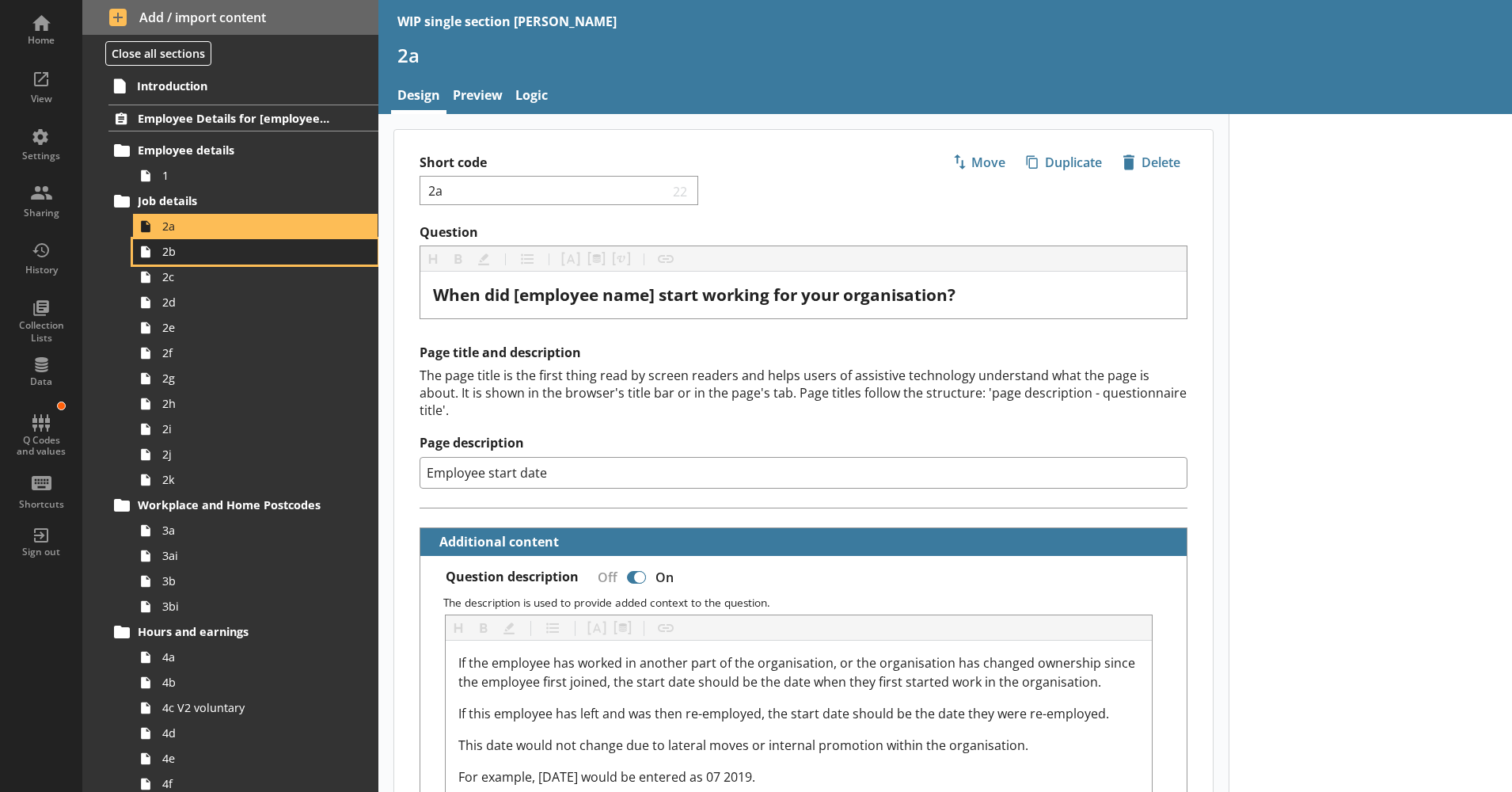 click on "2b" at bounding box center (249, 251) 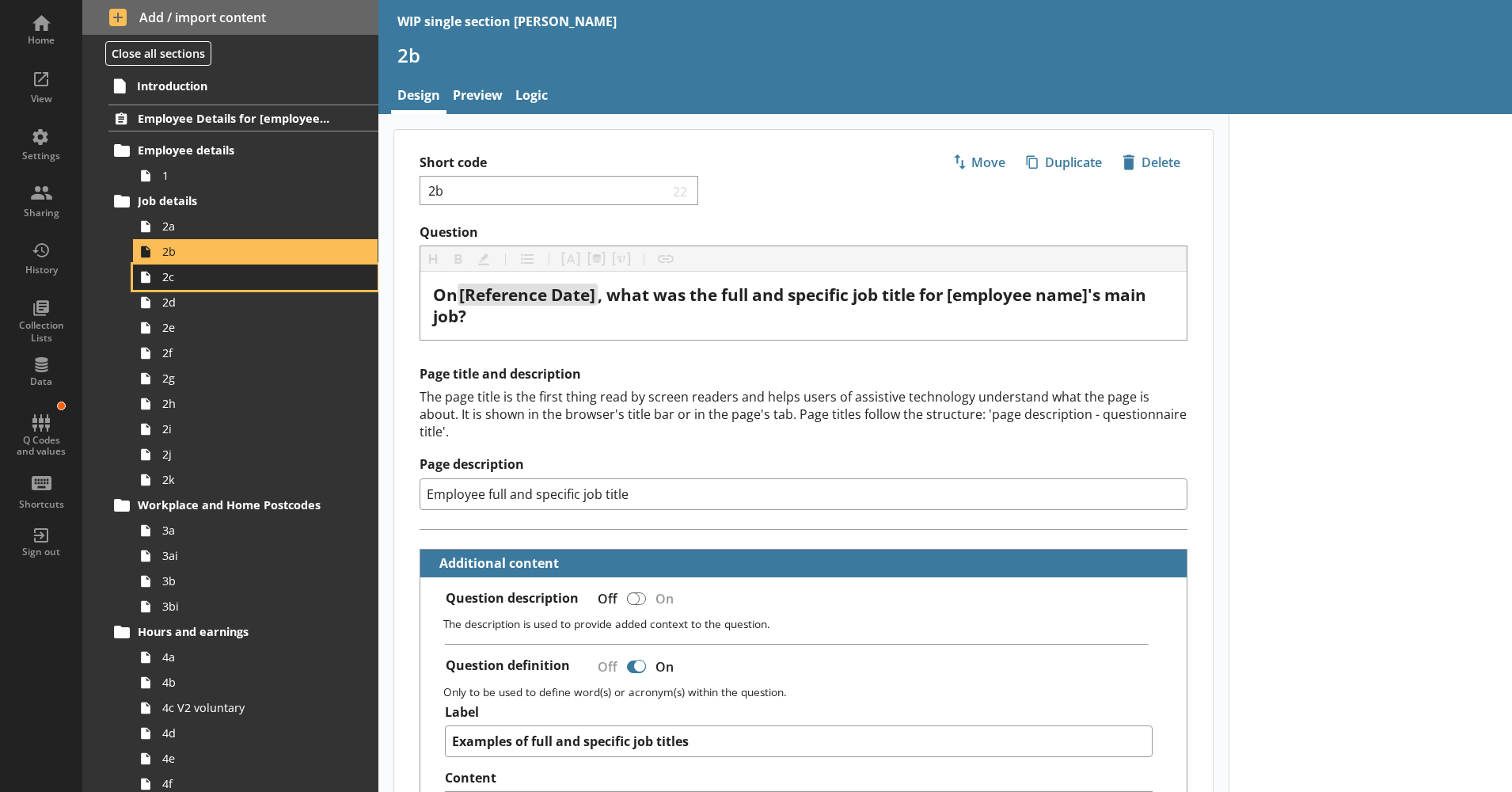 click on "2c" at bounding box center [249, 276] 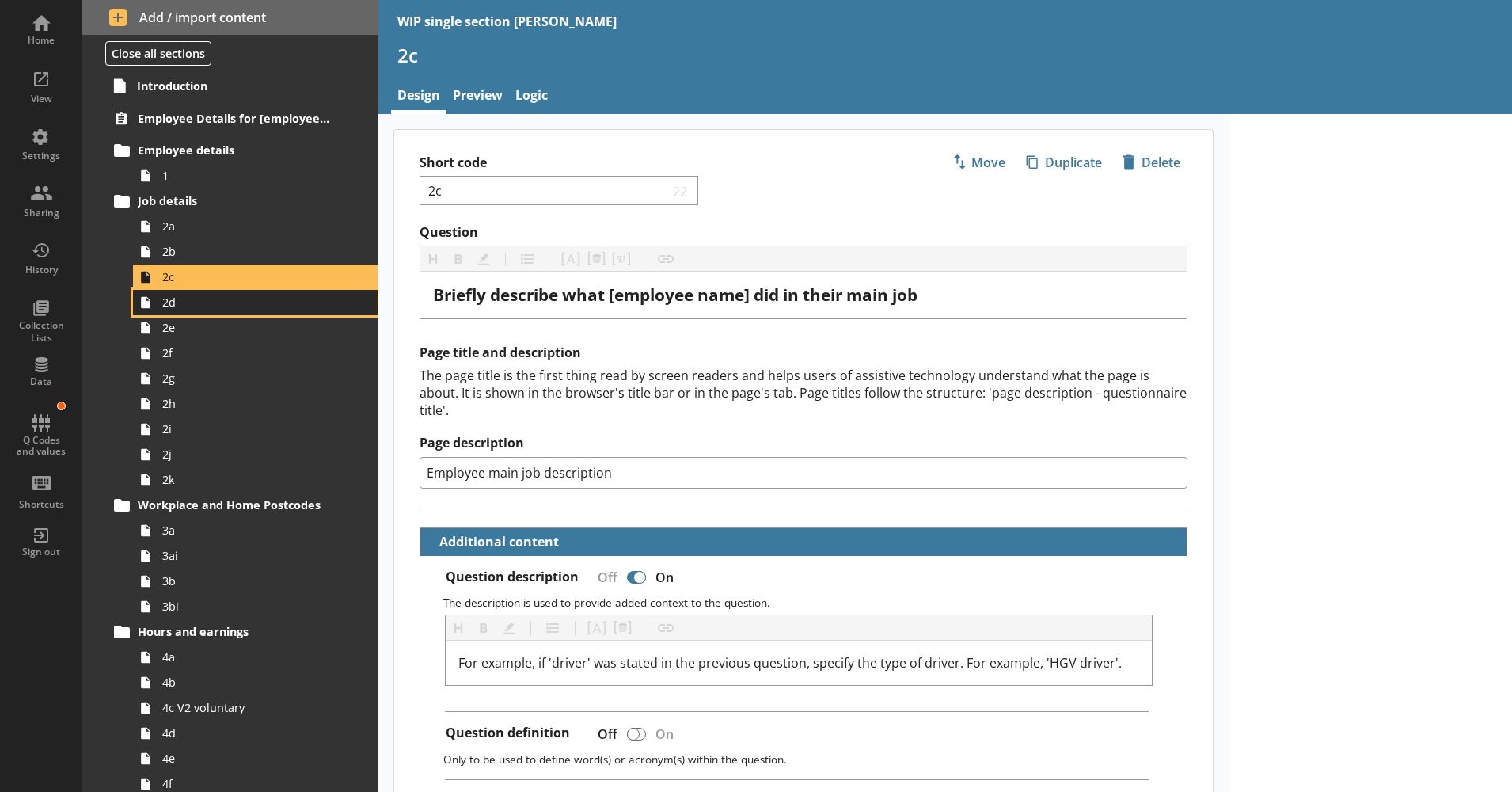 click on "2d" at bounding box center [249, 302] 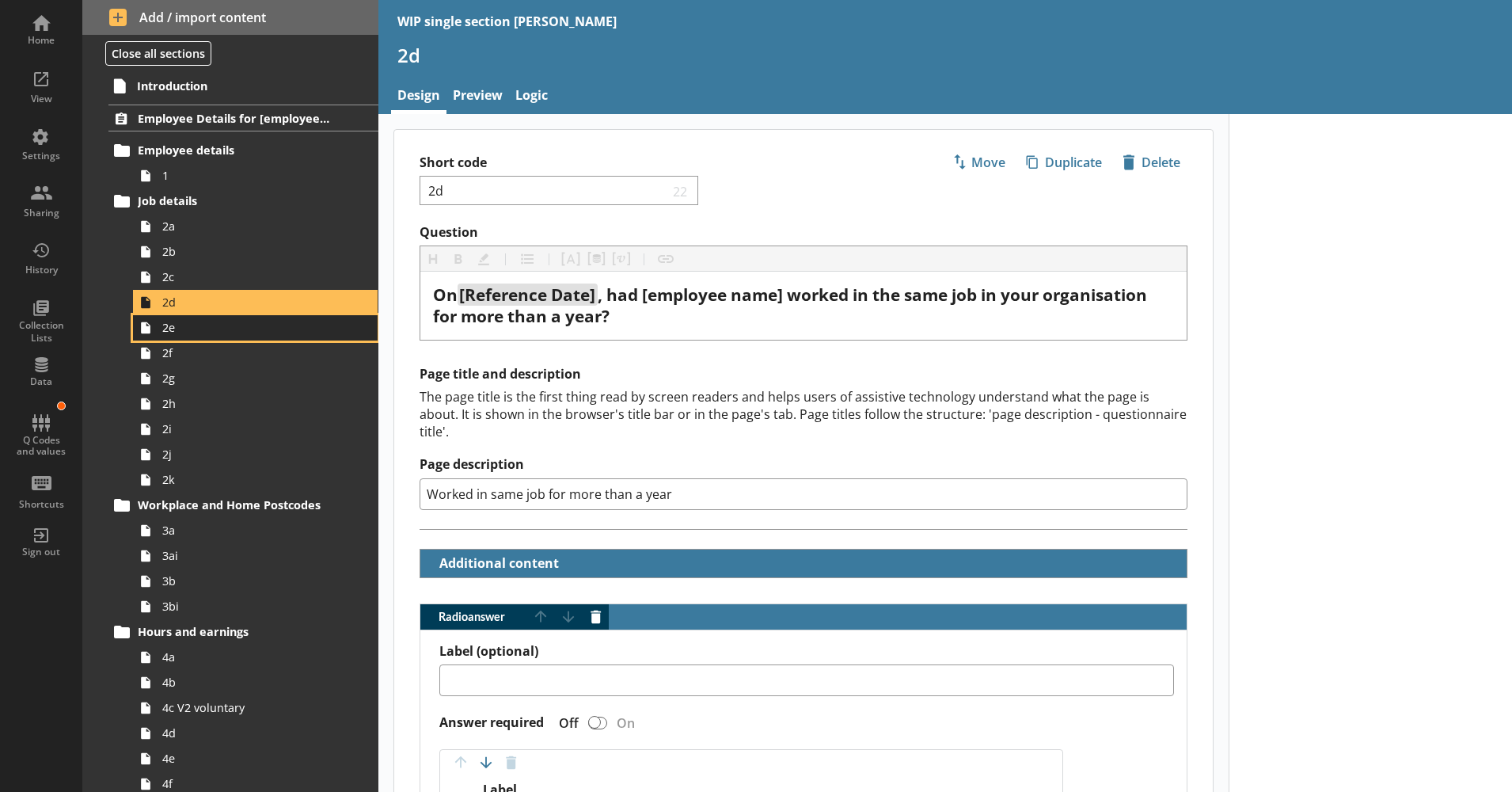 click on "2e" at bounding box center [249, 327] 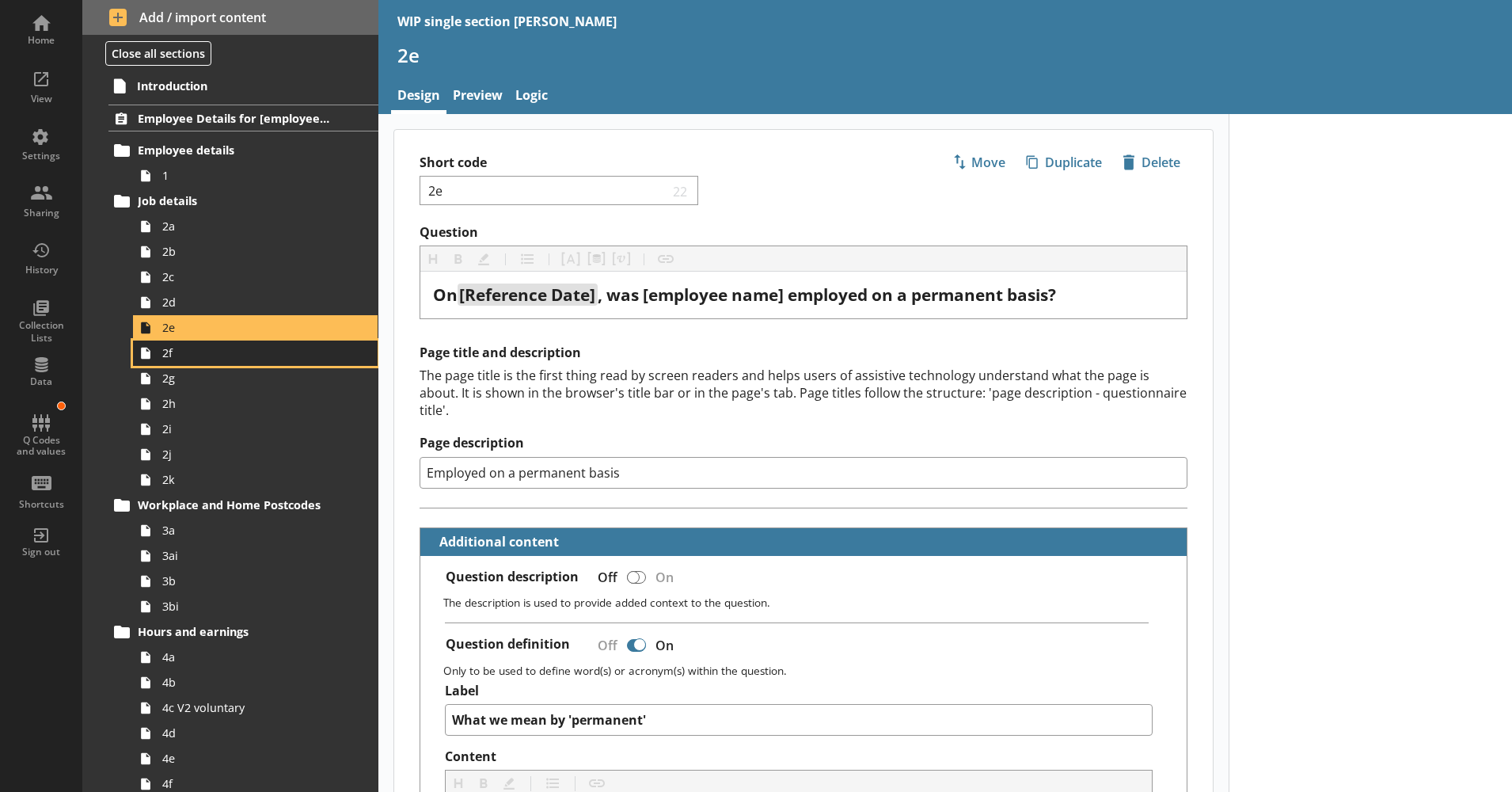 click on "2f" at bounding box center (249, 352) 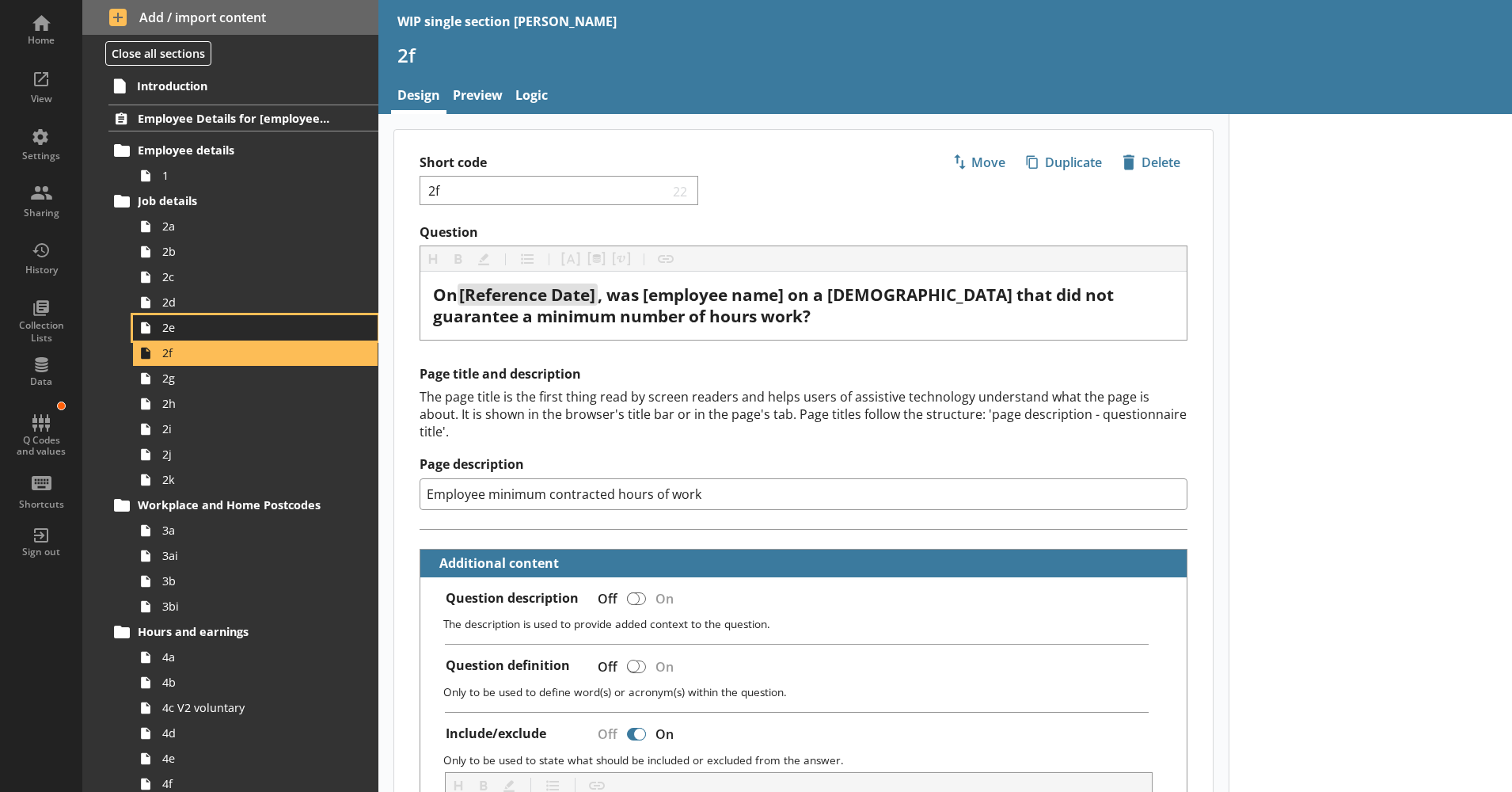 click on "2e" at bounding box center [249, 327] 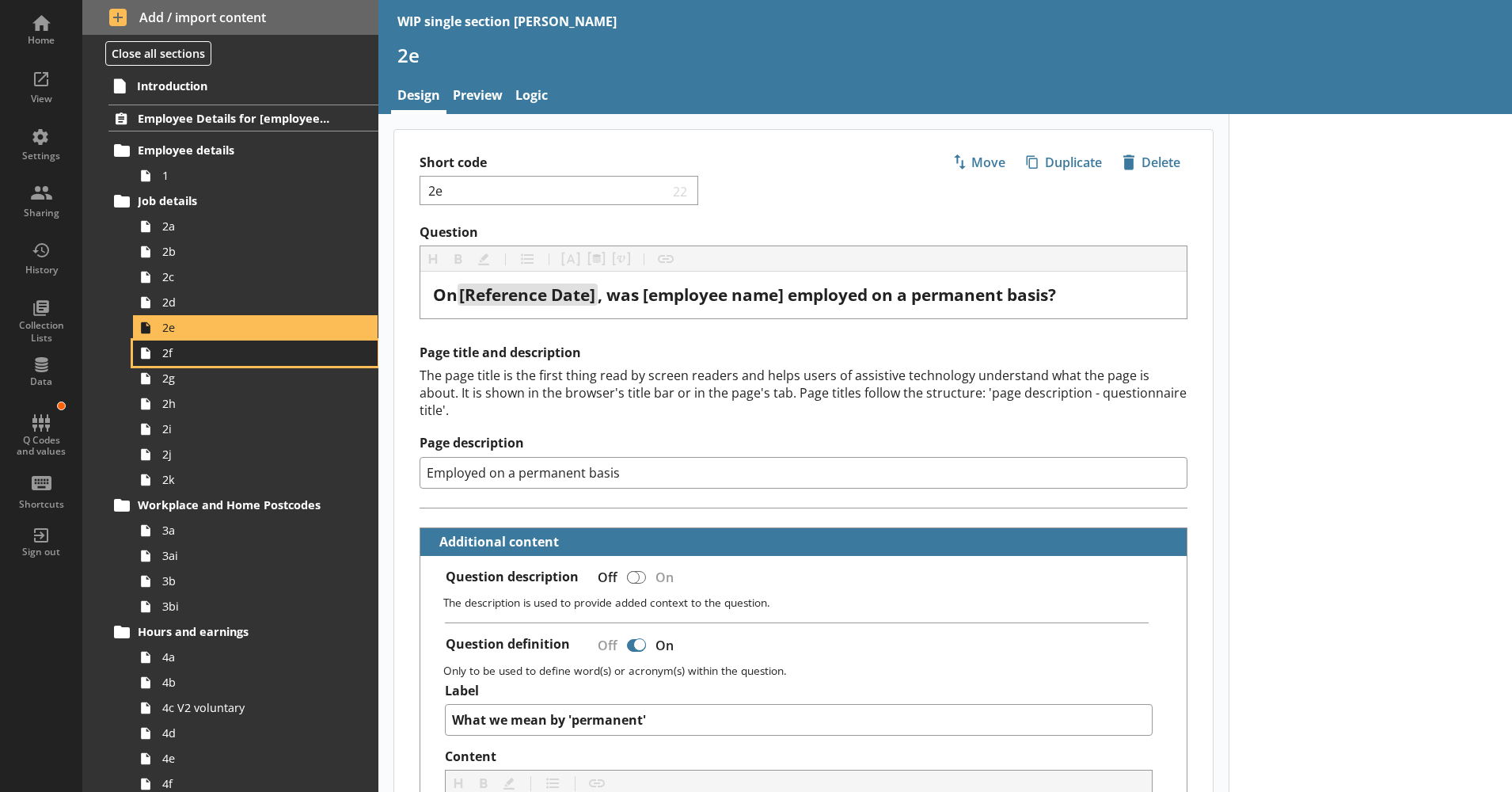 click on "2f" at bounding box center [249, 352] 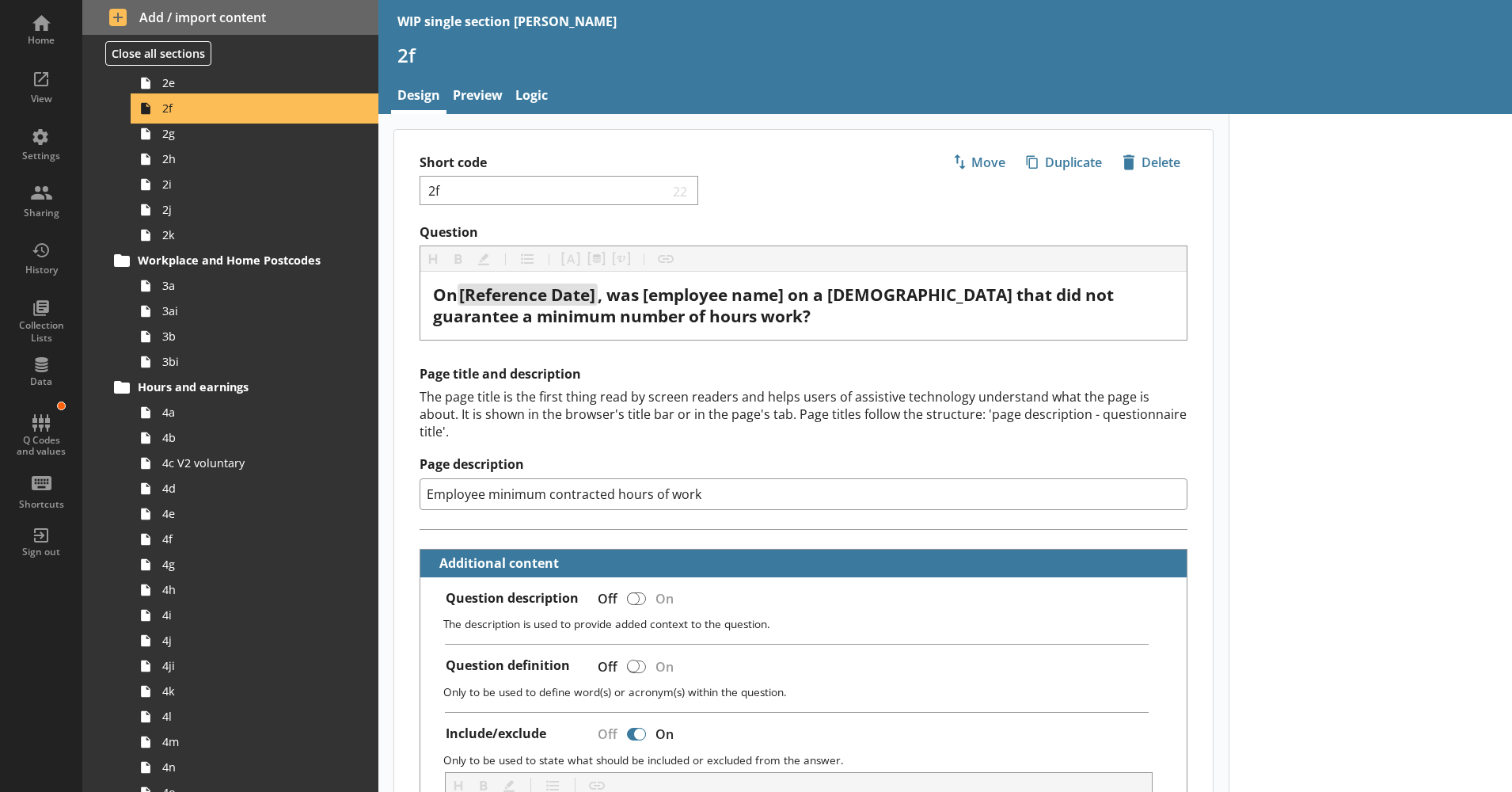 scroll, scrollTop: 246, scrollLeft: 0, axis: vertical 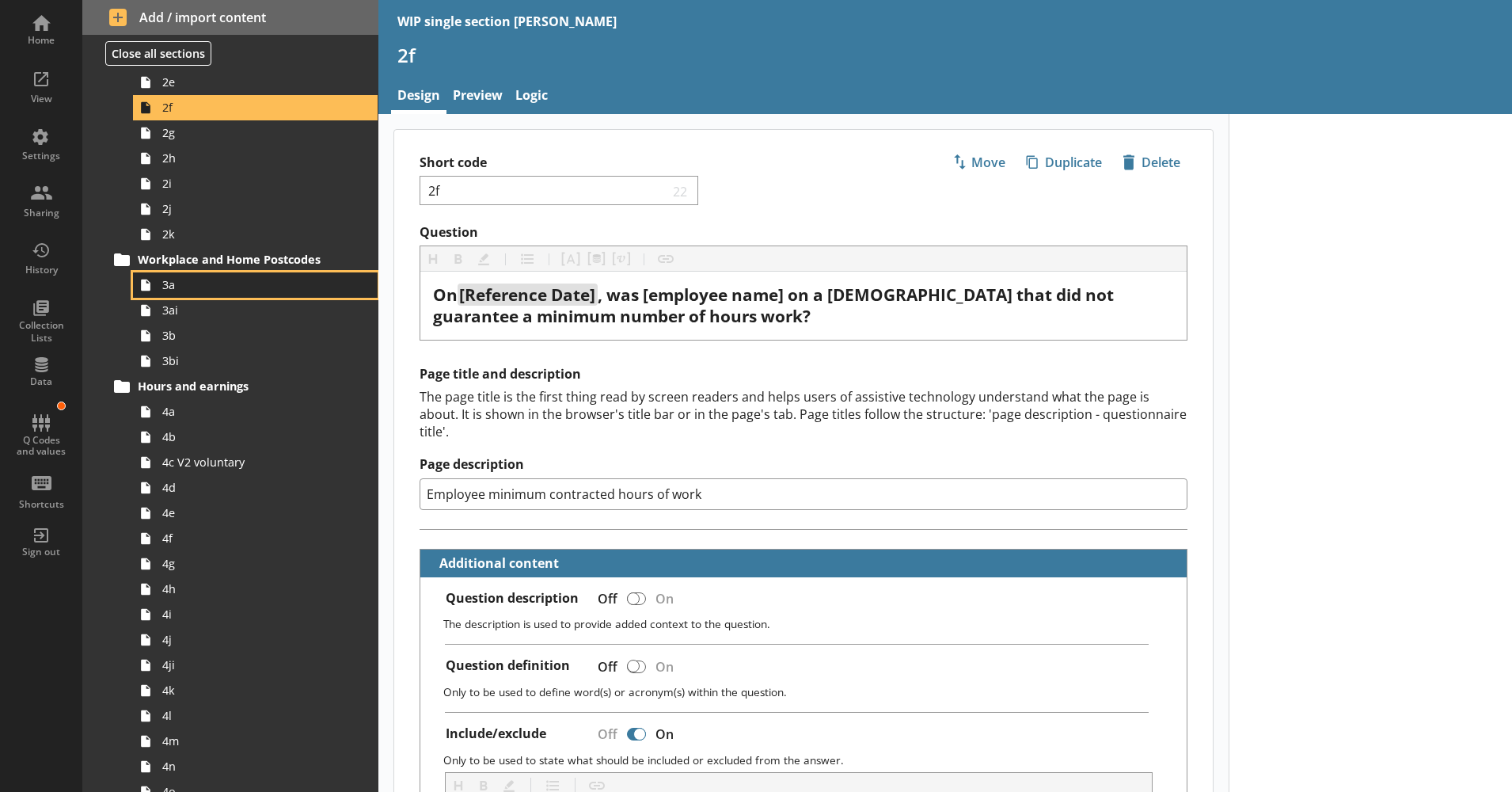 click on "3a" at bounding box center (249, 284) 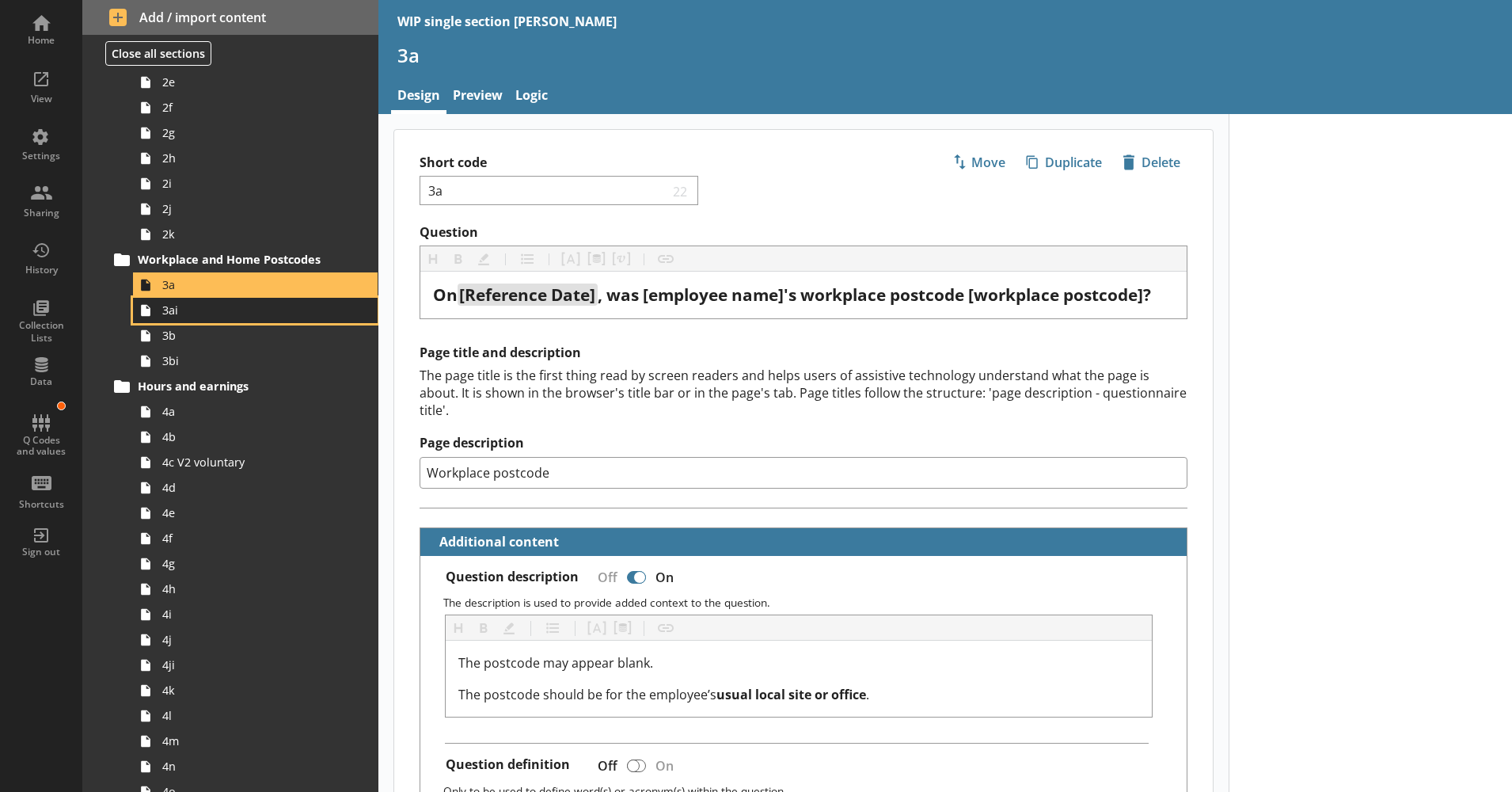 click on "3ai" at bounding box center (249, 310) 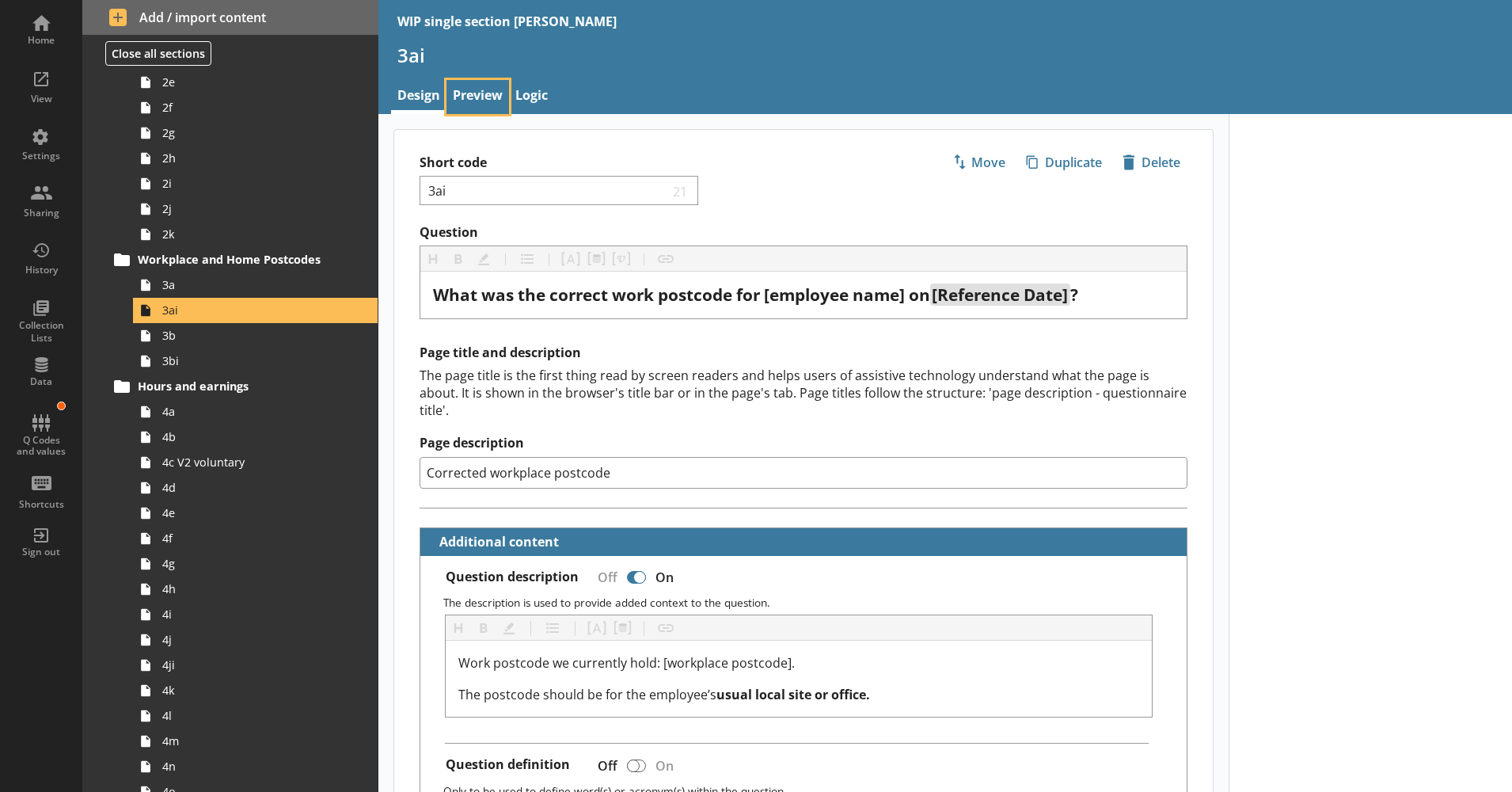 click on "Preview" at bounding box center [477, 97] 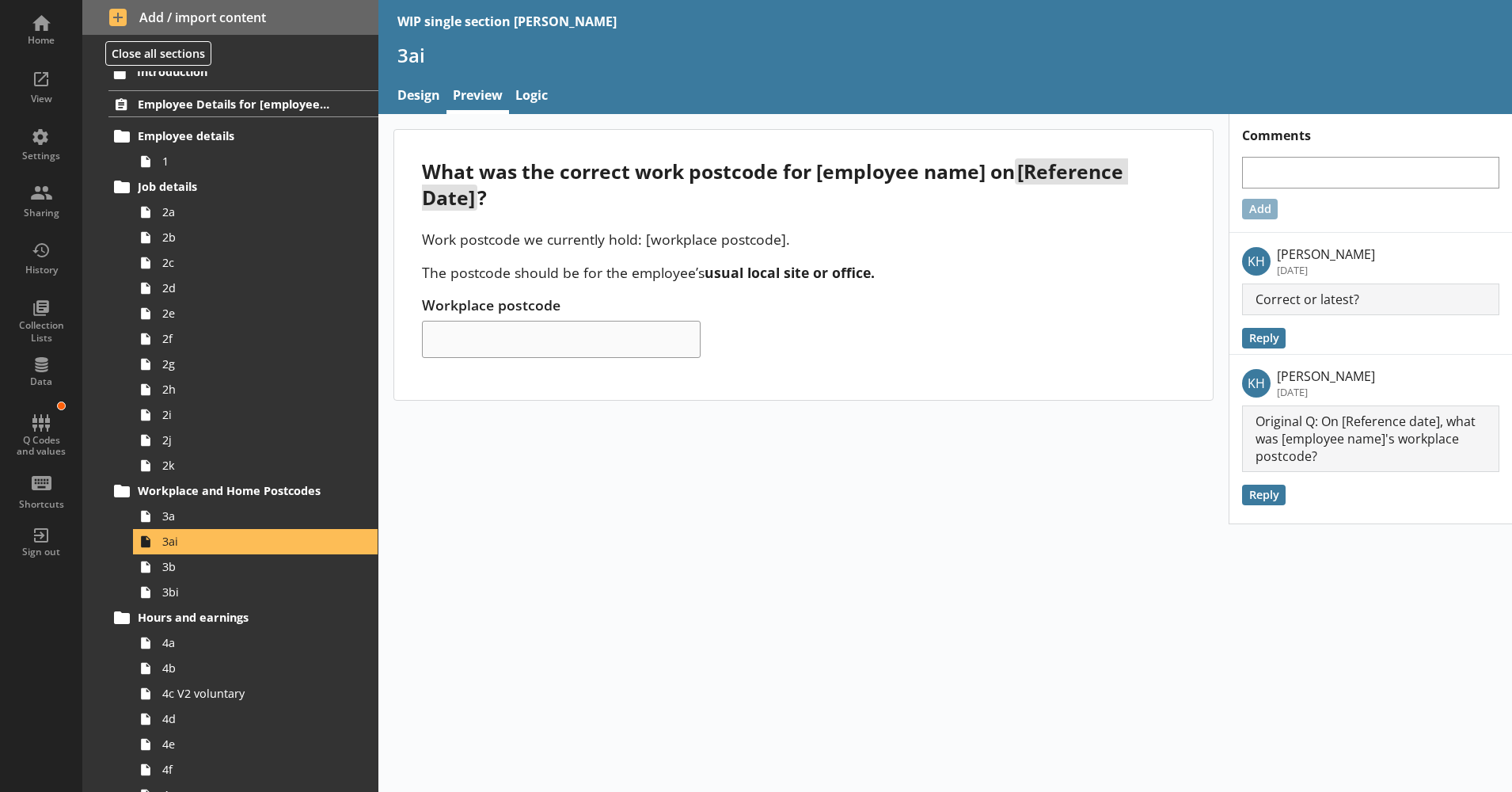 scroll, scrollTop: 0, scrollLeft: 0, axis: both 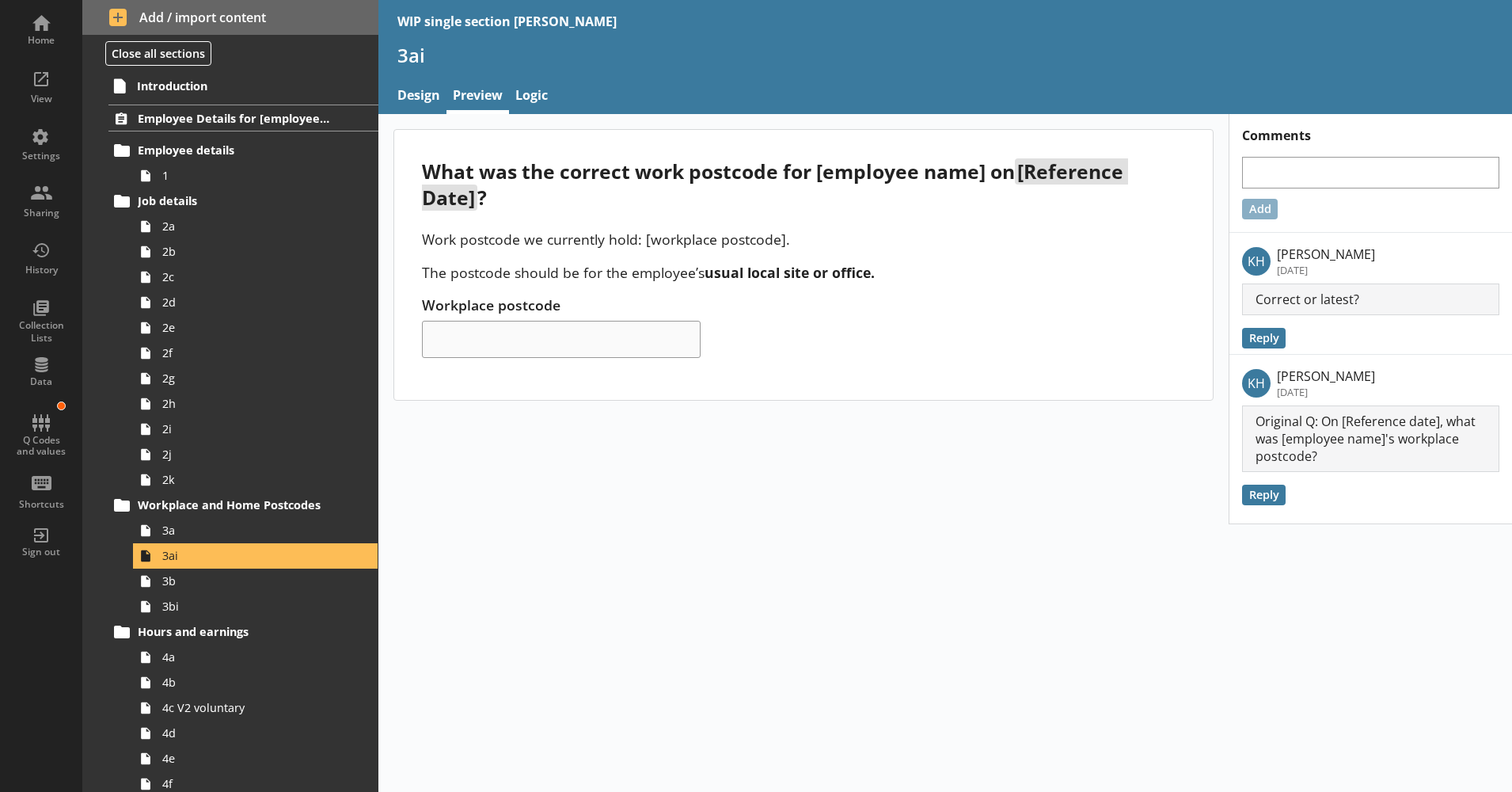 click on "What was the correct work postcode for [employee name] on  [Reference Date] ? Work postcode we currently hold: [workplace postcode]. The postcode should be for the employee’s  usual local site or office. Workplace postcode" at bounding box center (803, 319) 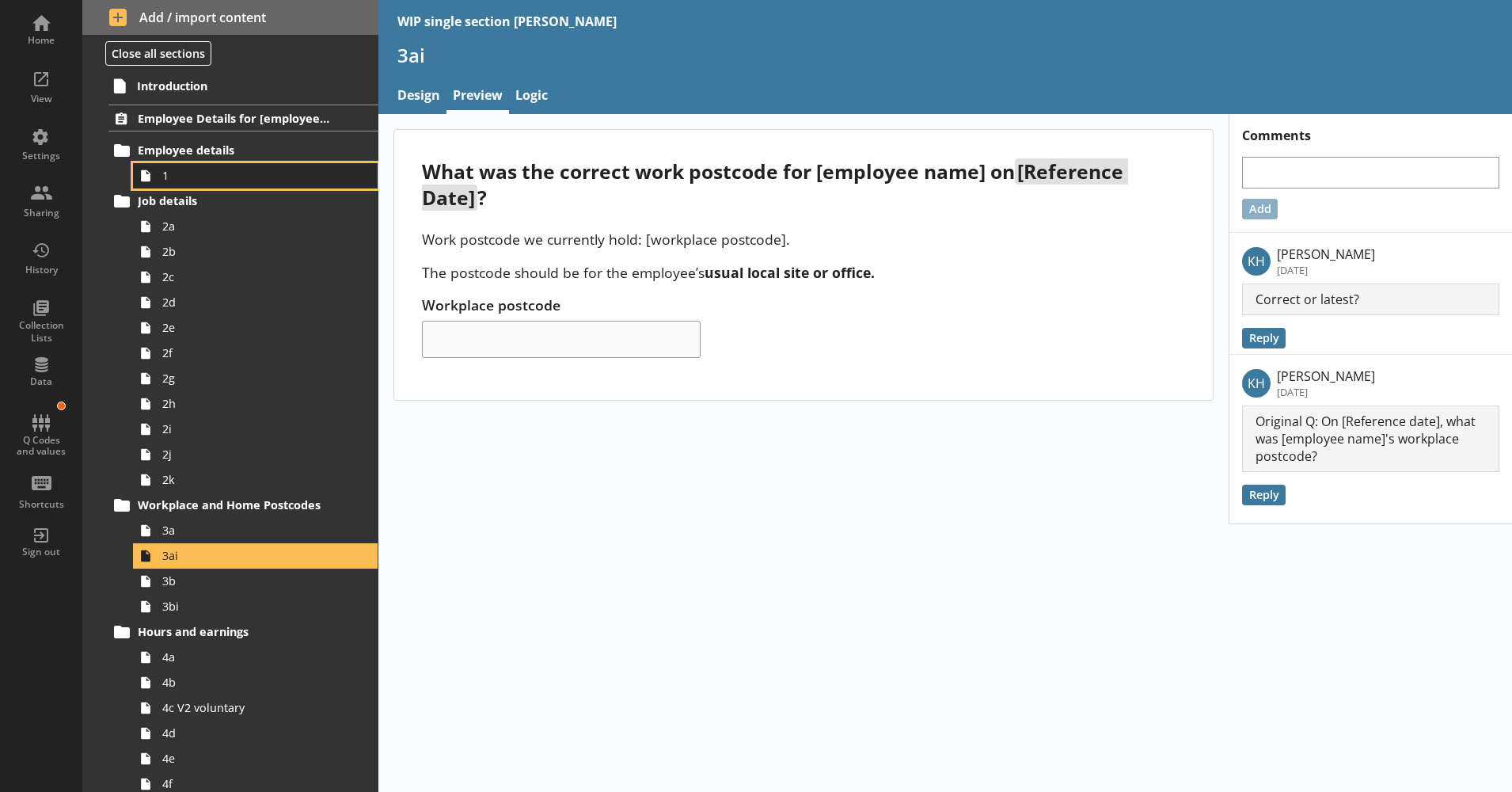 click on "1" at bounding box center [249, 175] 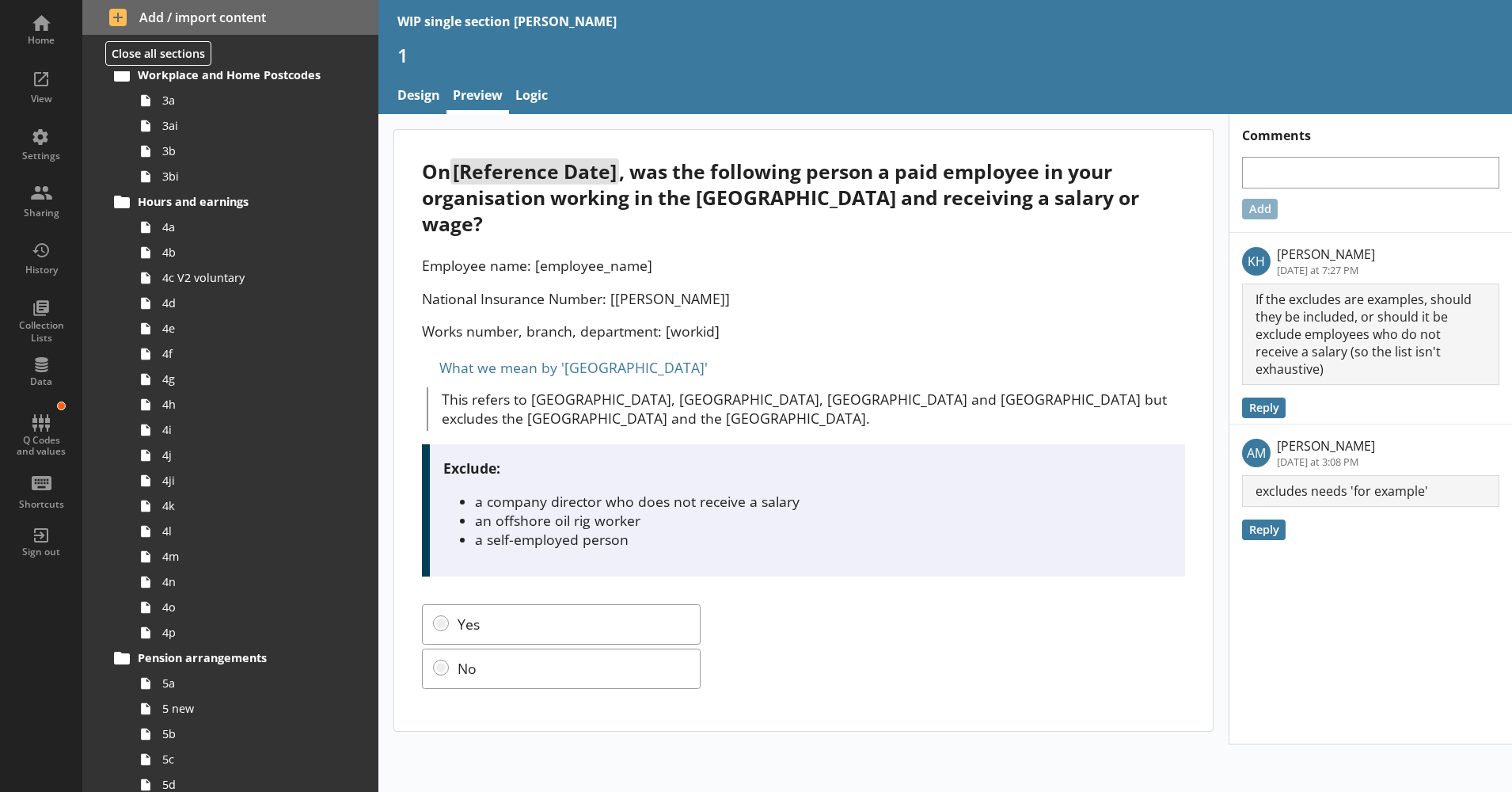 scroll, scrollTop: 452, scrollLeft: 0, axis: vertical 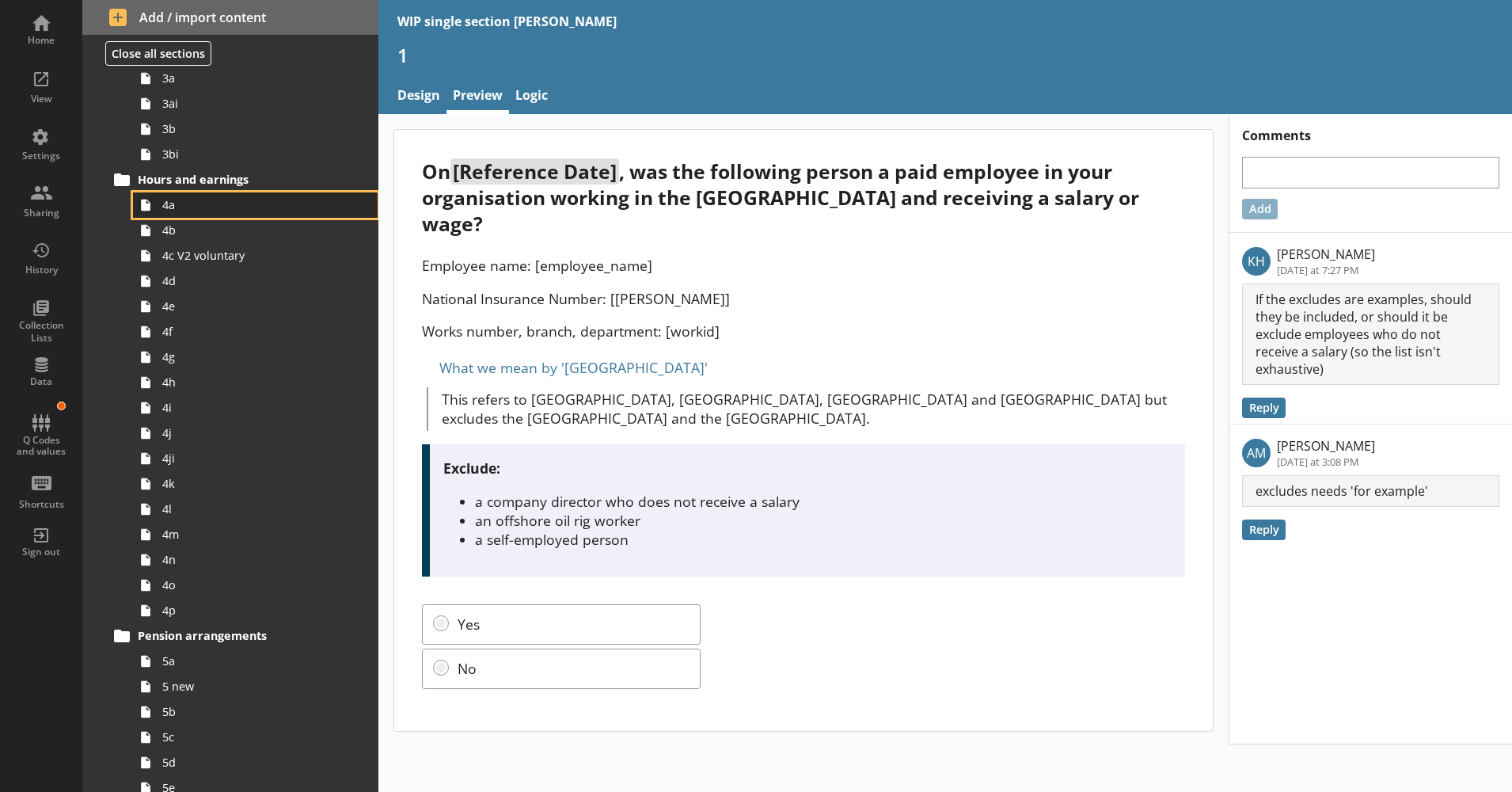 click on "4a" at bounding box center [249, 204] 